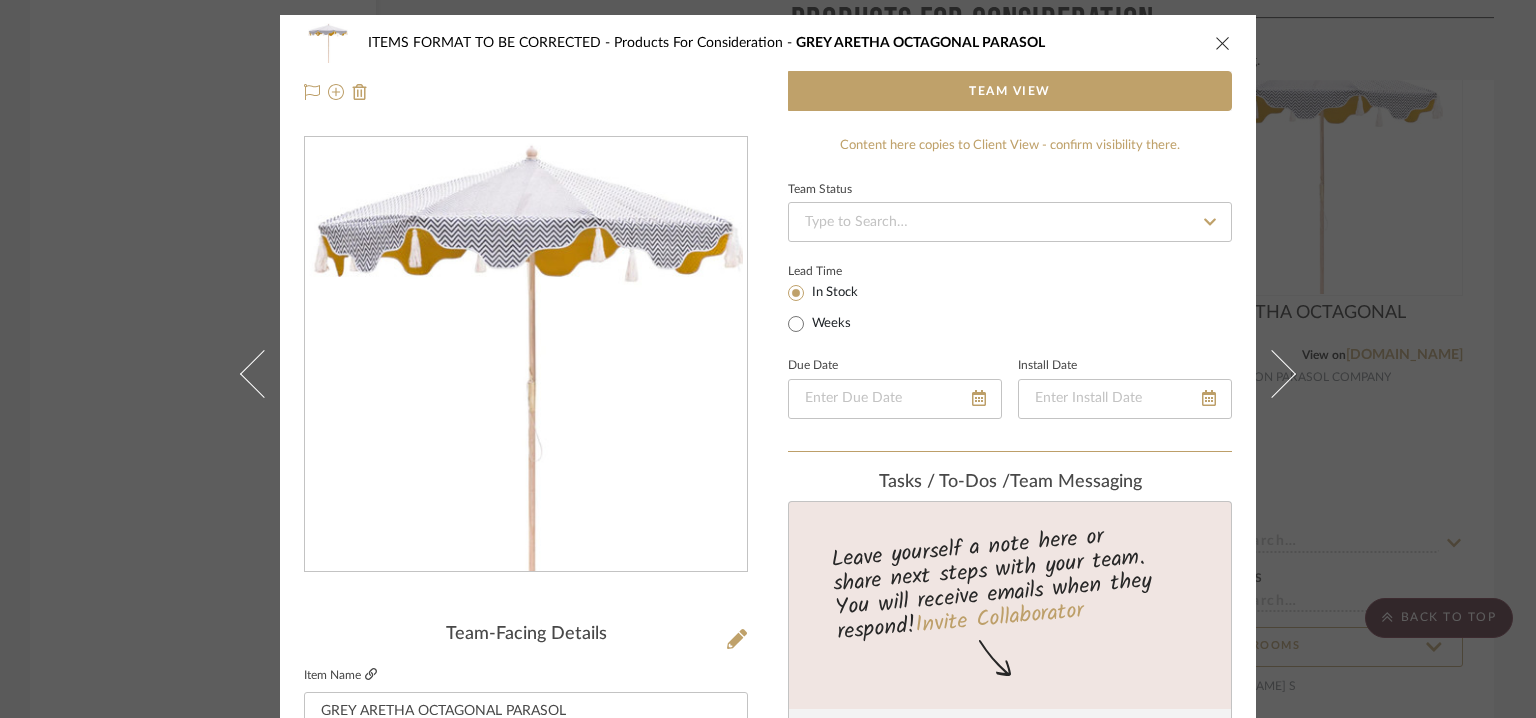 scroll, scrollTop: 0, scrollLeft: 0, axis: both 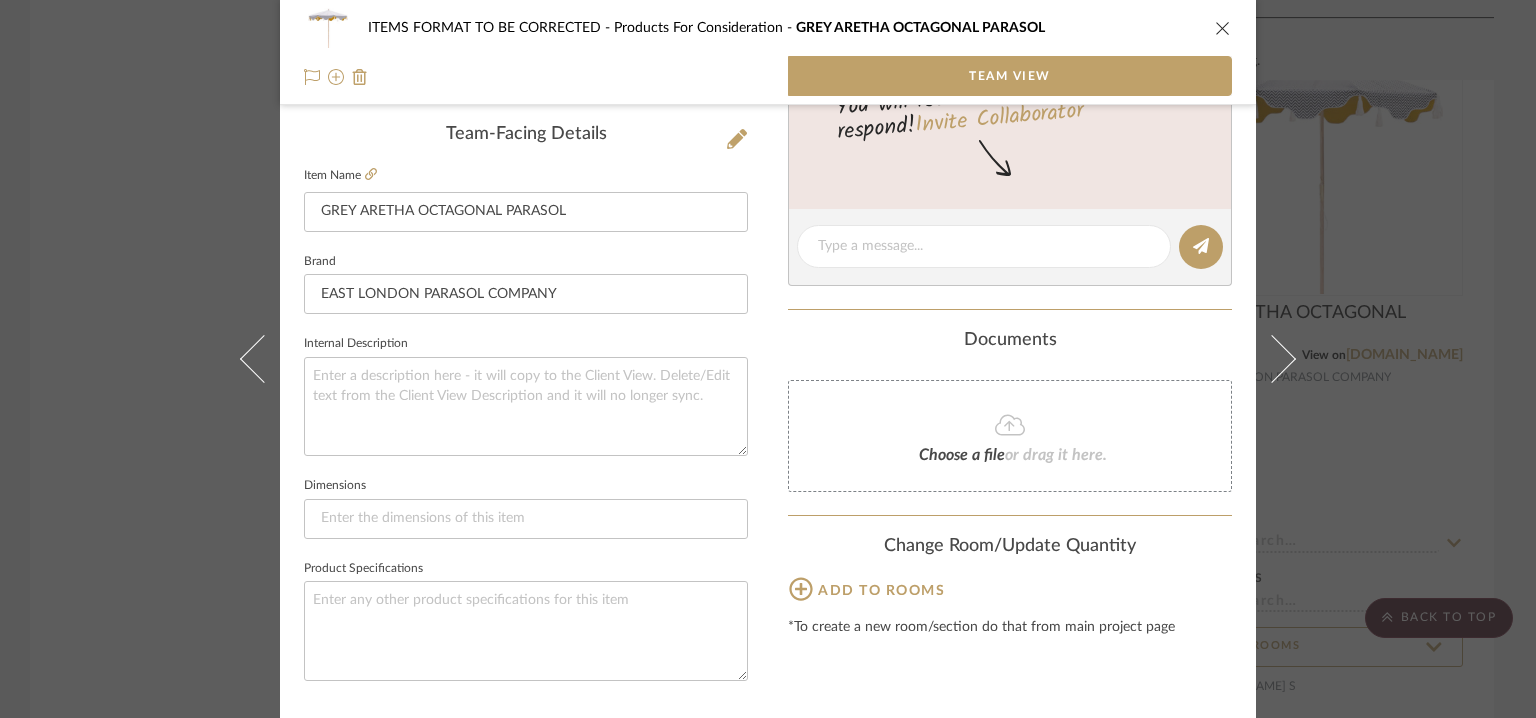 click 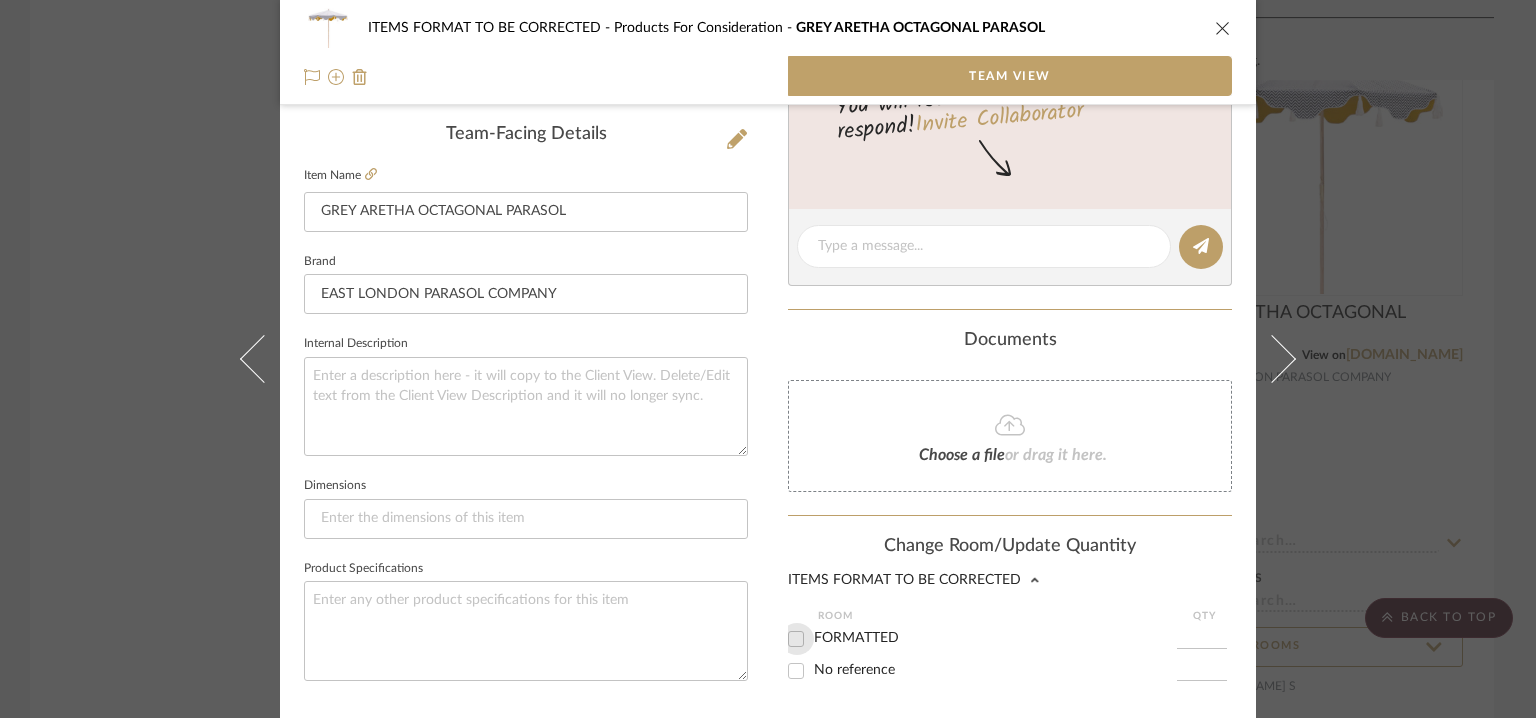 click on "FORMATTED" at bounding box center (796, 639) 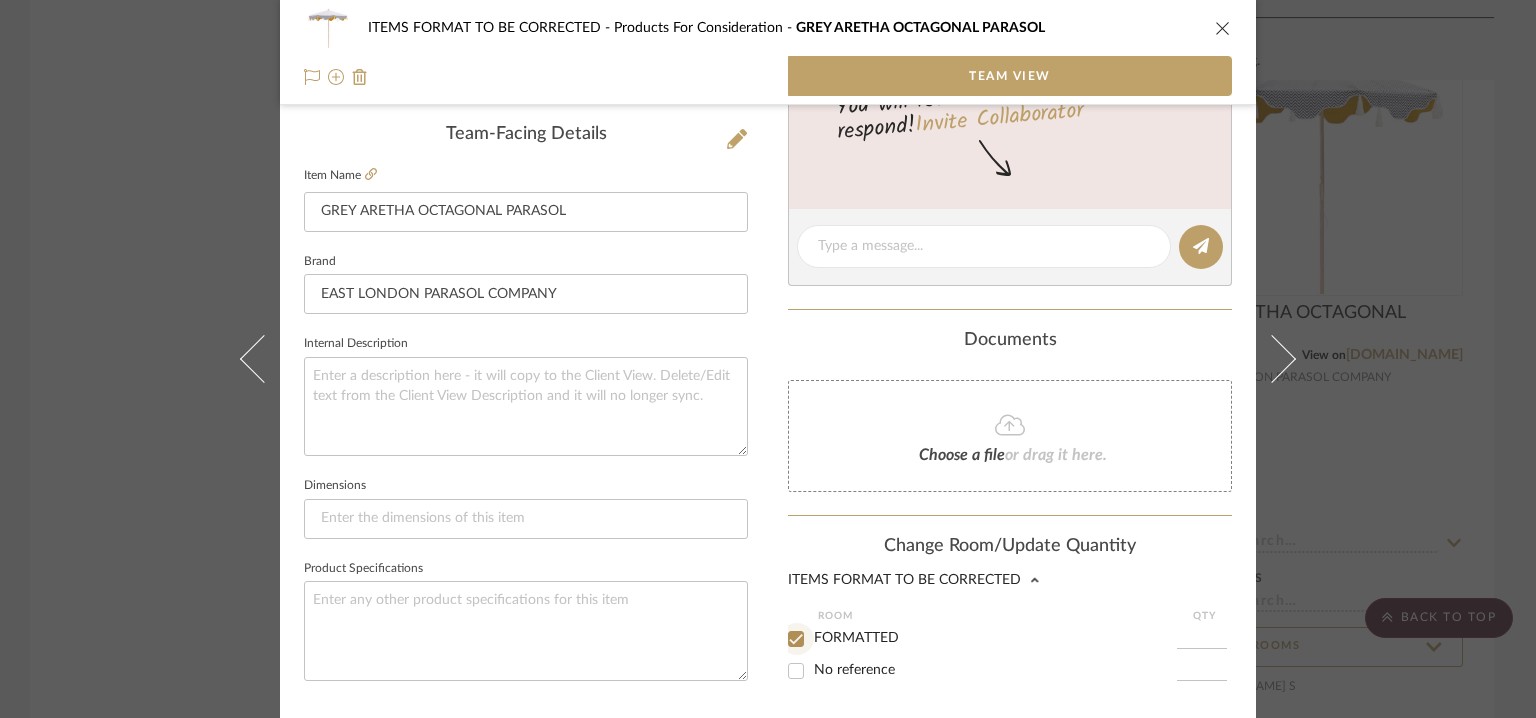 checkbox on "true" 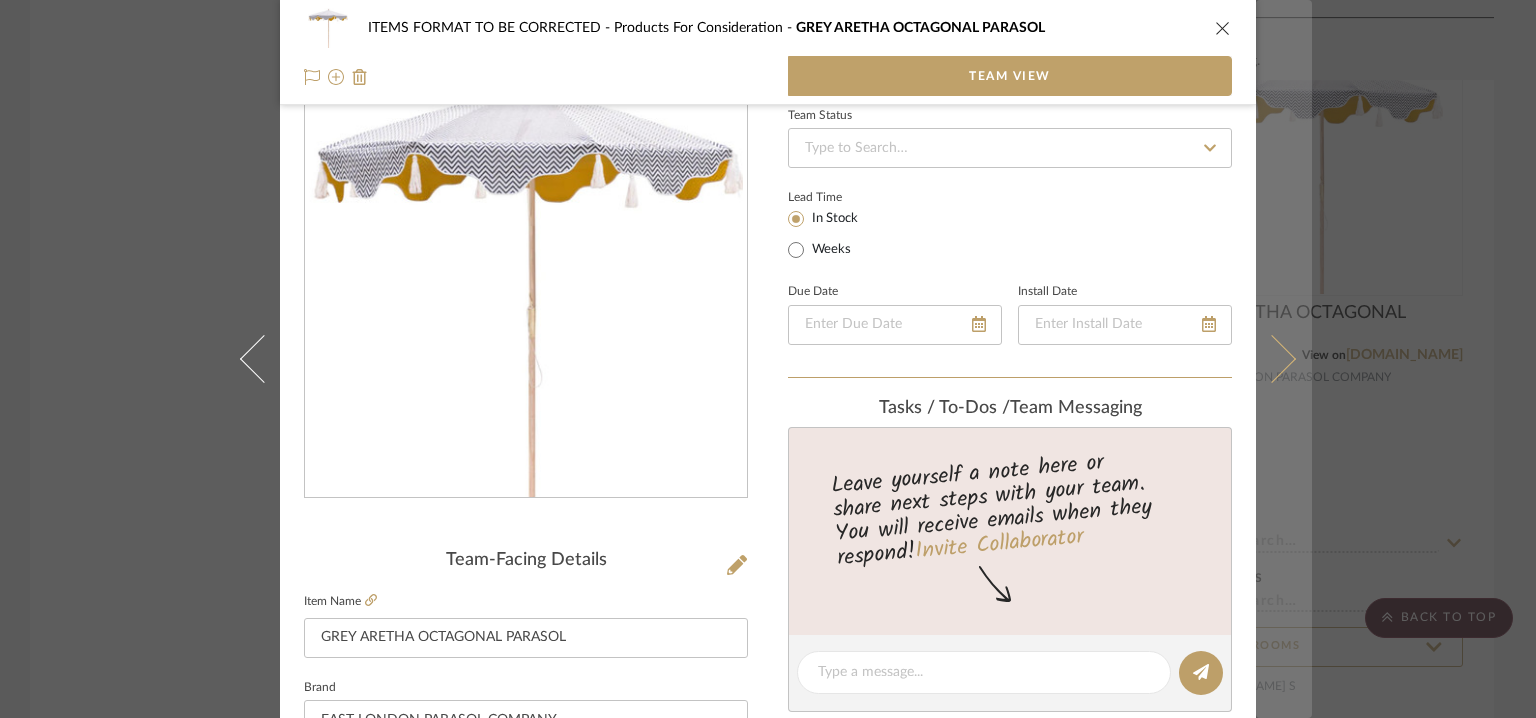 scroll, scrollTop: 674, scrollLeft: 0, axis: vertical 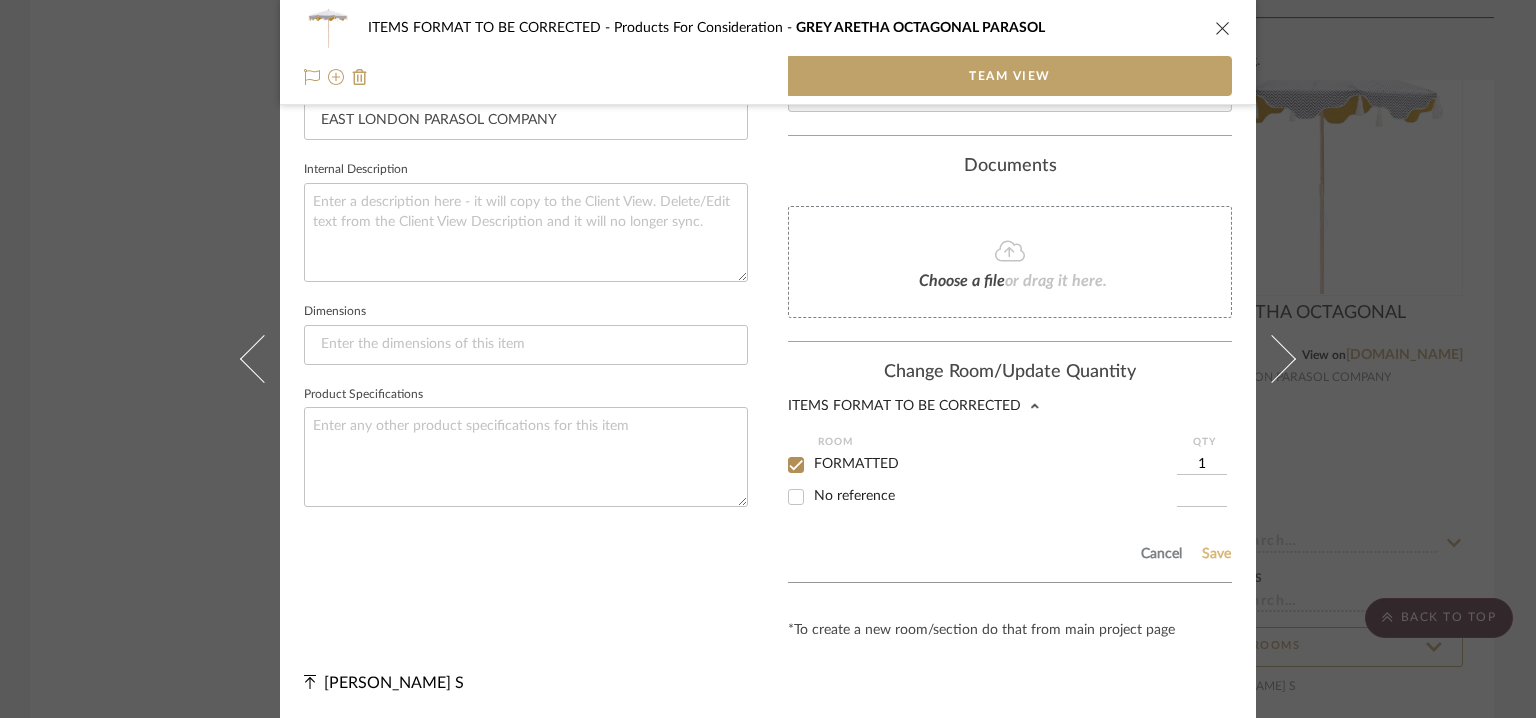 click on "Save" 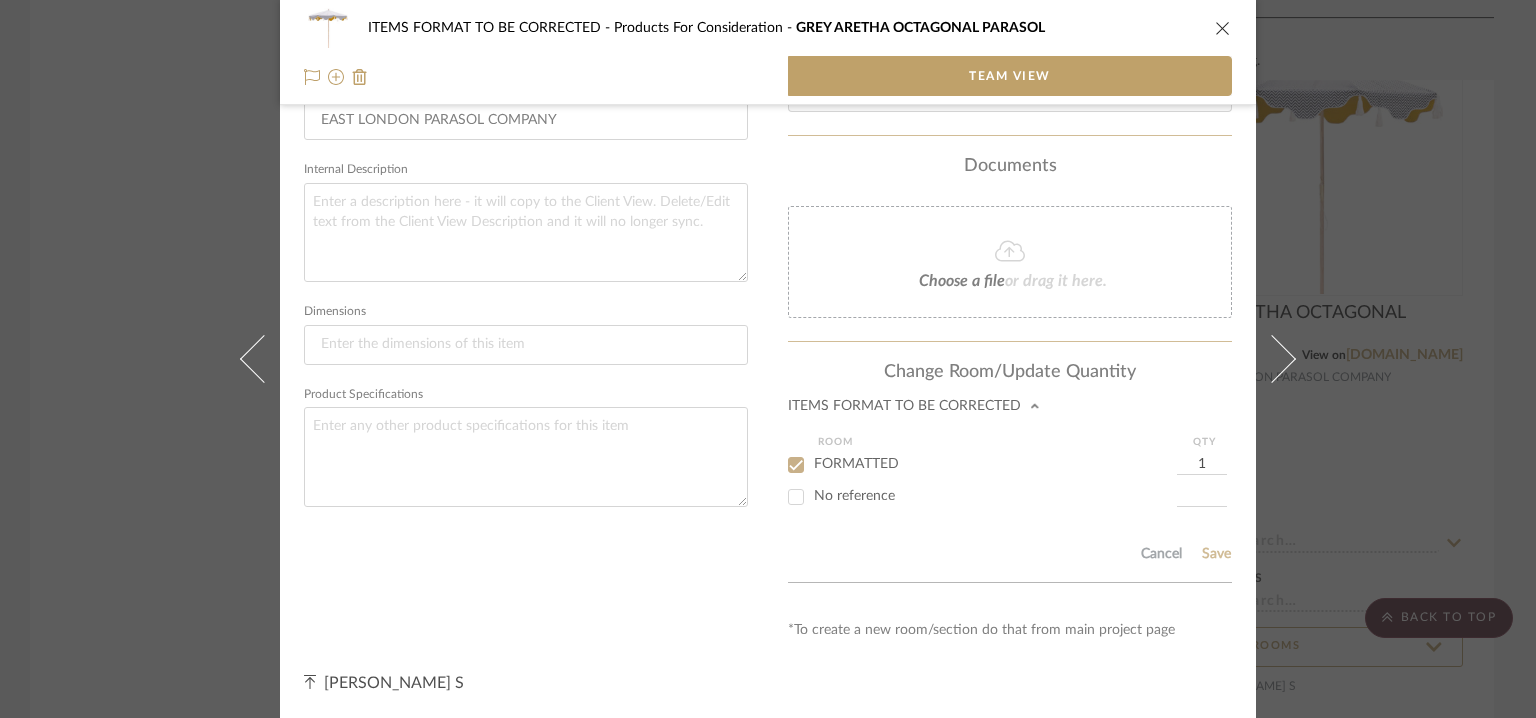 type 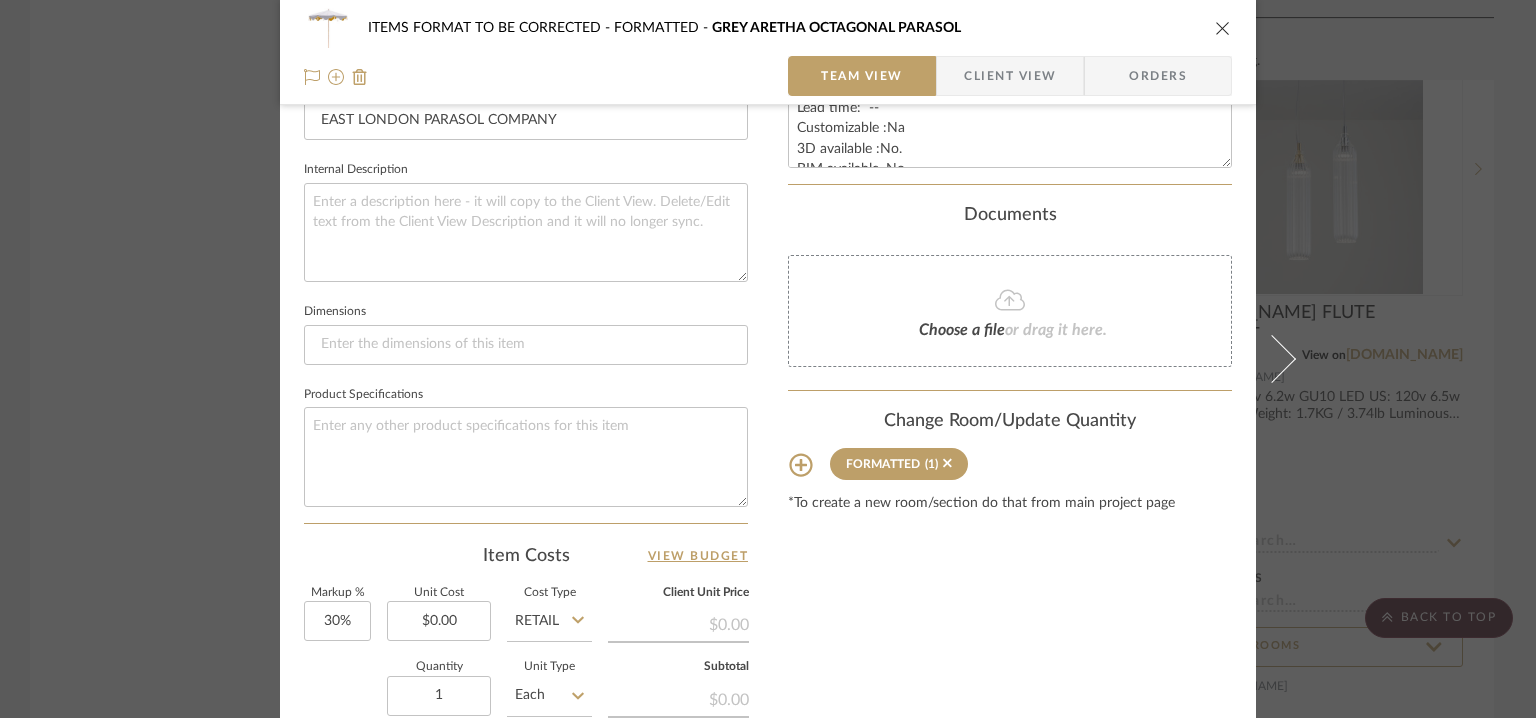 type 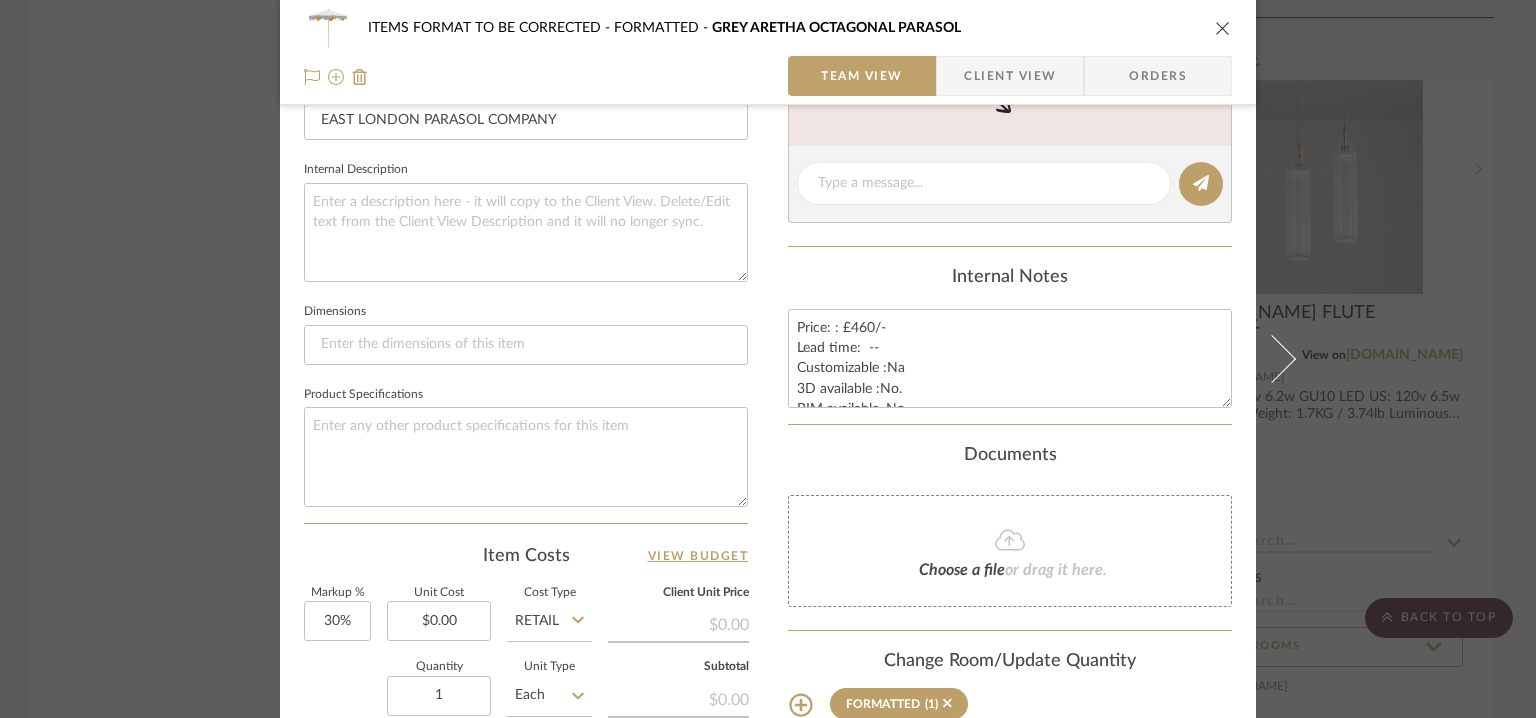 click at bounding box center [1223, 28] 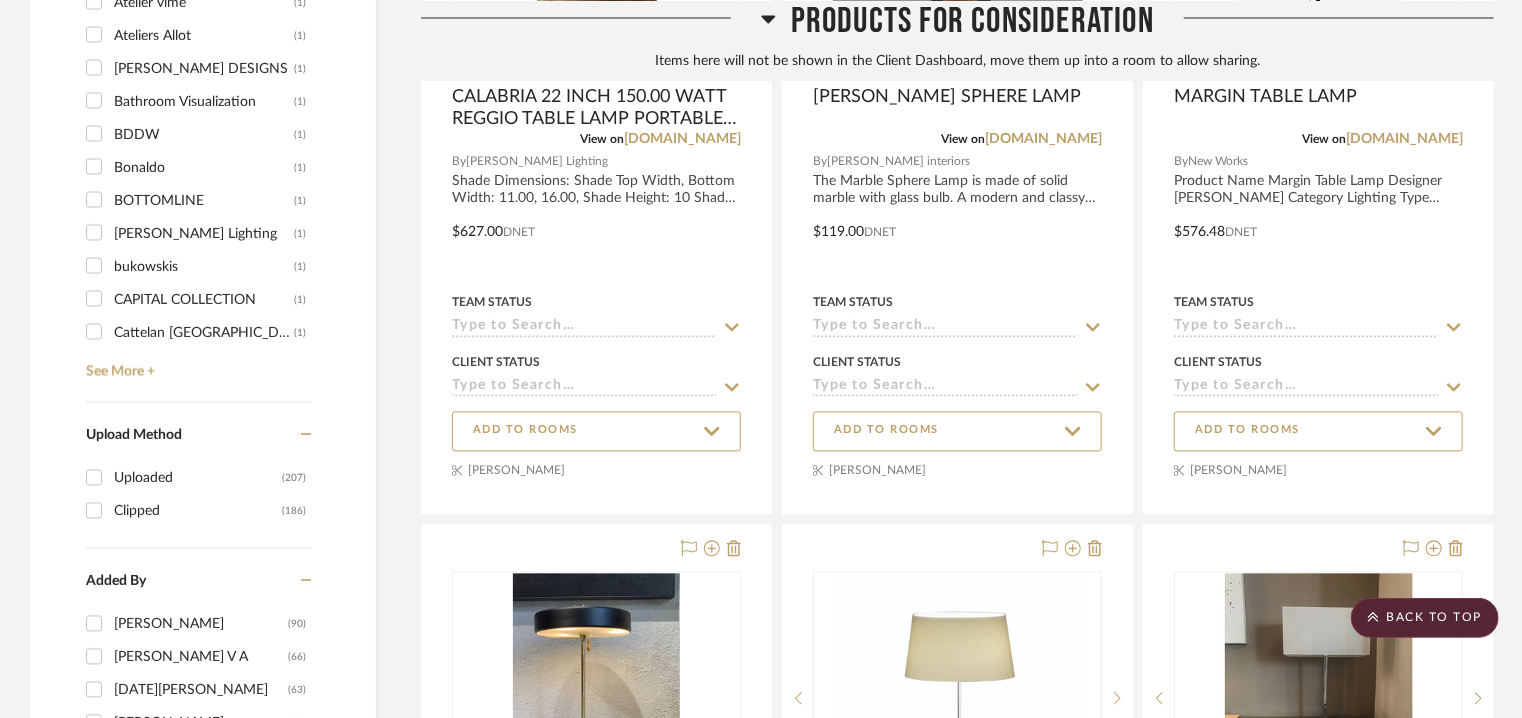 scroll, scrollTop: 1500, scrollLeft: 0, axis: vertical 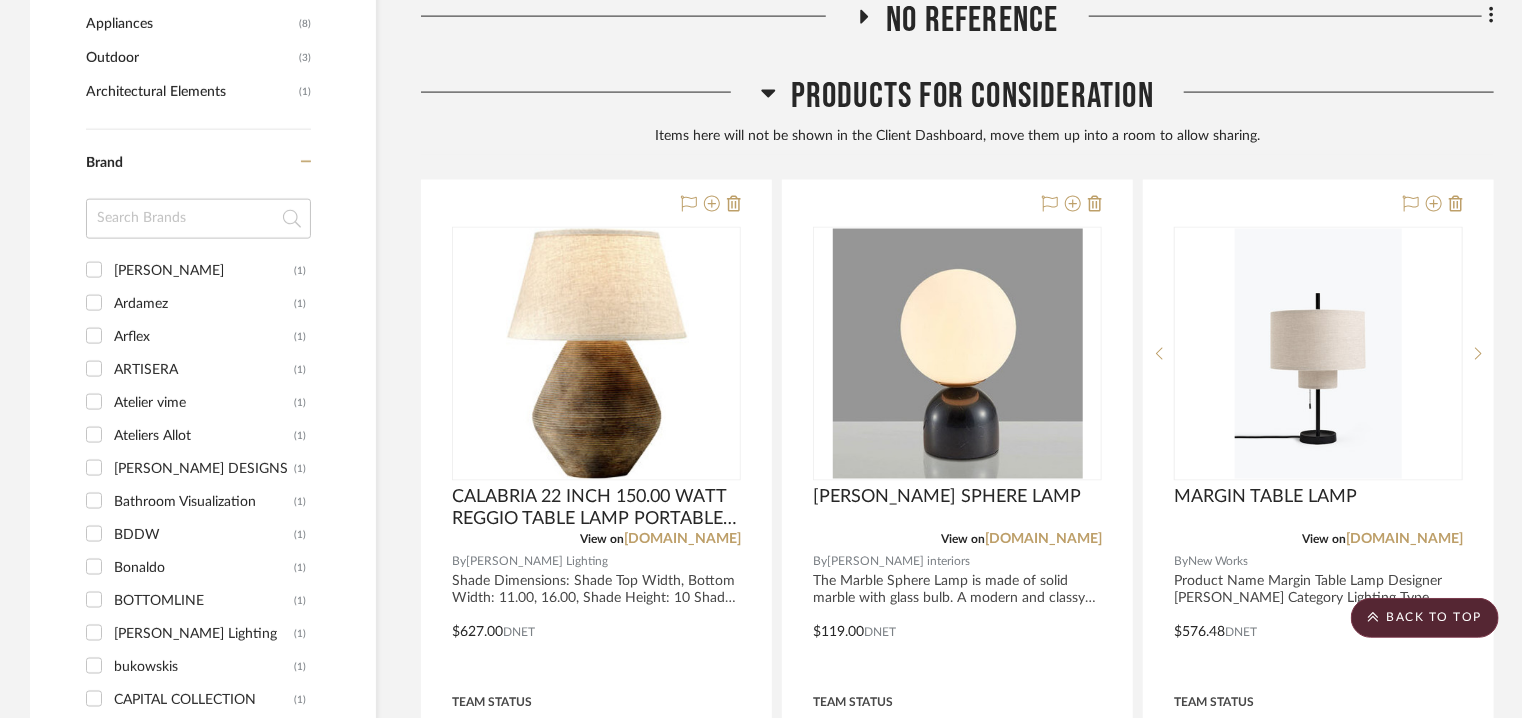 click 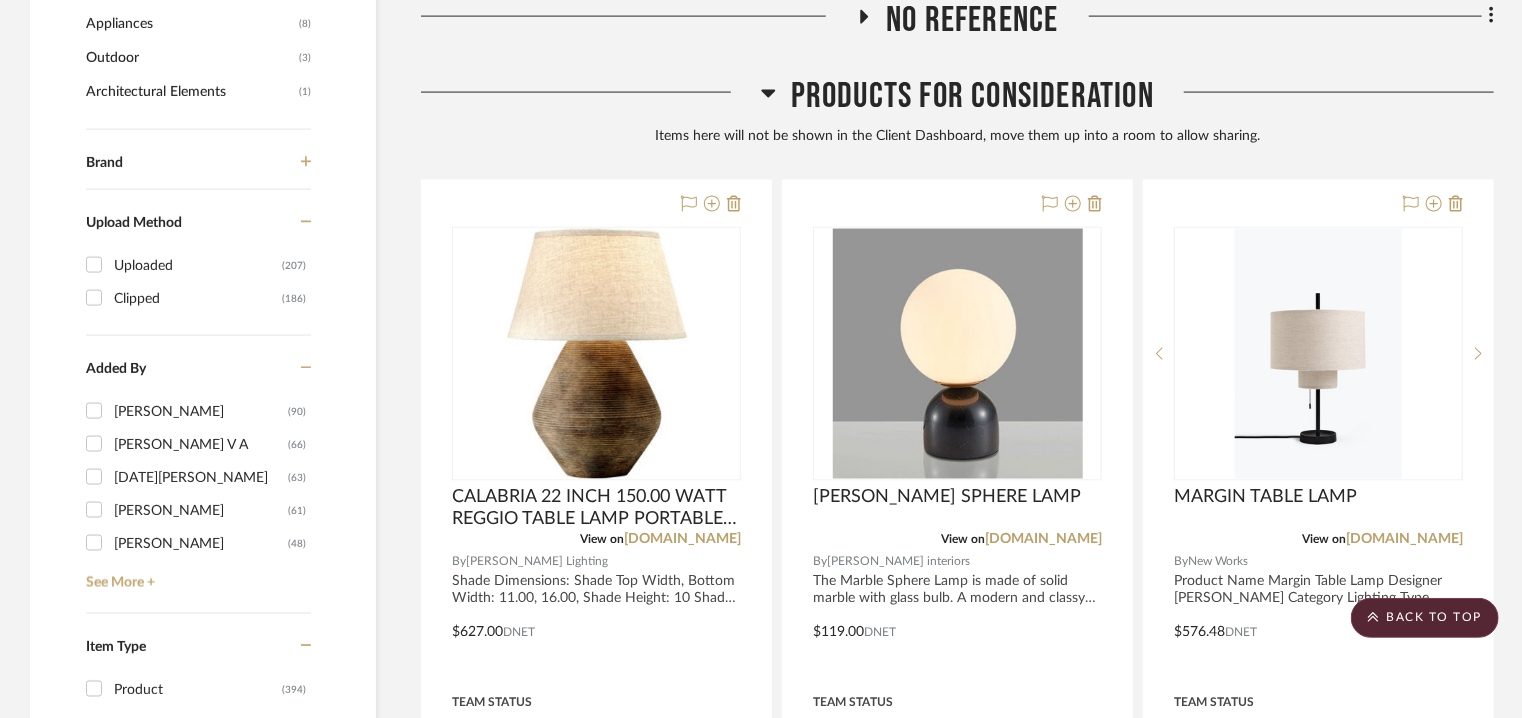 scroll, scrollTop: 1000, scrollLeft: 0, axis: vertical 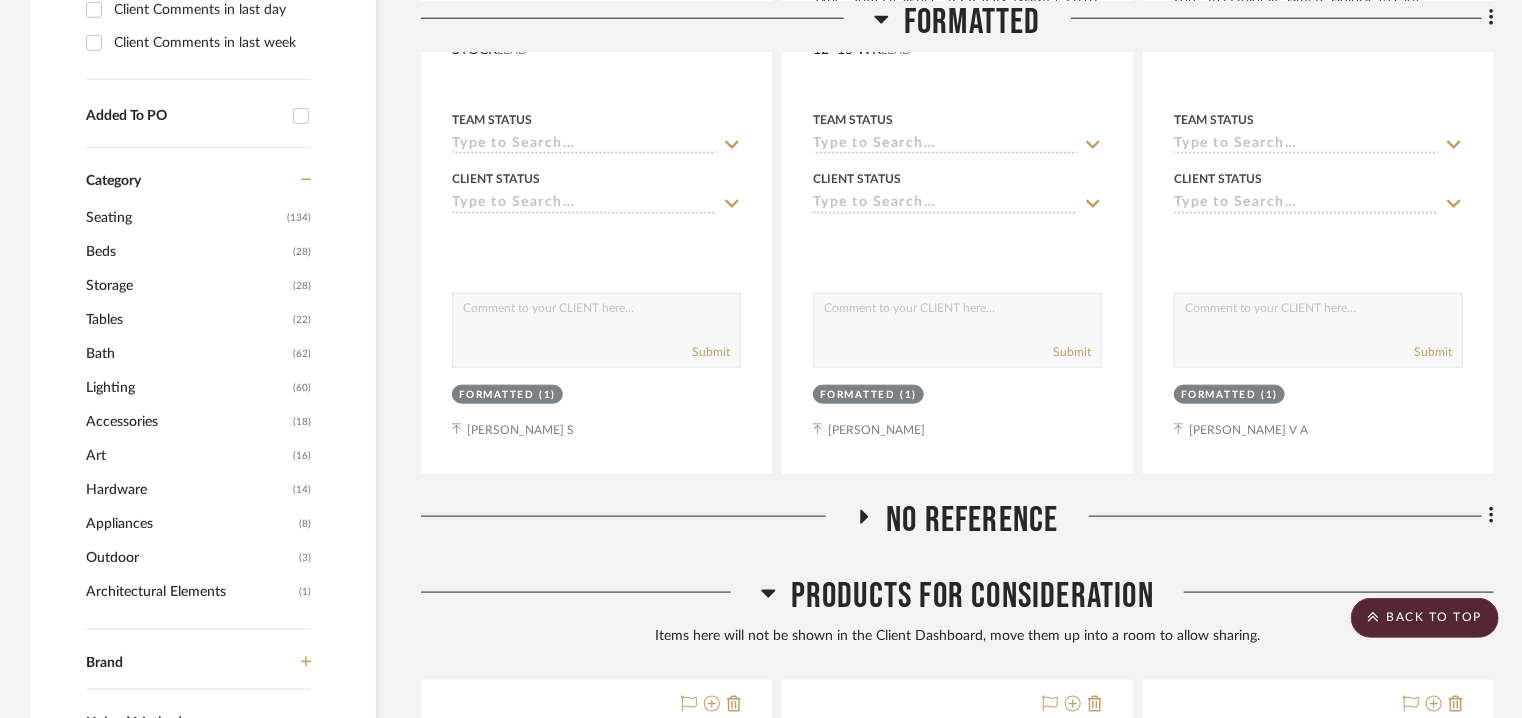 click on "Tables" 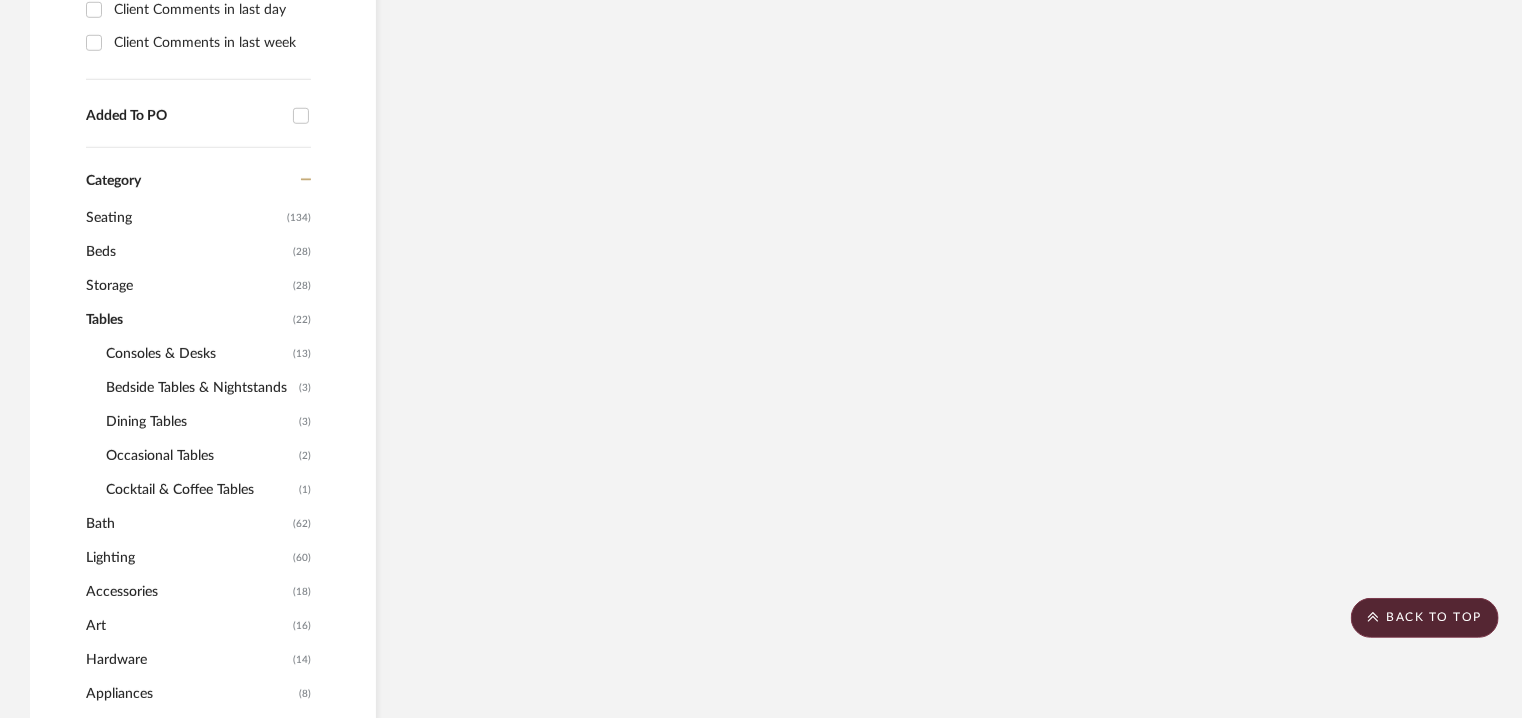 click on "Cocktail & Coffee Tables" 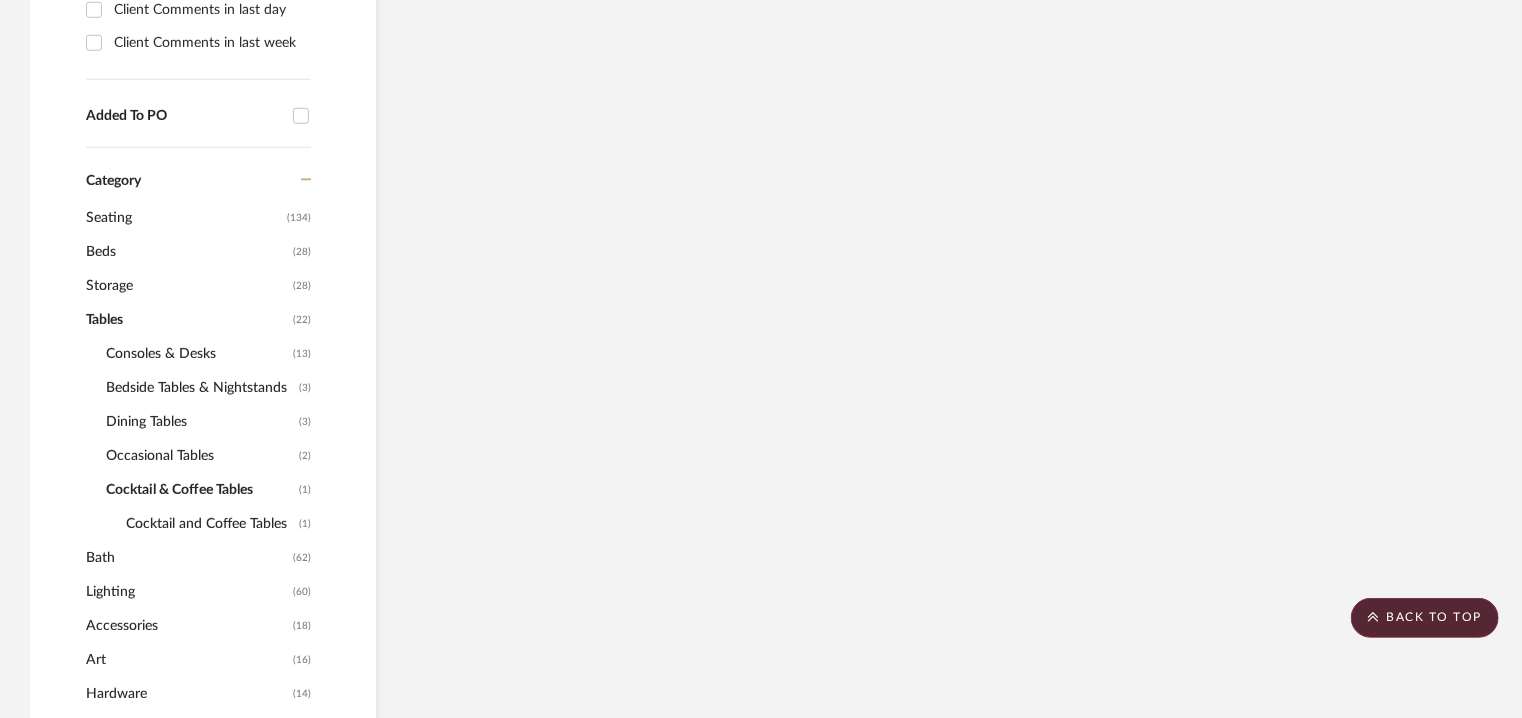 click on "Cocktail and Coffee Tables" 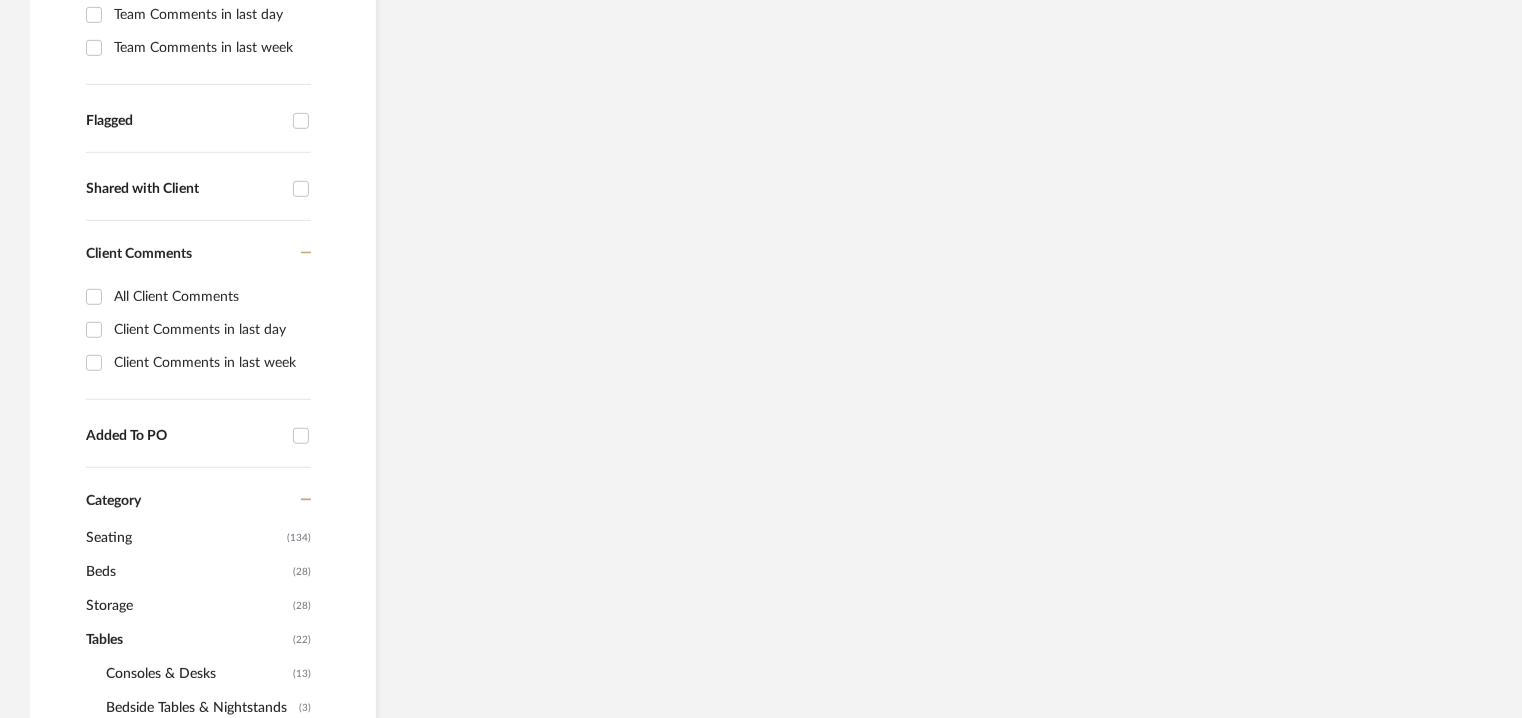 scroll, scrollTop: 900, scrollLeft: 0, axis: vertical 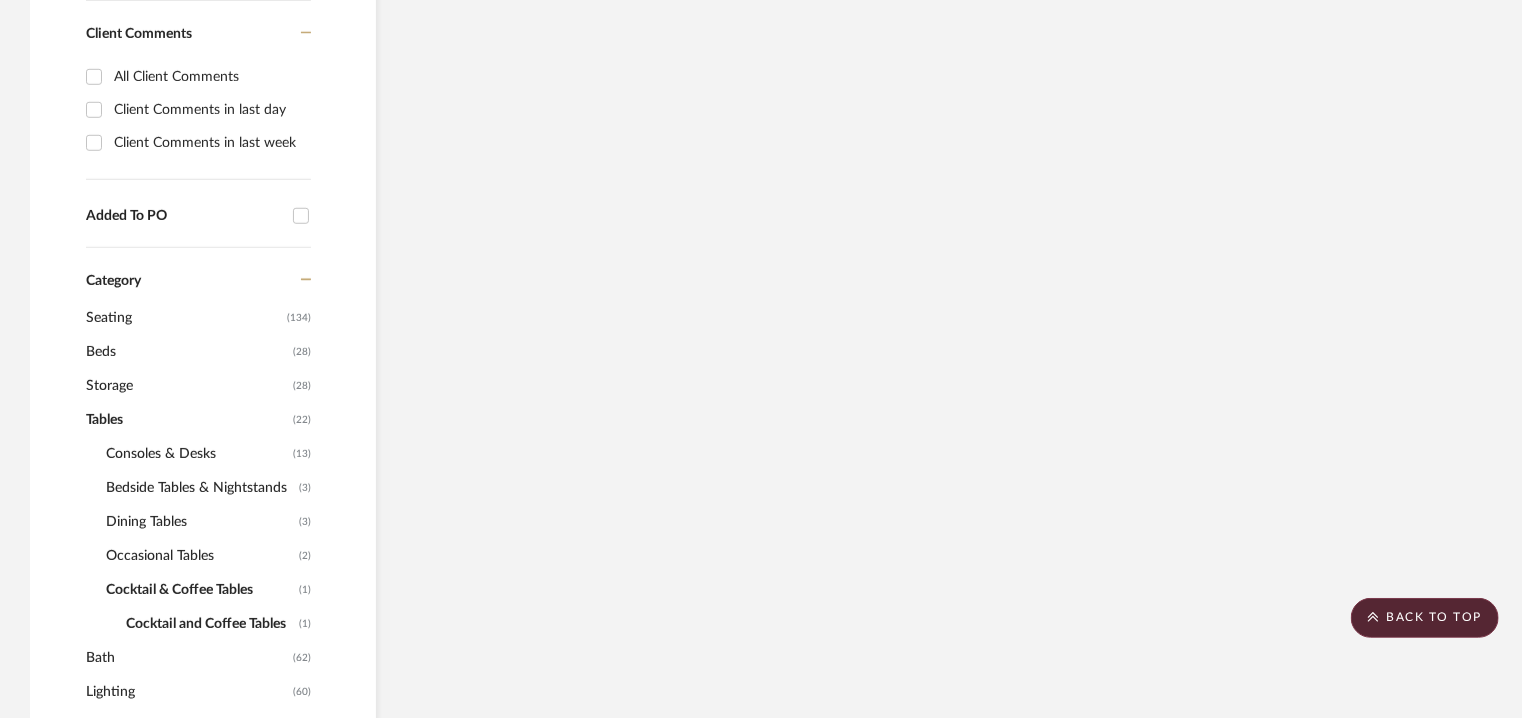 click on "Cocktail & Coffee Tables" 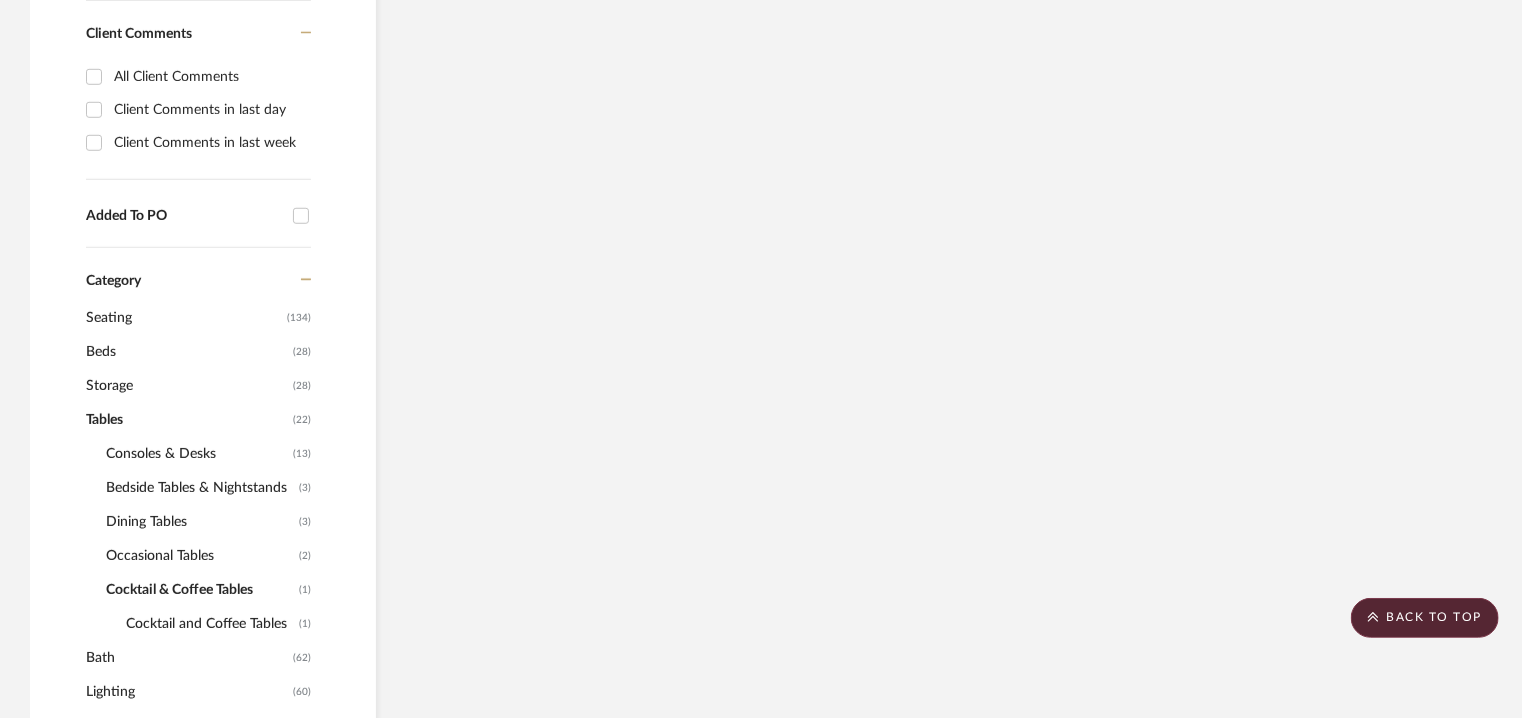 click on "Occasional Tables" 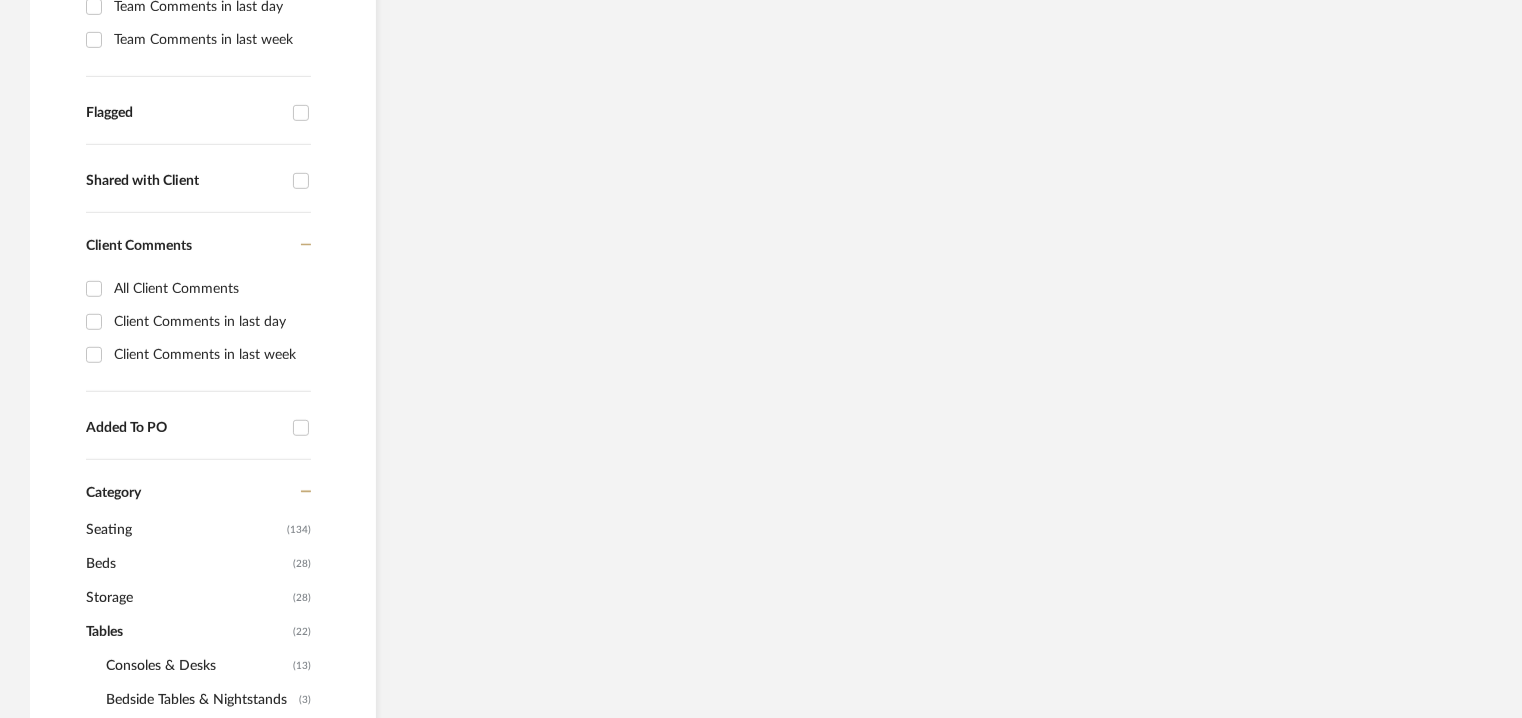 scroll, scrollTop: 700, scrollLeft: 0, axis: vertical 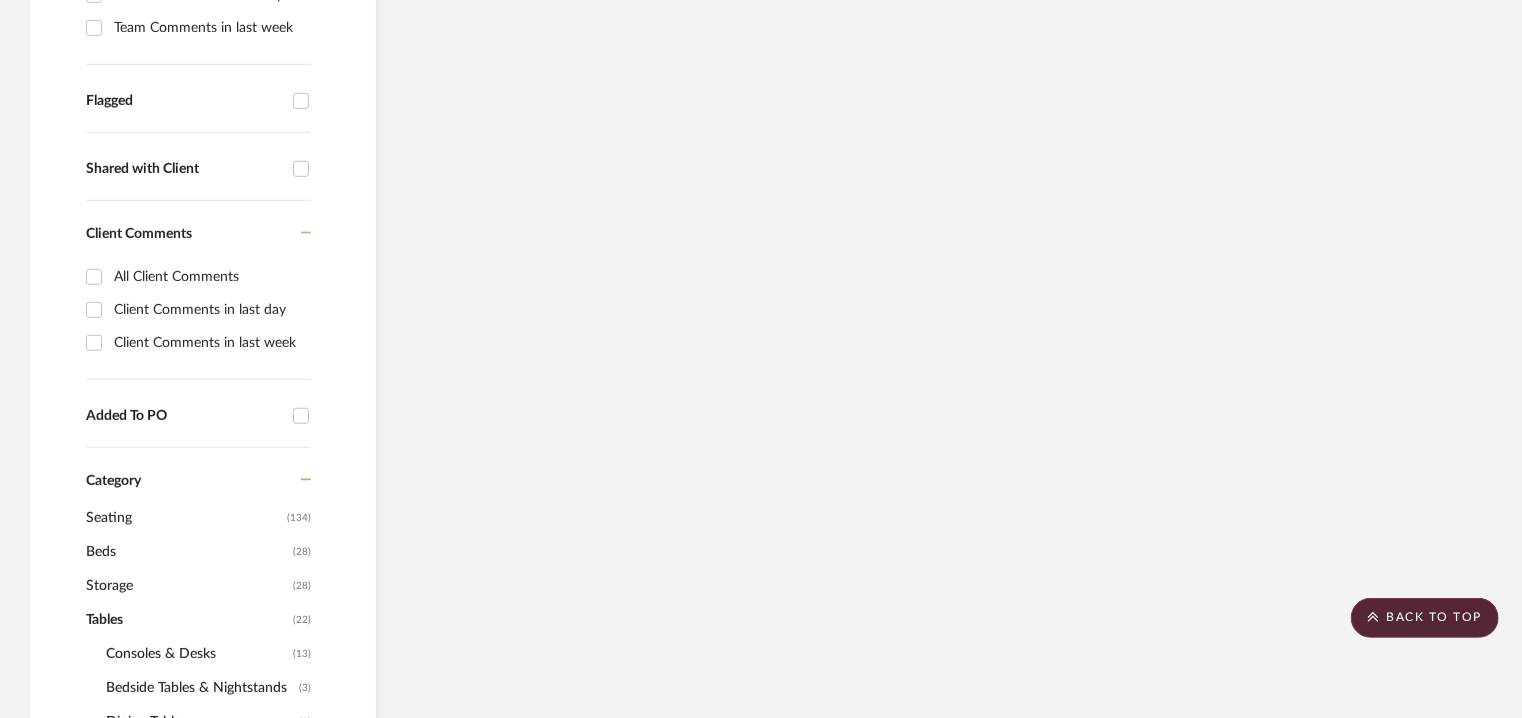 click on "Beds" 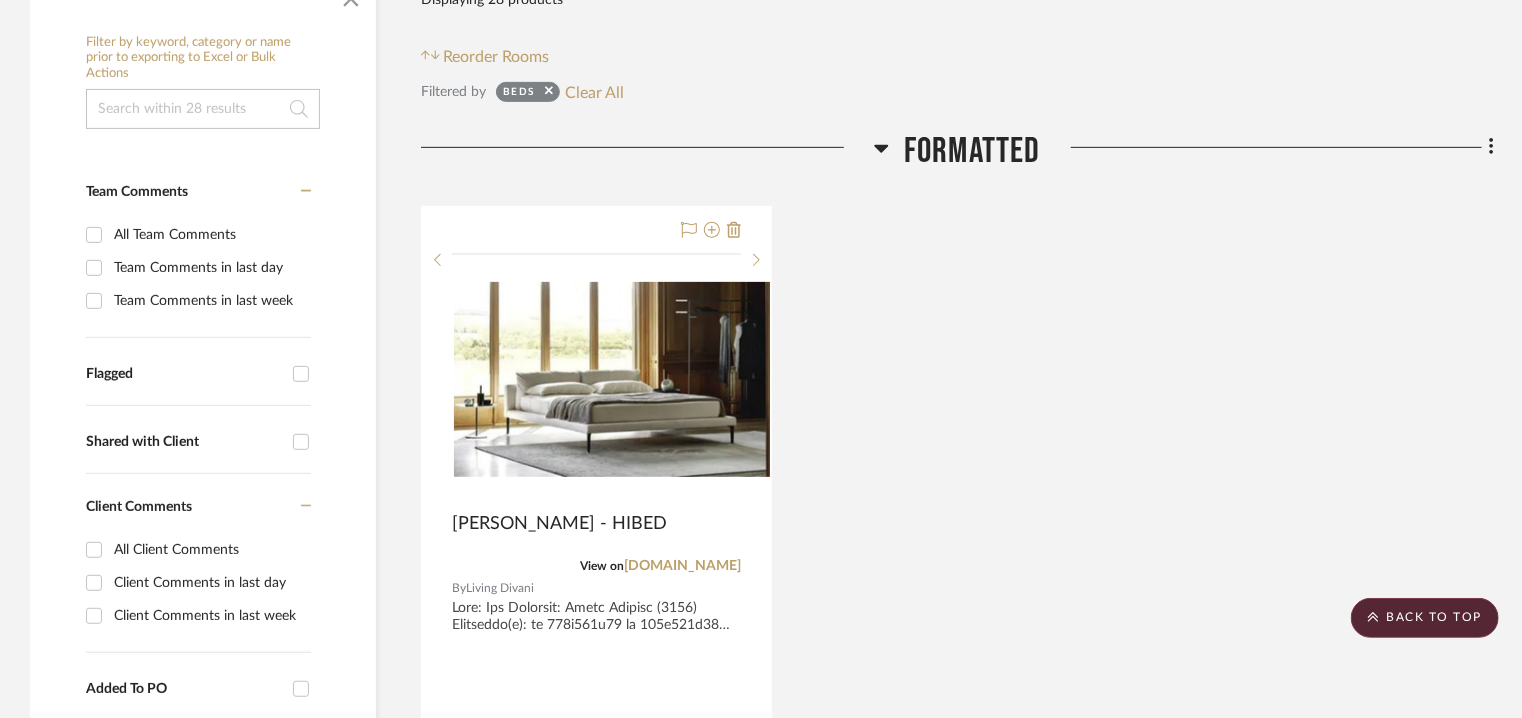 scroll, scrollTop: 0, scrollLeft: 0, axis: both 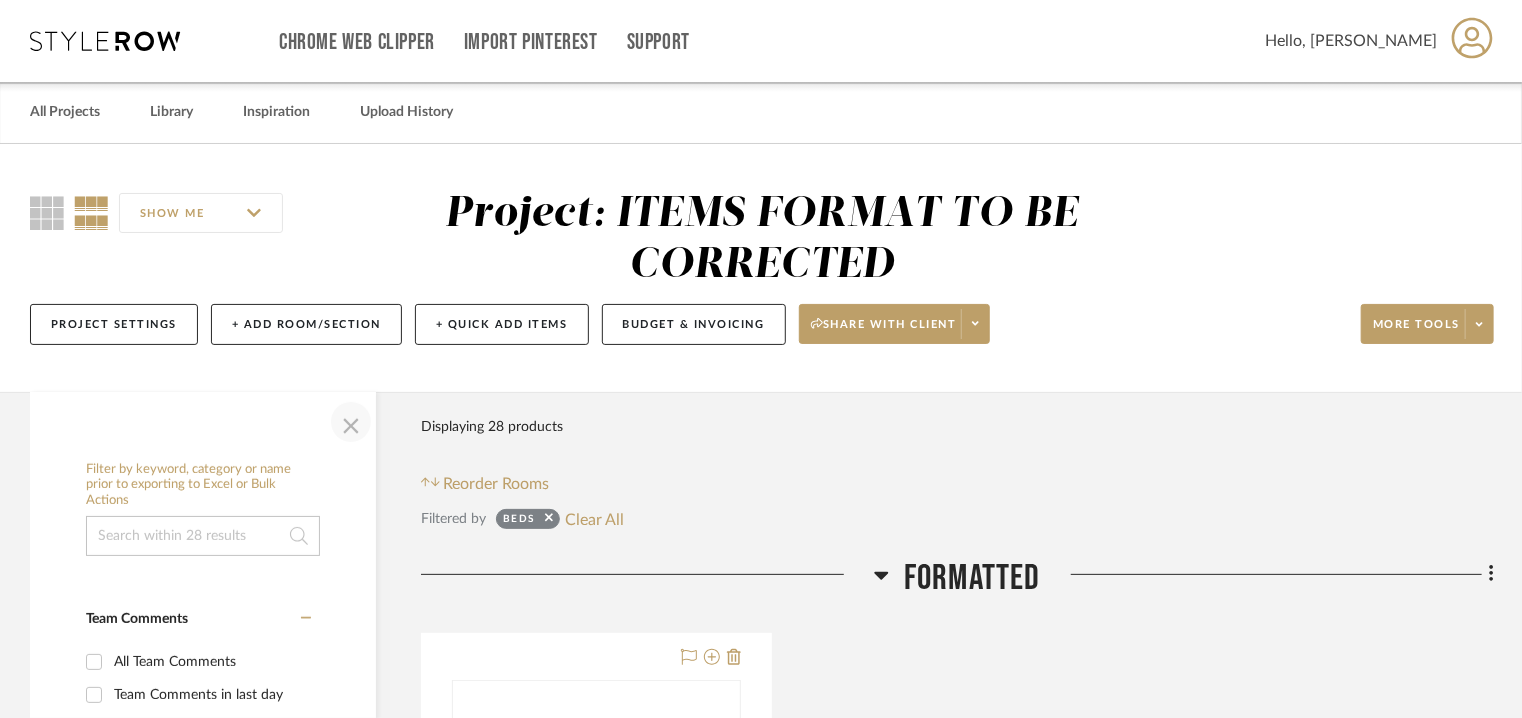 click 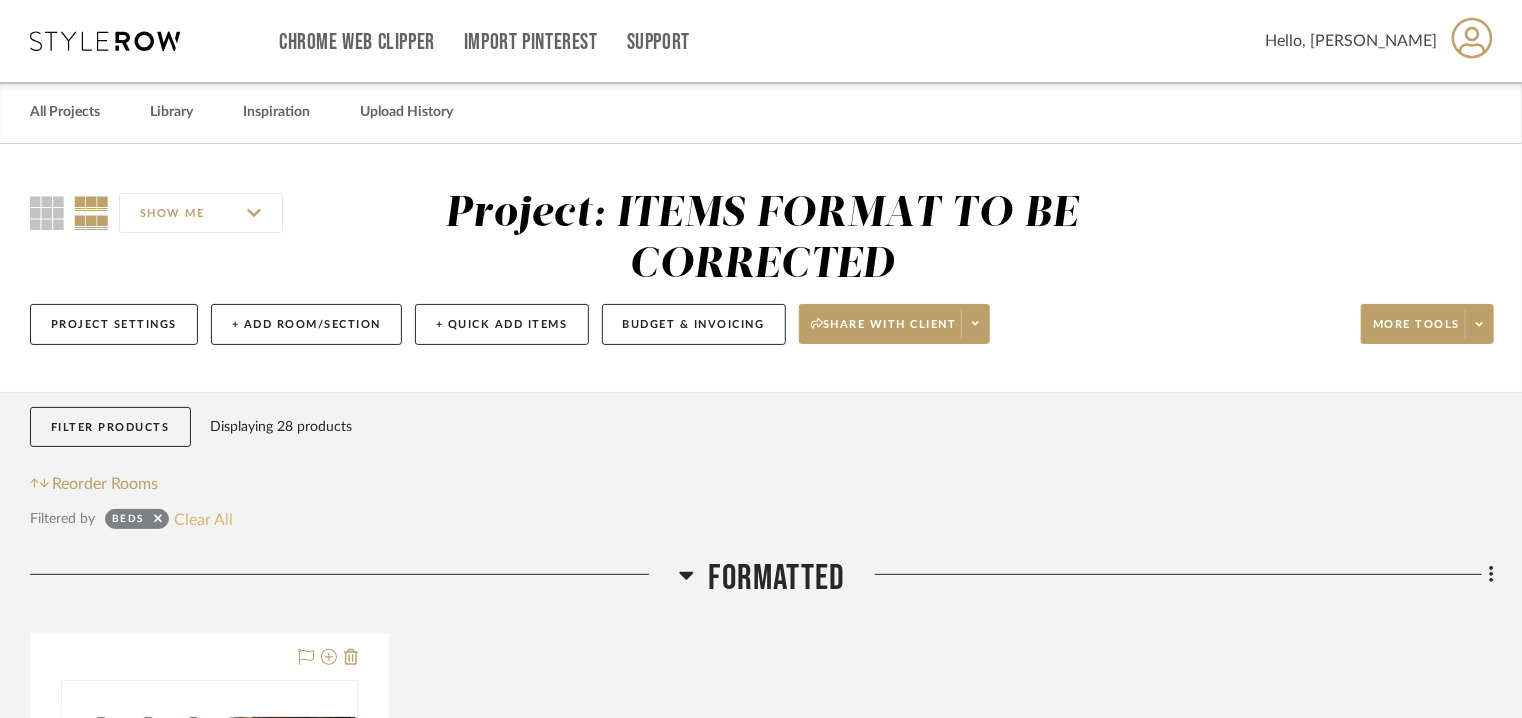 click on "Clear All" 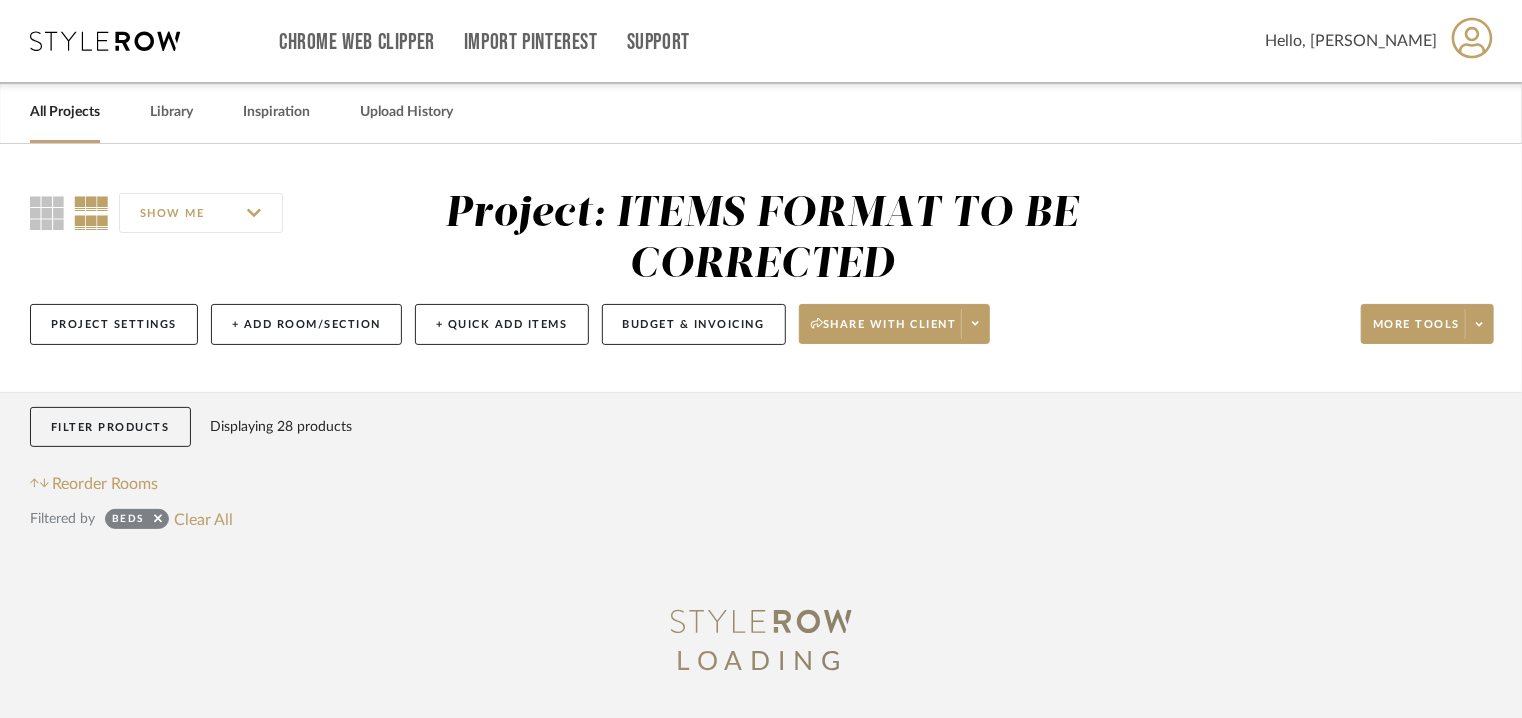 click on "Filter Products   Displaying 28 products  Reorder Rooms Filtered by  Beds   Clear All LOADING FORMATTED  [PERSON_NAME] - HIBED  View on  [DOMAIN_NAME]  By  Living Divani Team Status Client Status client Comments:  Submit   FORMATTED  (1)    [PERSON_NAME] V A No reference Products For Consideration Items here will not be shown in the Client Dashboard, move them up into a room to allow sharing.  [PERSON_NAME] BACK BED  View on  [DOMAIN_NAME]  By  ONEKINGSLANE  This classic wingback bed features elegant diamond tufting details and beautiful linen-blend upholstery. Mattress and box spring required. Handcrafted in the [GEOGRAPHIC_DATA].
3d model :no
$1,160.00  DNET  Team Status Client Status ADD TO ROOMS    [PERSON_NAME] V A  [PERSON_NAME] STRIPE BED, BLUE / WHITE  View on  [DOMAIN_NAME]  By  ONEKINGSLANE $1,195.00  DNET  Team Status Client Status ADD TO ROOMS    [PERSON_NAME] V A  ECO SQUARE BED GREY  View on  [DOMAIN_NAME]  By  OHANA Team Status Client Status ADD TO ROOMS    [PERSON_NAME] V A  ALLERTON  View on  [DOMAIN_NAME]  By  Turnpost" 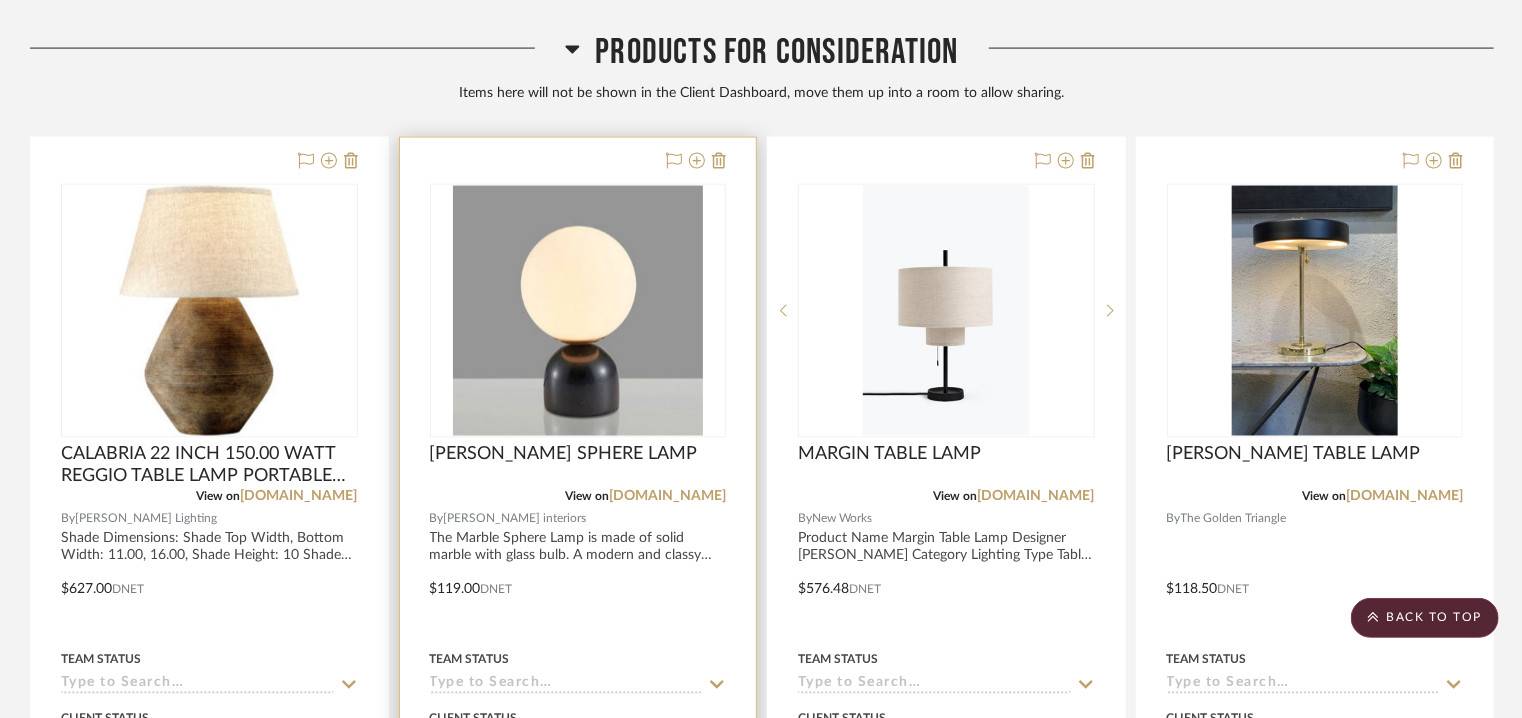 scroll, scrollTop: 1500, scrollLeft: 0, axis: vertical 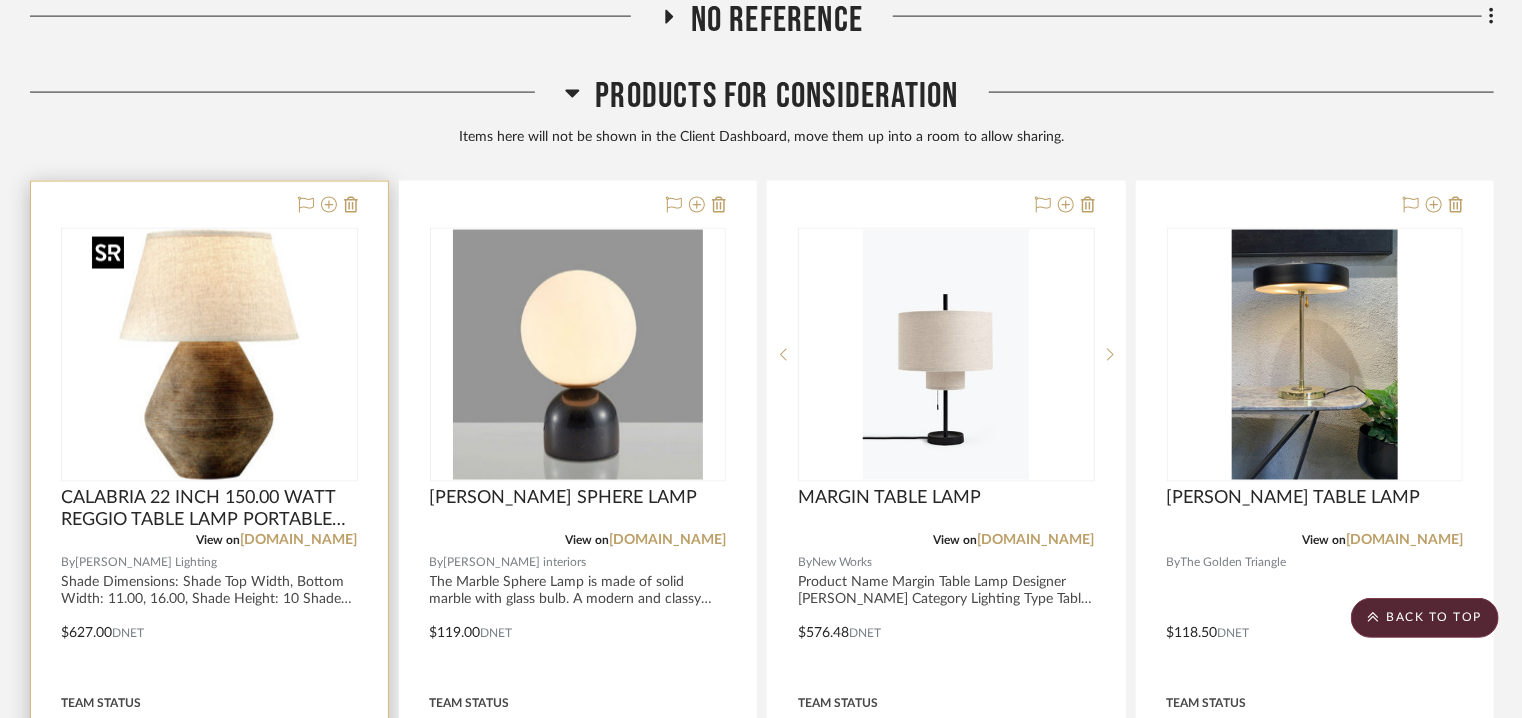 click at bounding box center (209, 355) 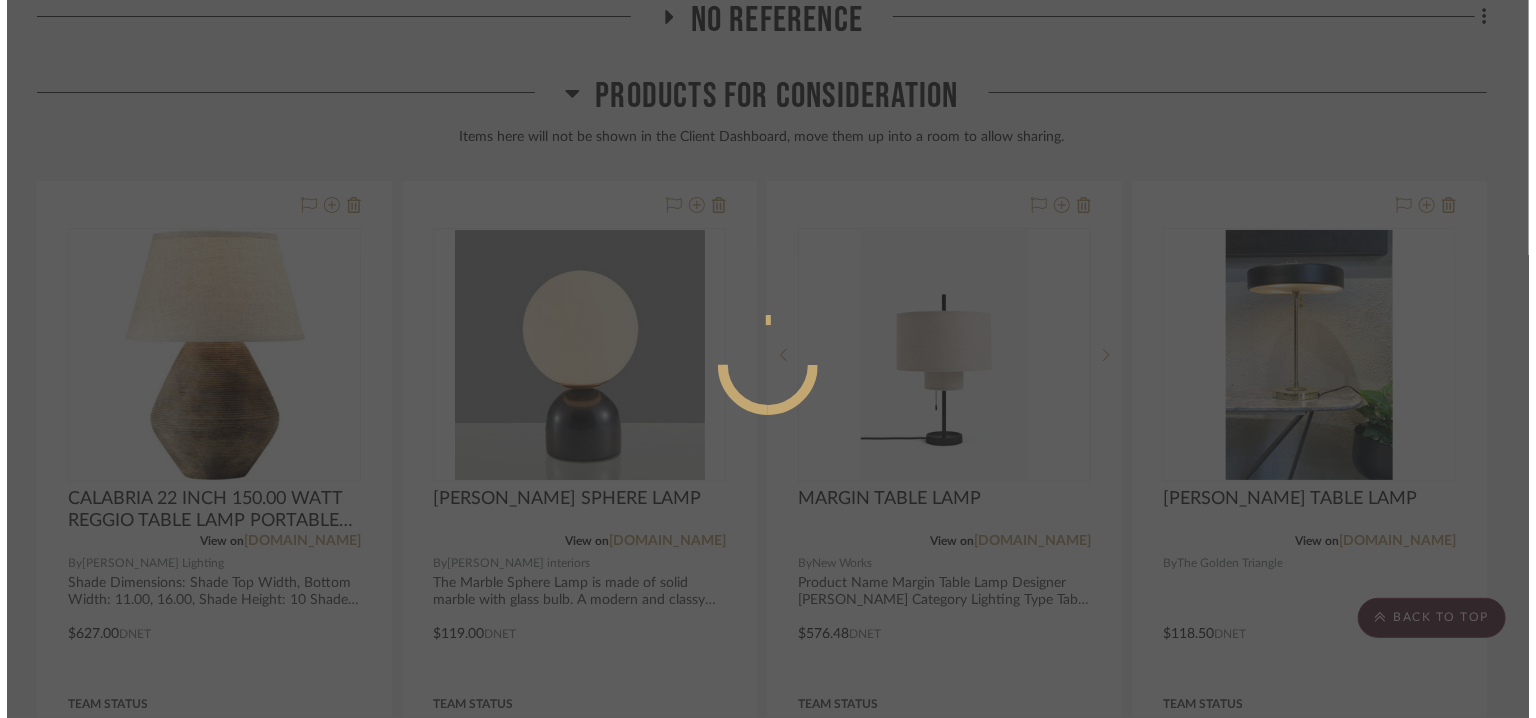 scroll, scrollTop: 0, scrollLeft: 0, axis: both 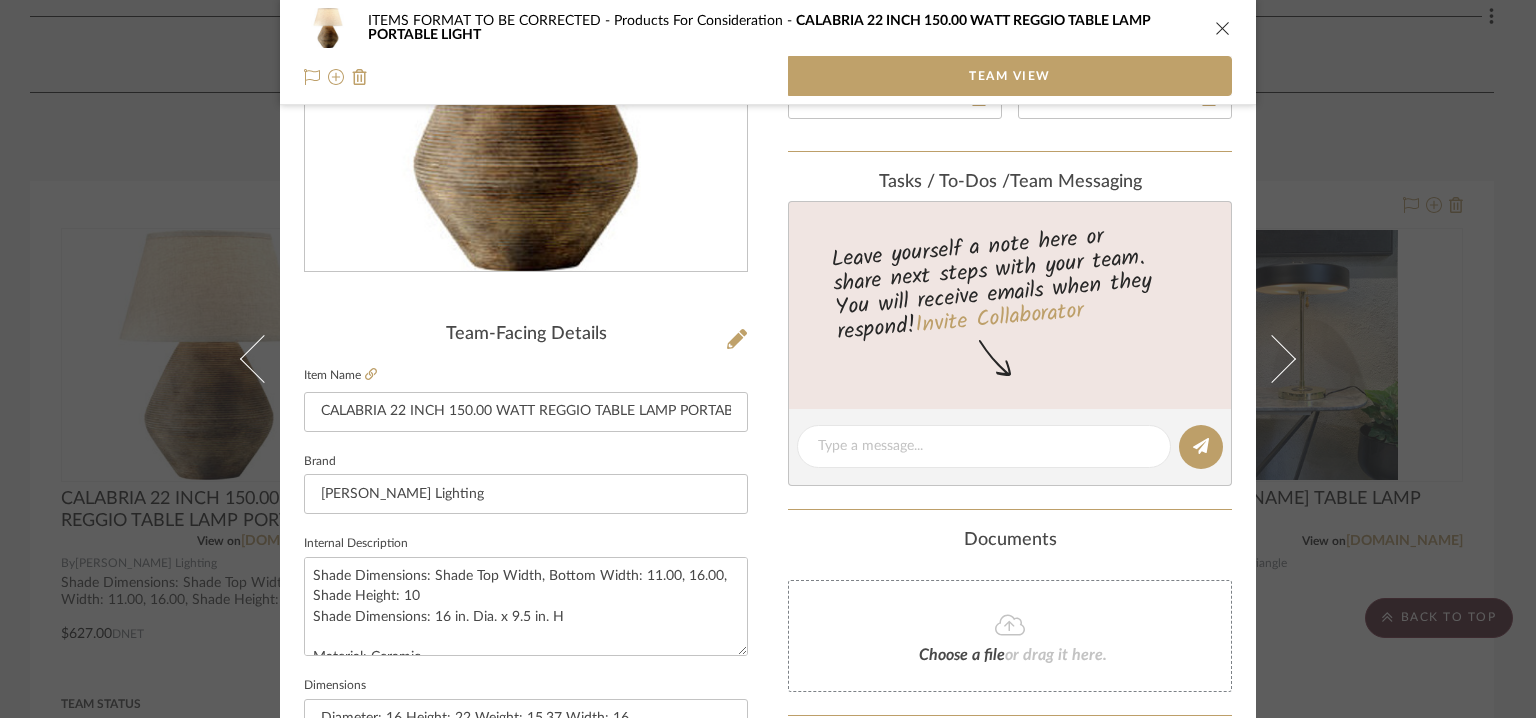 click on "Item Name" 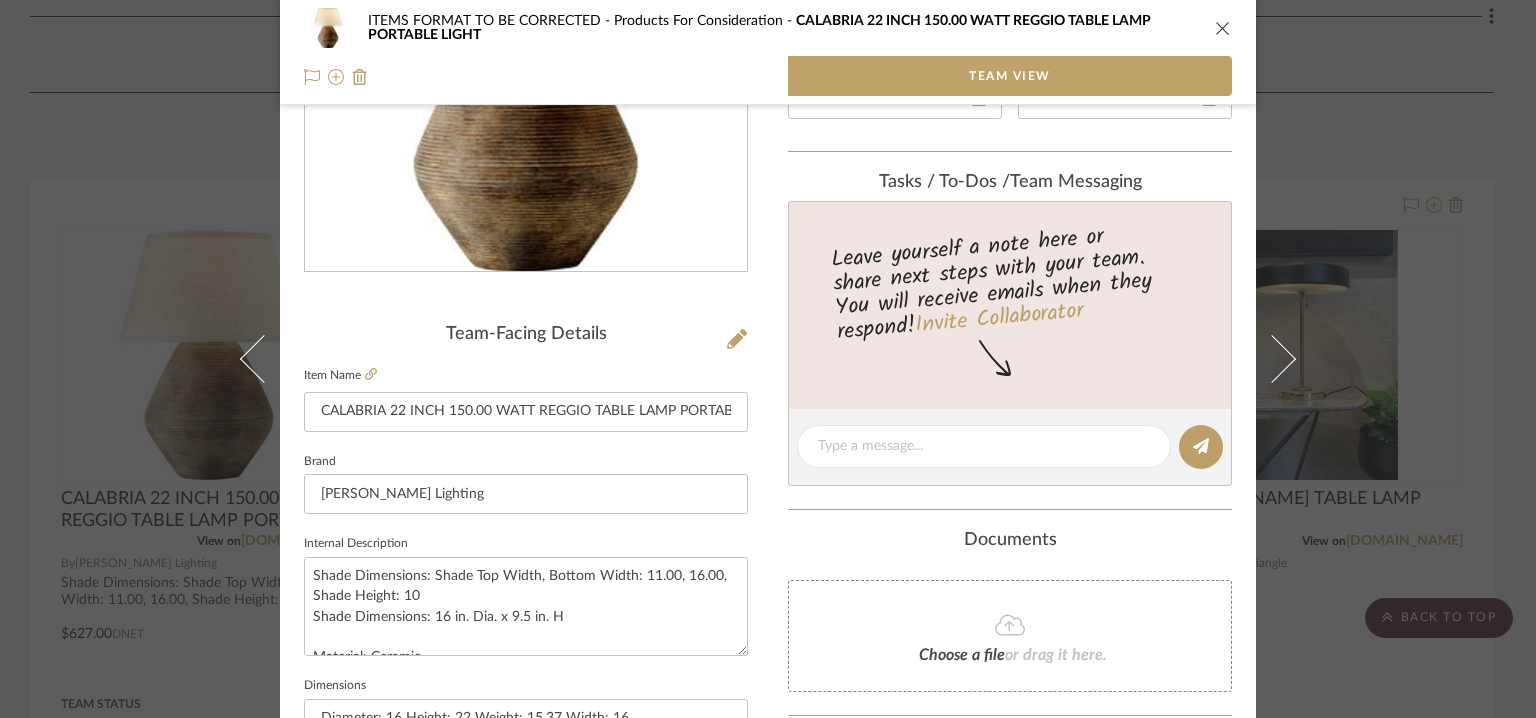 scroll, scrollTop: 557, scrollLeft: 0, axis: vertical 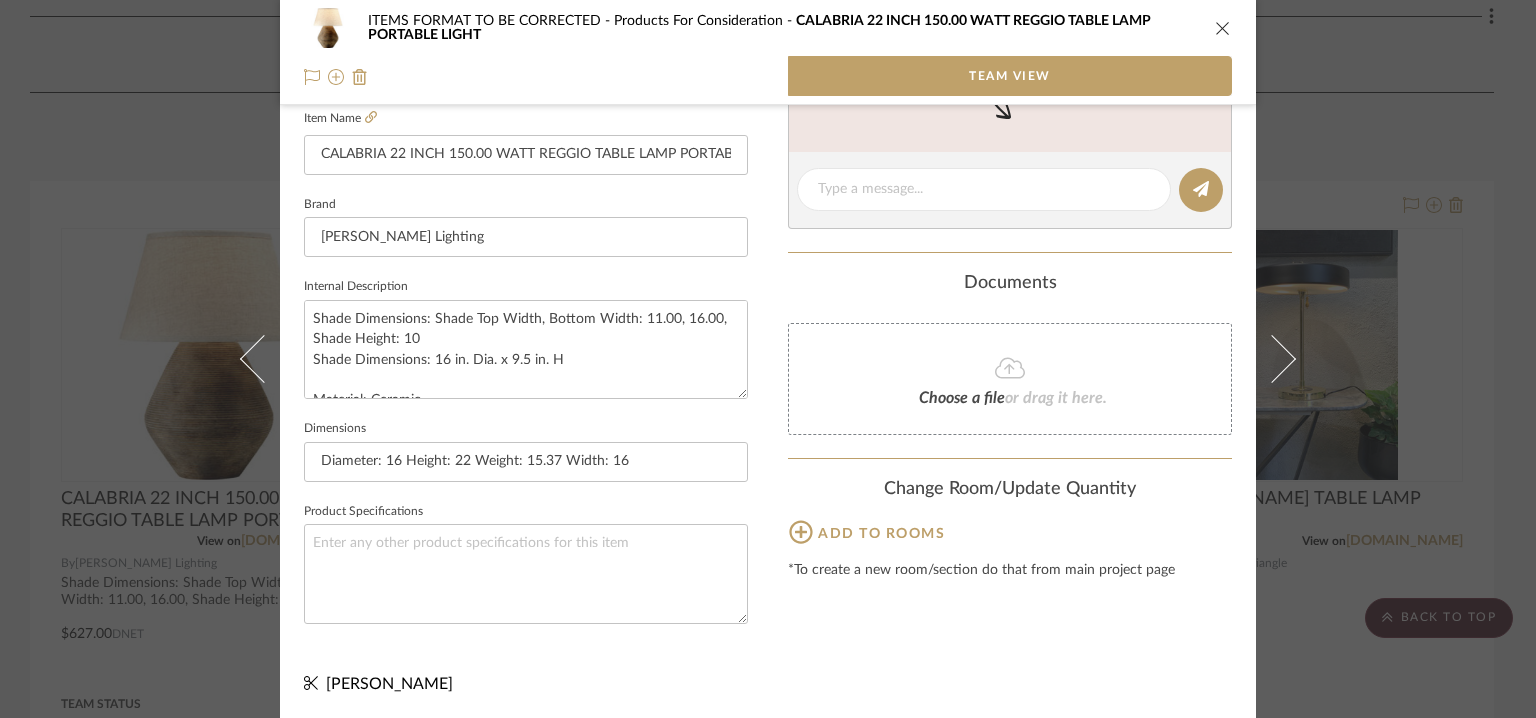 click 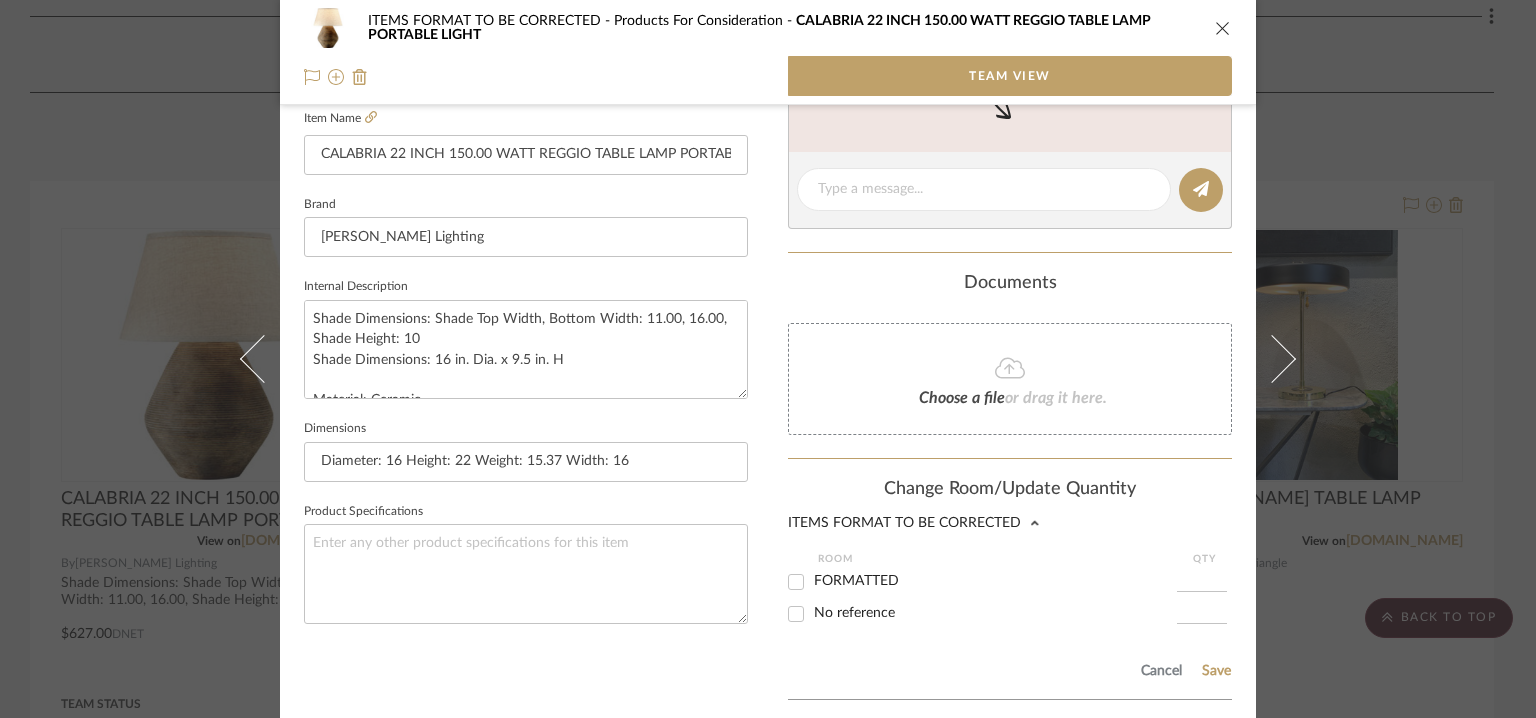 click on "ITEMS FORMAT TO BE CORRECTED Products For Consideration CALABRIA 22 INCH 150.00 WATT REGGIO TABLE LAMP PORTABLE LIGHT Team View  Team-Facing Details   Item Name  [GEOGRAPHIC_DATA] 22 INCH 150.00 WATT REGGIO TABLE LAMP PORTABLE LIGHT  Brand  [PERSON_NAME] Lighting  Internal Description  Shade Dimensions: Shade Top Width, Bottom Width: 11.00, 16.00, Shade Height: 10
Shade Dimensions: 16 in. Dia. x 9.5 in. H
Material: Ceramic
Shade Features: Off-White Hardback Linen Fabric Shade  Dimensions  Diameter: 16 Height: 22 Weight: 15.37 Width: 16  Product Specifications  Content here copies to Client View - confirm visibility there. Team Status  Lead Time  In Stock Weeks  Est. Min   Est. Max   Due Date   Install Date  Tasks / To-Dos /  team Messaging  Leave yourself a note here or share next steps with your team. You will receive emails when they
respond!  Invite Collaborator  Documents  Choose a file  or drag it here. Change Room/Update Quantity ITEMS FORMAT TO BE CORRECTED Room QTY FORMATTED No reference Cancel Save" at bounding box center (768, 147) 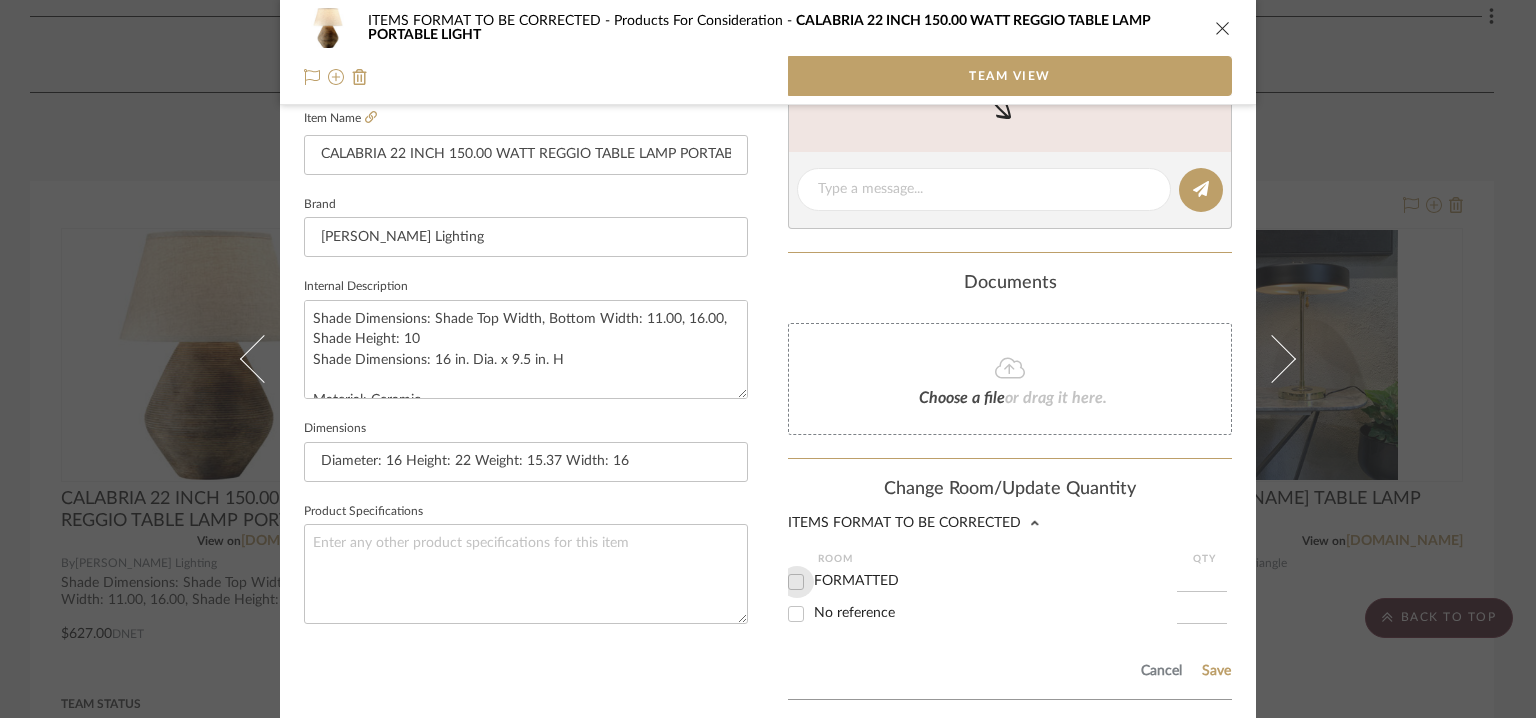 click on "FORMATTED" at bounding box center [796, 582] 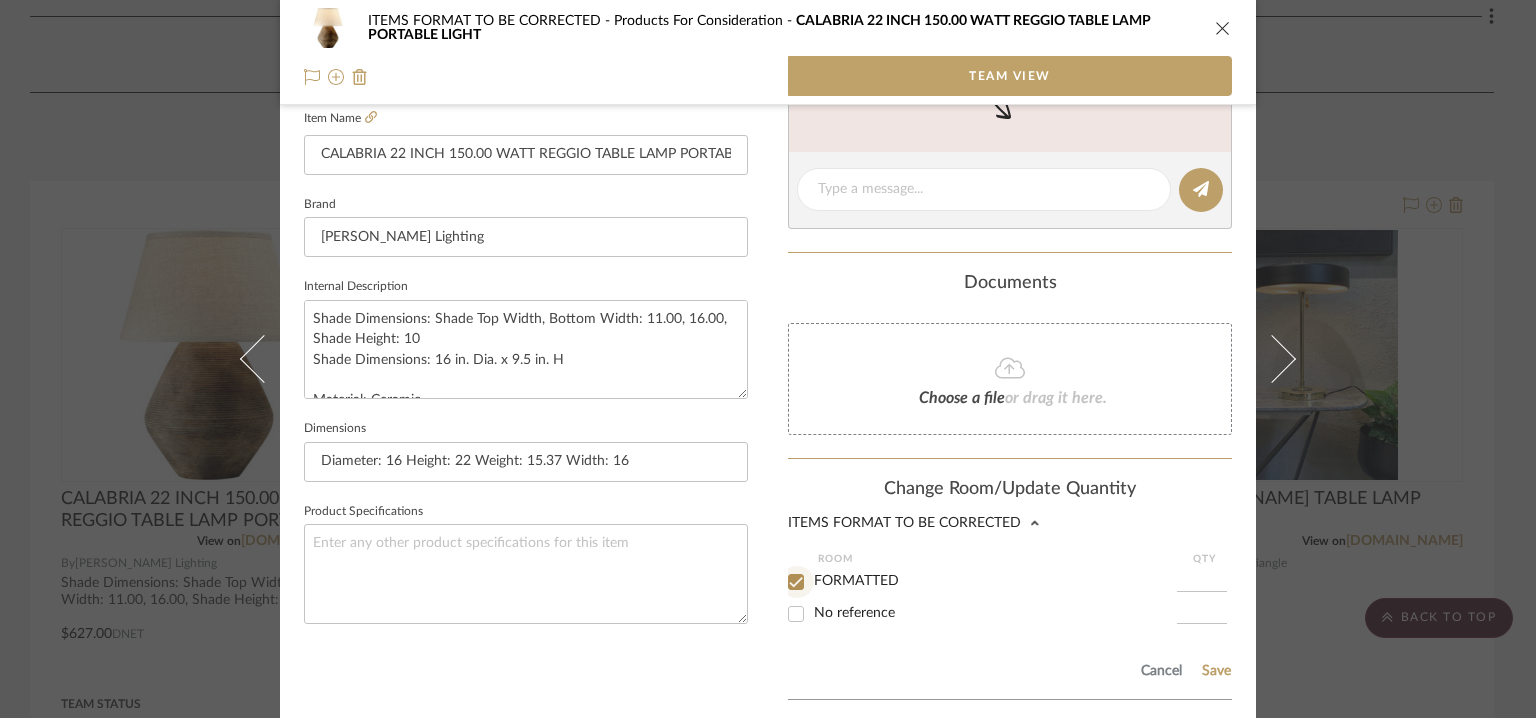 checkbox on "true" 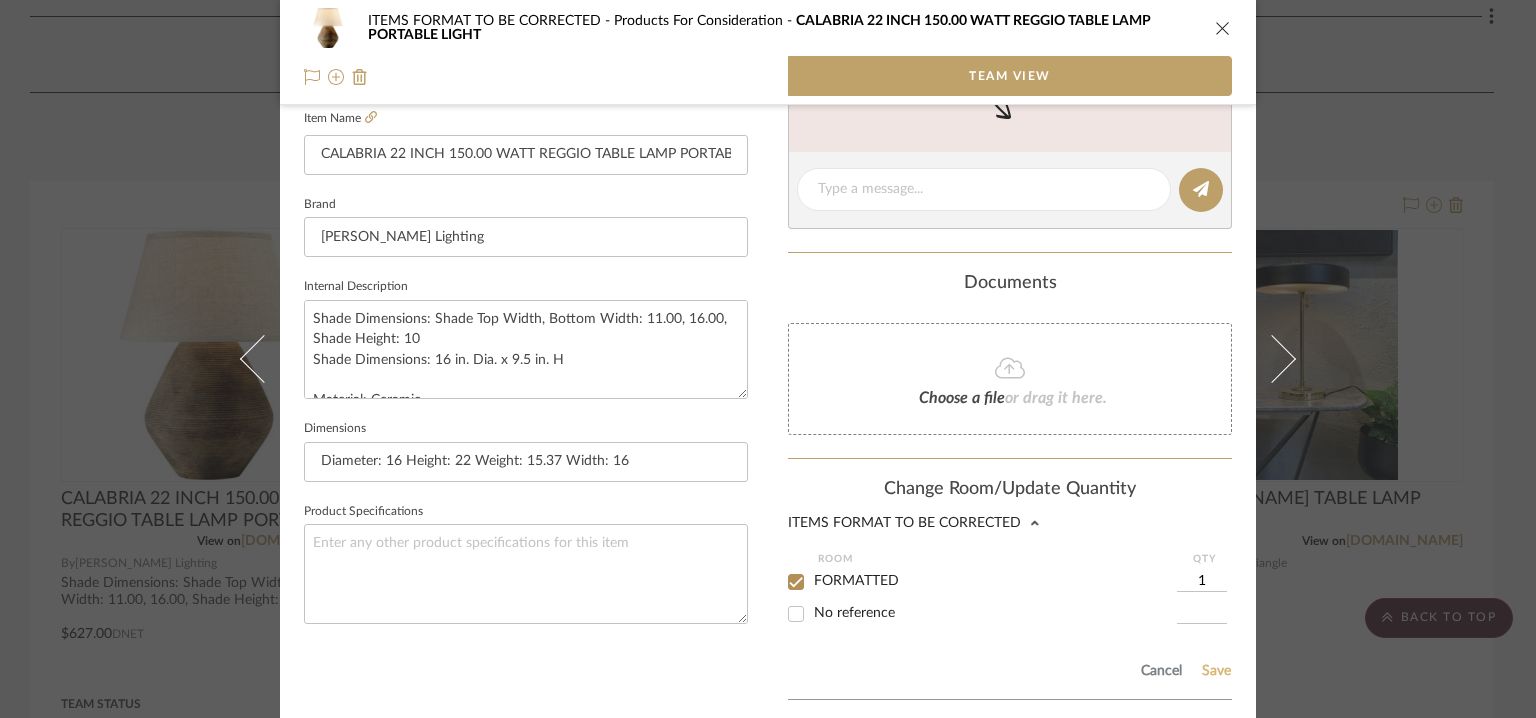 click on "Save" 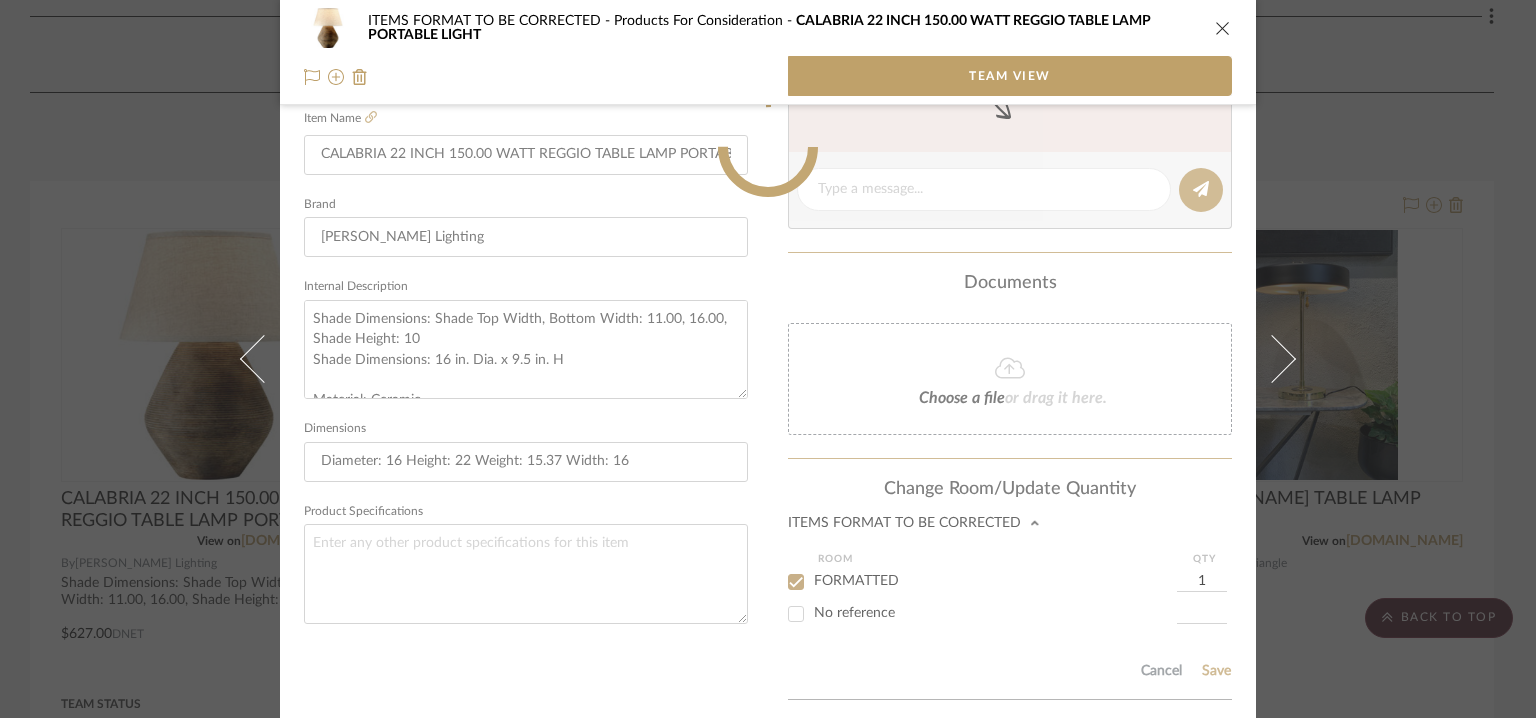 type 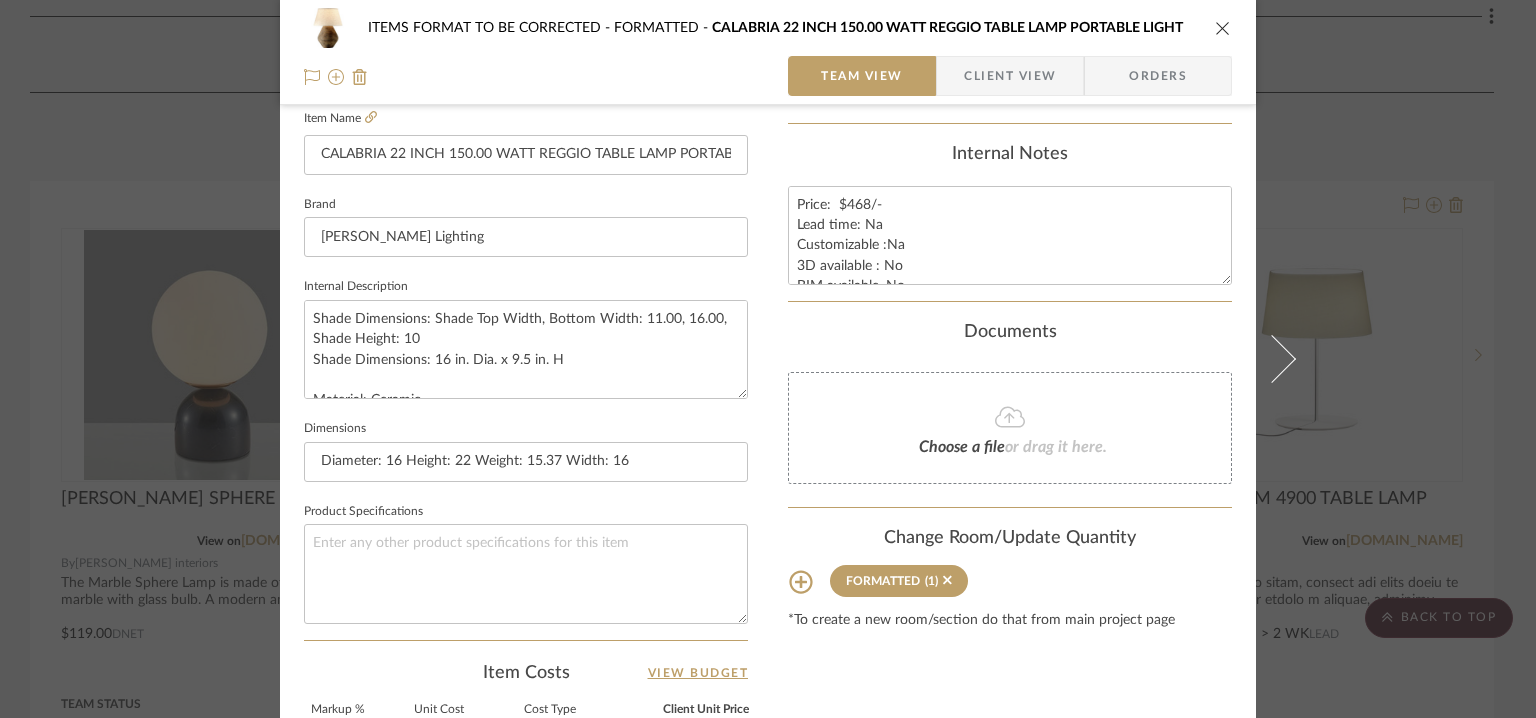 type 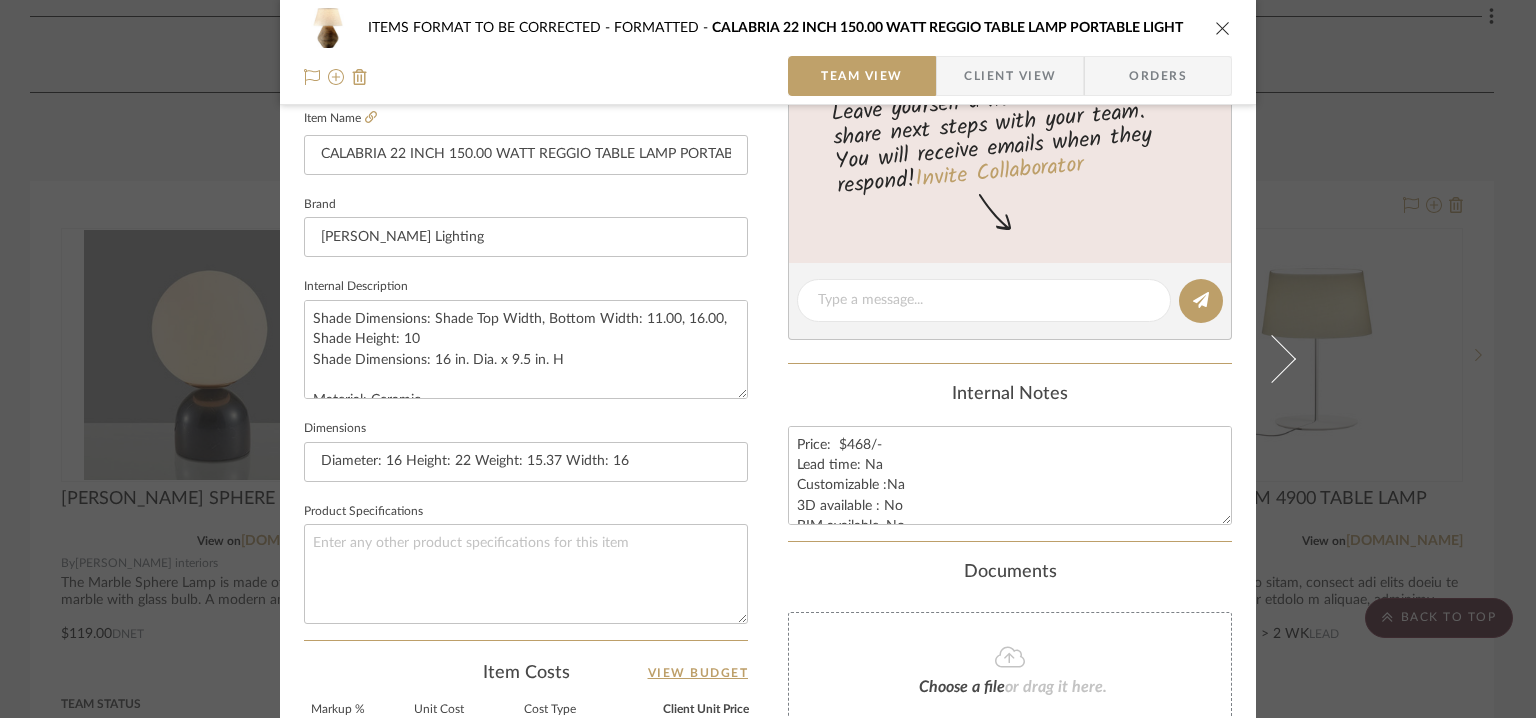 click at bounding box center [1223, 28] 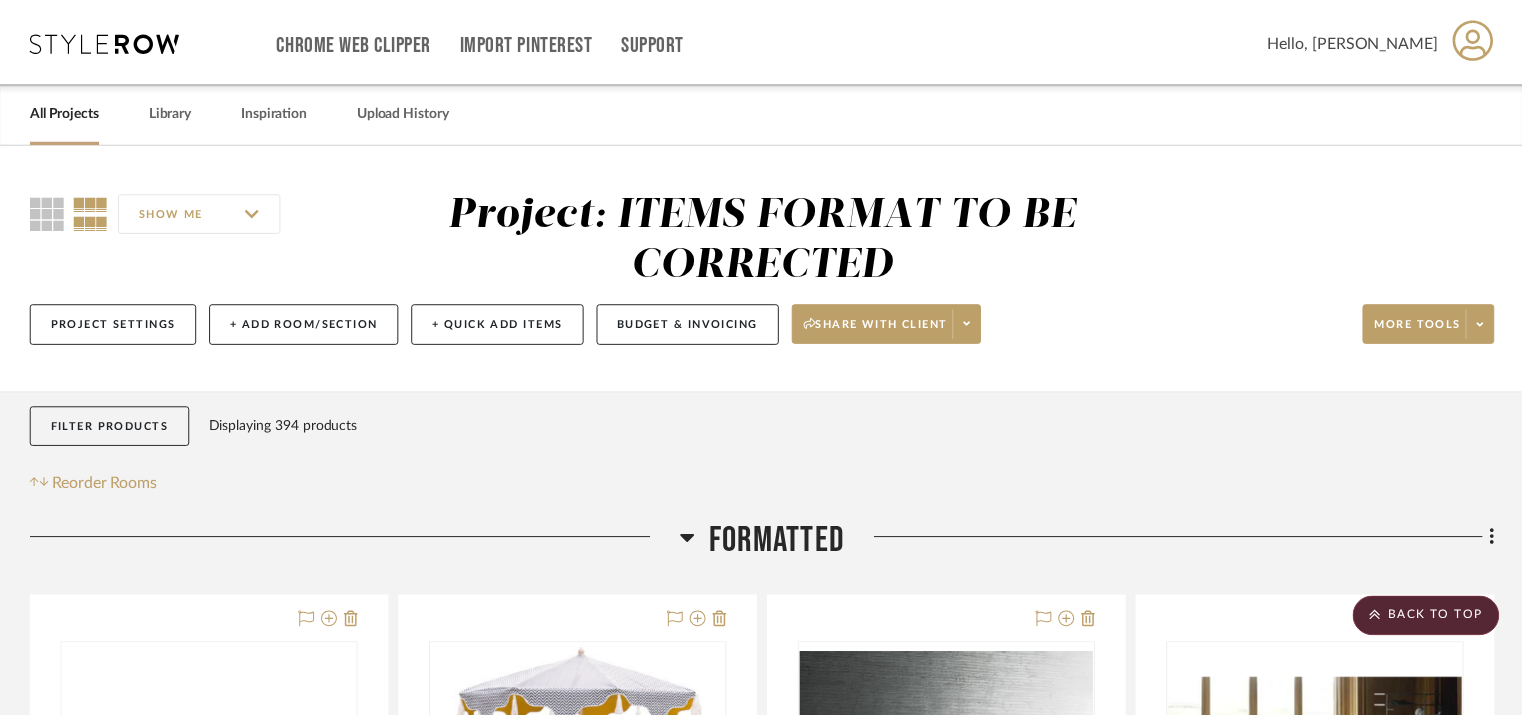 scroll, scrollTop: 1500, scrollLeft: 0, axis: vertical 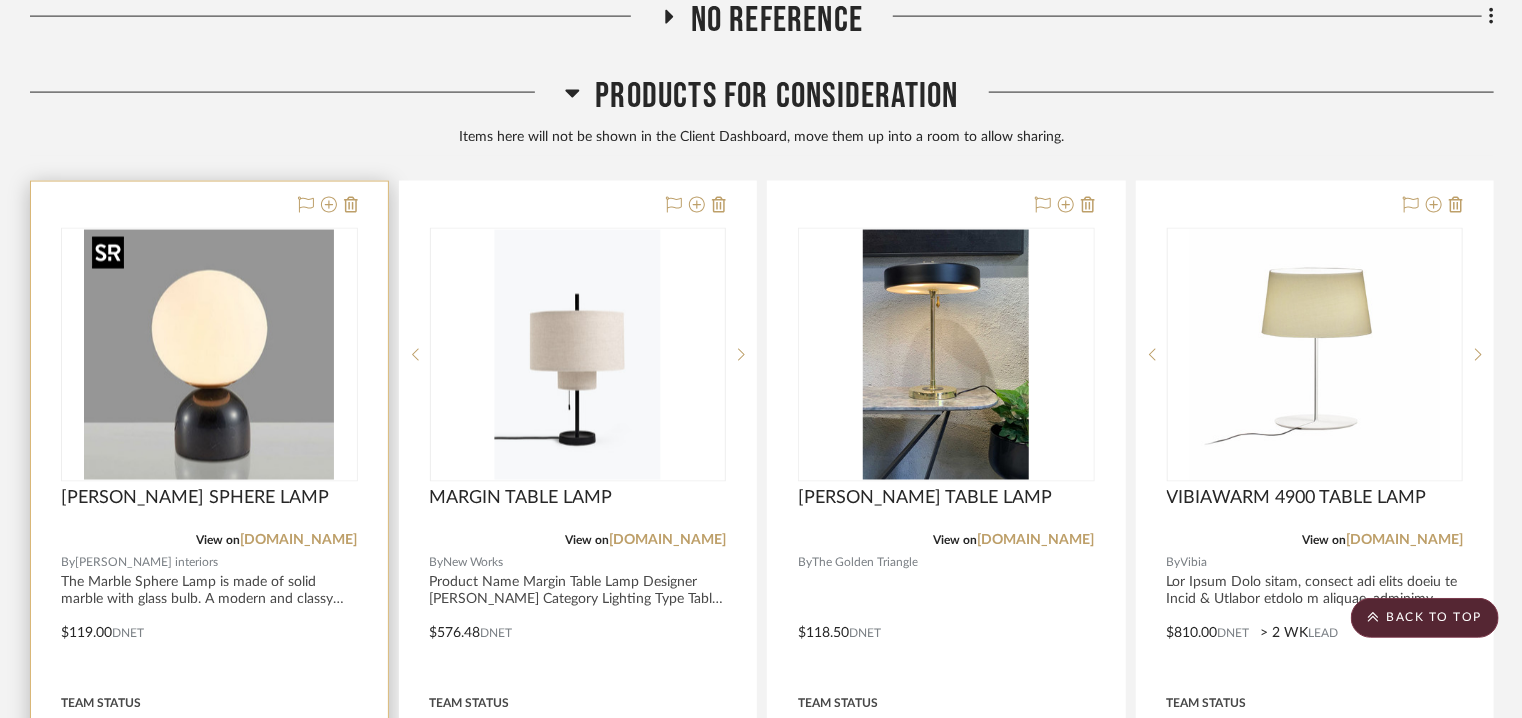 click at bounding box center (209, 355) 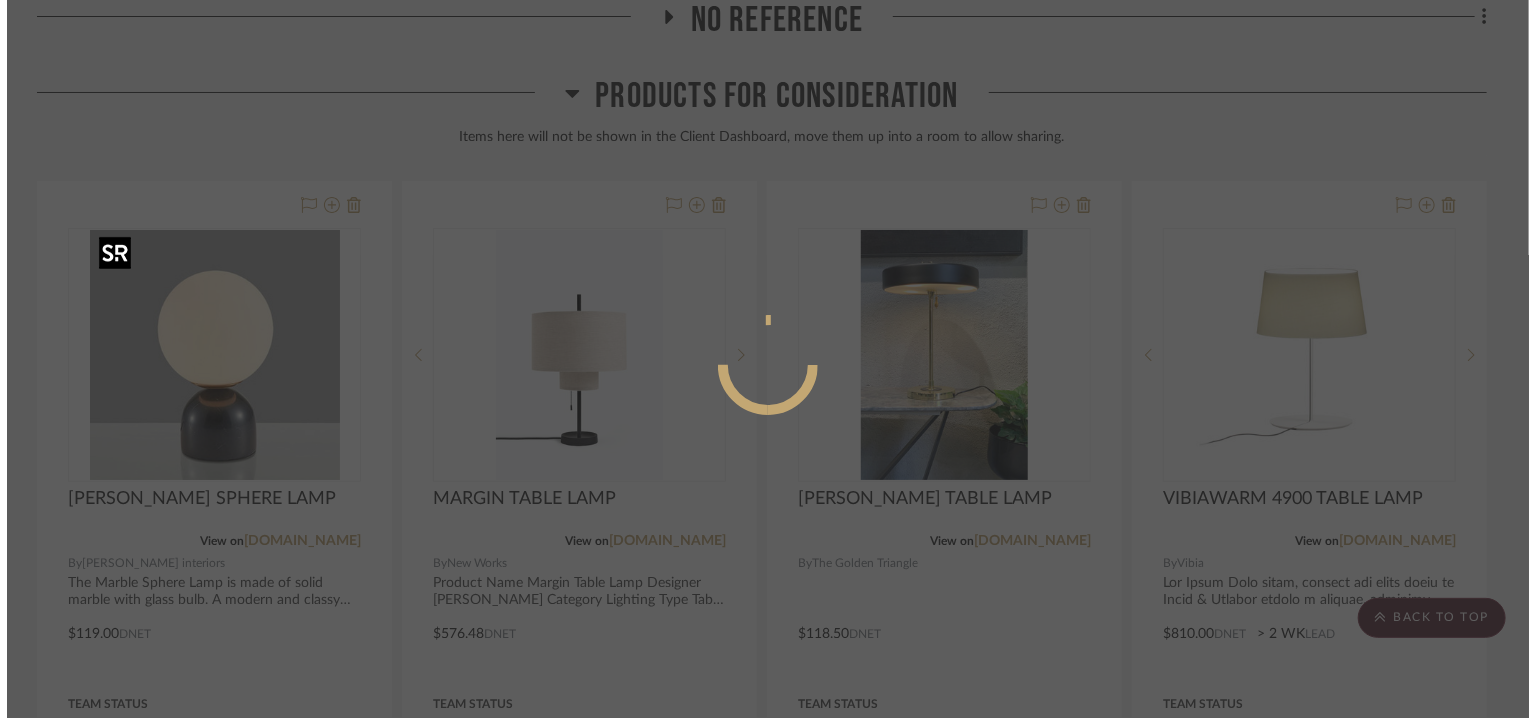 scroll, scrollTop: 0, scrollLeft: 0, axis: both 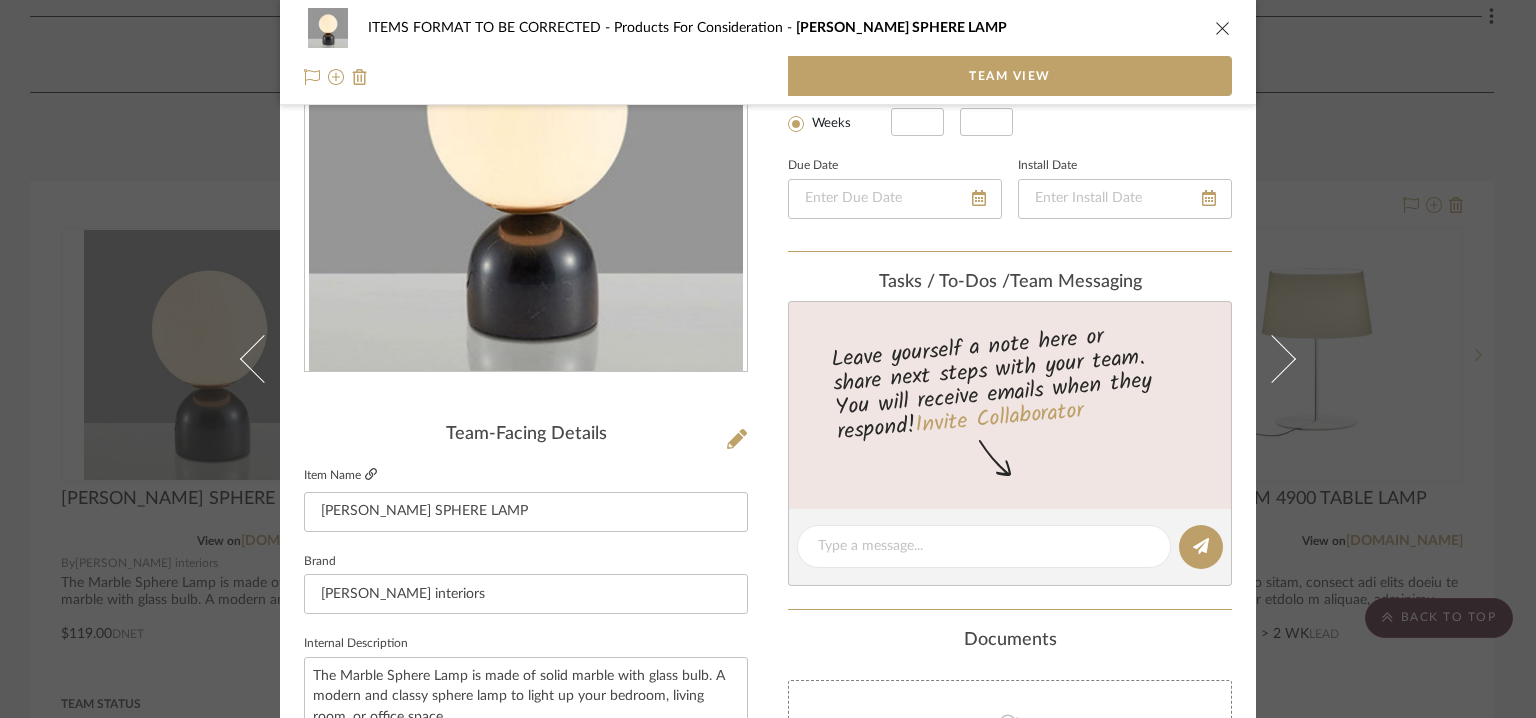 click 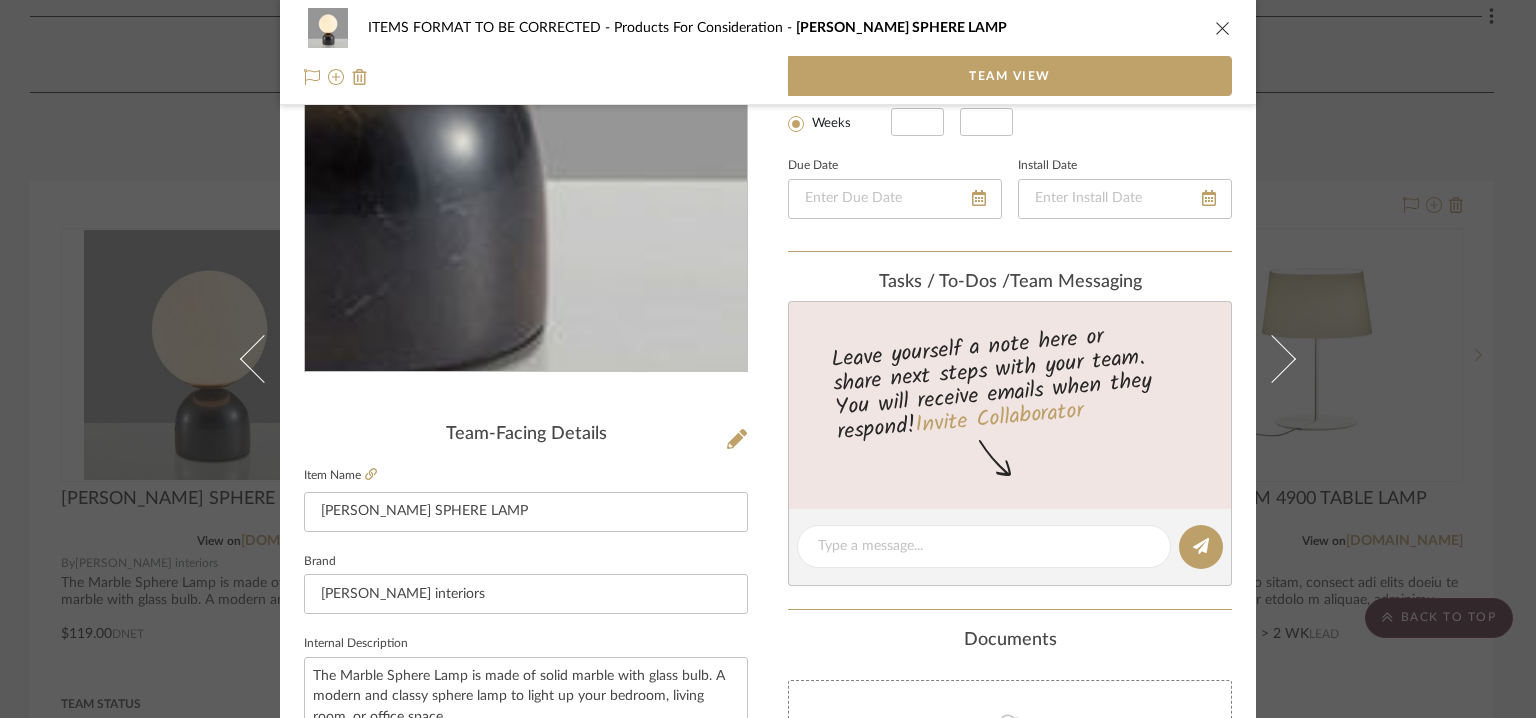click at bounding box center [526, 155] 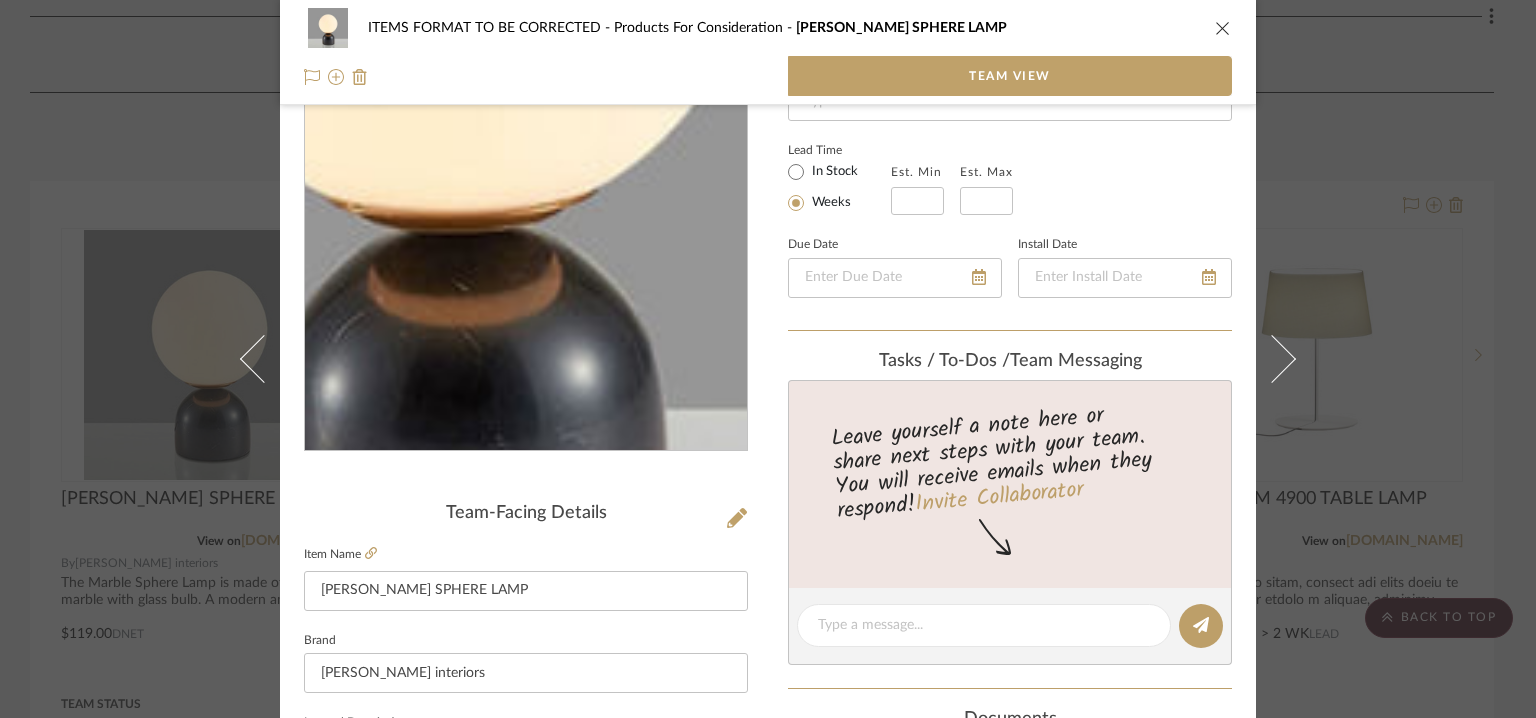 scroll, scrollTop: 100, scrollLeft: 0, axis: vertical 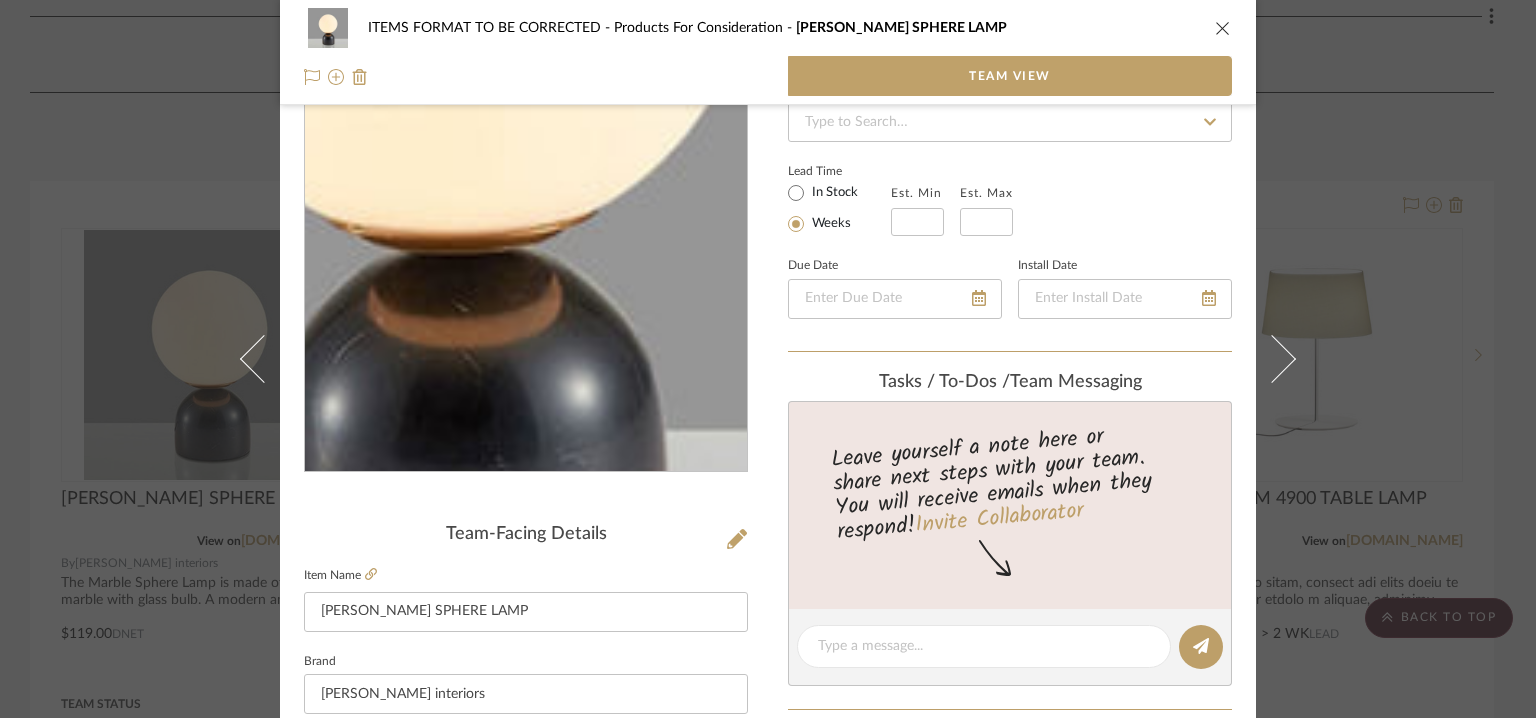 click at bounding box center [526, 255] 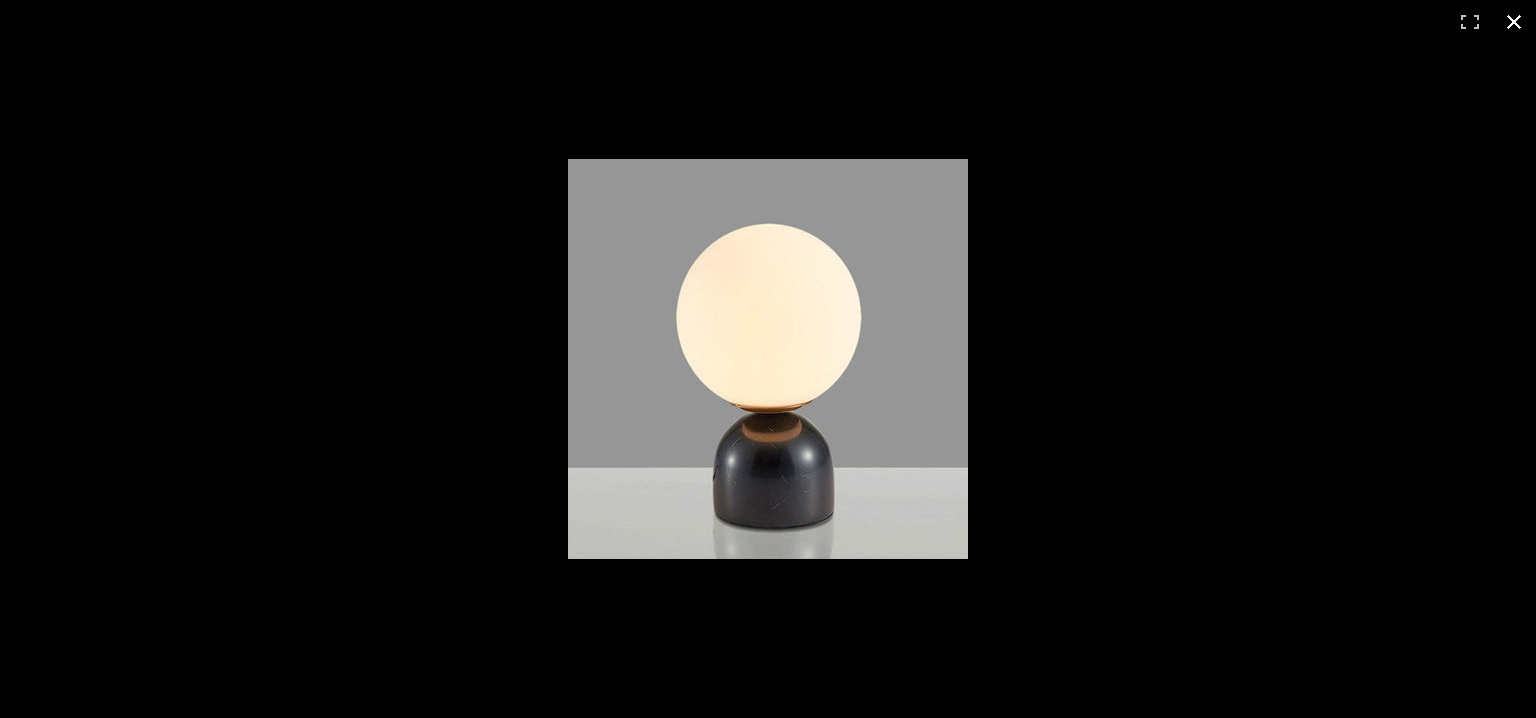 click at bounding box center (1055, 387) 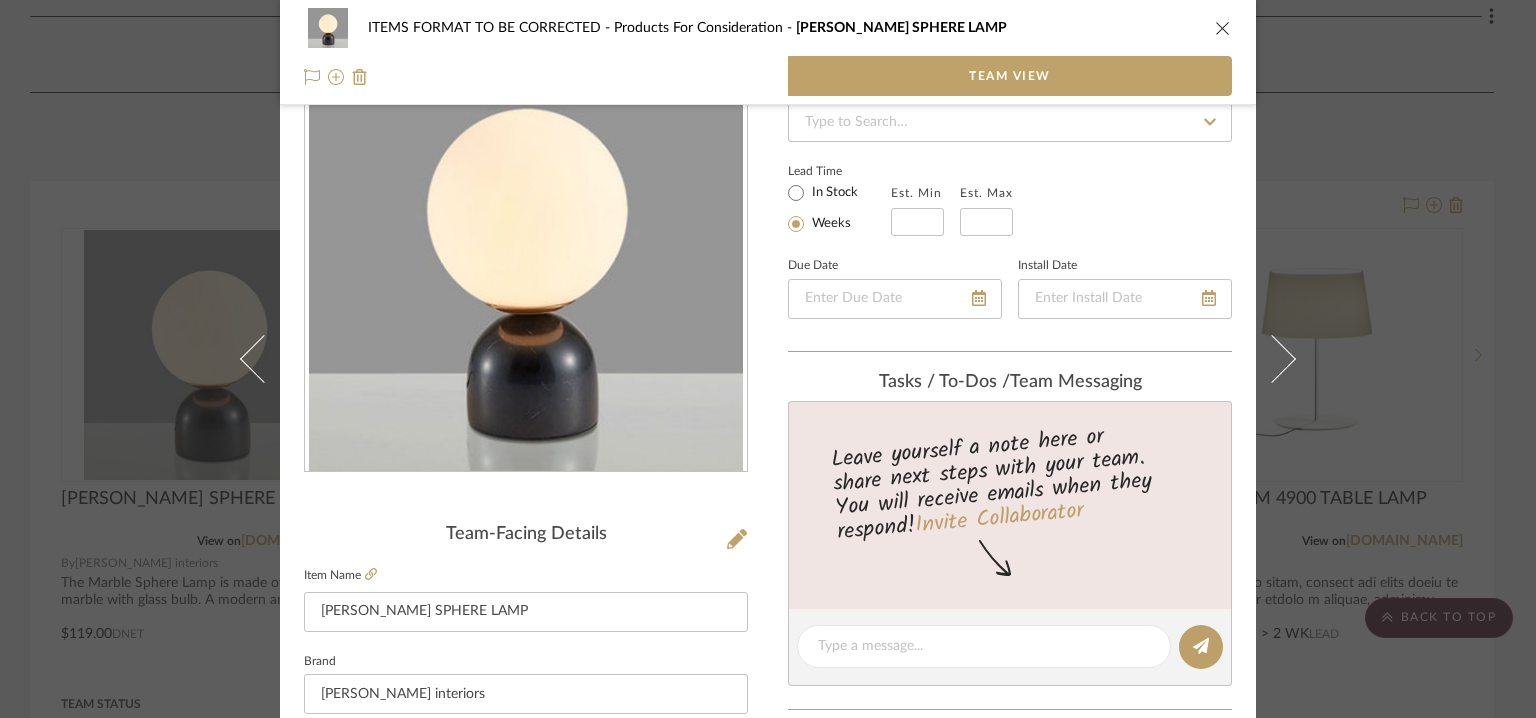 scroll, scrollTop: 557, scrollLeft: 0, axis: vertical 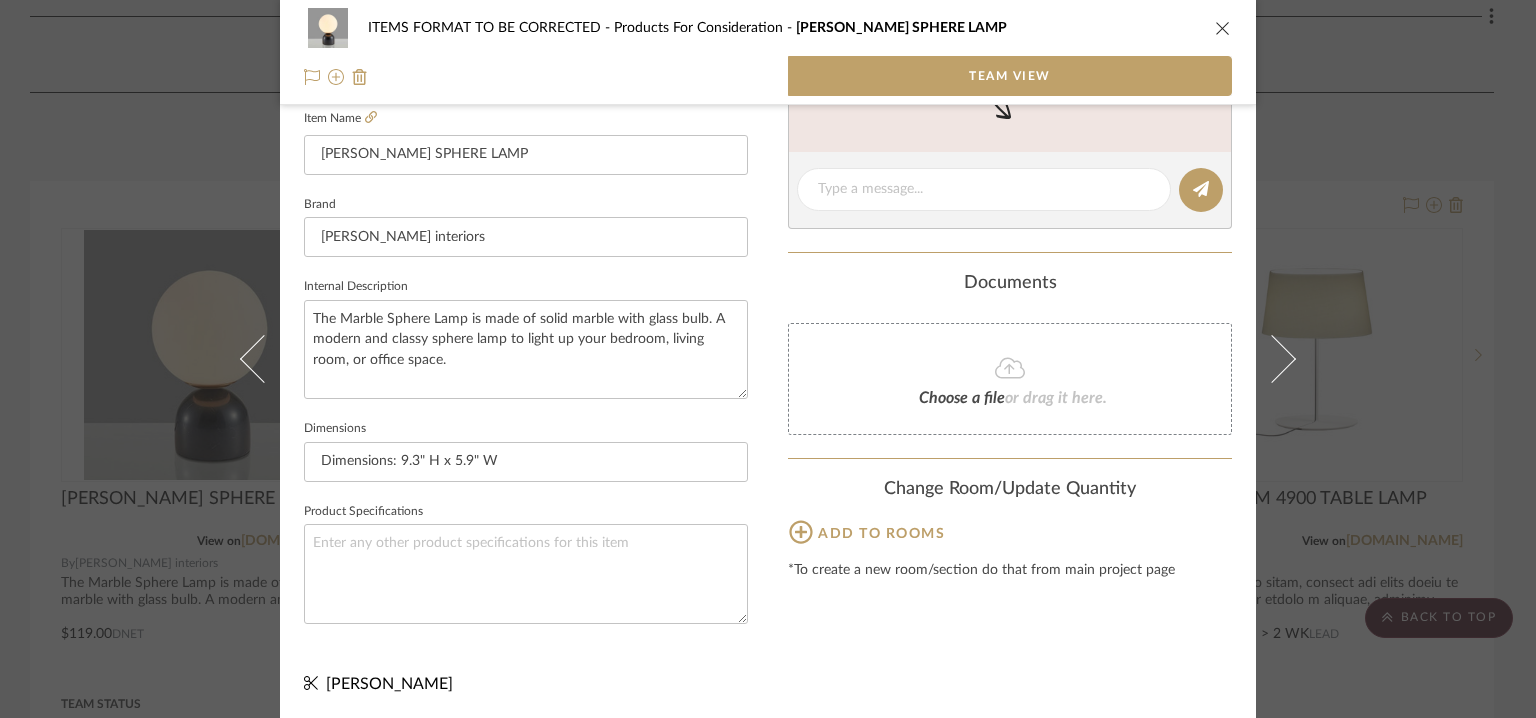 click at bounding box center [1223, 28] 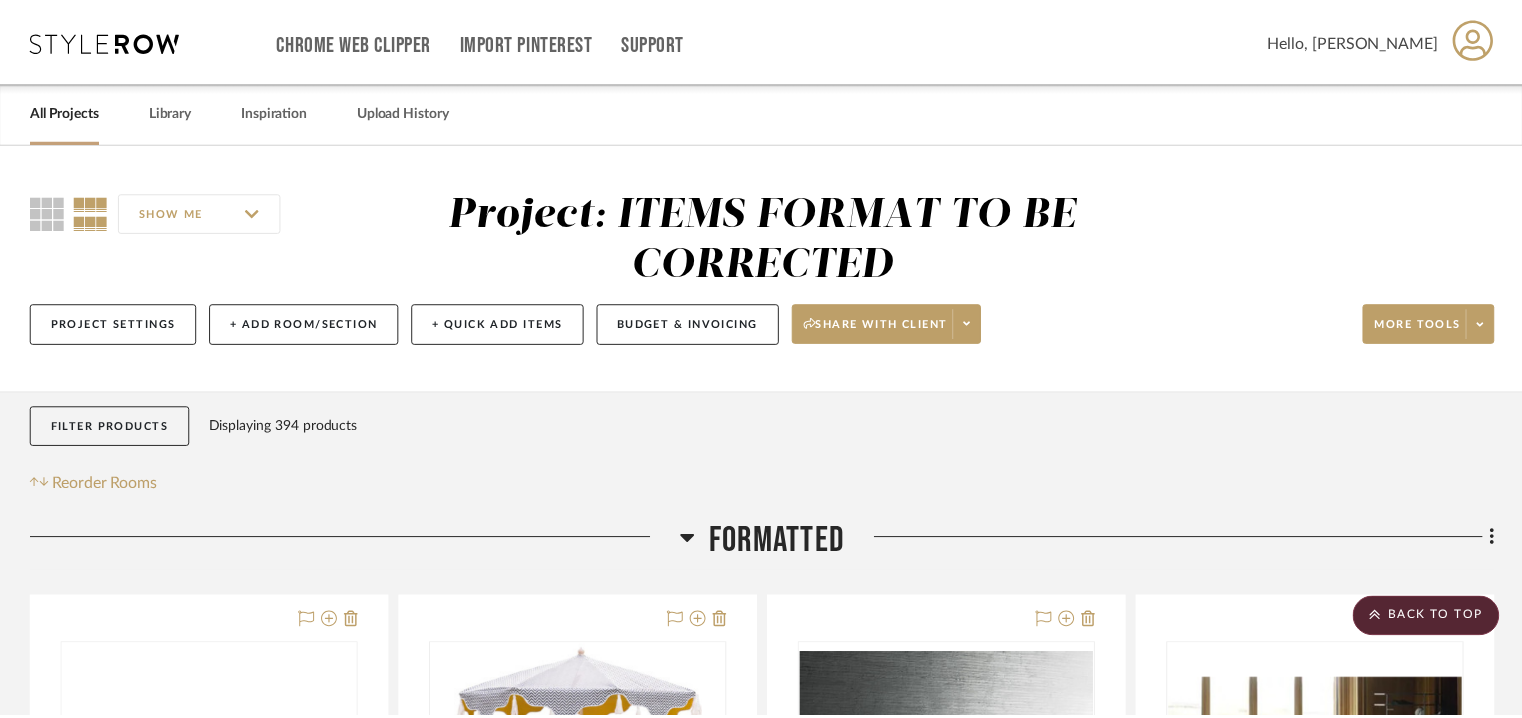scroll, scrollTop: 1500, scrollLeft: 0, axis: vertical 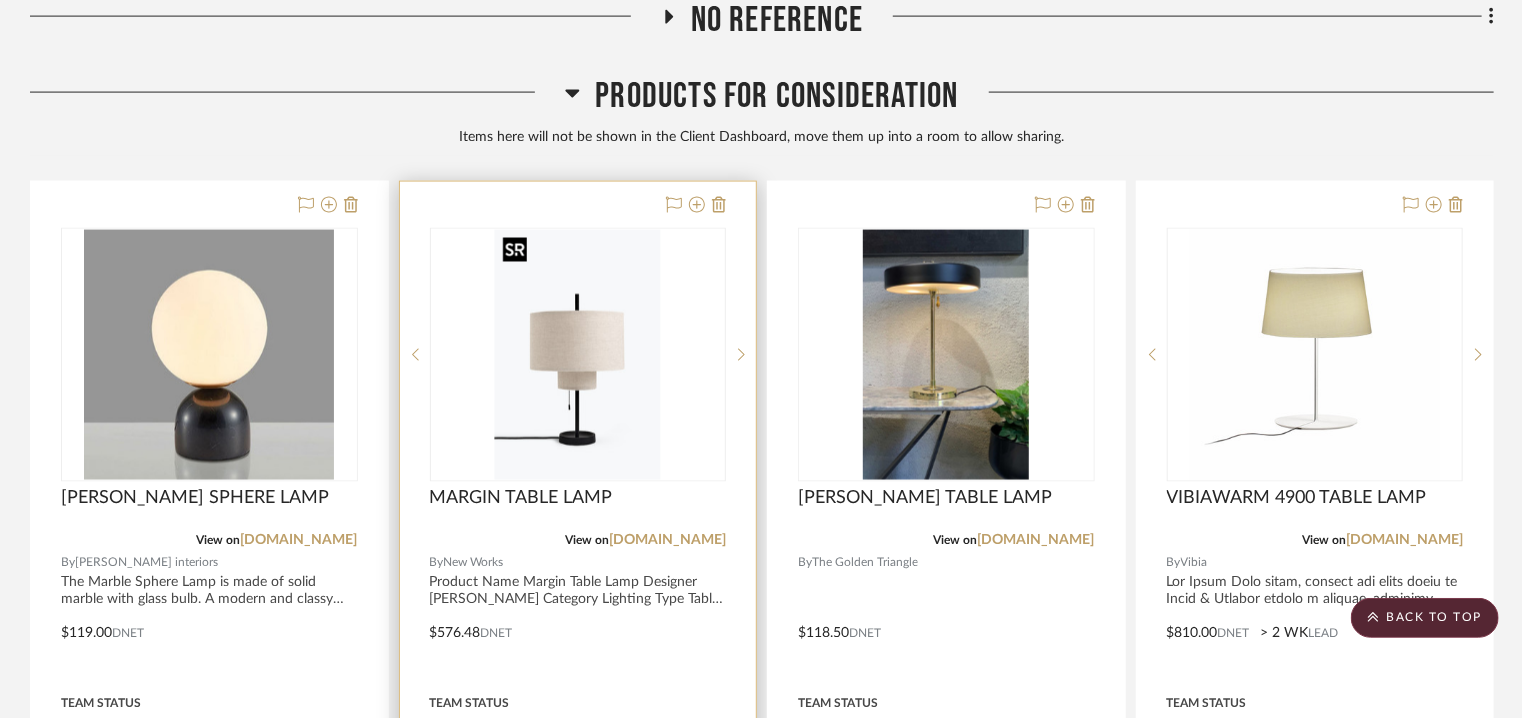 click at bounding box center (578, 355) 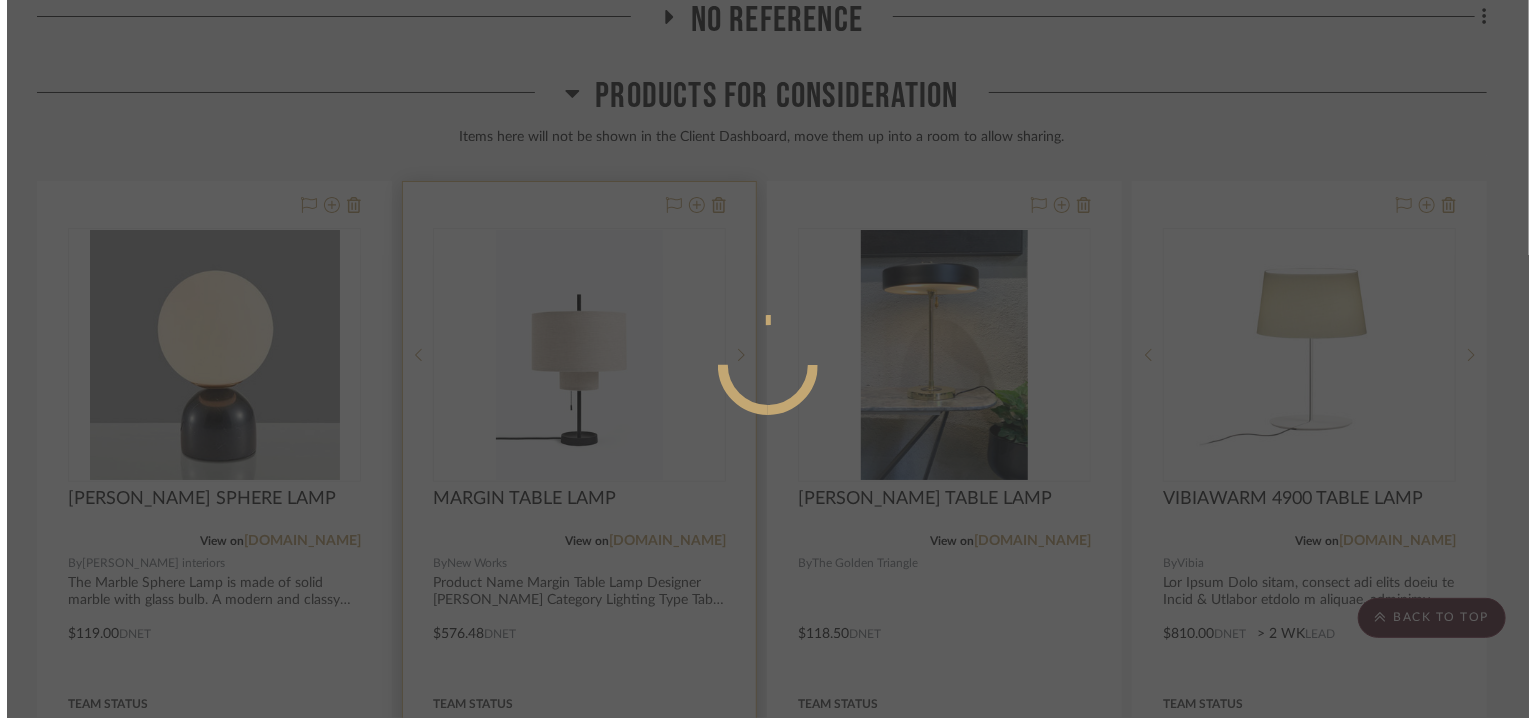 scroll, scrollTop: 0, scrollLeft: 0, axis: both 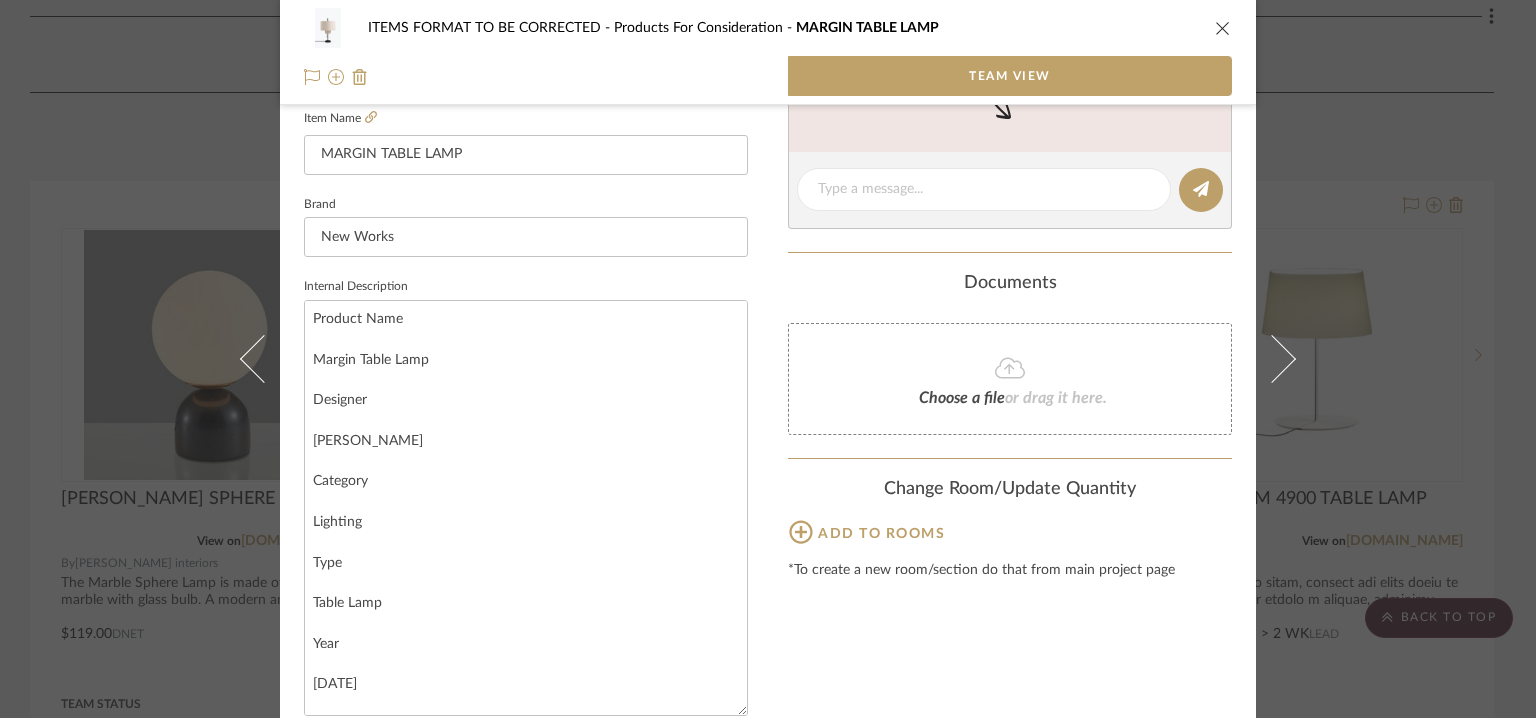 drag, startPoint x: 733, startPoint y: 389, endPoint x: 772, endPoint y: 706, distance: 319.39005 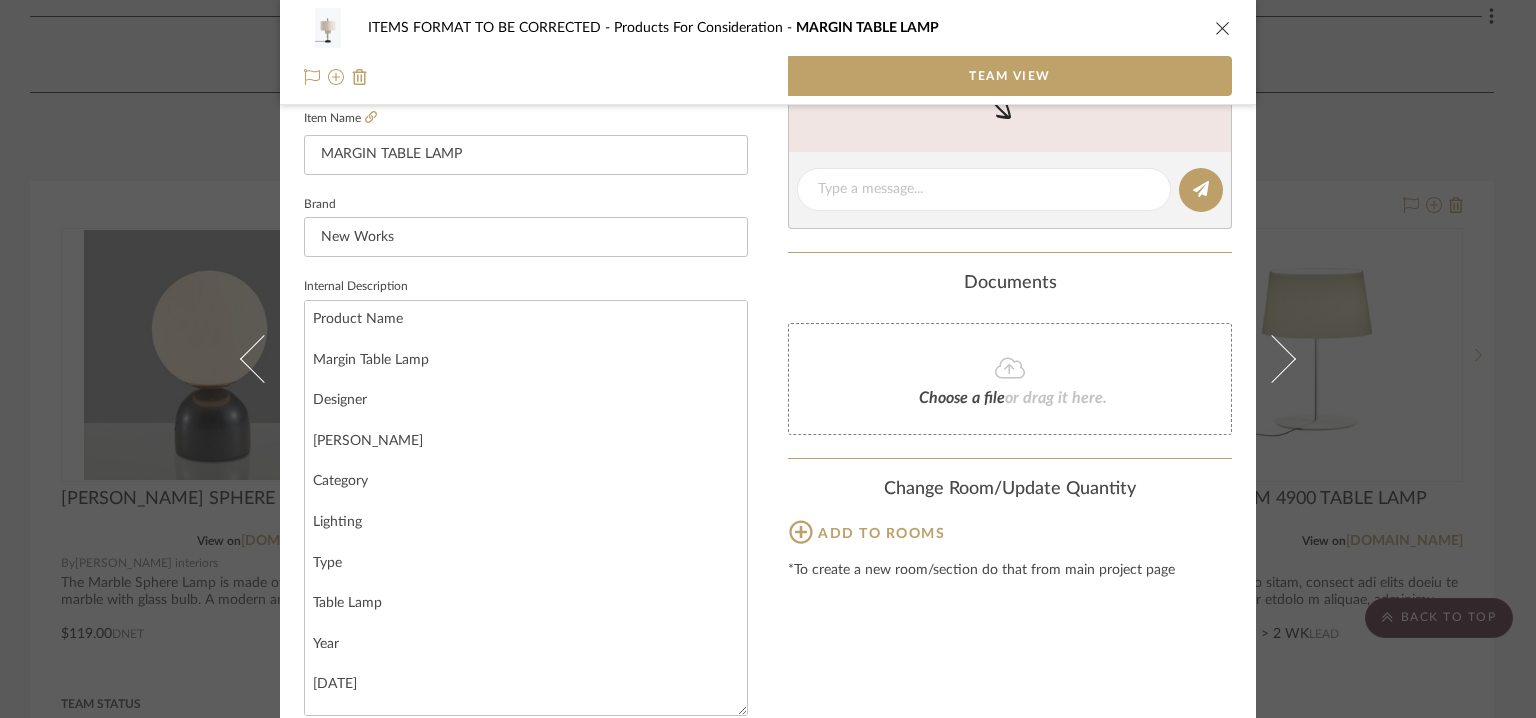 click 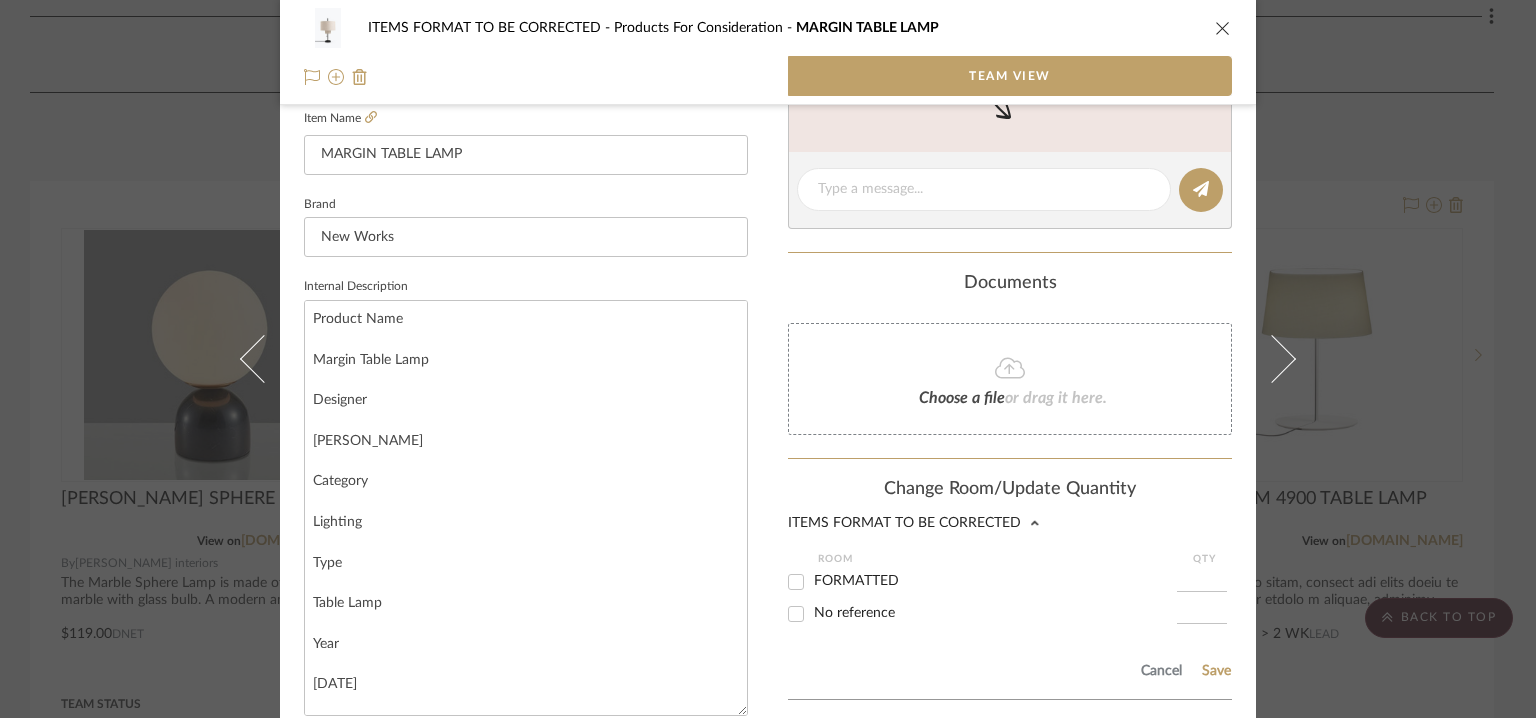 click on "FORMATTED" at bounding box center (796, 582) 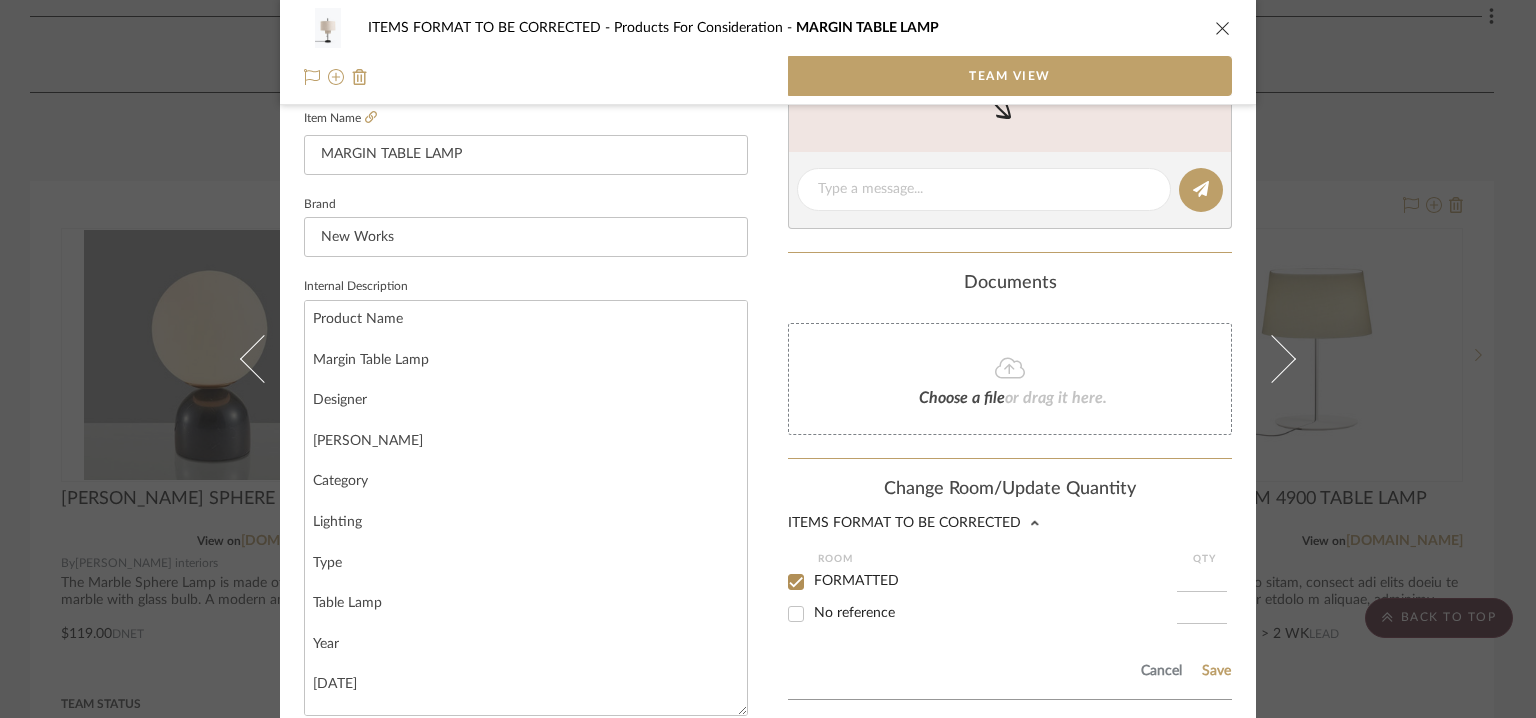 checkbox on "true" 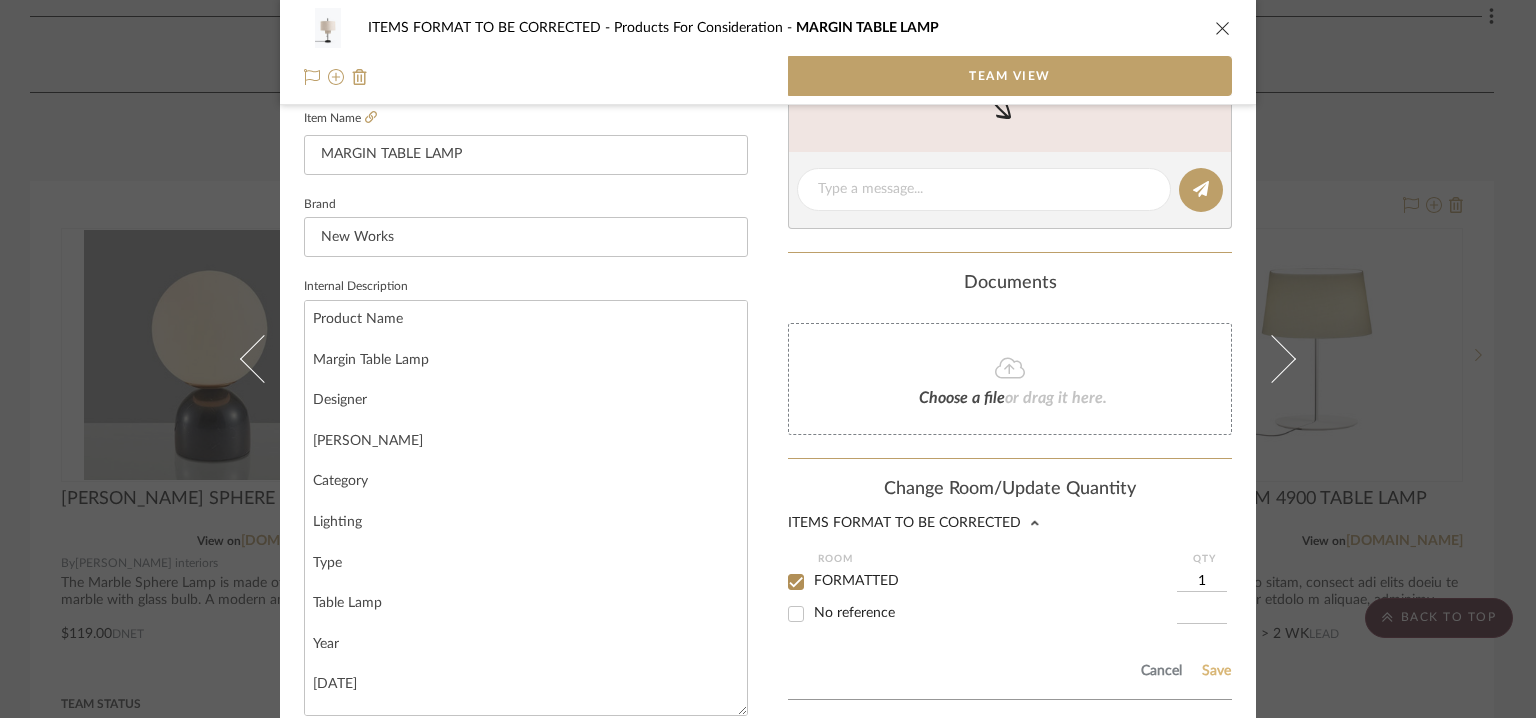 click on "Save" 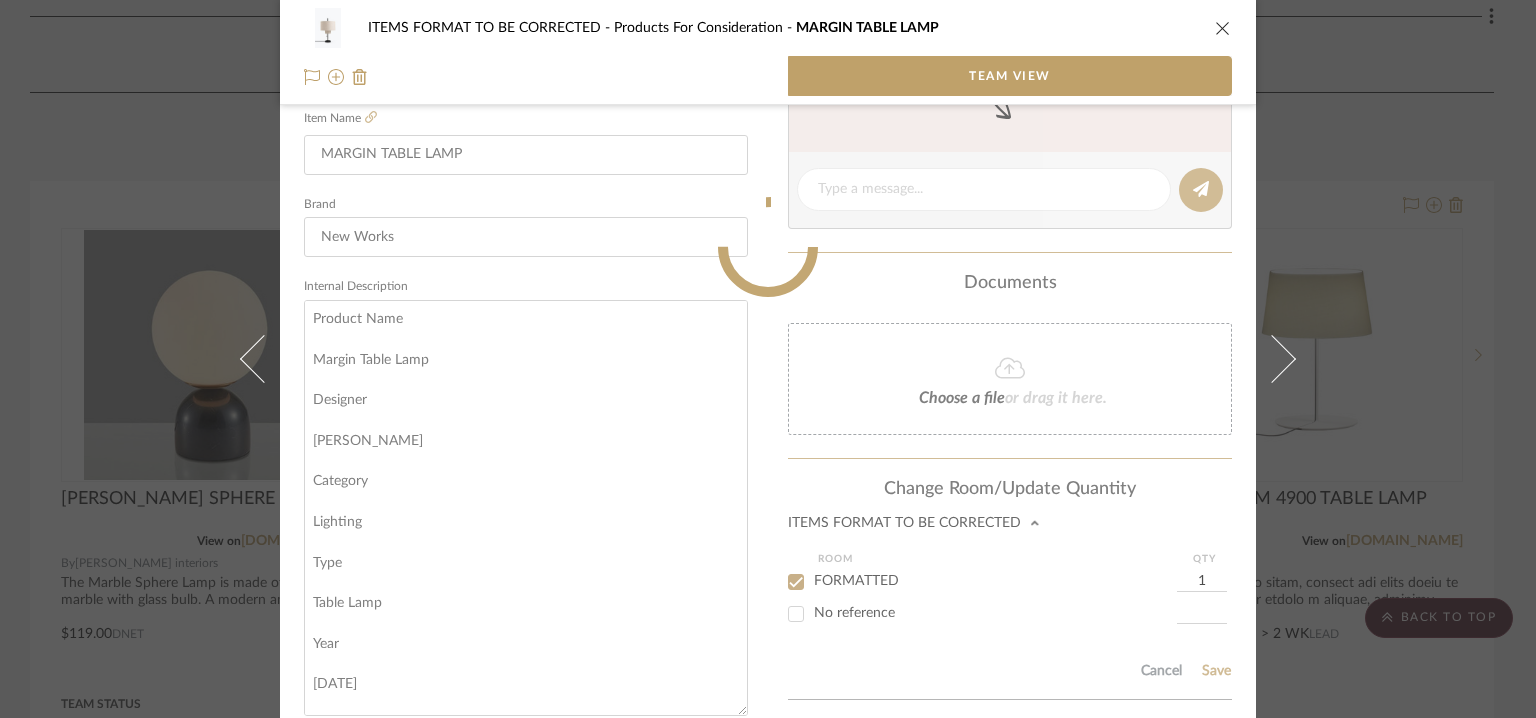 type 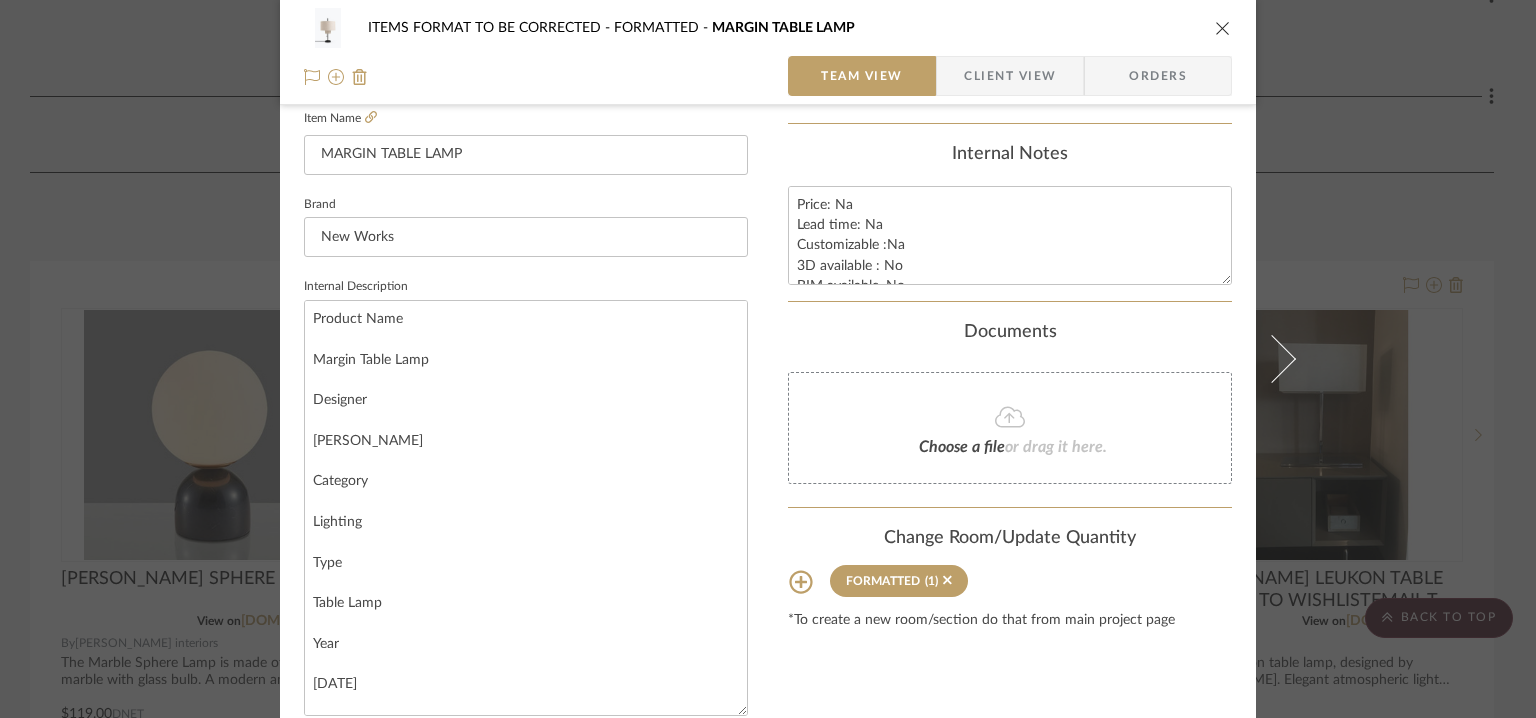 type 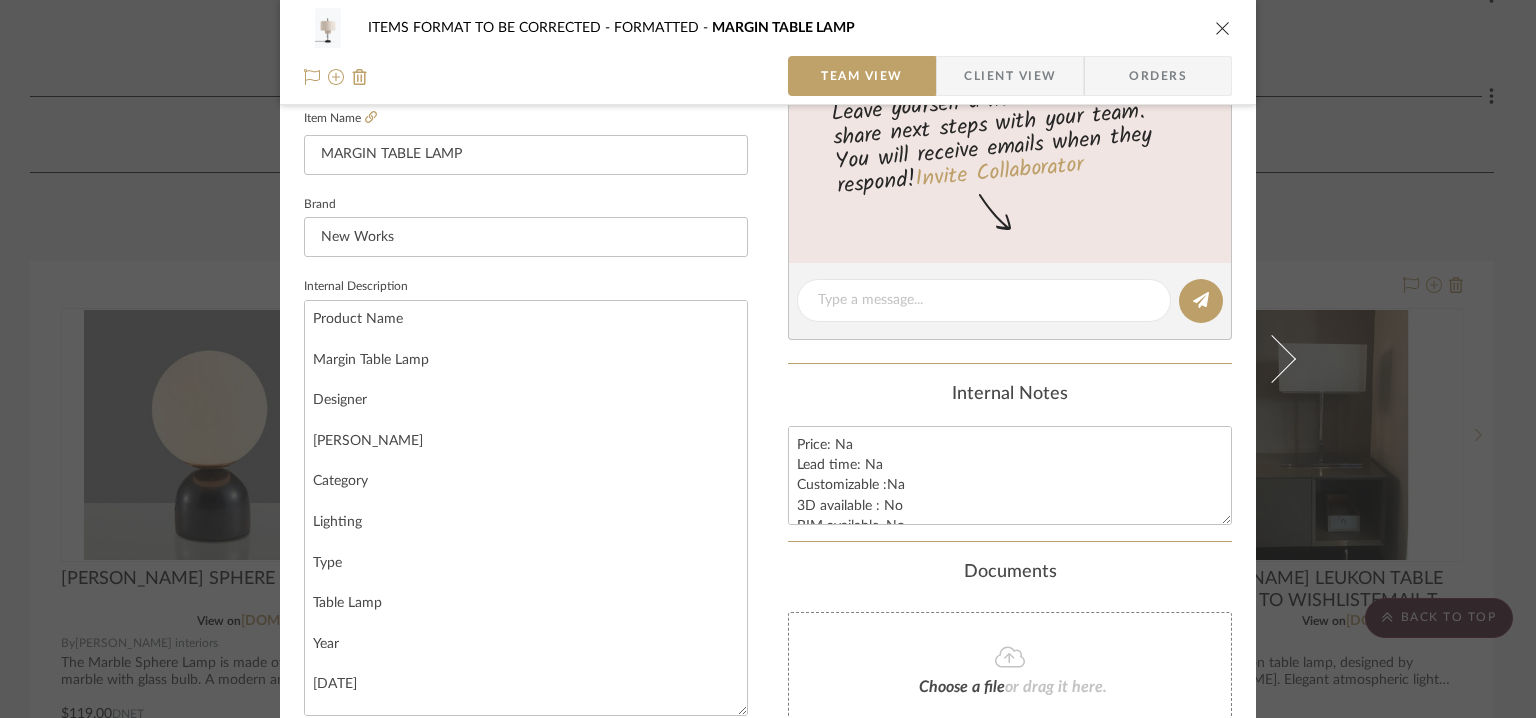 click at bounding box center [1223, 28] 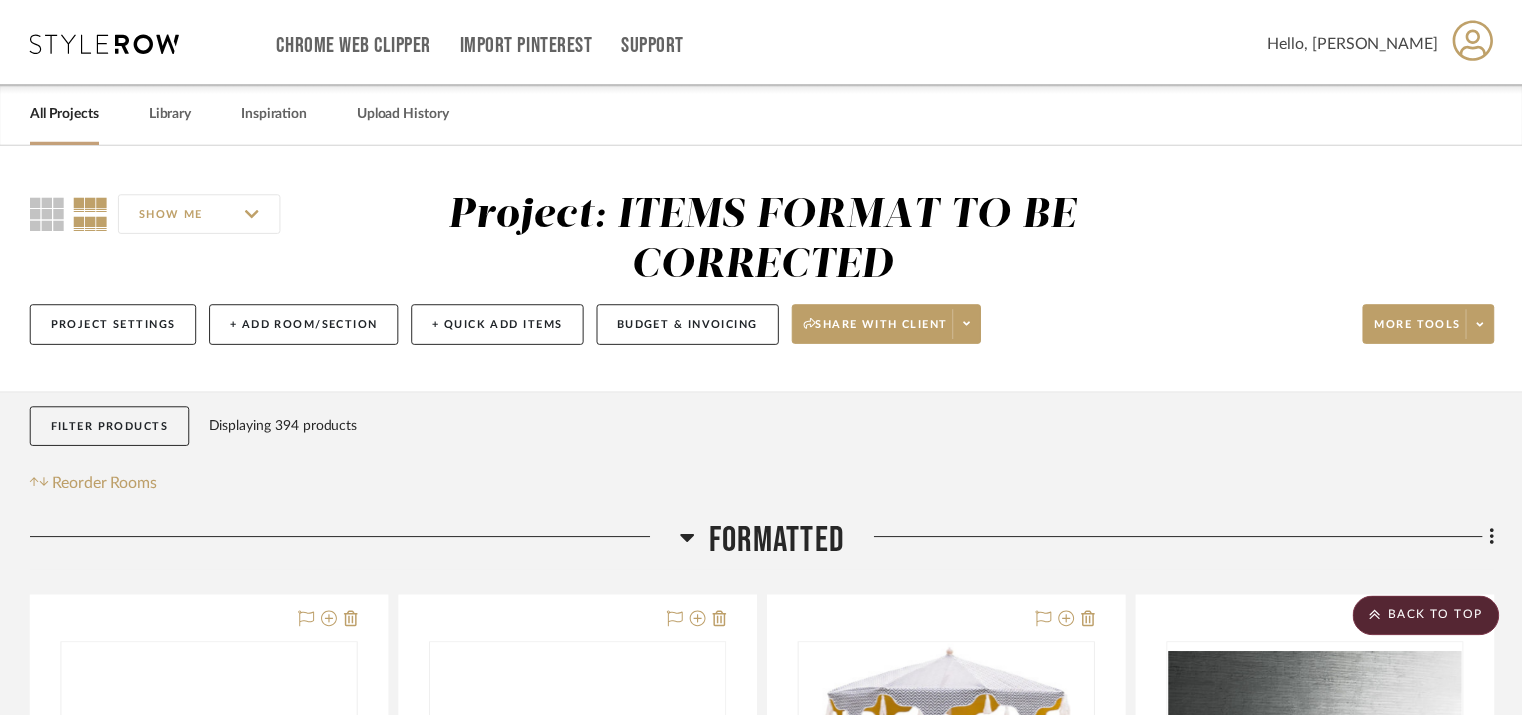 scroll, scrollTop: 1500, scrollLeft: 0, axis: vertical 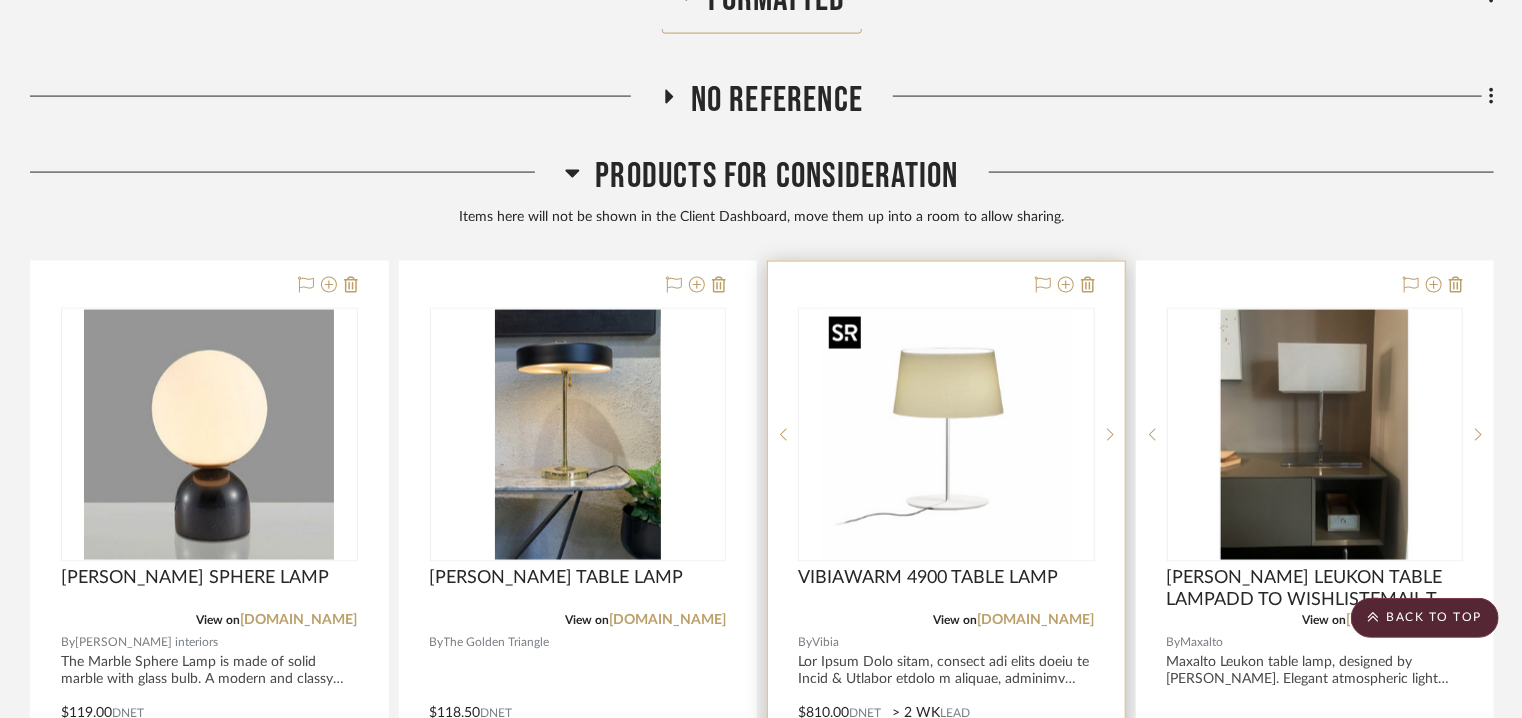 click at bounding box center (946, 435) 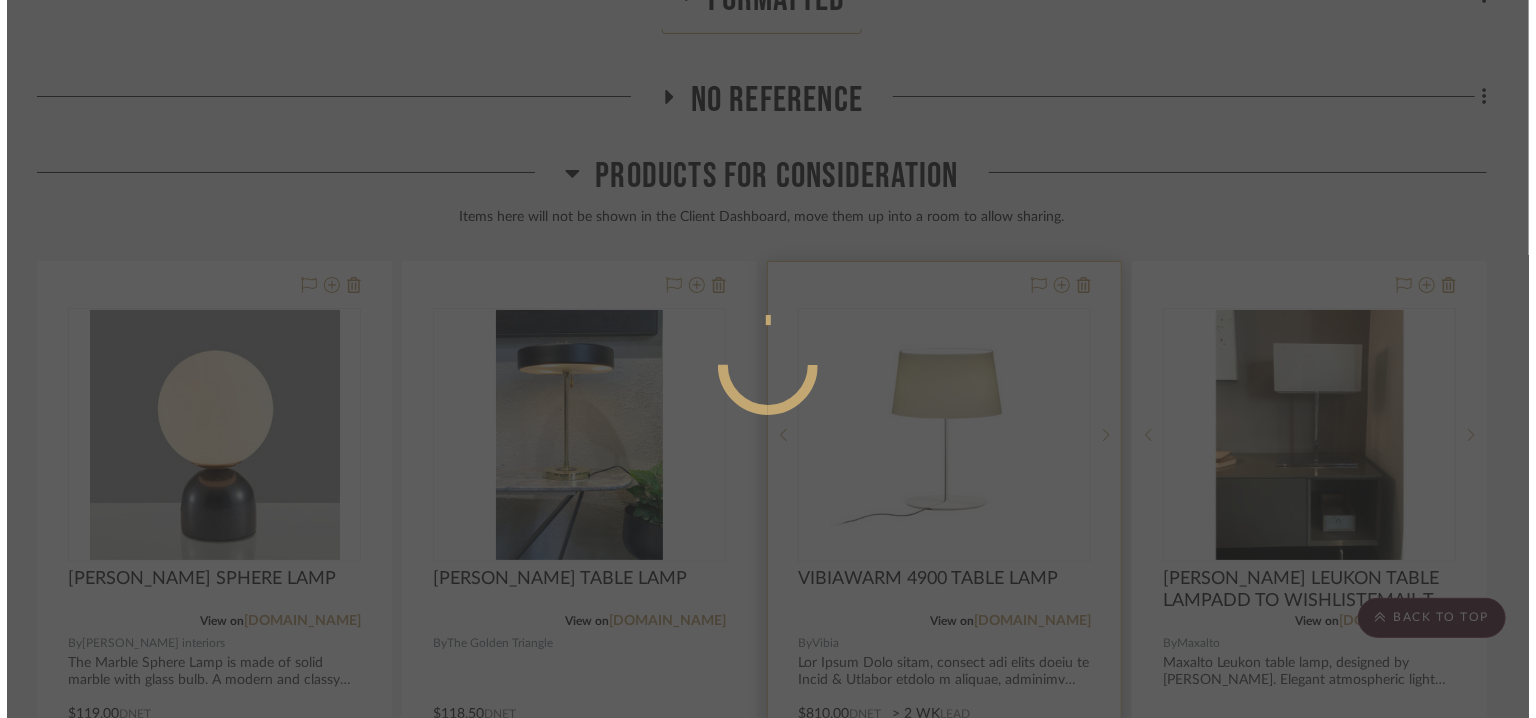 scroll, scrollTop: 0, scrollLeft: 0, axis: both 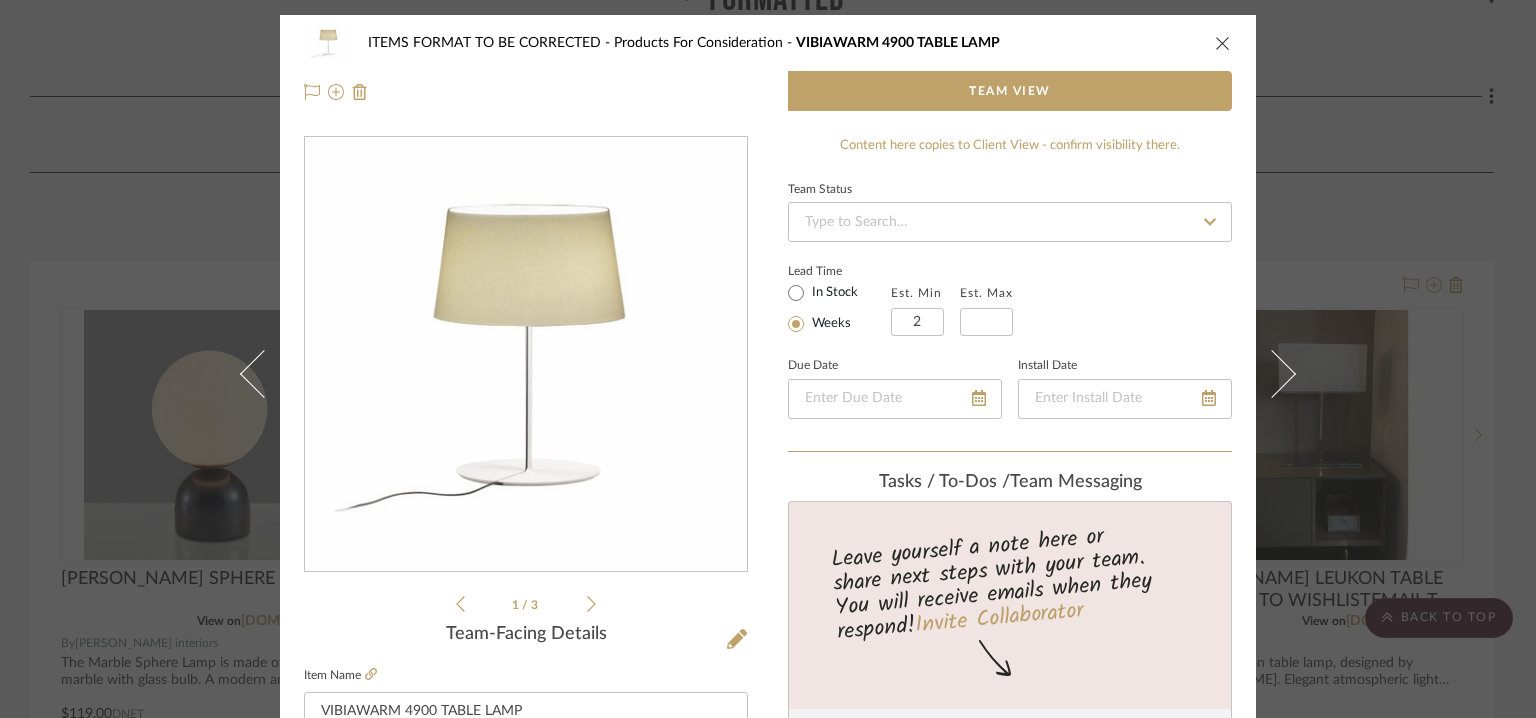 click on "Item Name  VIBIAWARM 4900 TABLE LAMP" 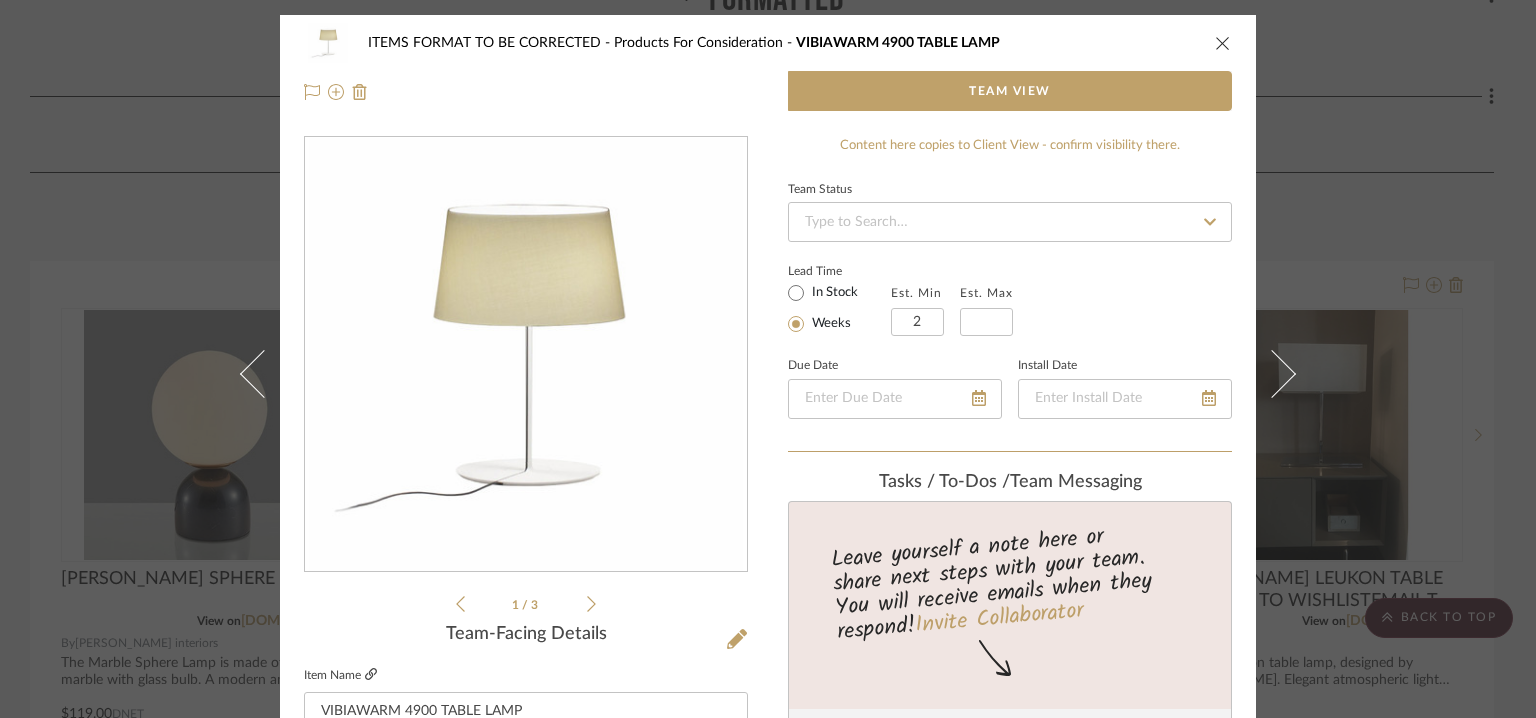 click 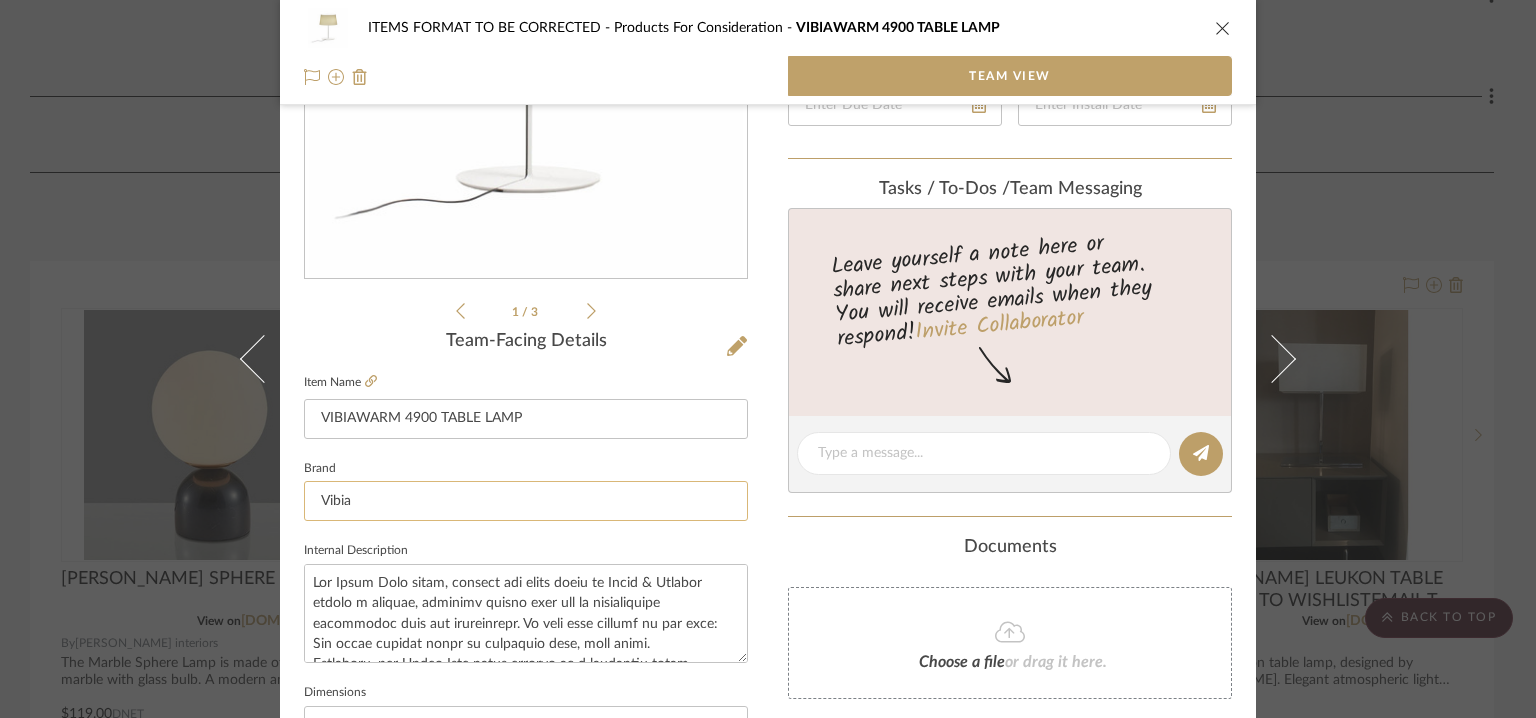 scroll, scrollTop: 300, scrollLeft: 0, axis: vertical 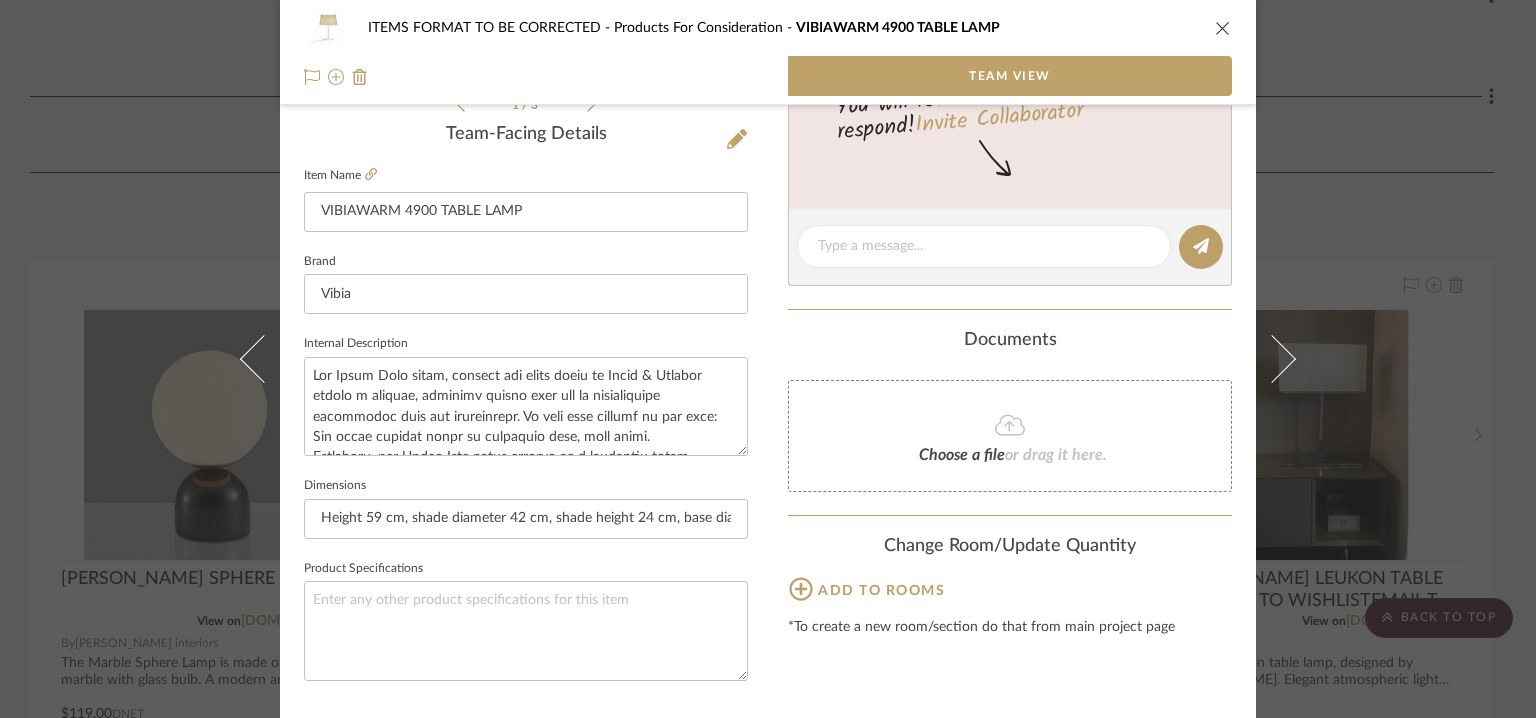 click 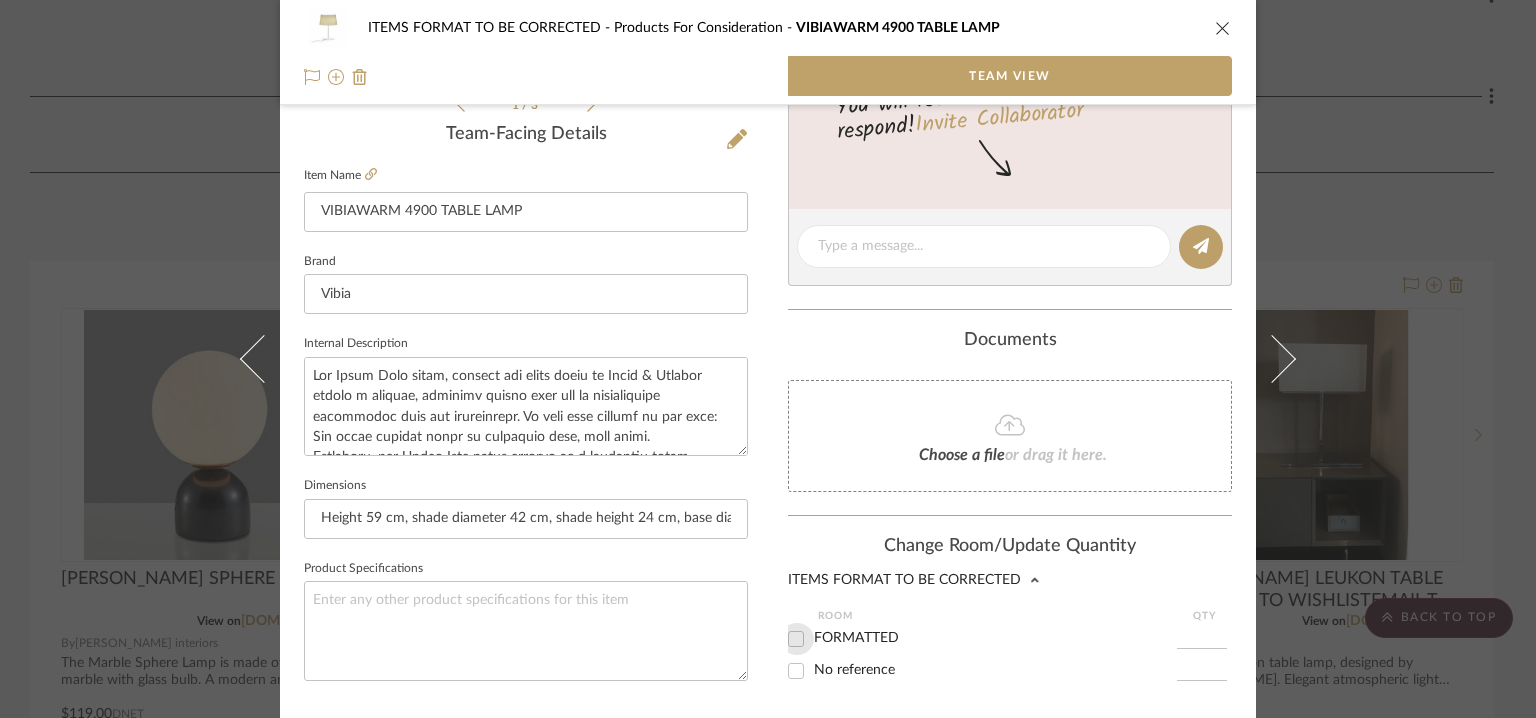 click on "FORMATTED" at bounding box center [796, 639] 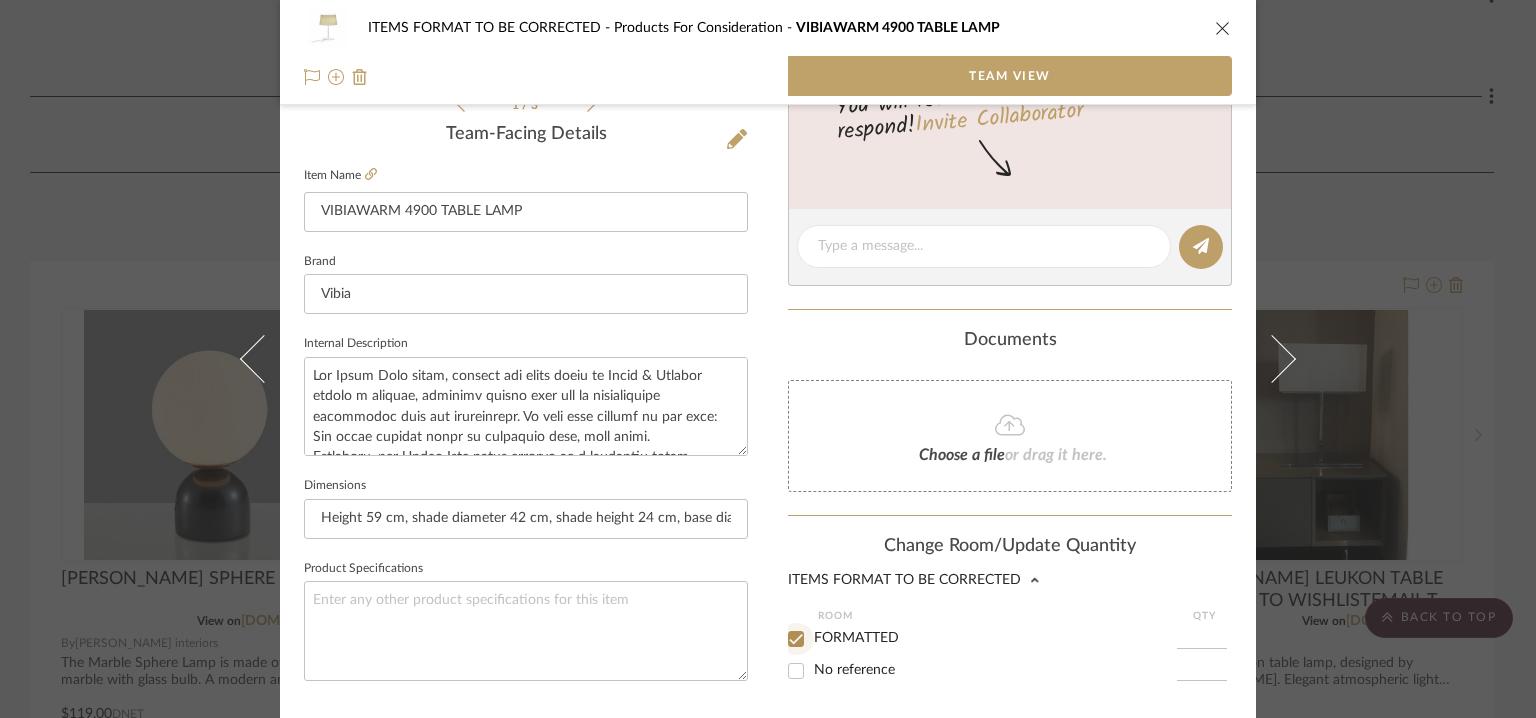 checkbox on "true" 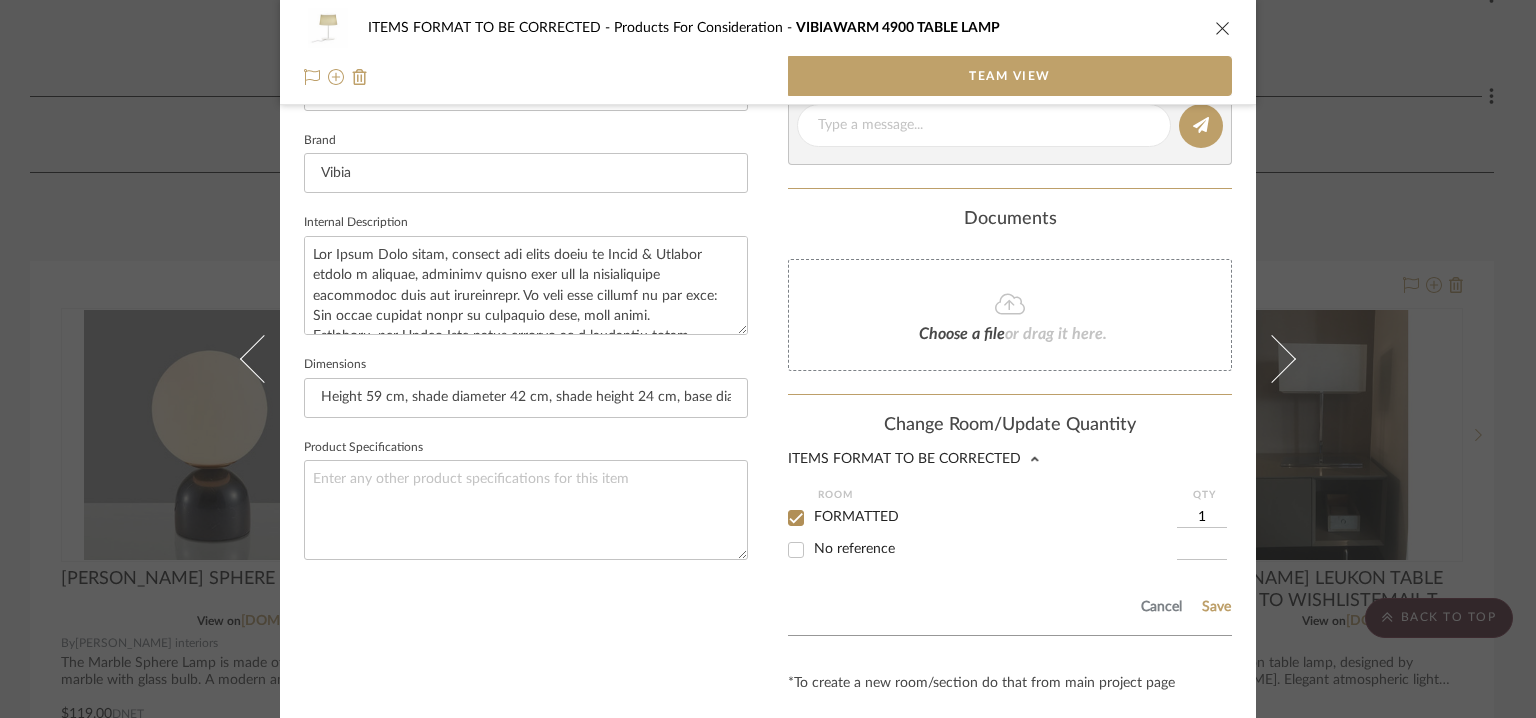 scroll, scrollTop: 674, scrollLeft: 0, axis: vertical 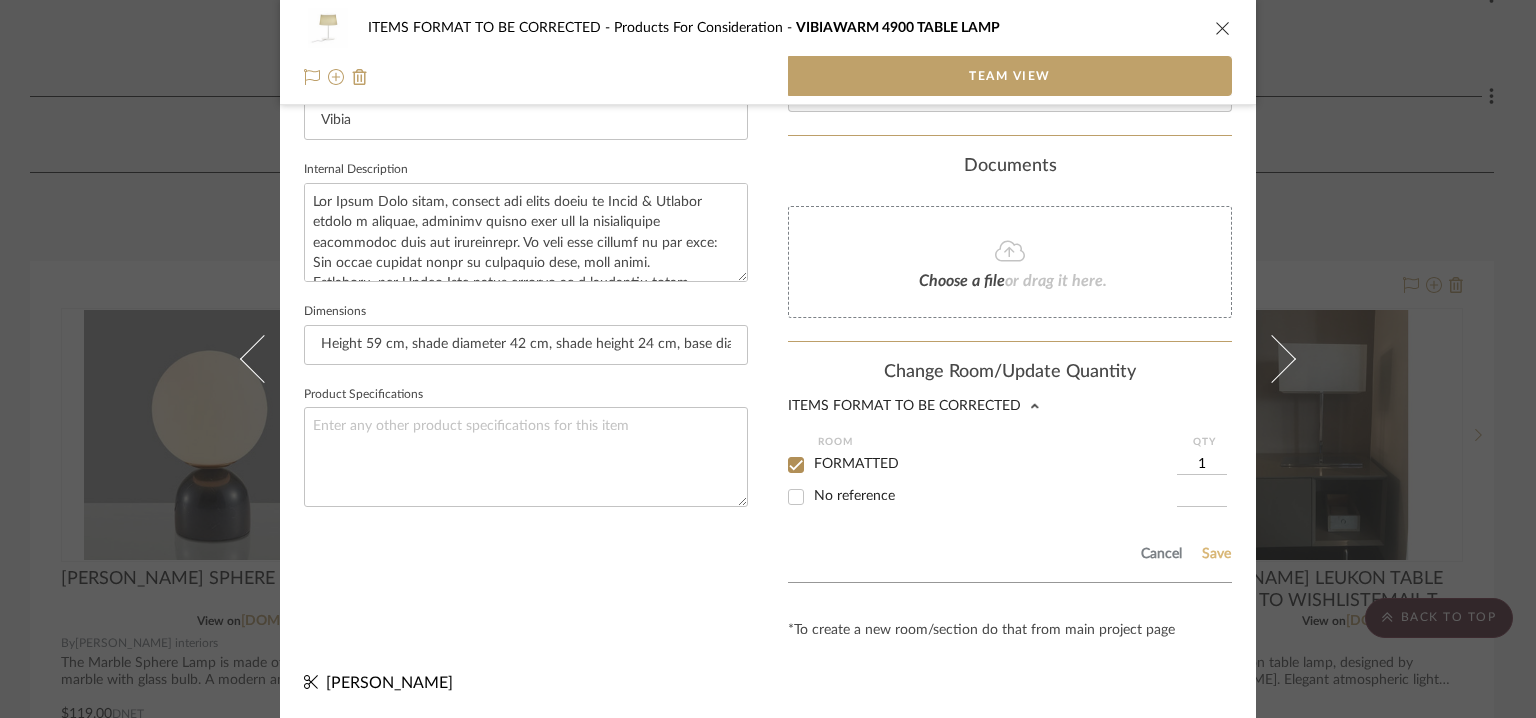 click on "Save" 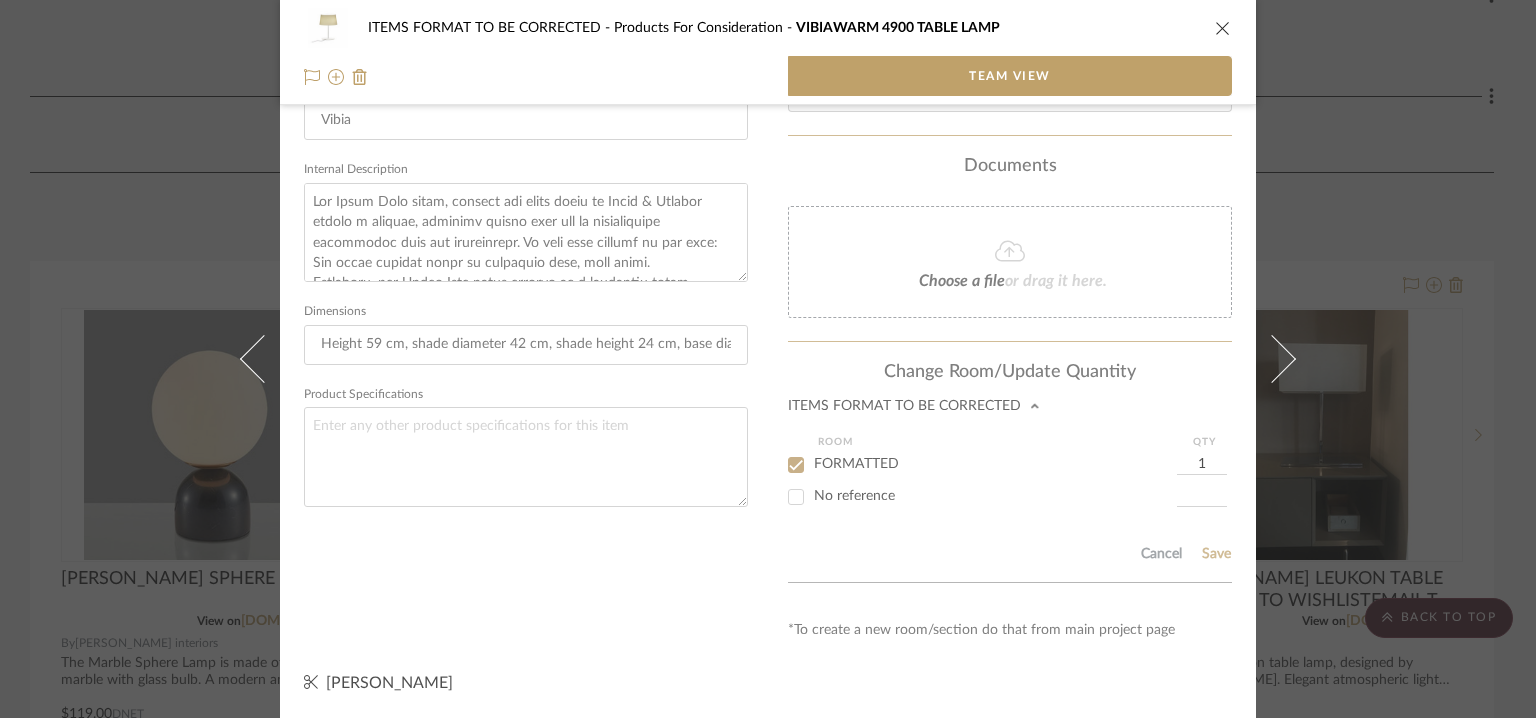 type 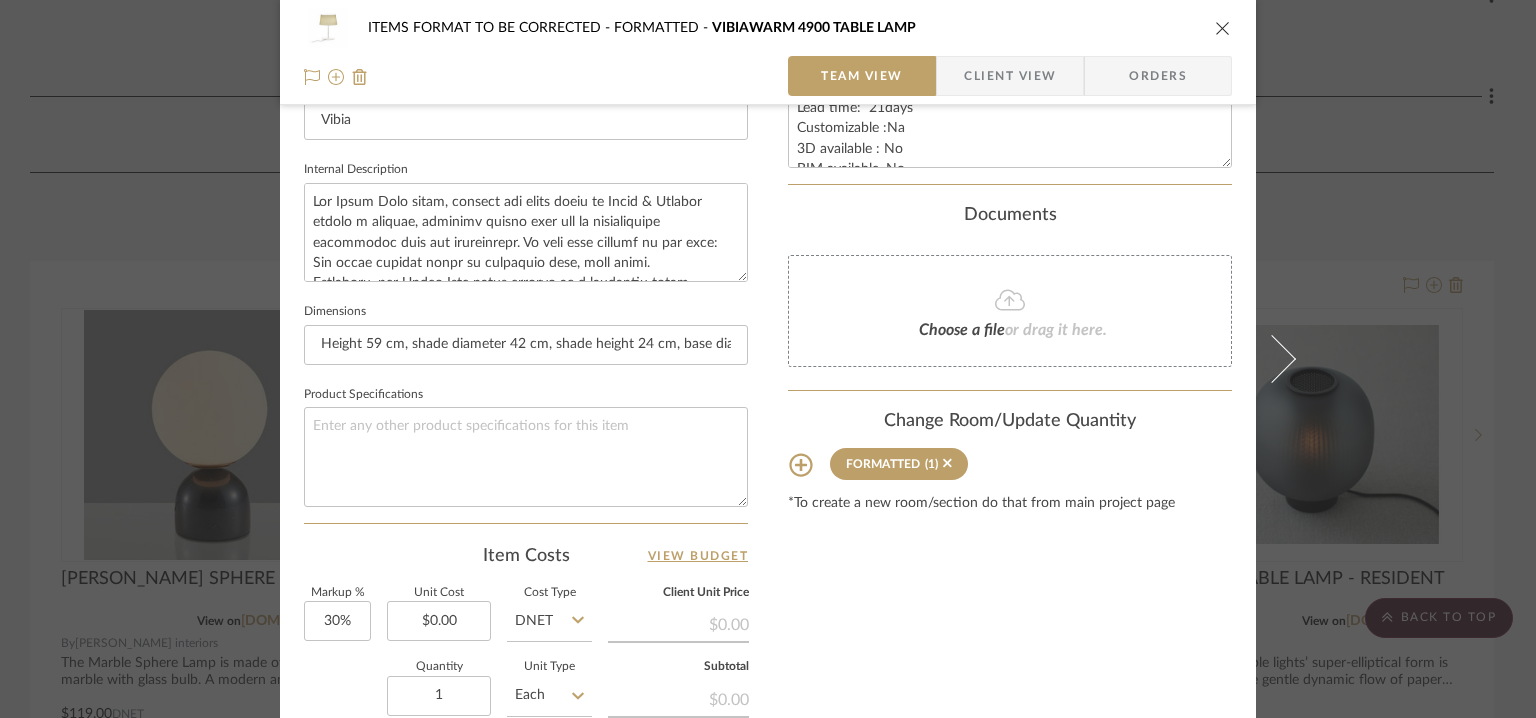 type 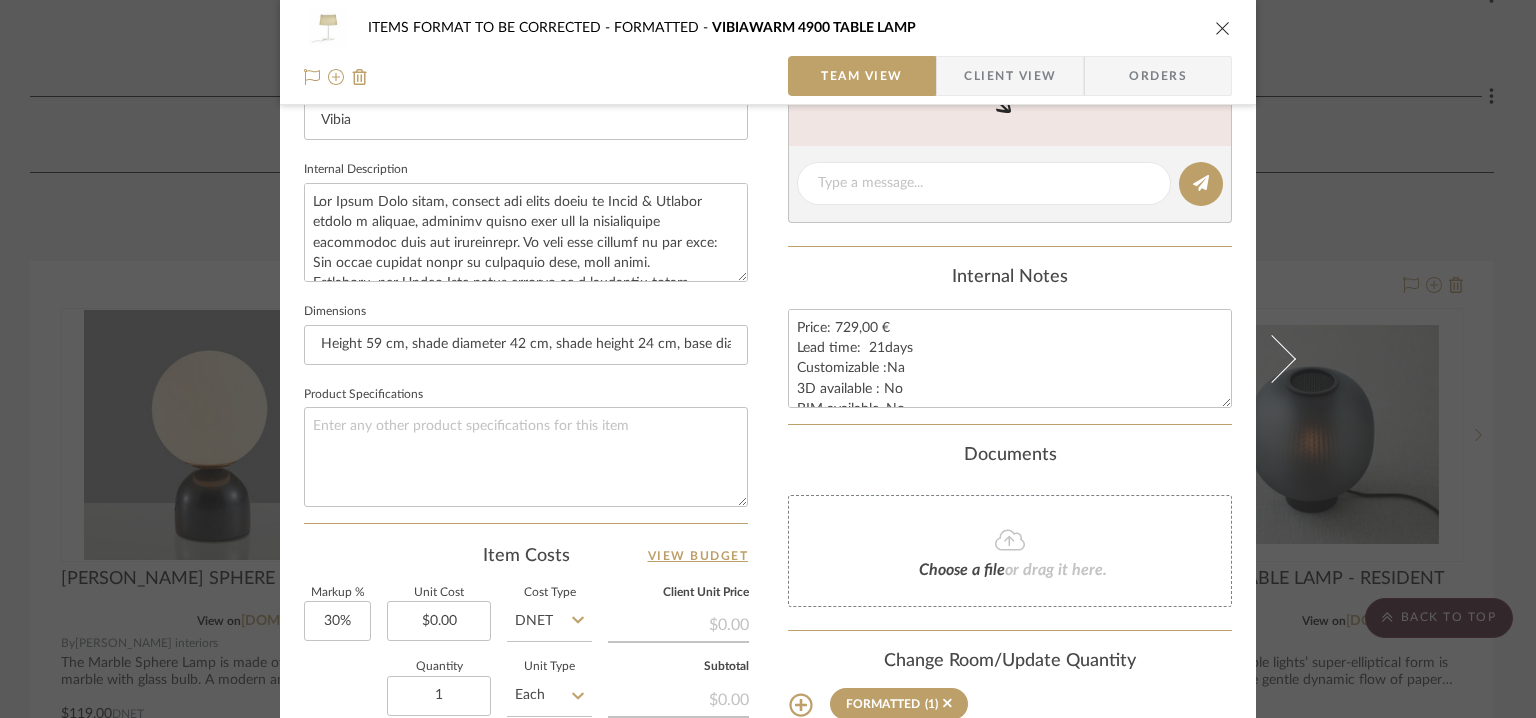 click at bounding box center (1223, 28) 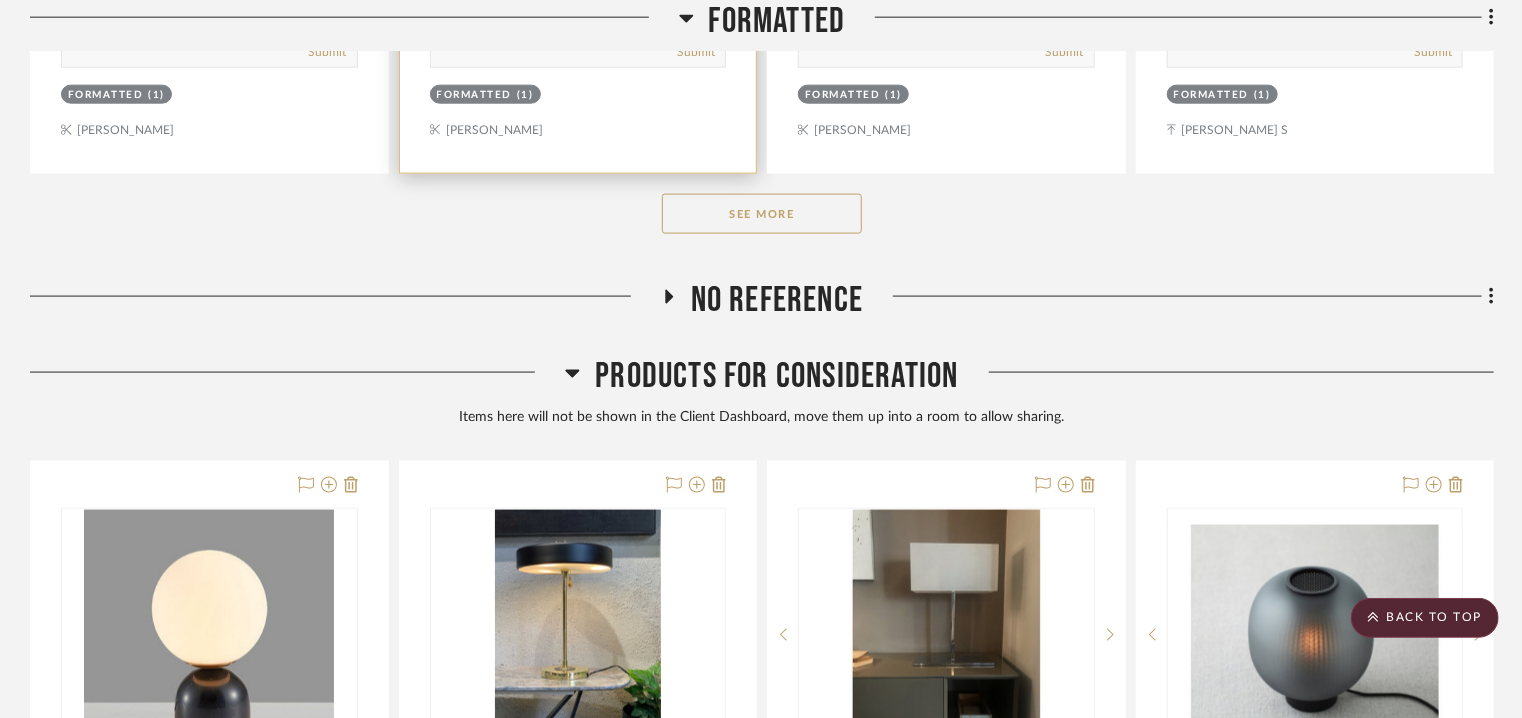 scroll, scrollTop: 1800, scrollLeft: 0, axis: vertical 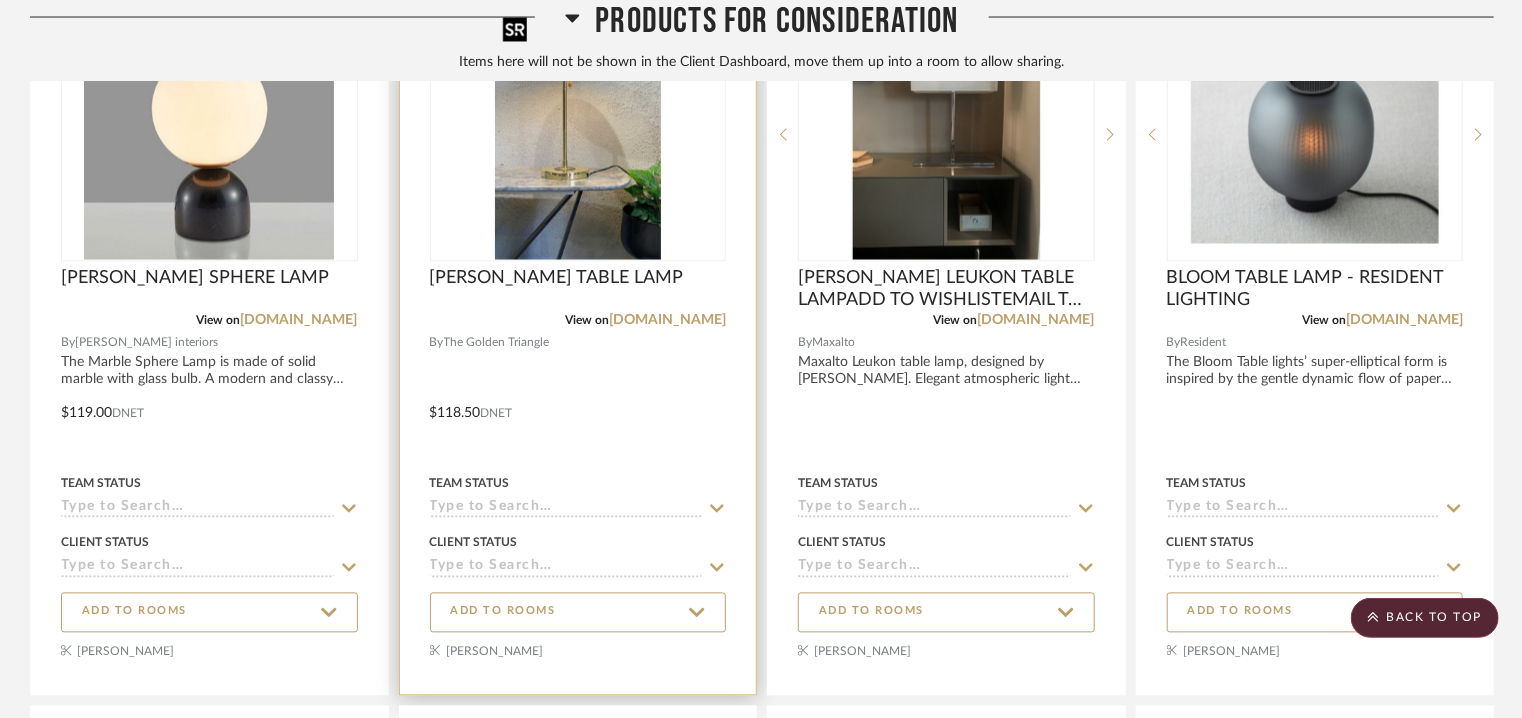 click at bounding box center (578, 135) 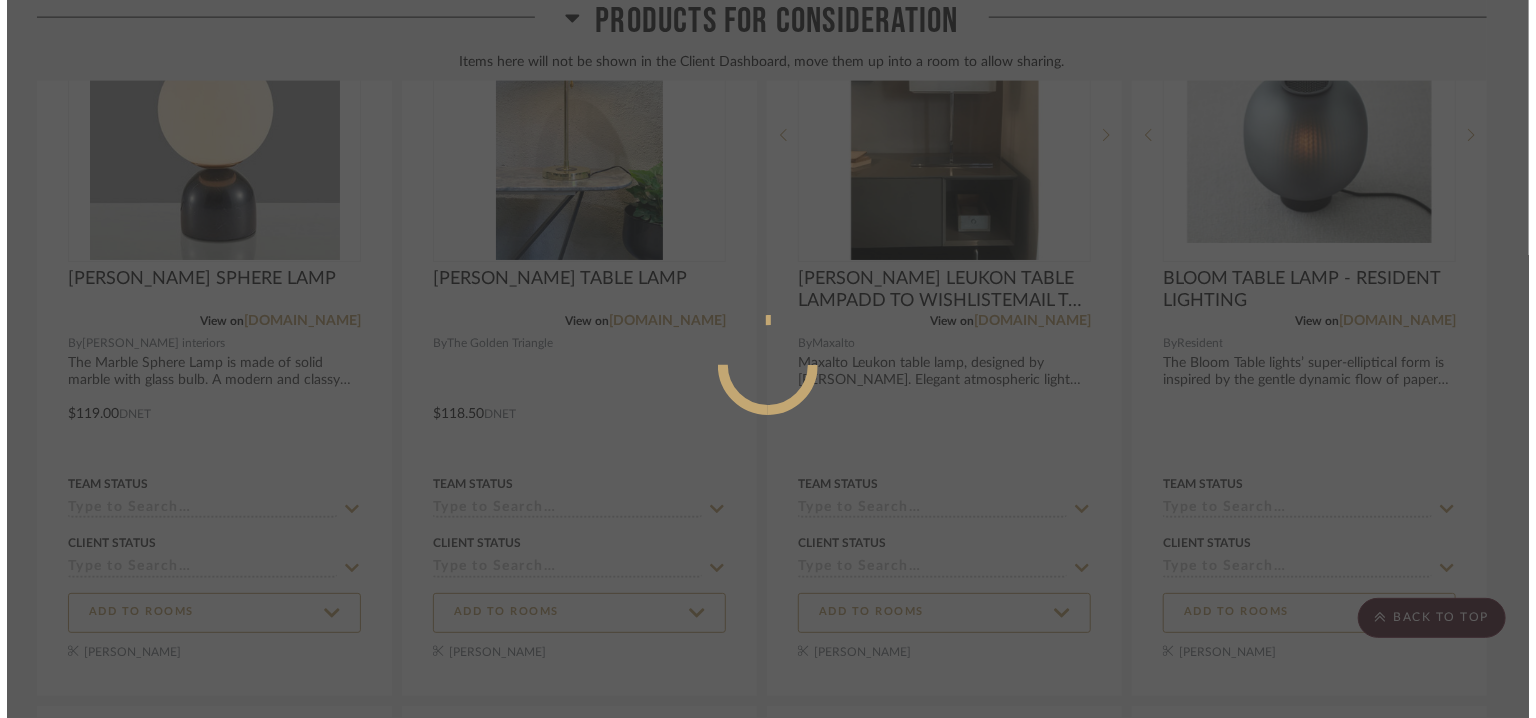scroll, scrollTop: 0, scrollLeft: 0, axis: both 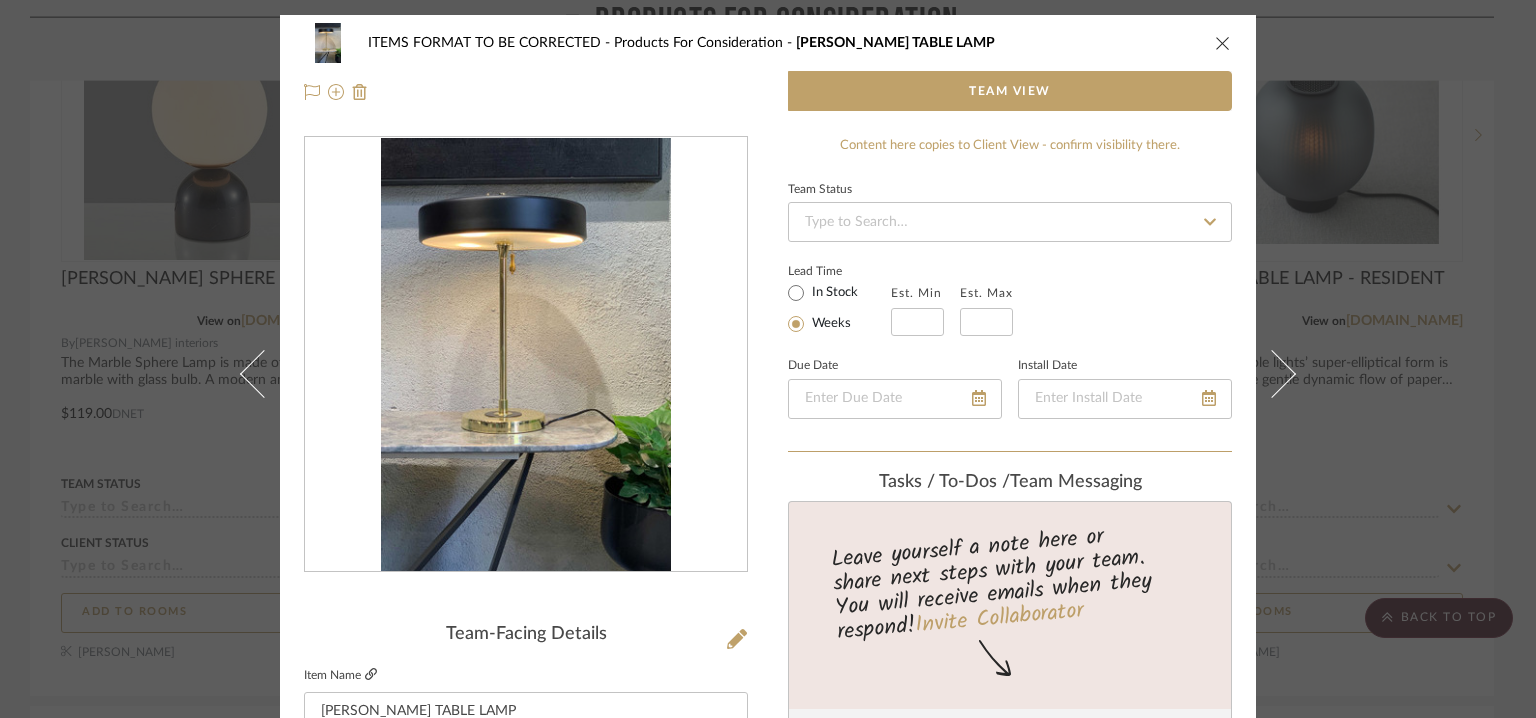 click 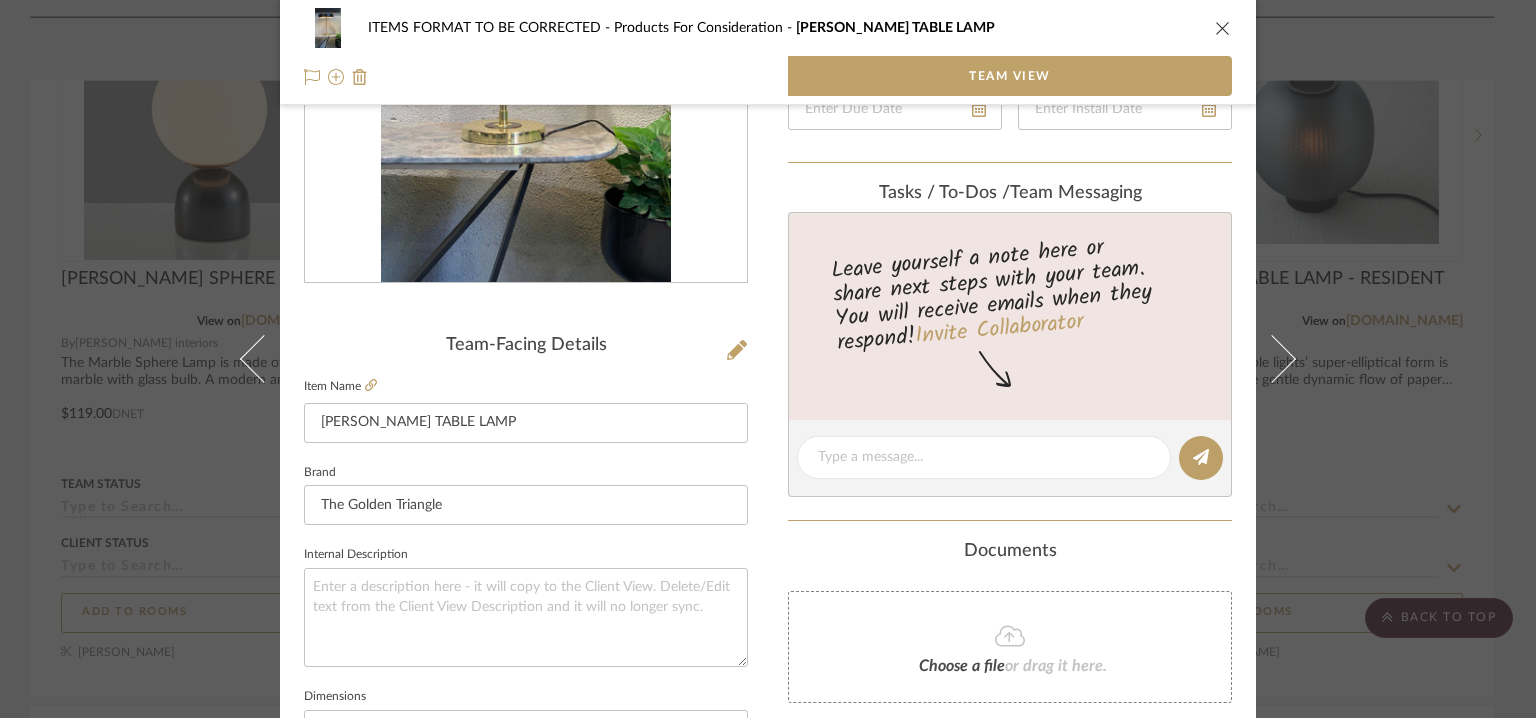 scroll, scrollTop: 300, scrollLeft: 0, axis: vertical 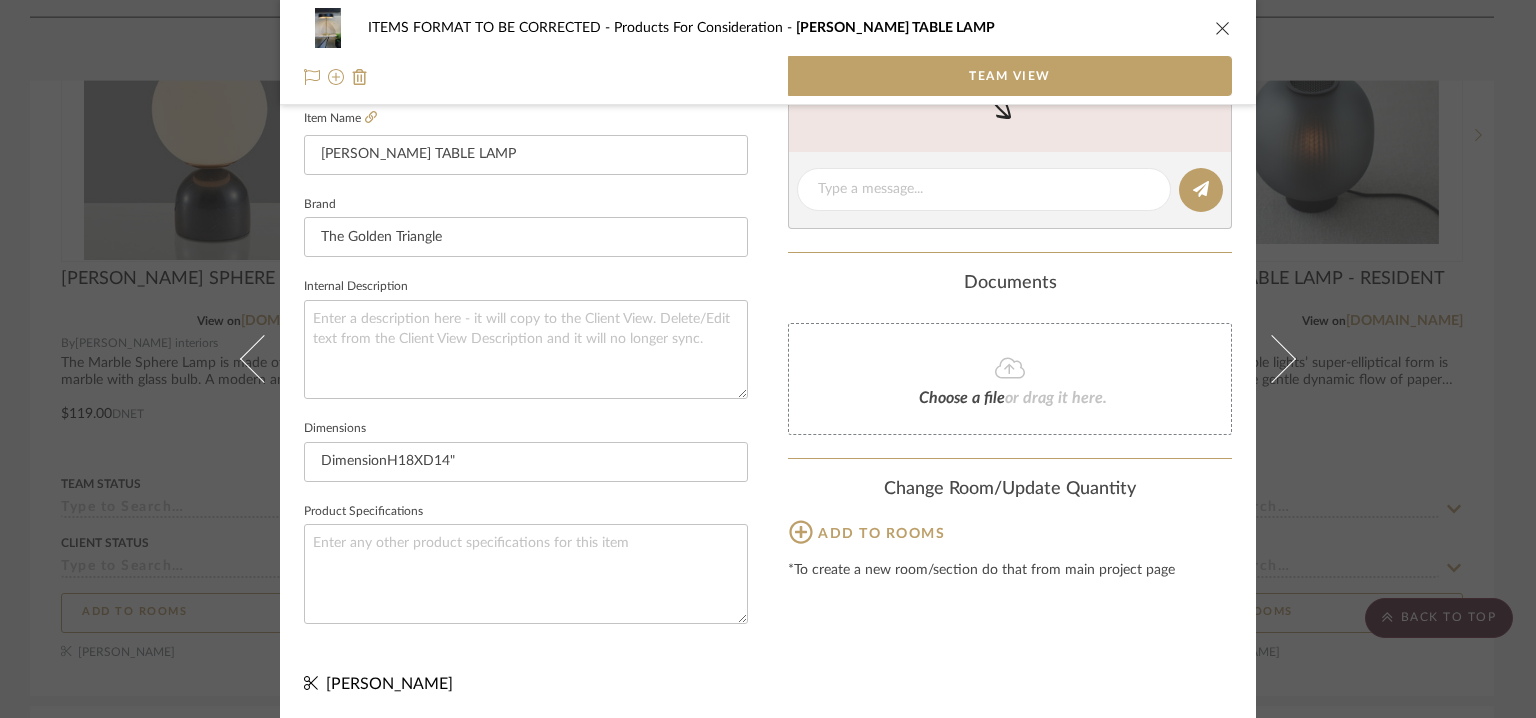 click 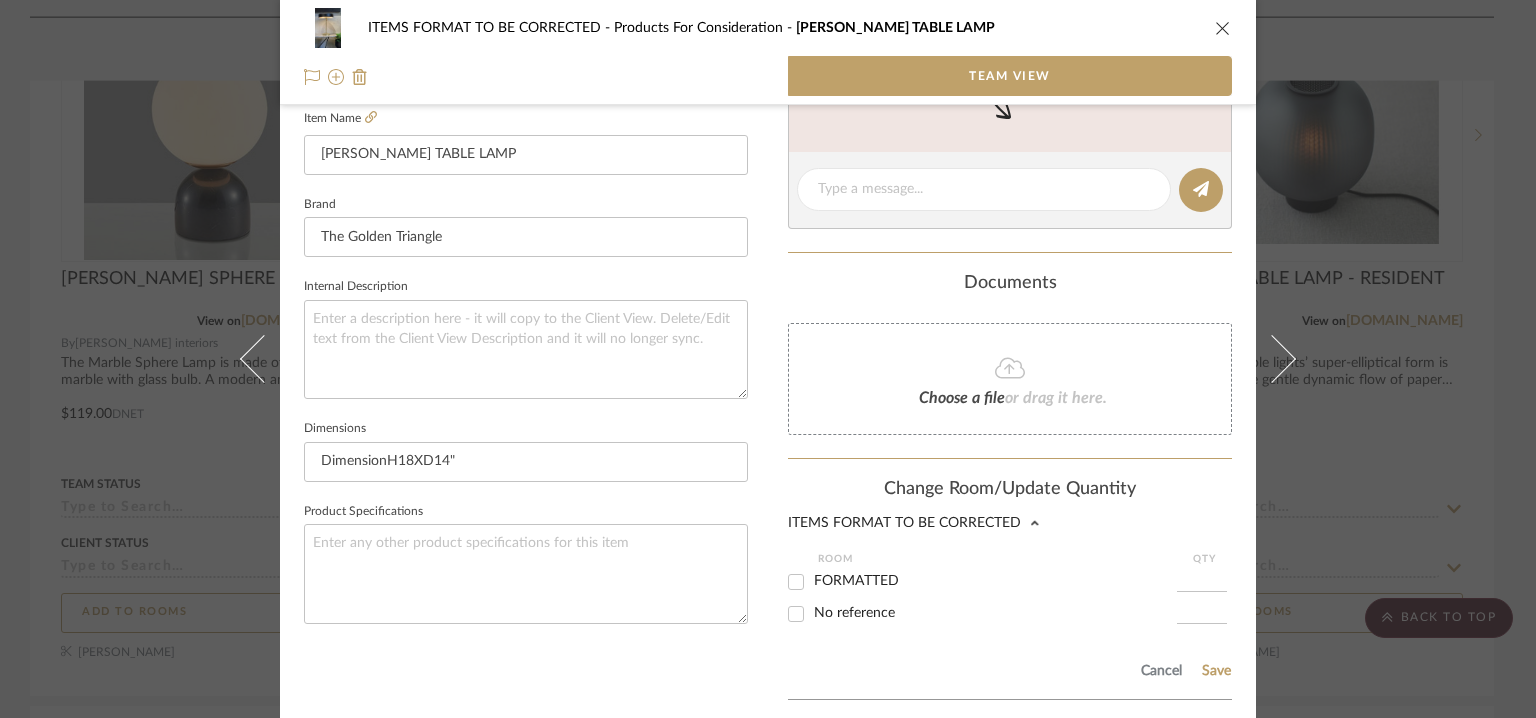 click on "FORMATTED" at bounding box center (856, 581) 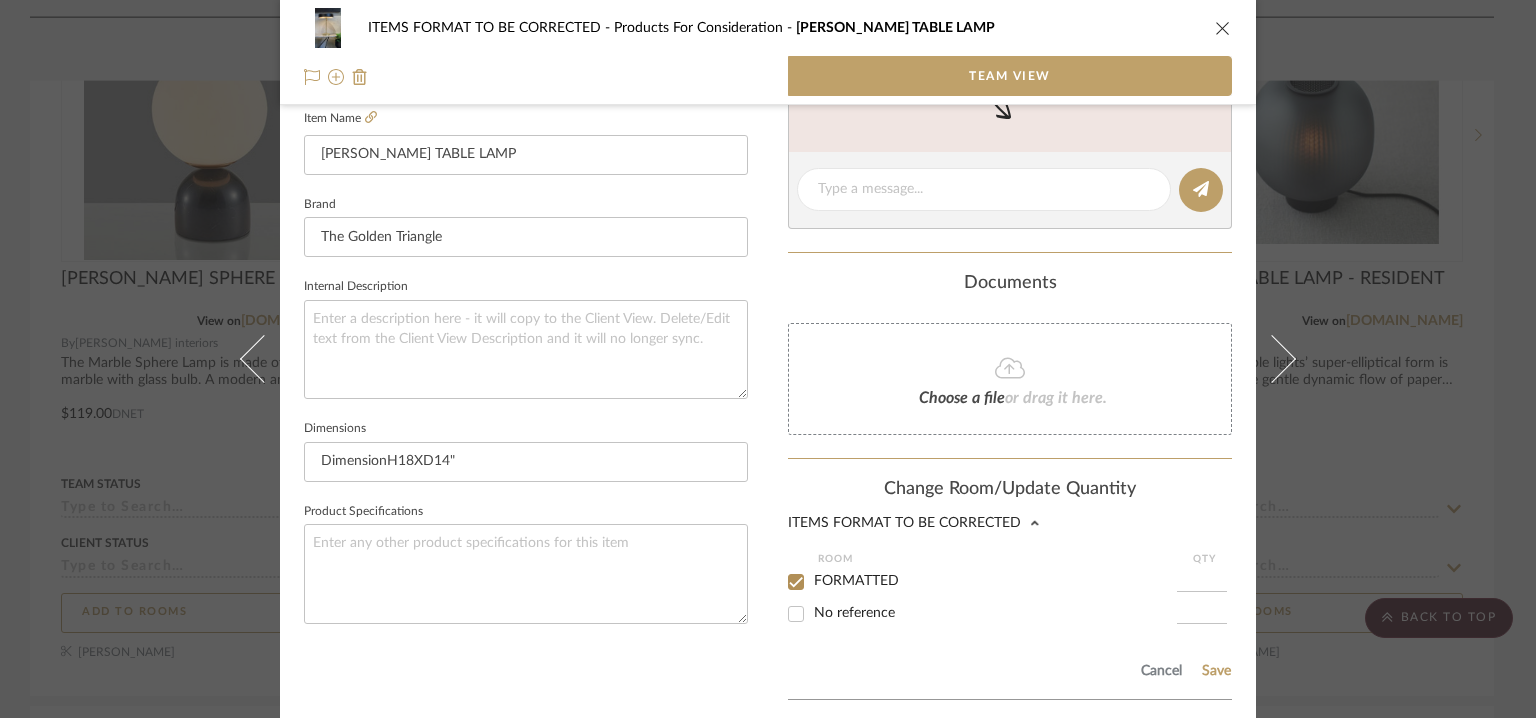 checkbox on "true" 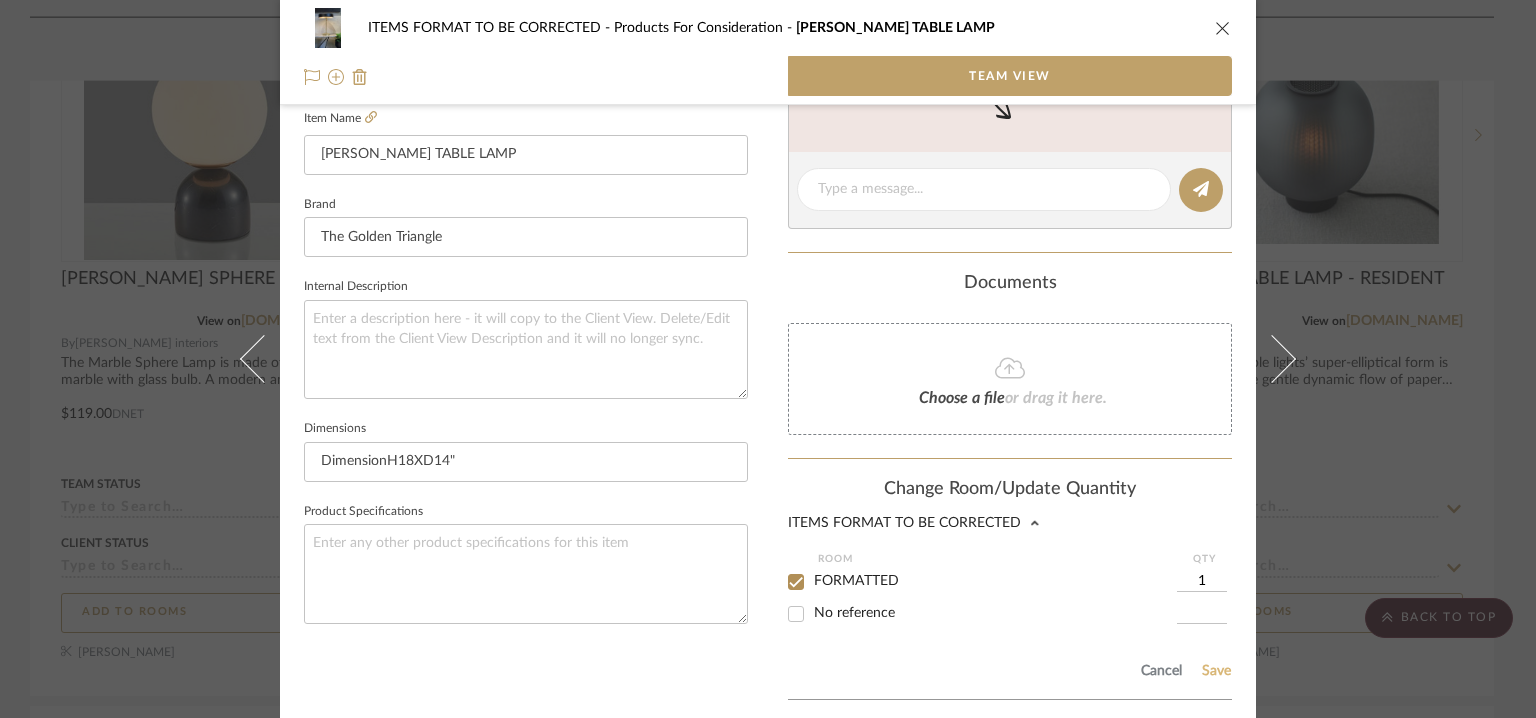 click on "Save" 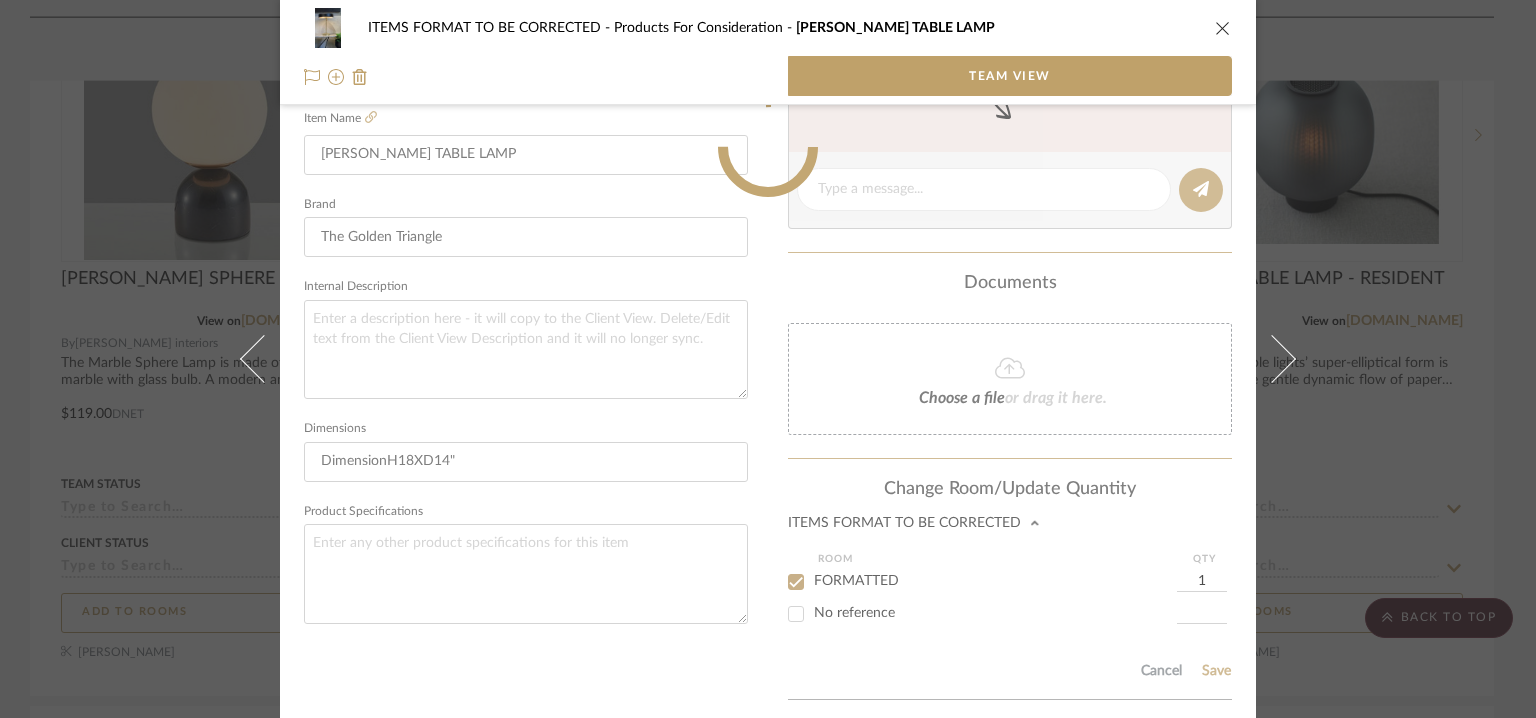 type 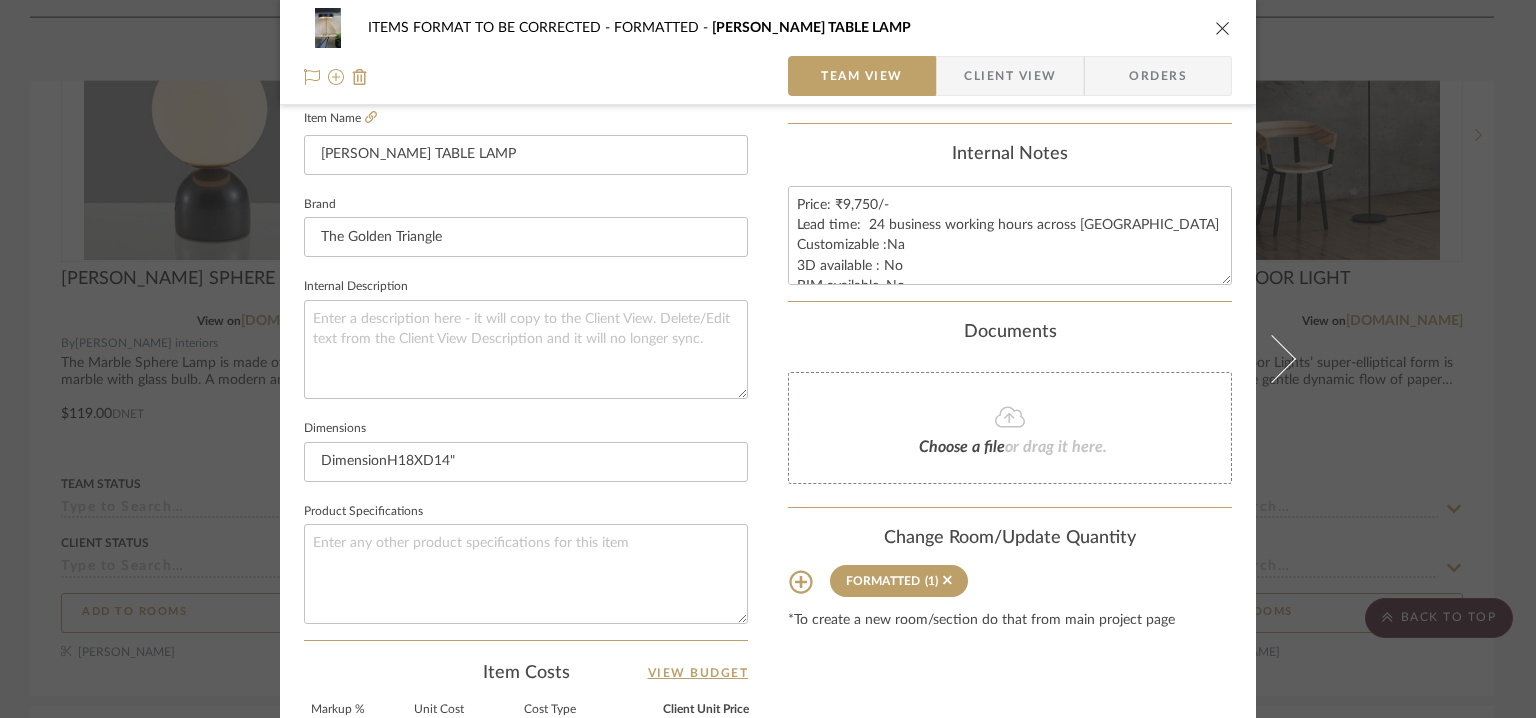 type 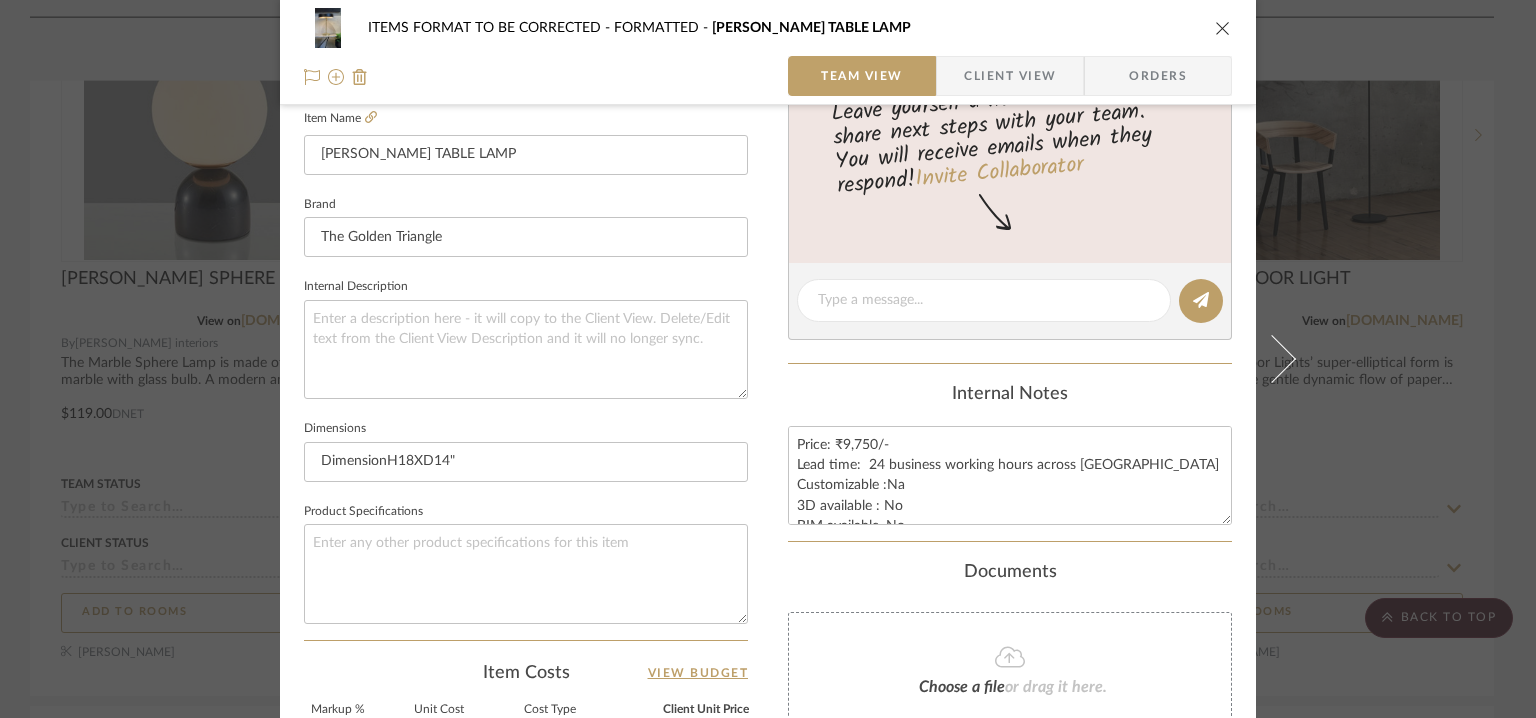 click at bounding box center [1223, 28] 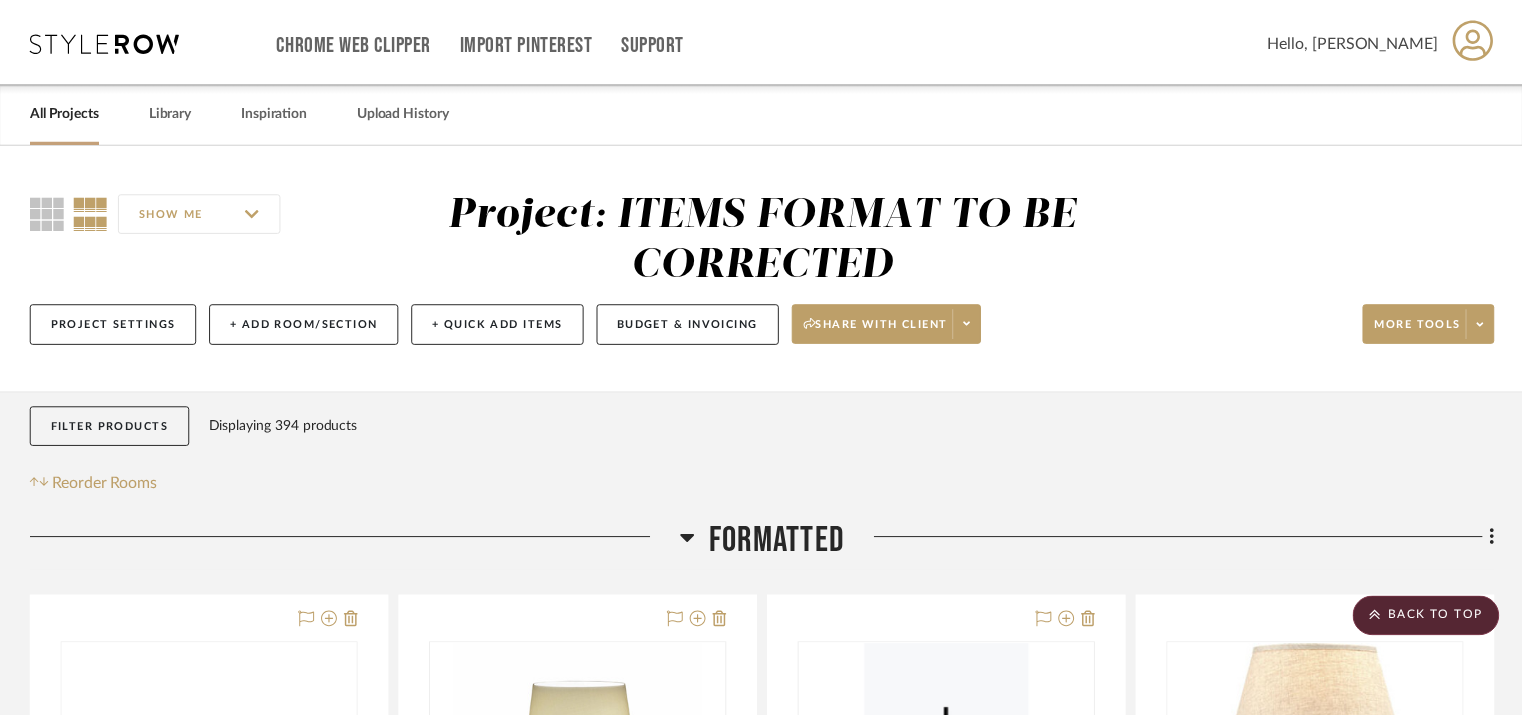 scroll, scrollTop: 1800, scrollLeft: 0, axis: vertical 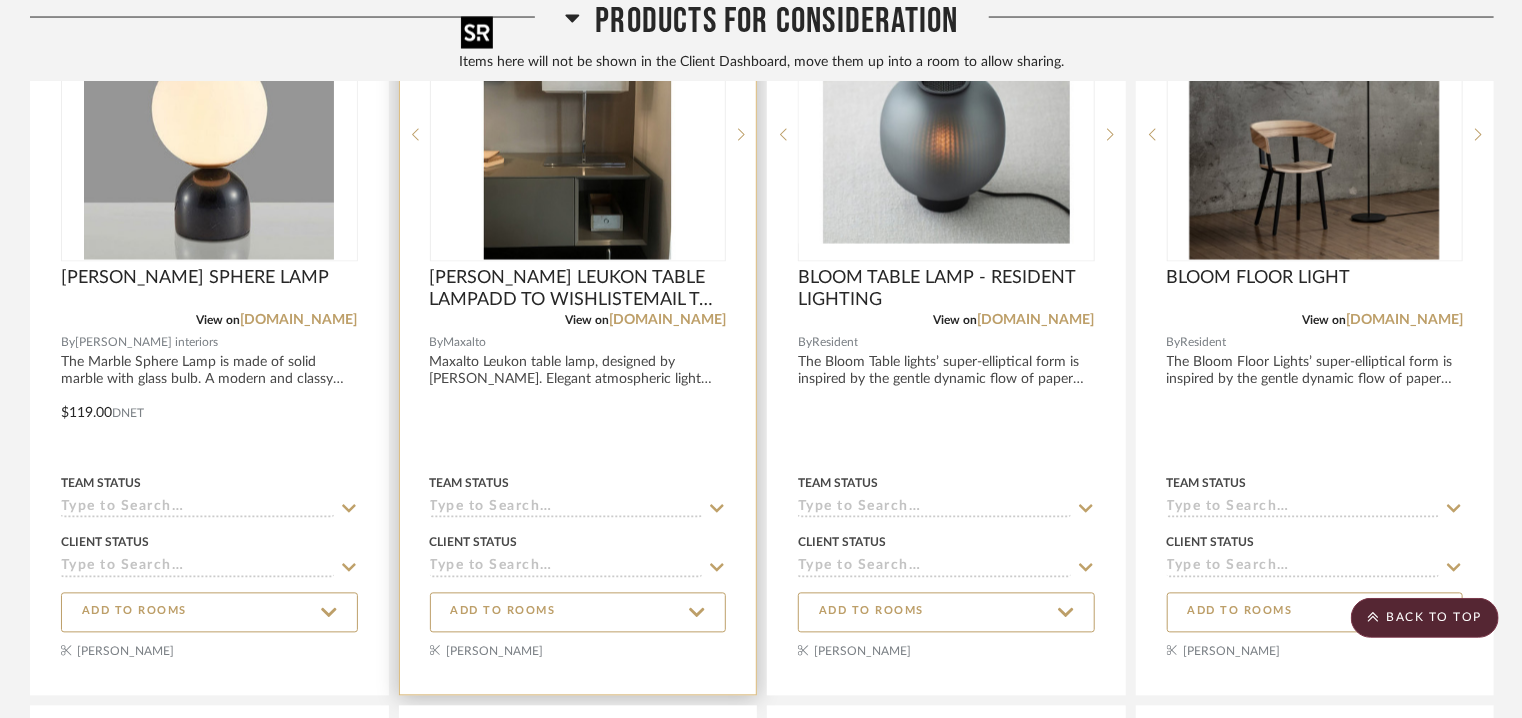 click at bounding box center [578, 135] 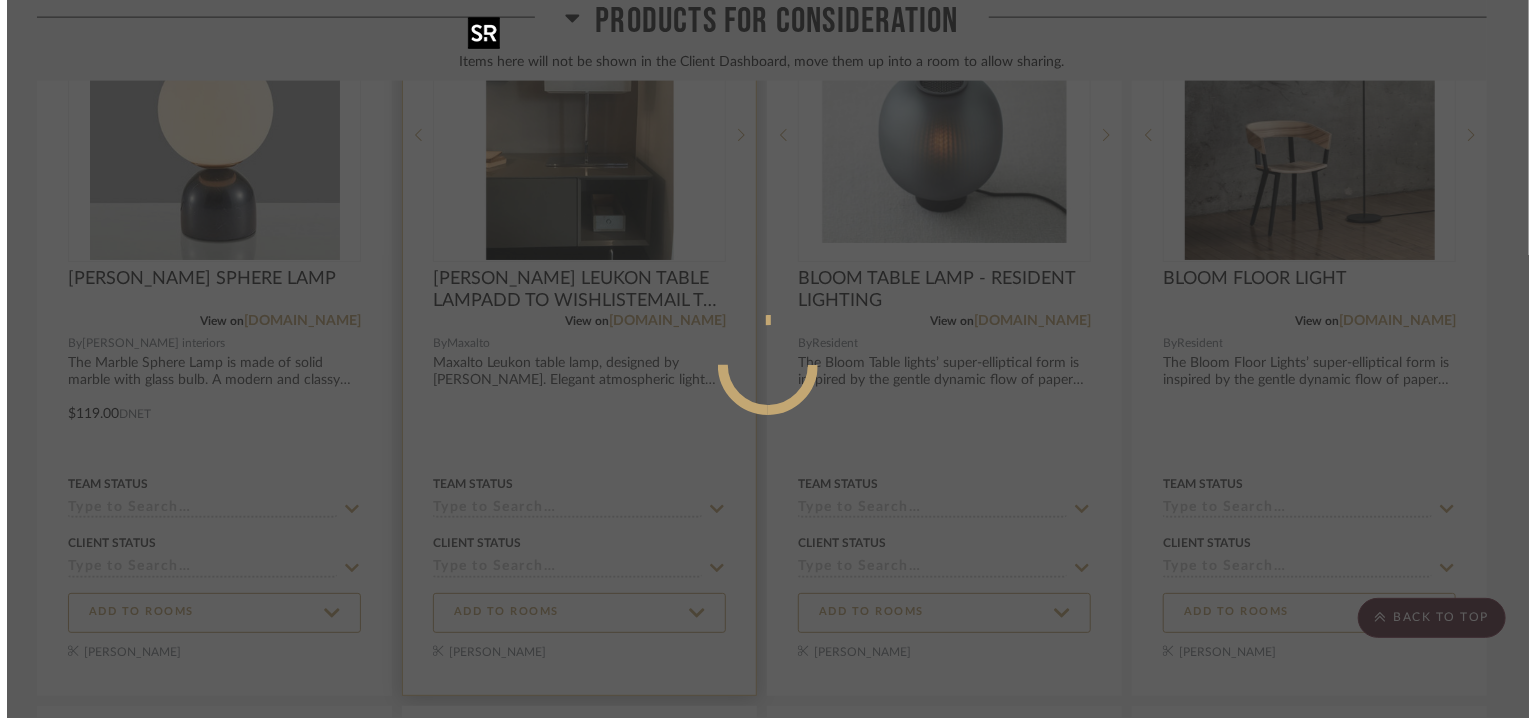 scroll, scrollTop: 0, scrollLeft: 0, axis: both 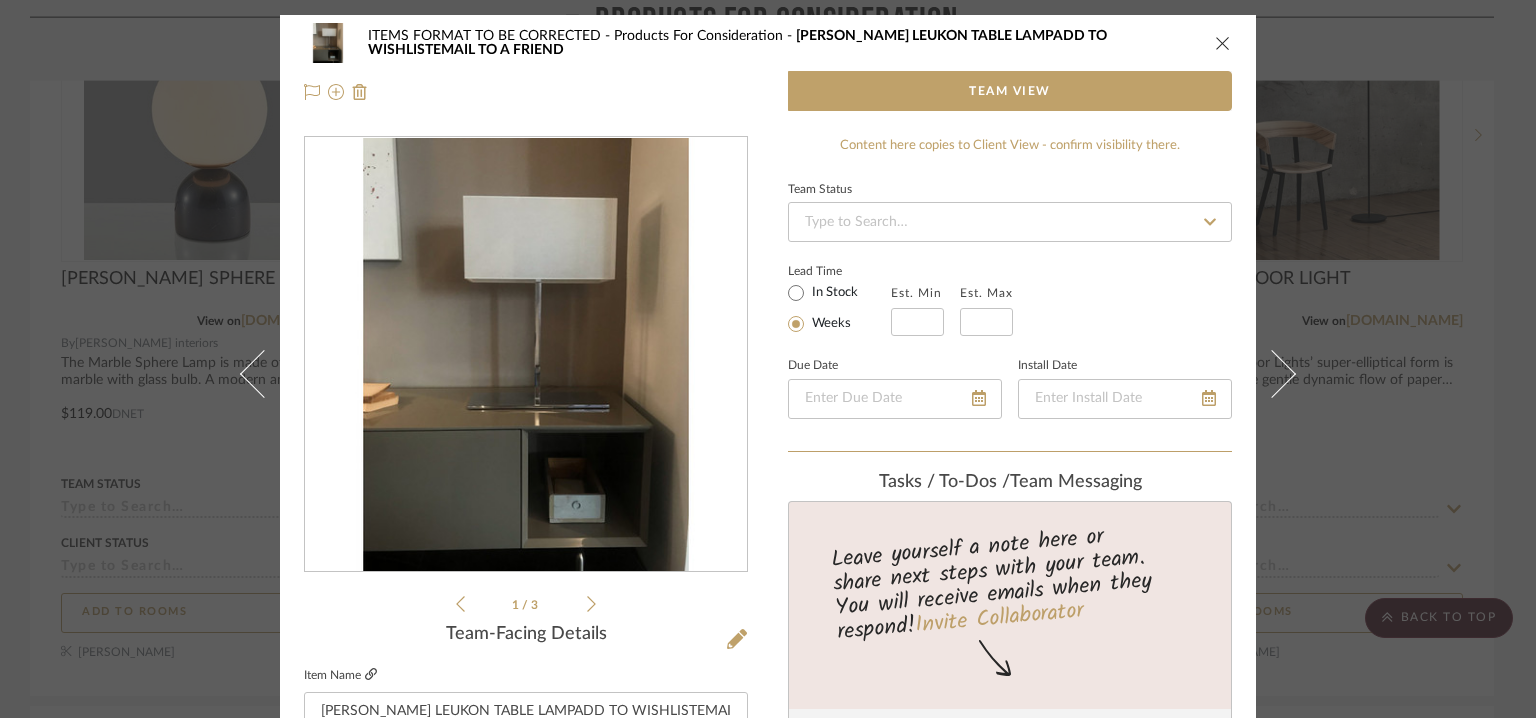 click 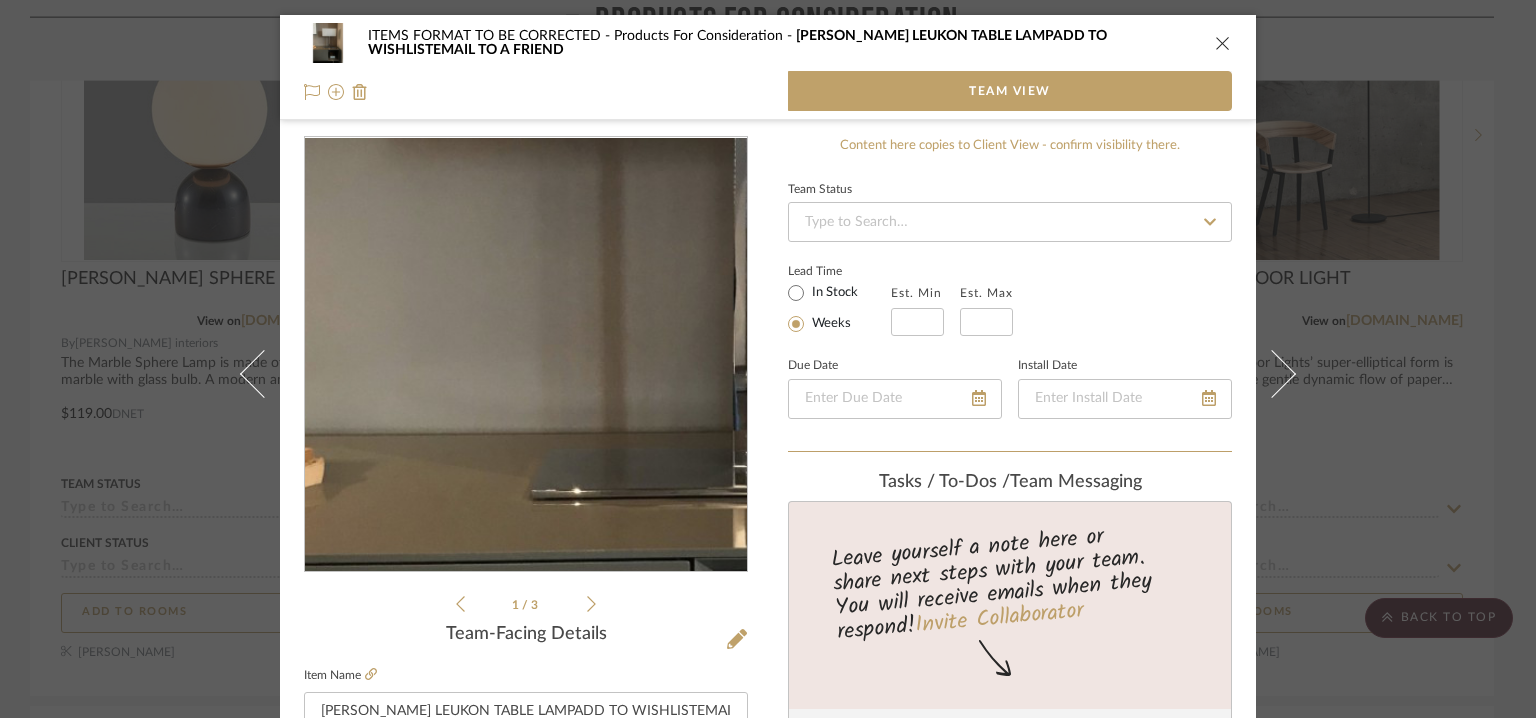 scroll, scrollTop: 200, scrollLeft: 0, axis: vertical 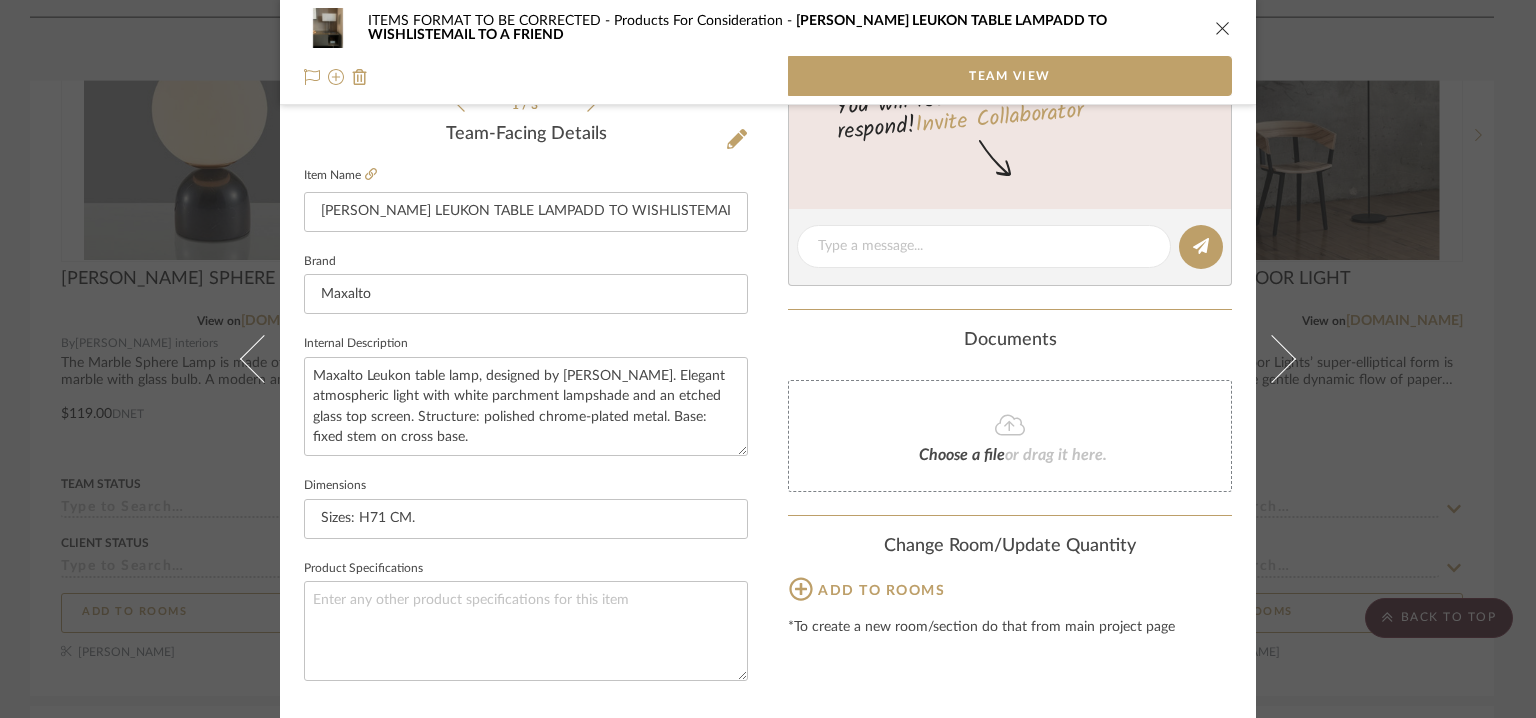 click 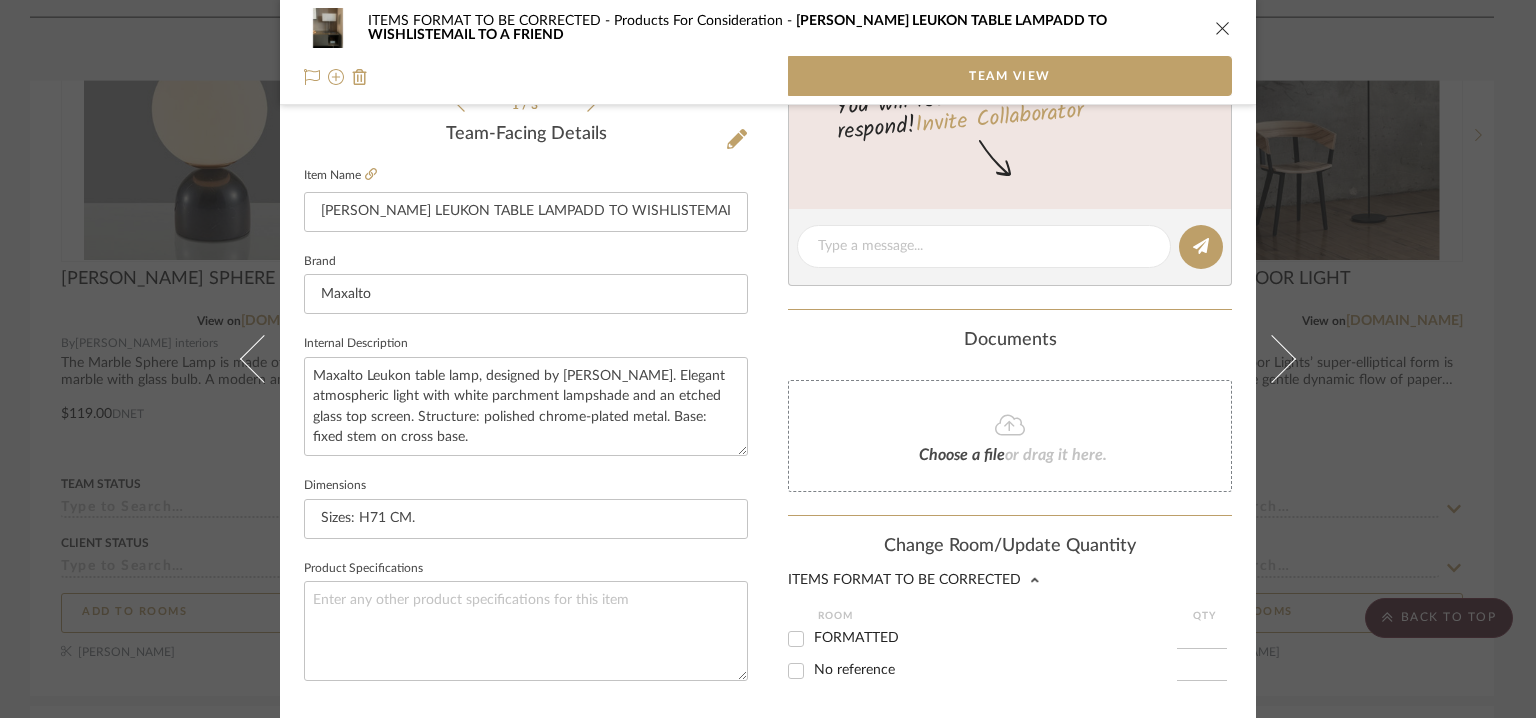 click on "FORMATTED" at bounding box center [796, 639] 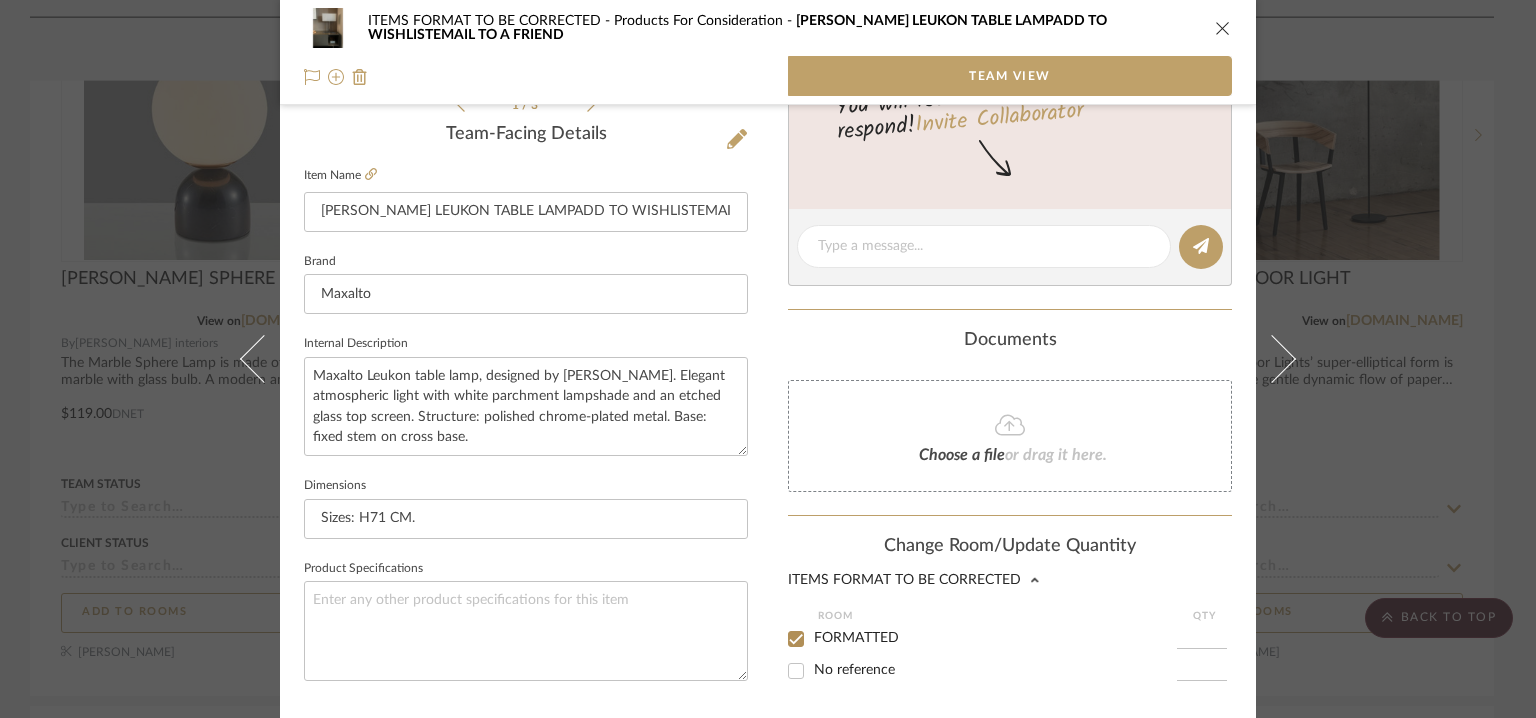 checkbox on "true" 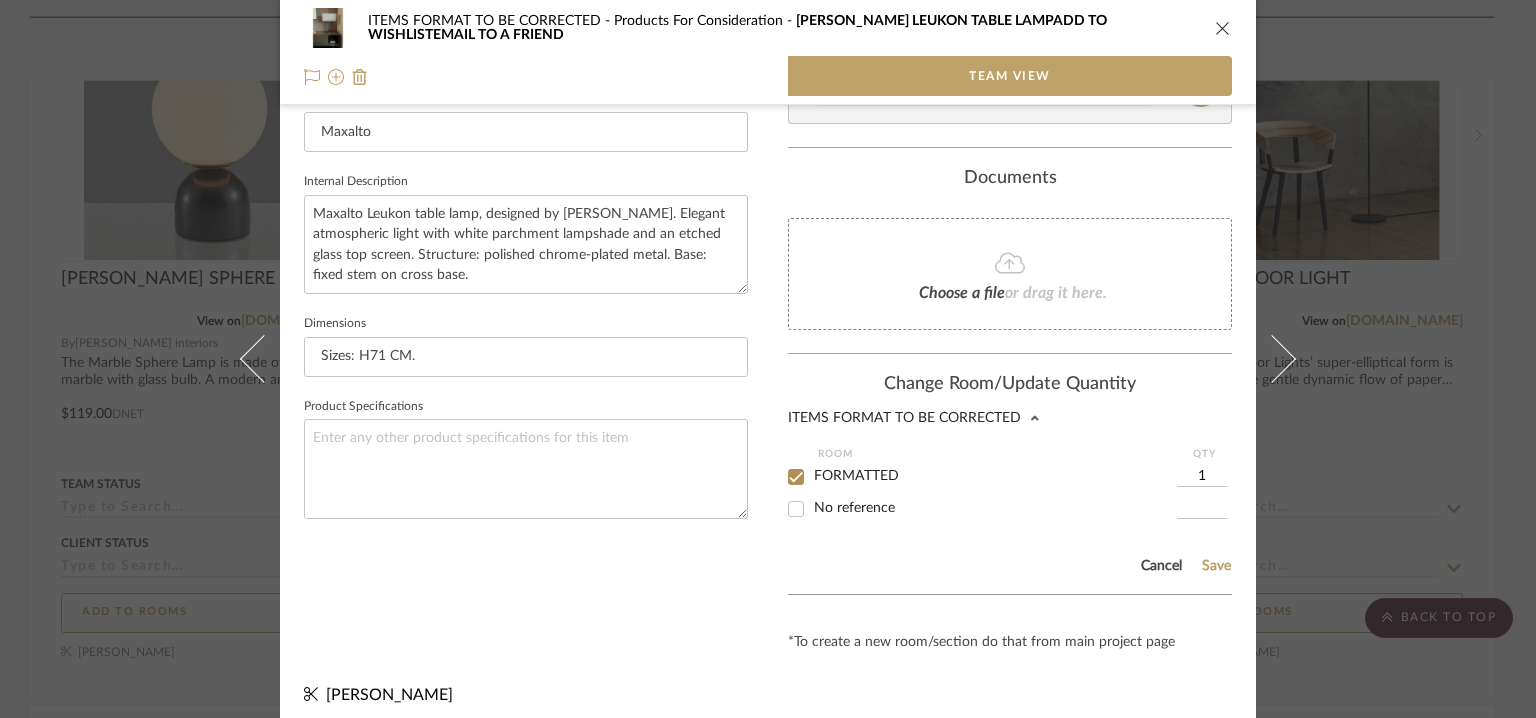scroll, scrollTop: 674, scrollLeft: 0, axis: vertical 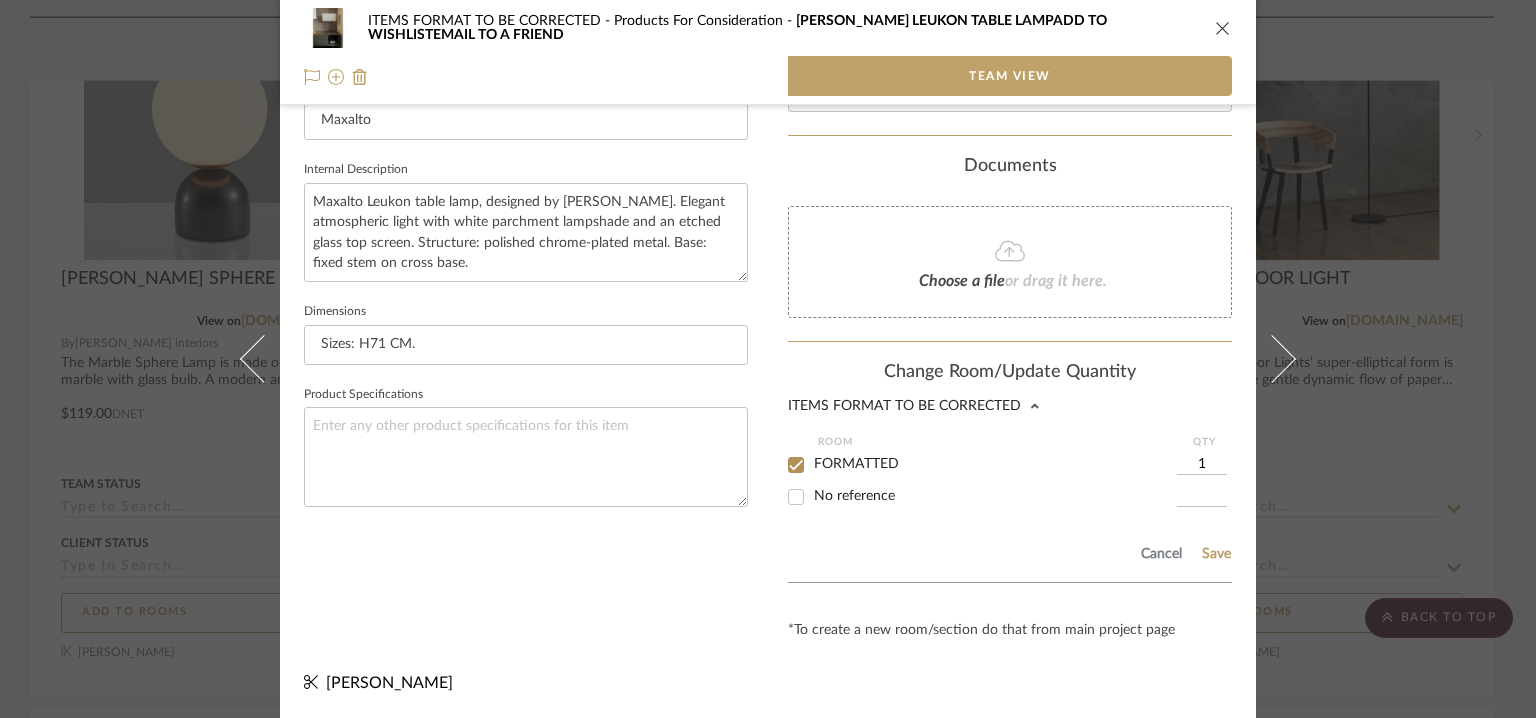 click on "Cancel Save" 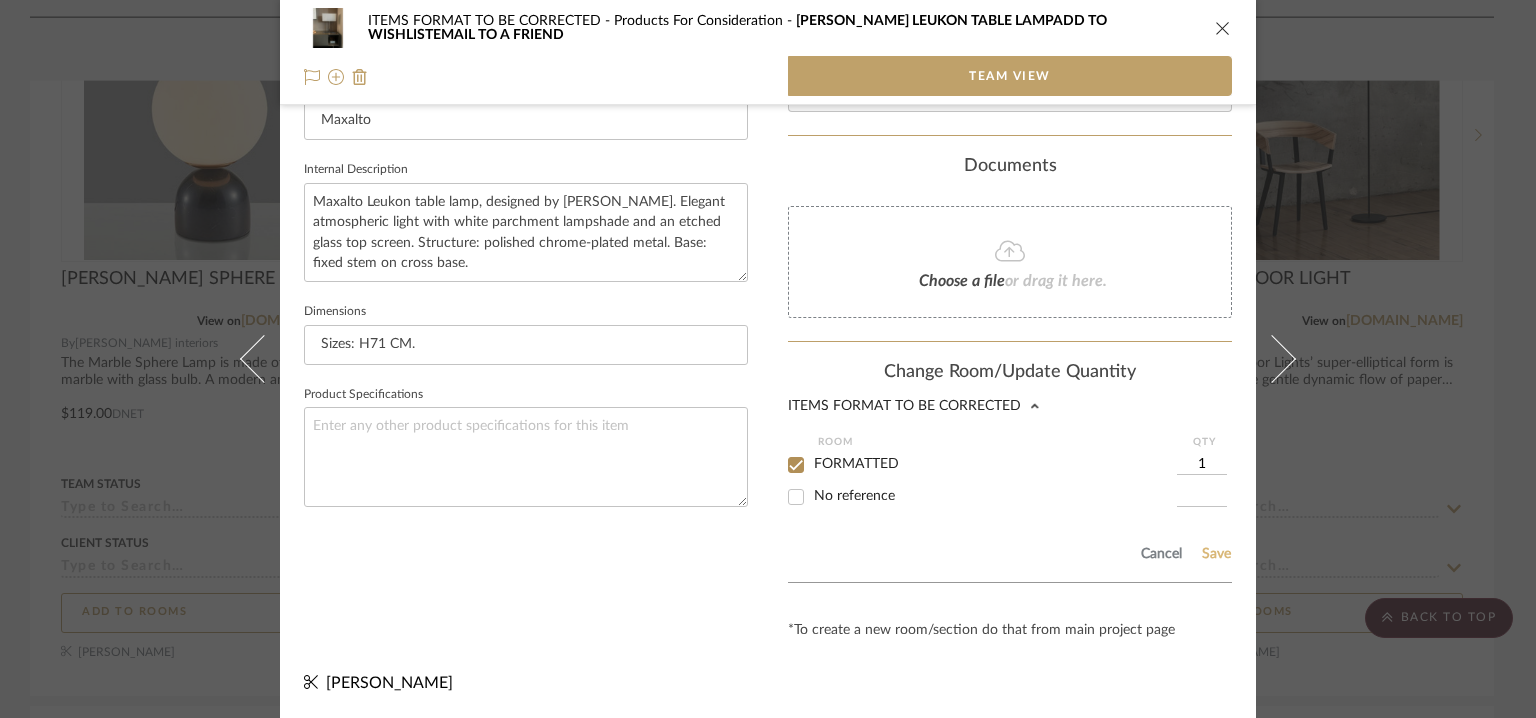 click on "Save" 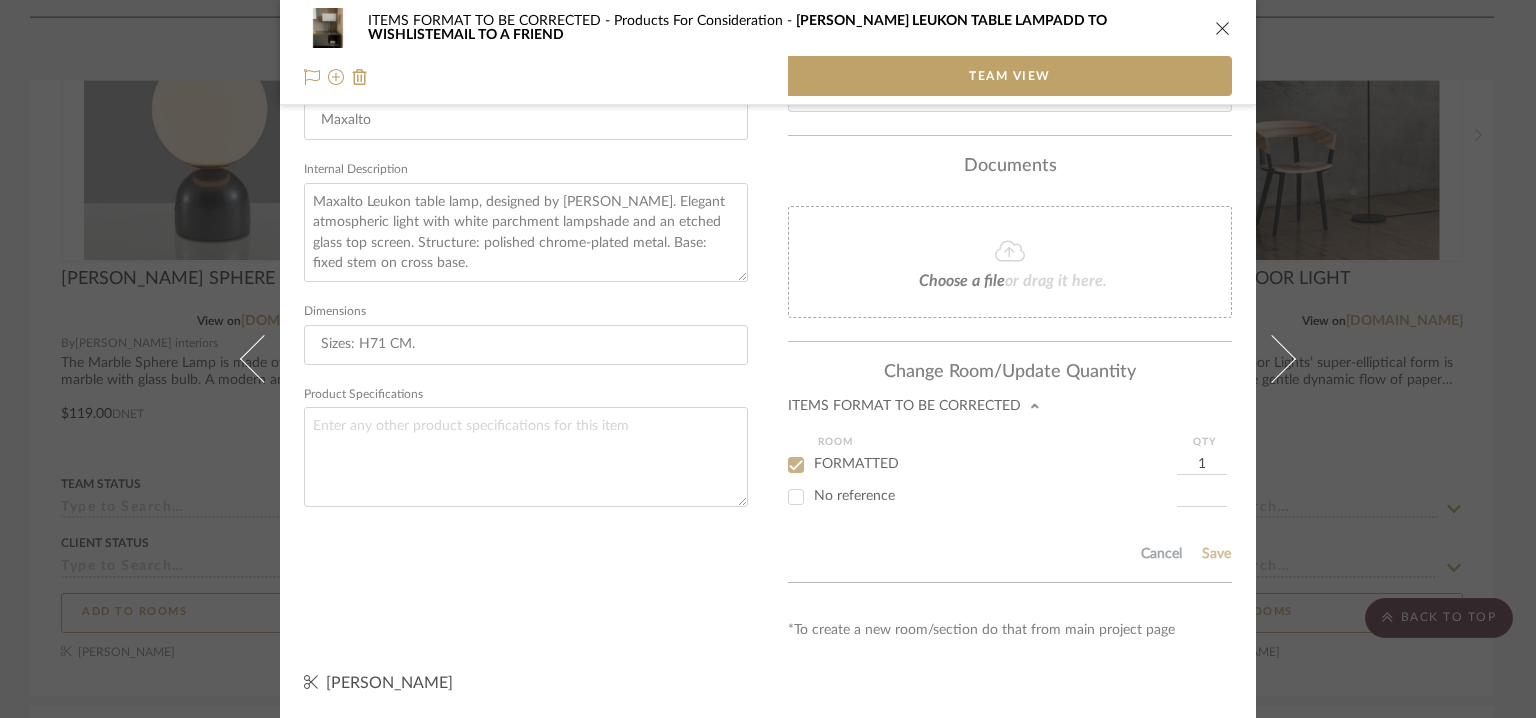type 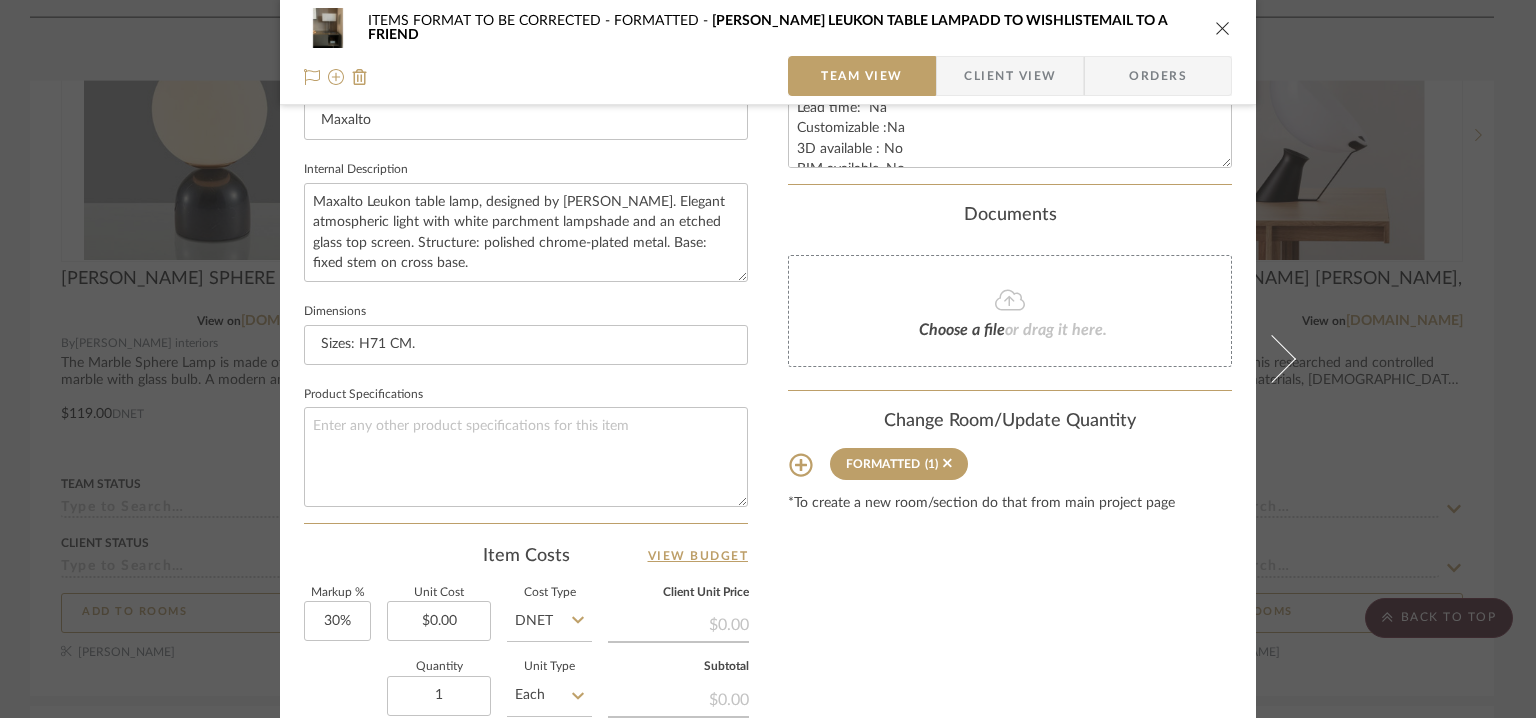 type 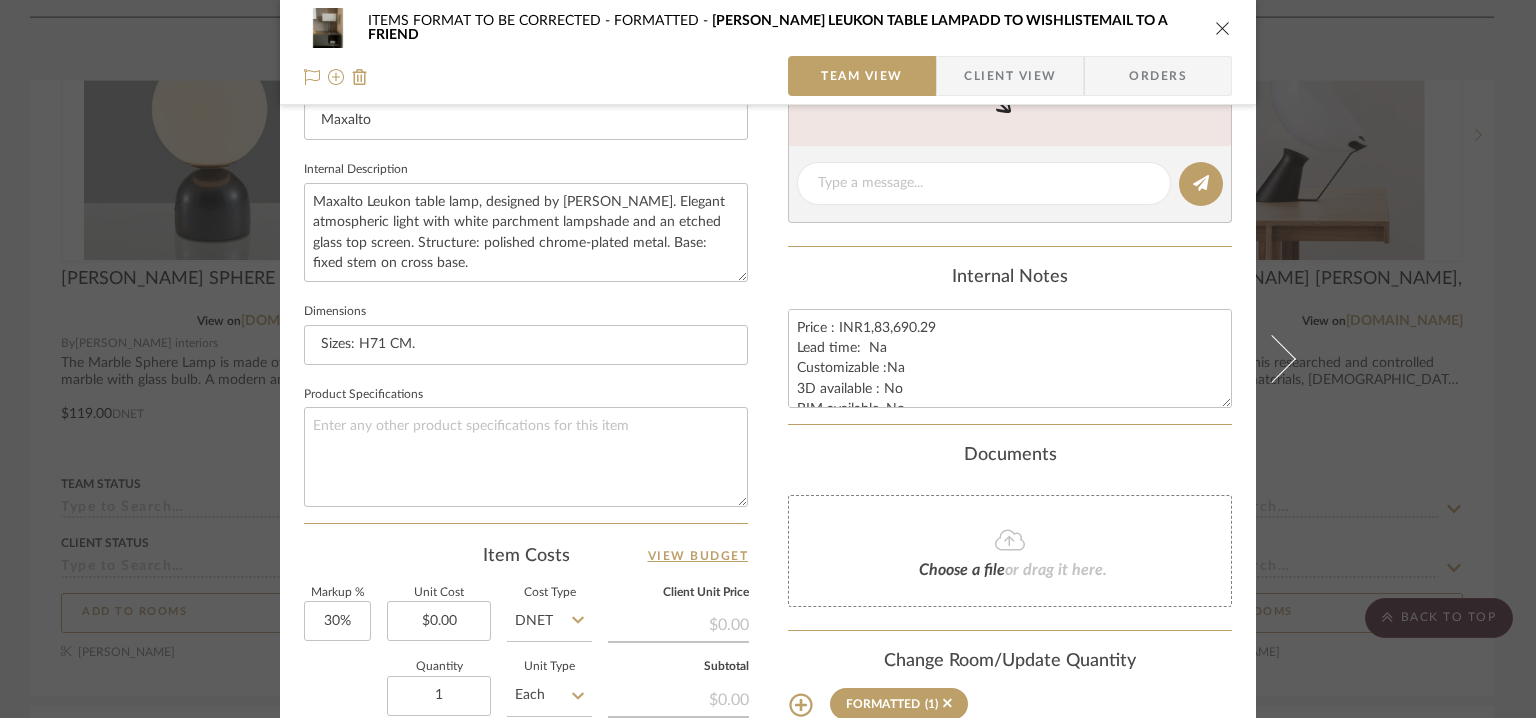 click at bounding box center [1223, 28] 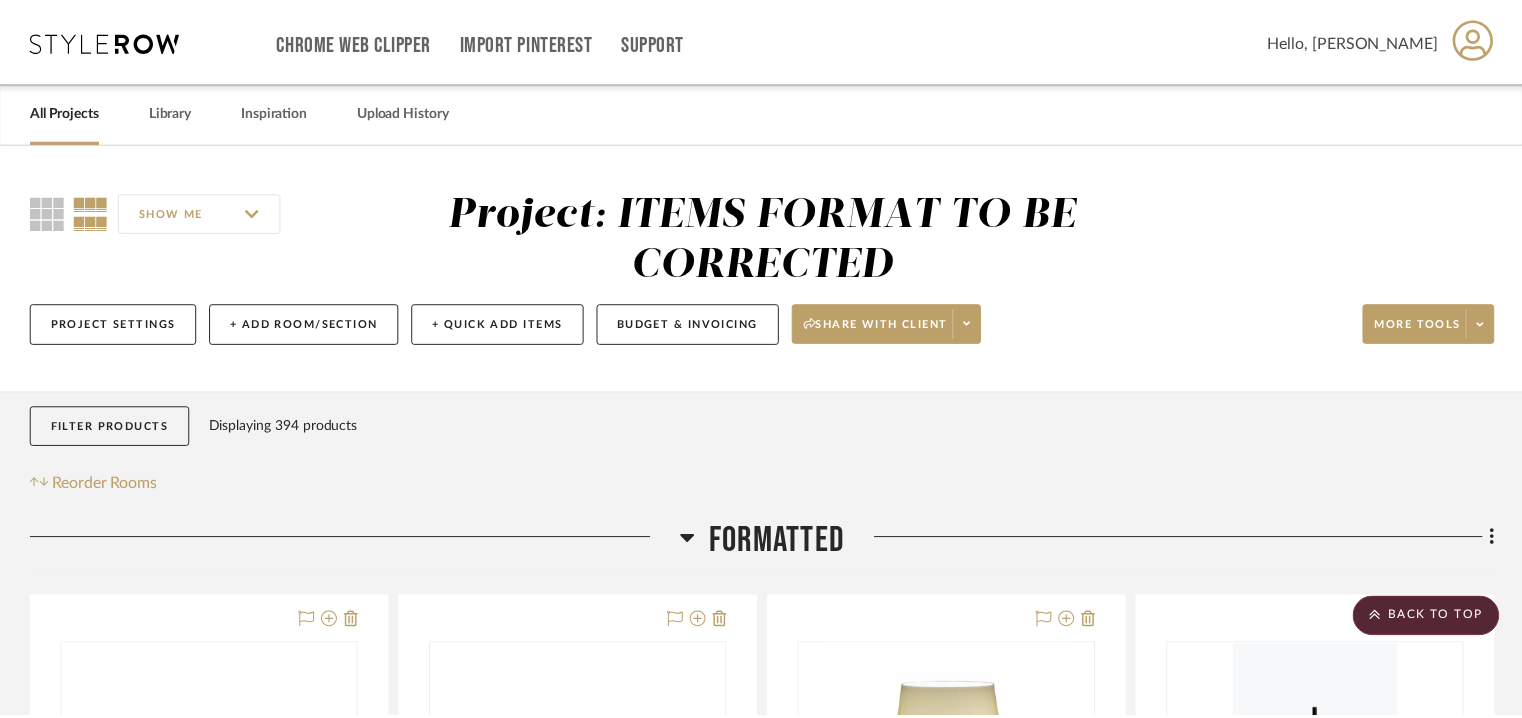 scroll, scrollTop: 1800, scrollLeft: 0, axis: vertical 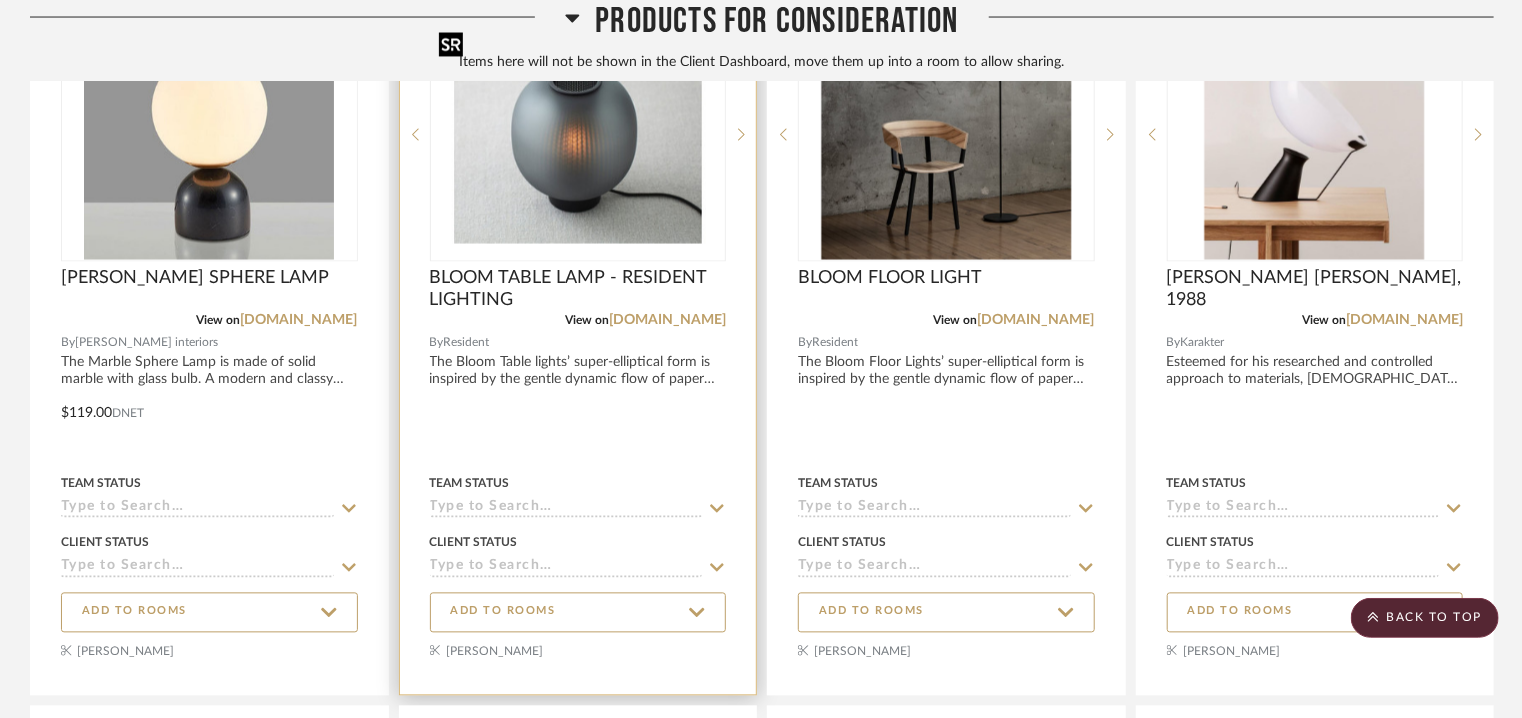 click at bounding box center [578, 135] 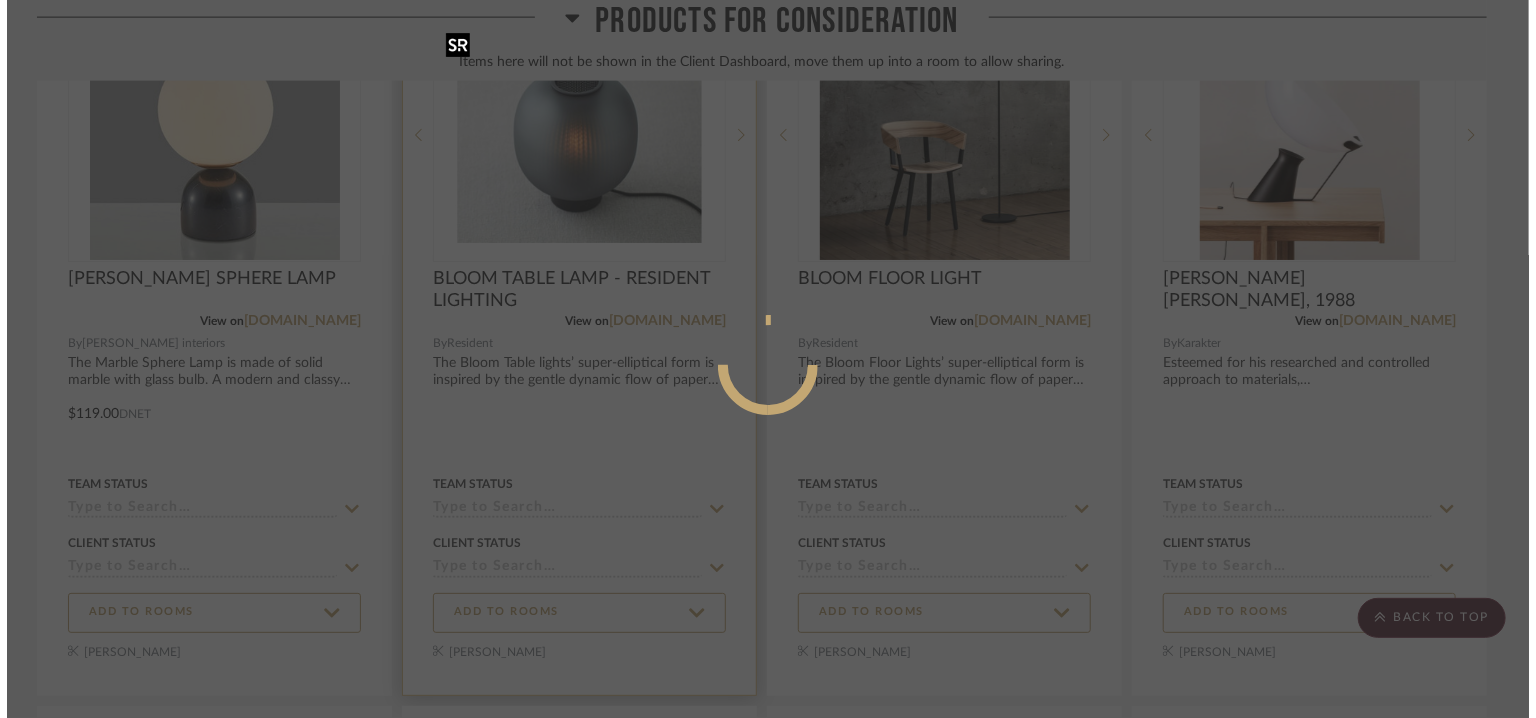 scroll, scrollTop: 0, scrollLeft: 0, axis: both 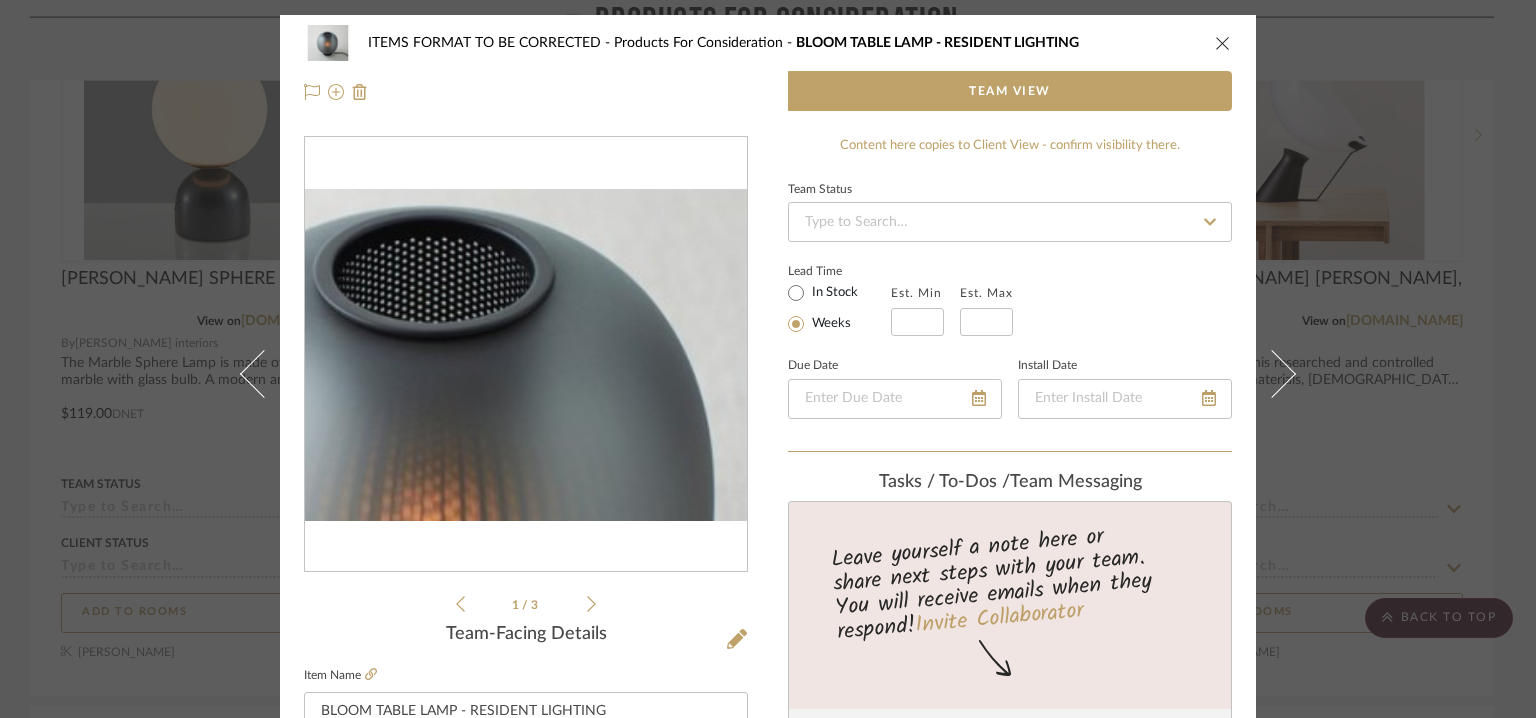 click at bounding box center [526, 355] 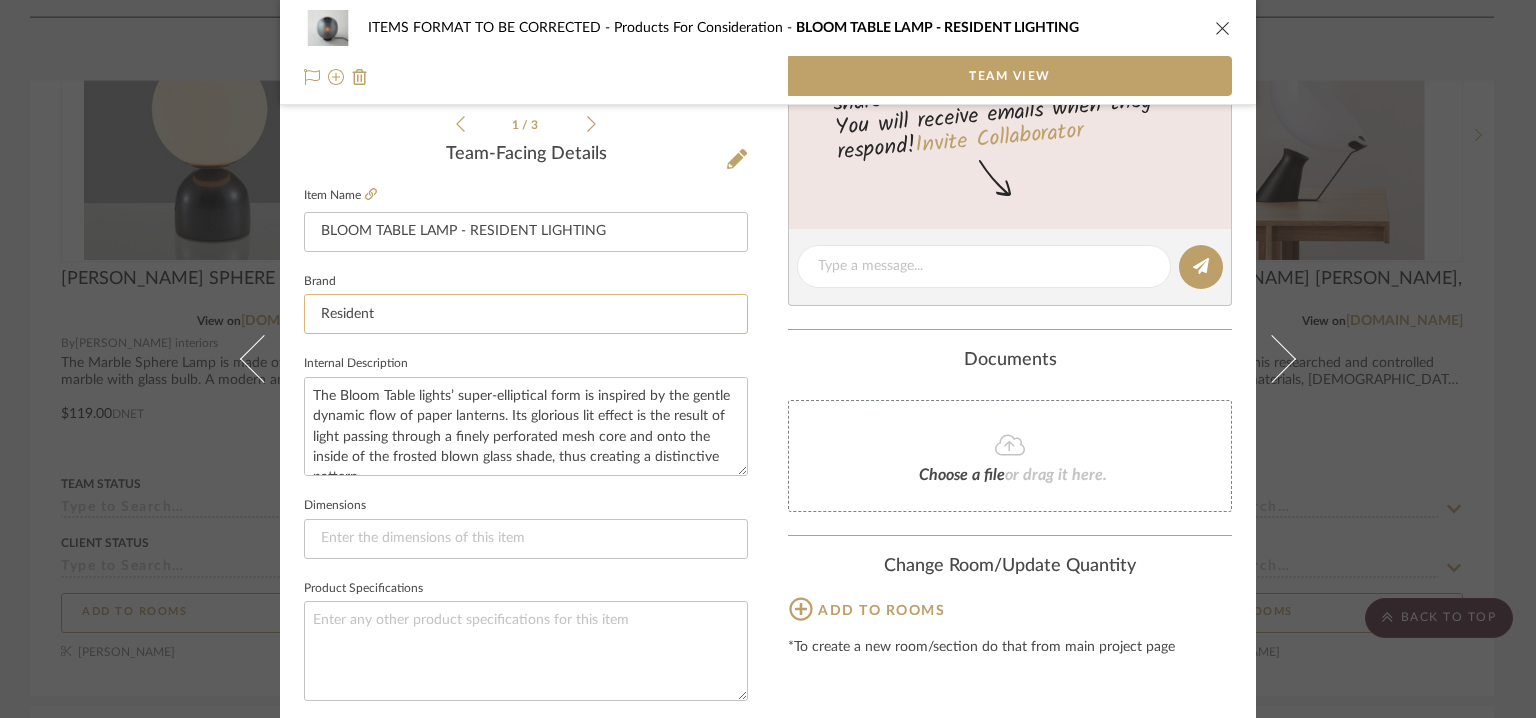 scroll, scrollTop: 500, scrollLeft: 0, axis: vertical 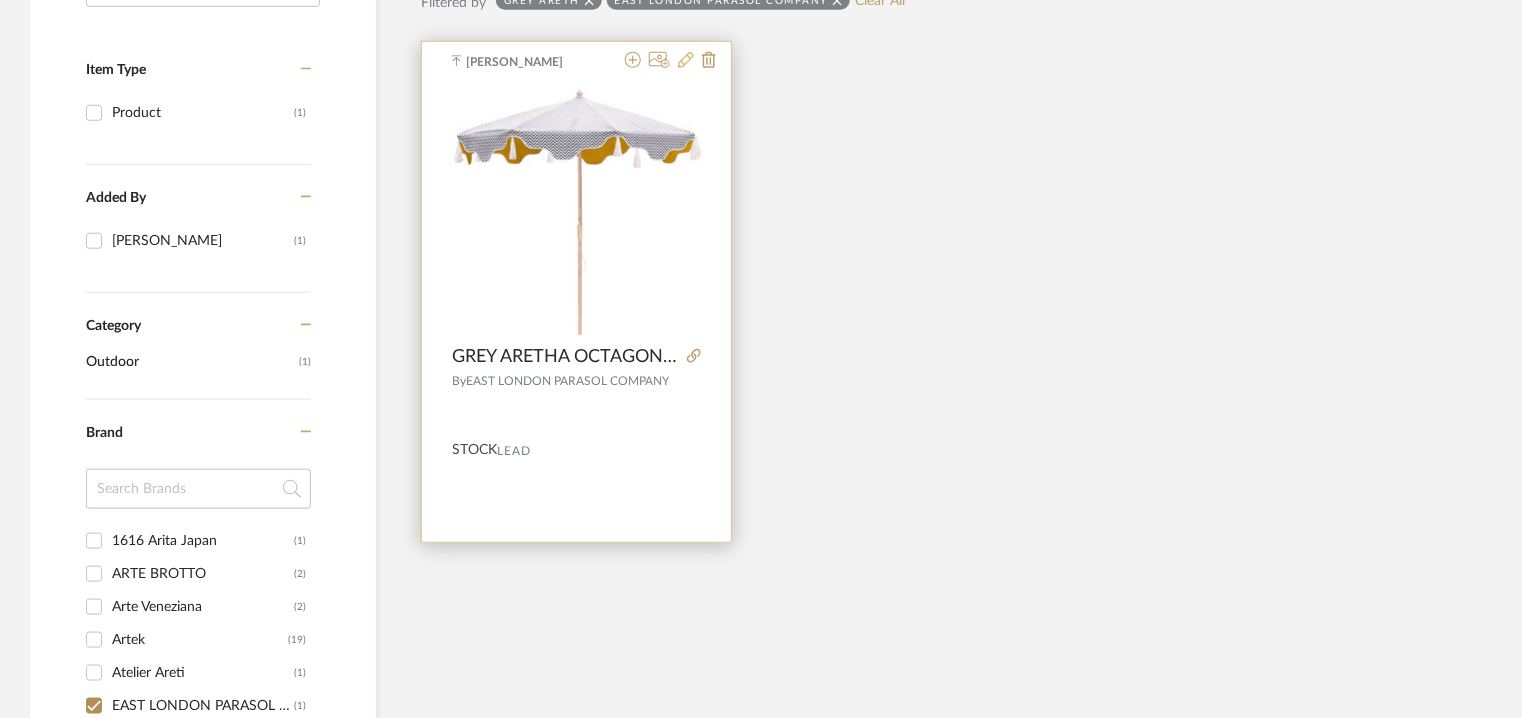 click 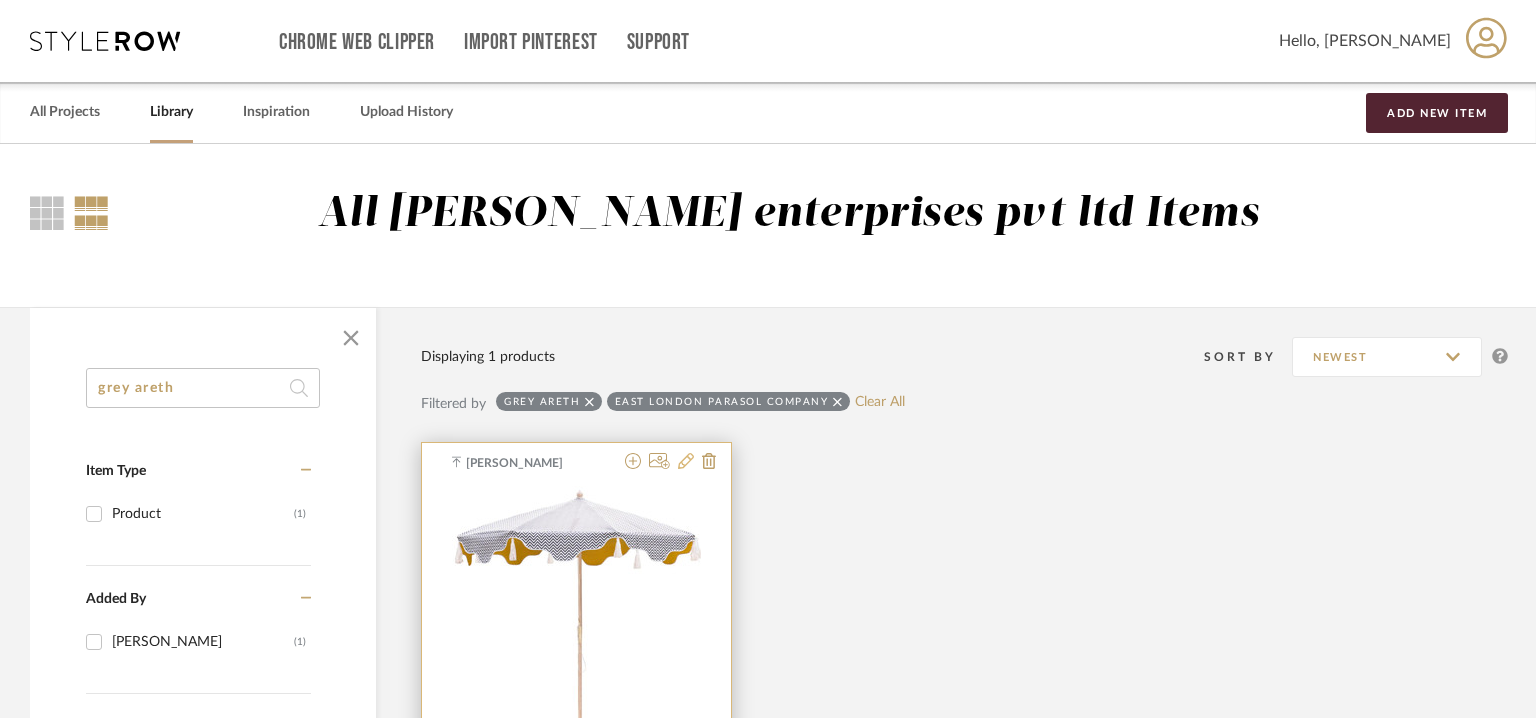 scroll, scrollTop: 0, scrollLeft: 0, axis: both 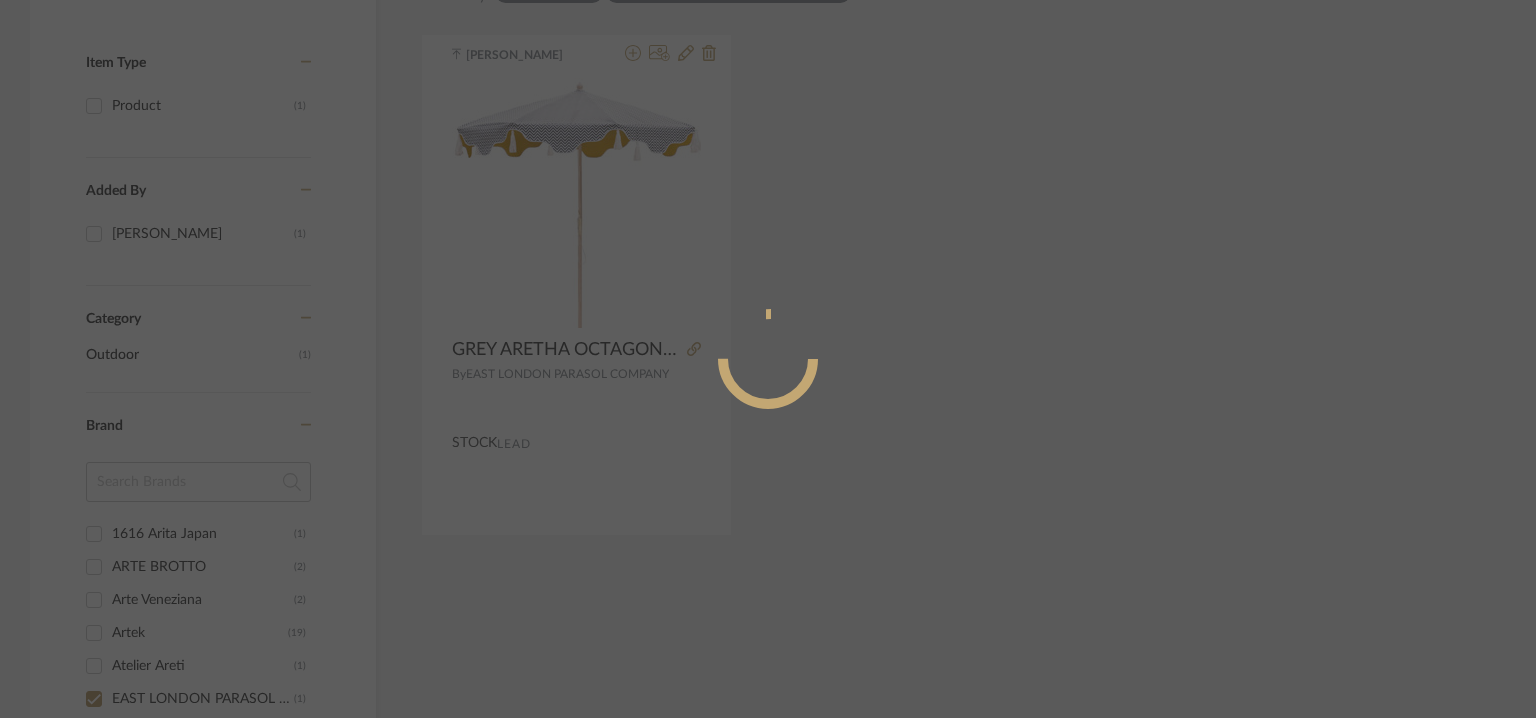 radio on "true" 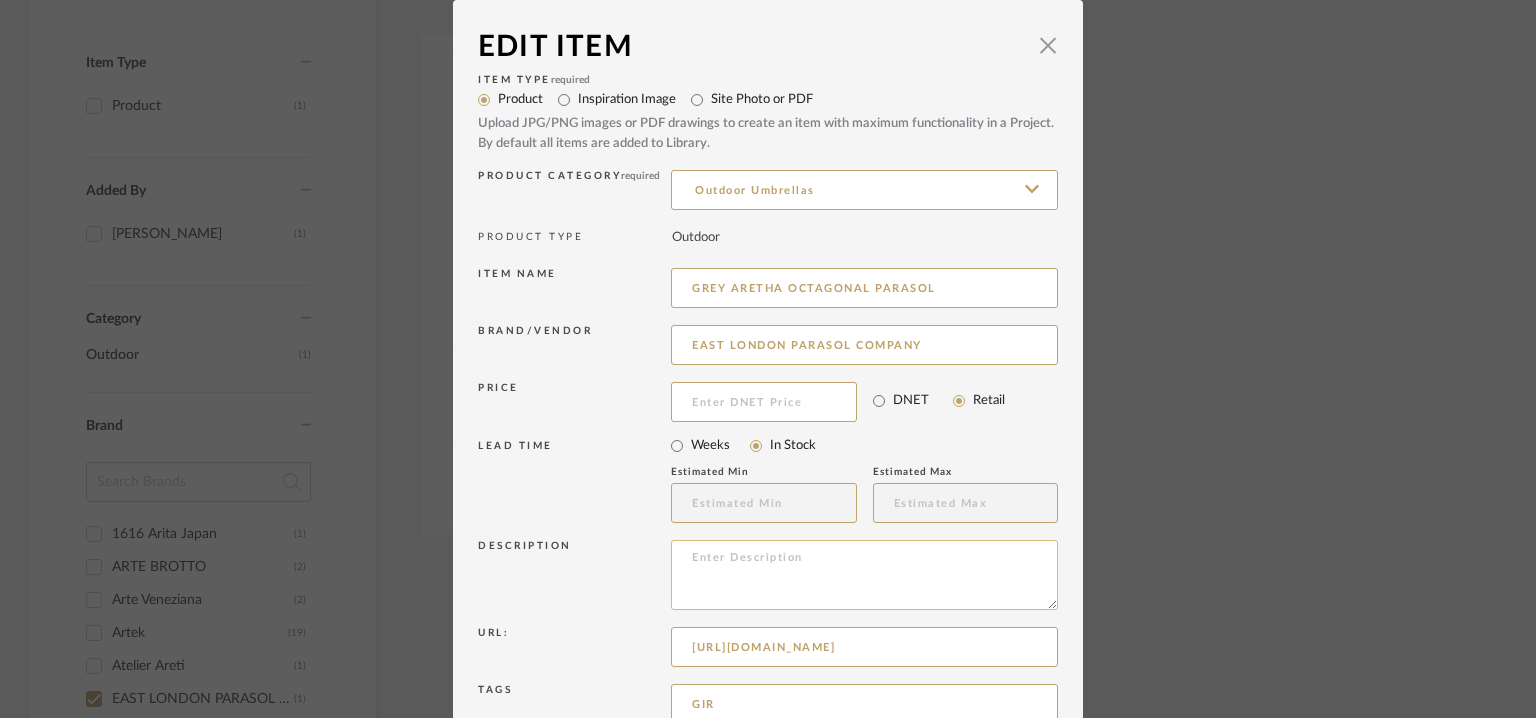 click at bounding box center (864, 575) 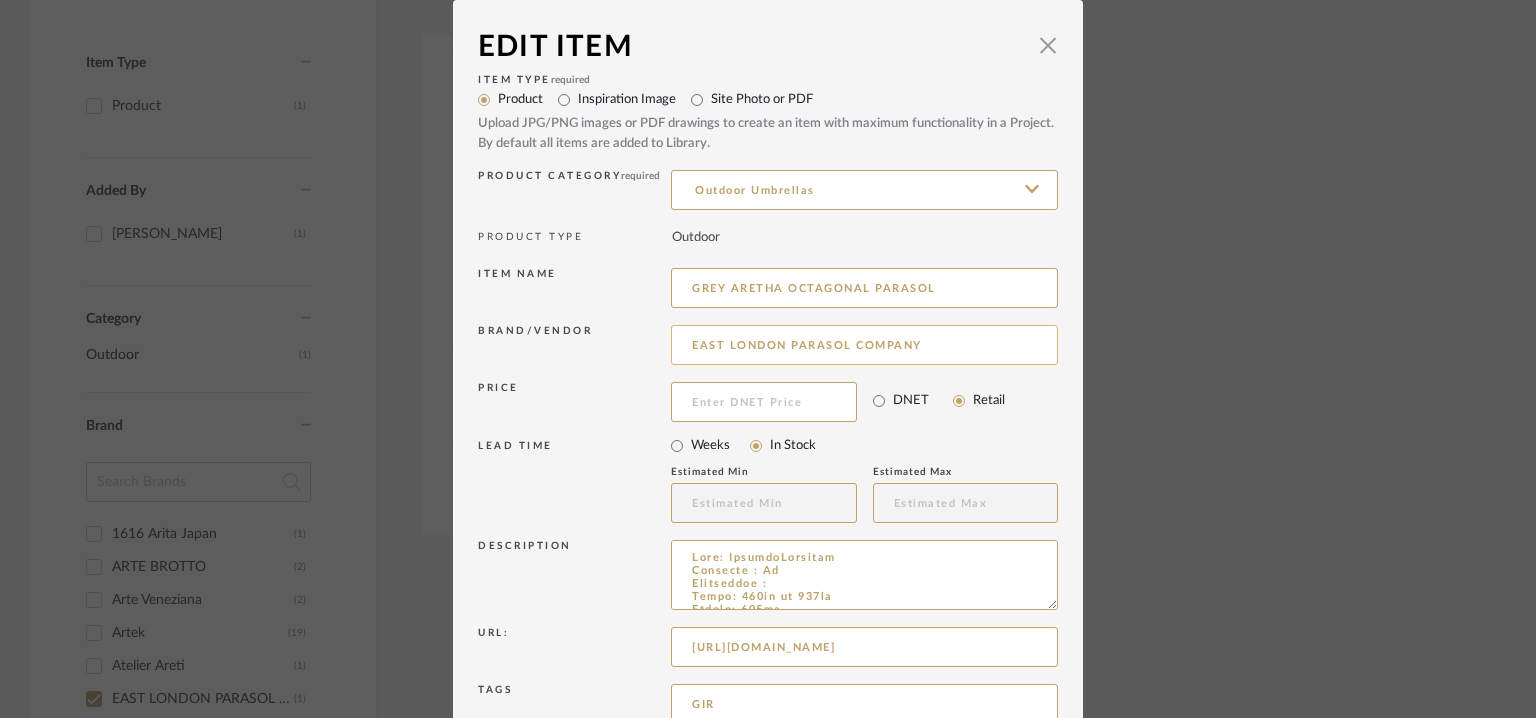 scroll, scrollTop: 409, scrollLeft: 0, axis: vertical 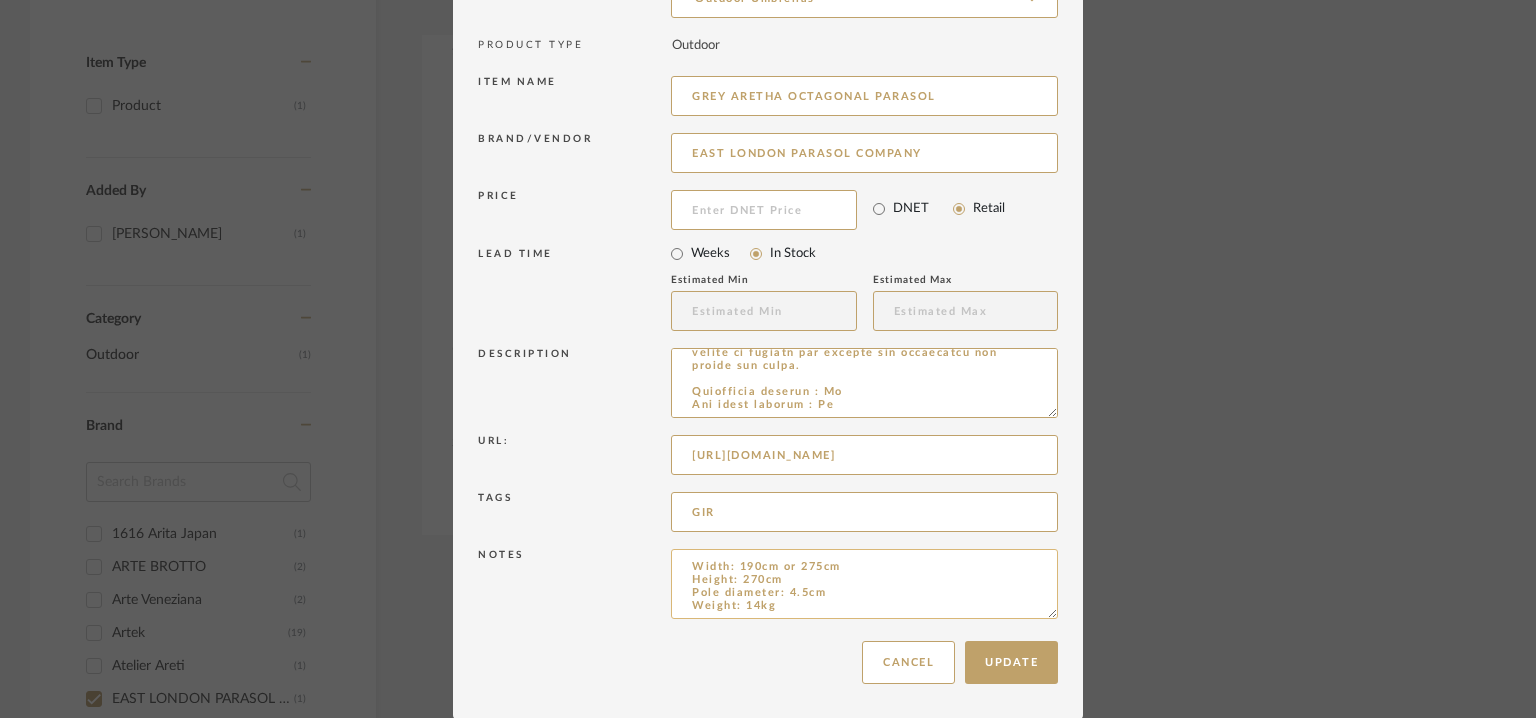 type on "Type: OutdoorUmbrella
Designer : Na
Dimensions :
Width: 190cm or 275cm
Height: 270cm
Pole diameter: 4.5cm
Weight: 14k
Material & Finishes :  Canvas, brass fititngs,  wood.
Product description :  Striking charcoal zig-zag and yellow garden parasol. The outside is printed natural coloured waterproof cotton canvas and the underside is primrose yellow. The canopy has an Arabian-influenced valance and handmade natural cotton tassels, and the canvas is treated with water-resistant spray.
Our Octagonal Parasols feature water-resistant canvas canopies, and the parasol frame is made from durable blonde wood with our own designs of brass fittings and double pulley system to make the opening easy. Please note that the rope ties off around a brass cleat hook fixed to the pole, not on a hook from the hub. These are very special handcrafted garden parasols, each part specifically made for East London Parasol Co. Every Octagonal Parasol is lovingly assembled to order here in the UK.
The canopy is easily removabl..." 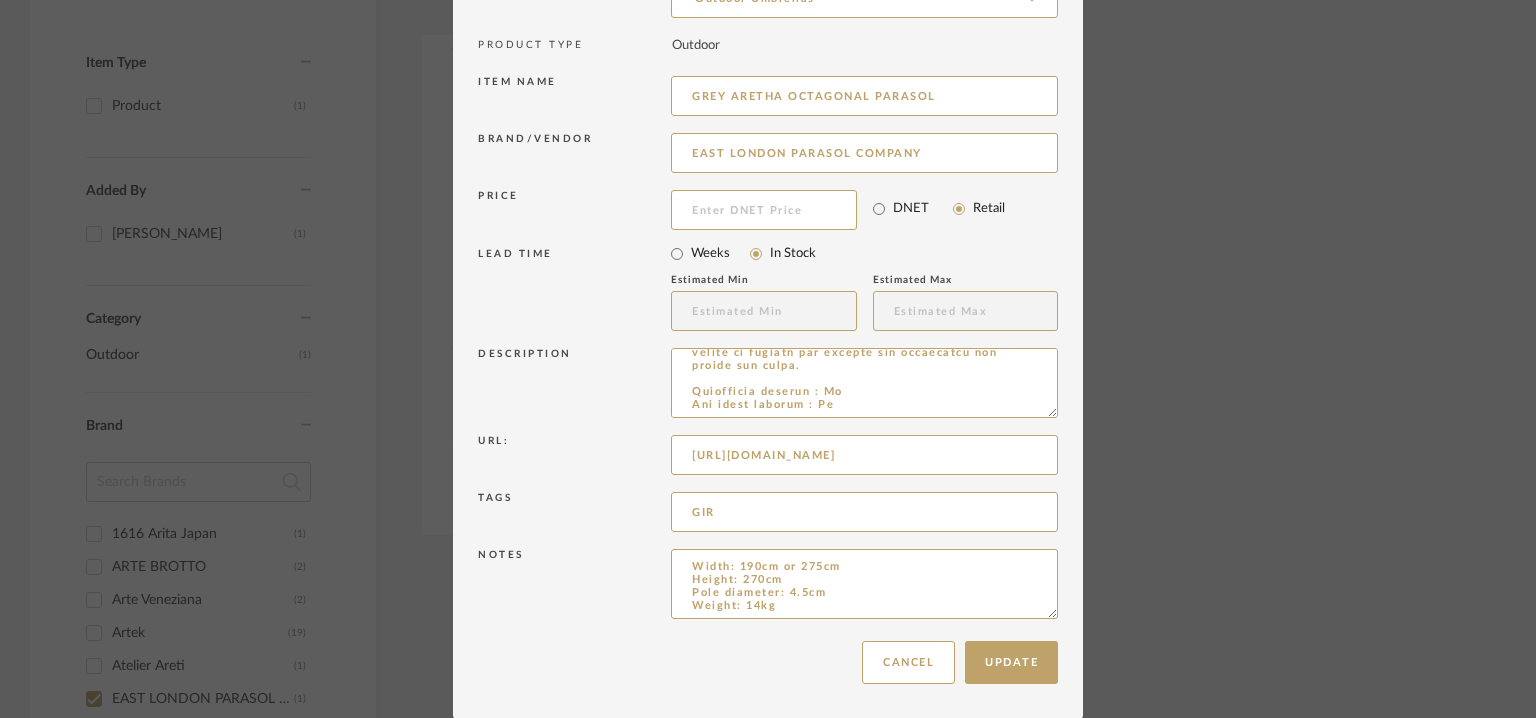 scroll, scrollTop: 401, scrollLeft: 0, axis: vertical 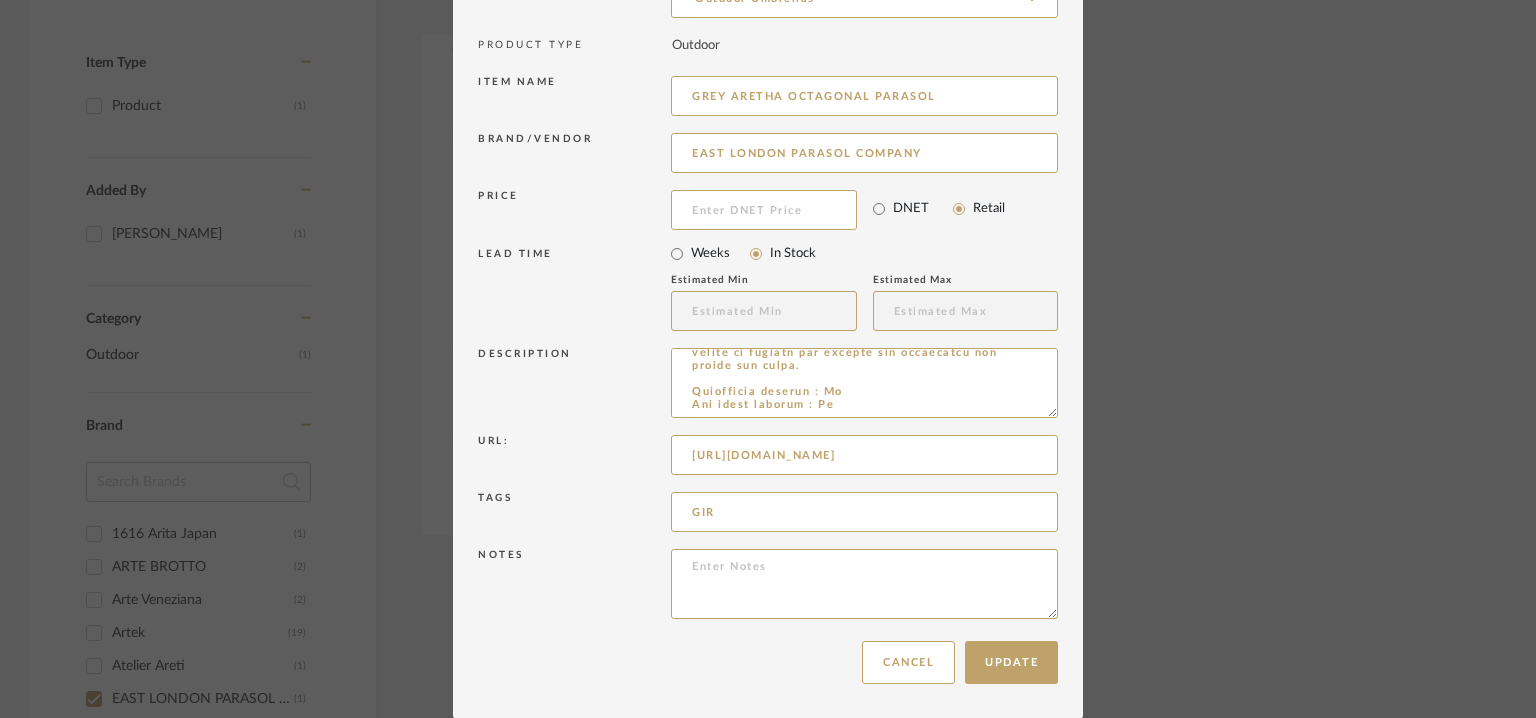 click on "PRODUCT TYPE  Outdoor" at bounding box center (768, 45) 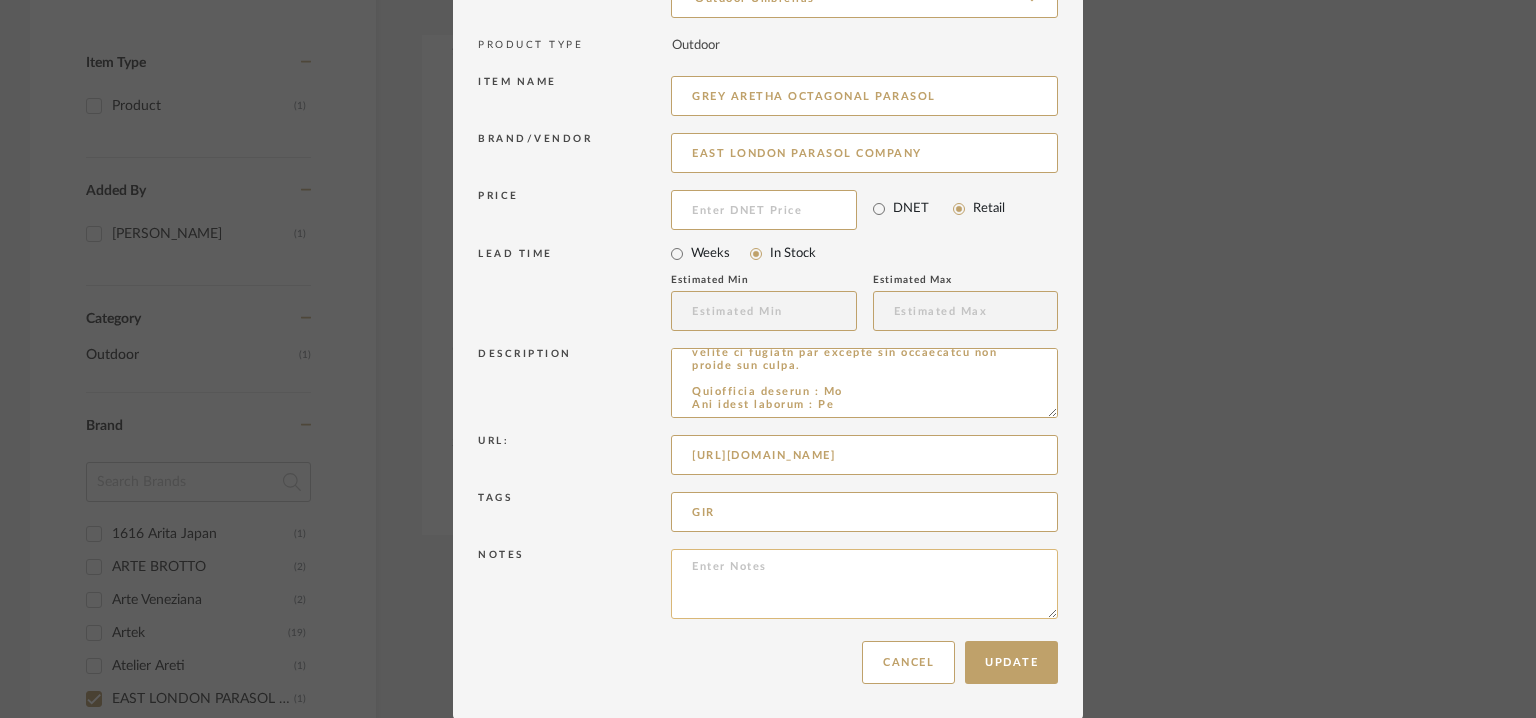paste on "Price: : £460/-
Lead time:  --
Customizable :Na
3D available :No.
BIM available. No.
Point of contact: To be established.
Contact number: : [PHONE_NUMBER]
Email address: [EMAIL_ADDRESS][DOMAIN_NAME]
Address : Na" 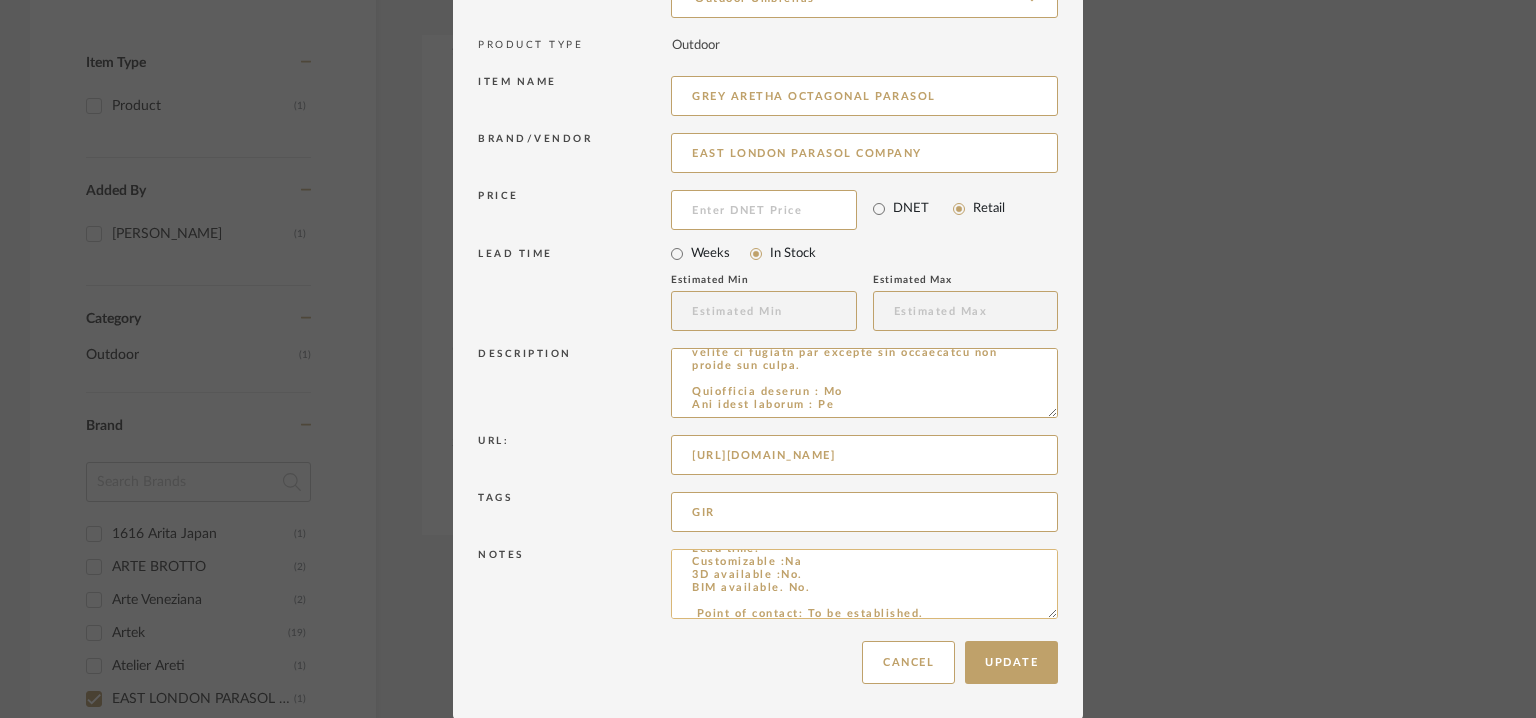 scroll, scrollTop: 0, scrollLeft: 0, axis: both 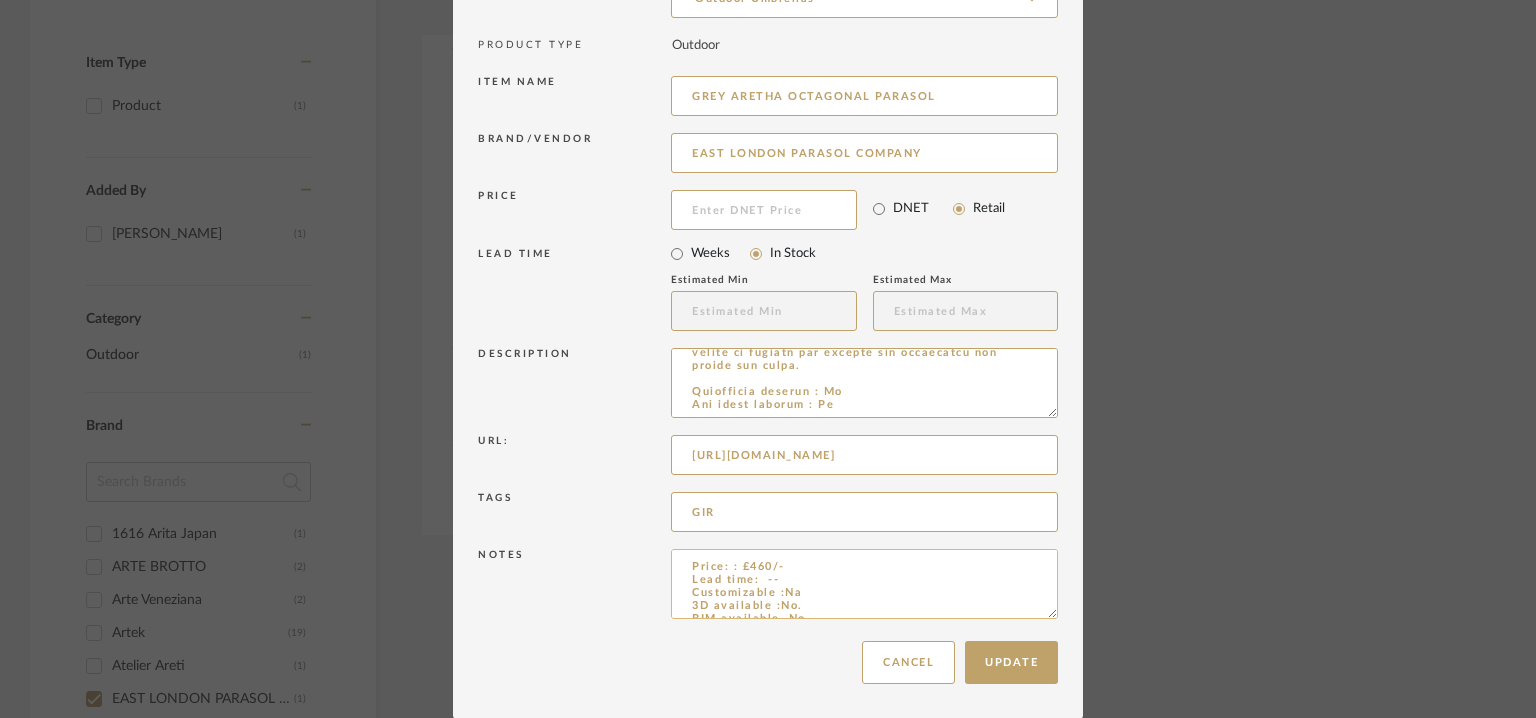 click on "Price: : £460/-
Lead time:  --
Customizable :Na
3D available :No.
BIM available. No.
Point of contact: To be established.
Contact number: : [PHONE_NUMBER]
Email address: [EMAIL_ADDRESS][DOMAIN_NAME]
Address : Na" at bounding box center [864, 584] 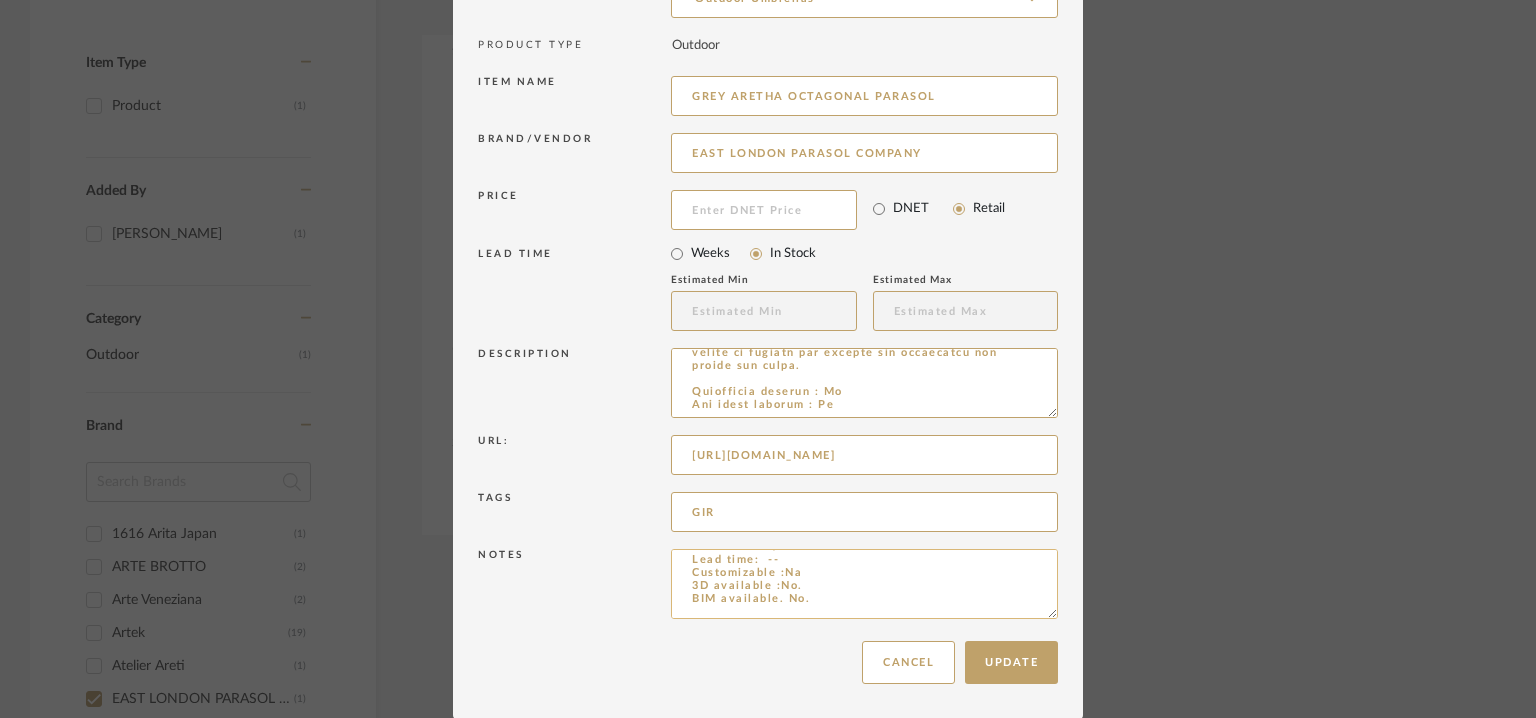scroll, scrollTop: 32, scrollLeft: 0, axis: vertical 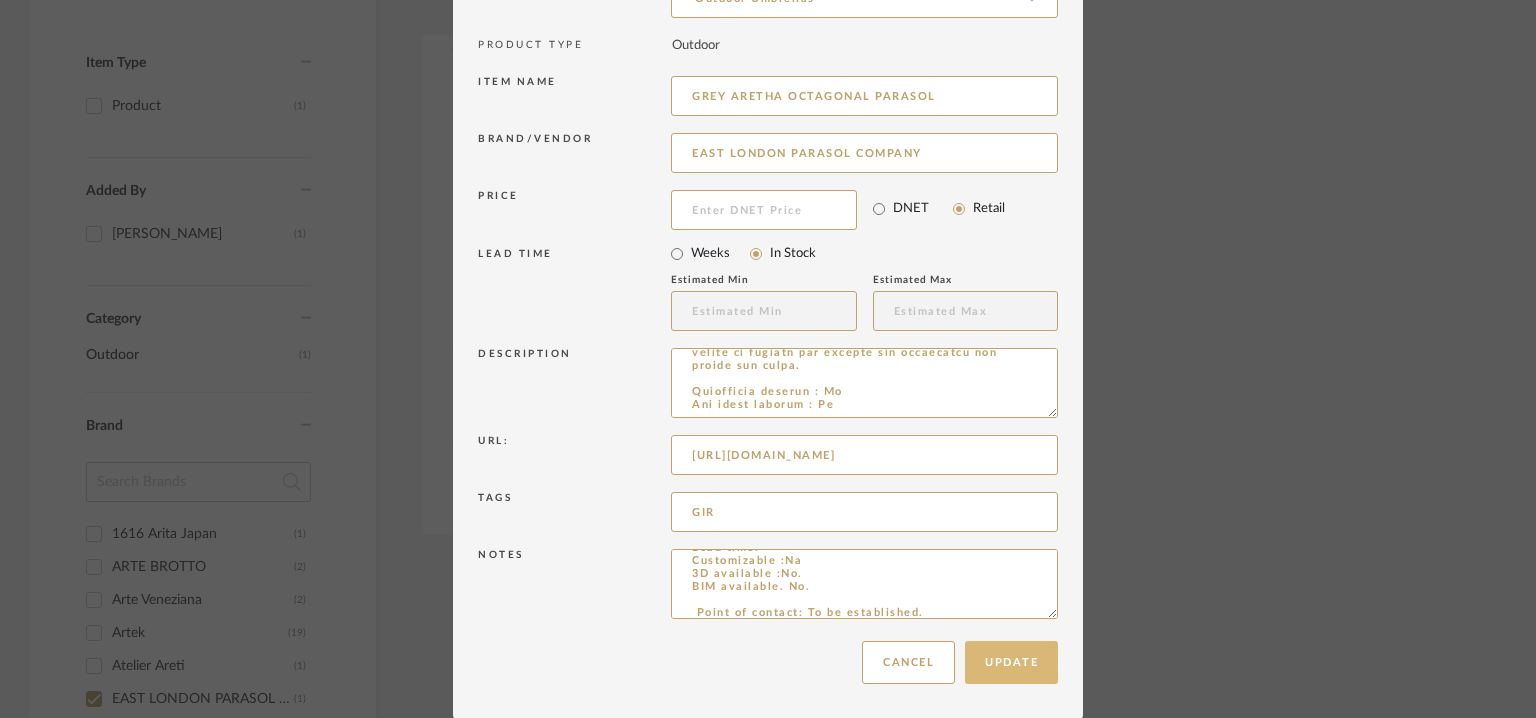 type on "Price: : £460/-
Lead time:  --
Customizable :Na
3D available :No.
BIM available. No.
Point of contact: To be established.
Contact number: : [PHONE_NUMBER]
Email address: [EMAIL_ADDRESS][DOMAIN_NAME]
Address : Na" 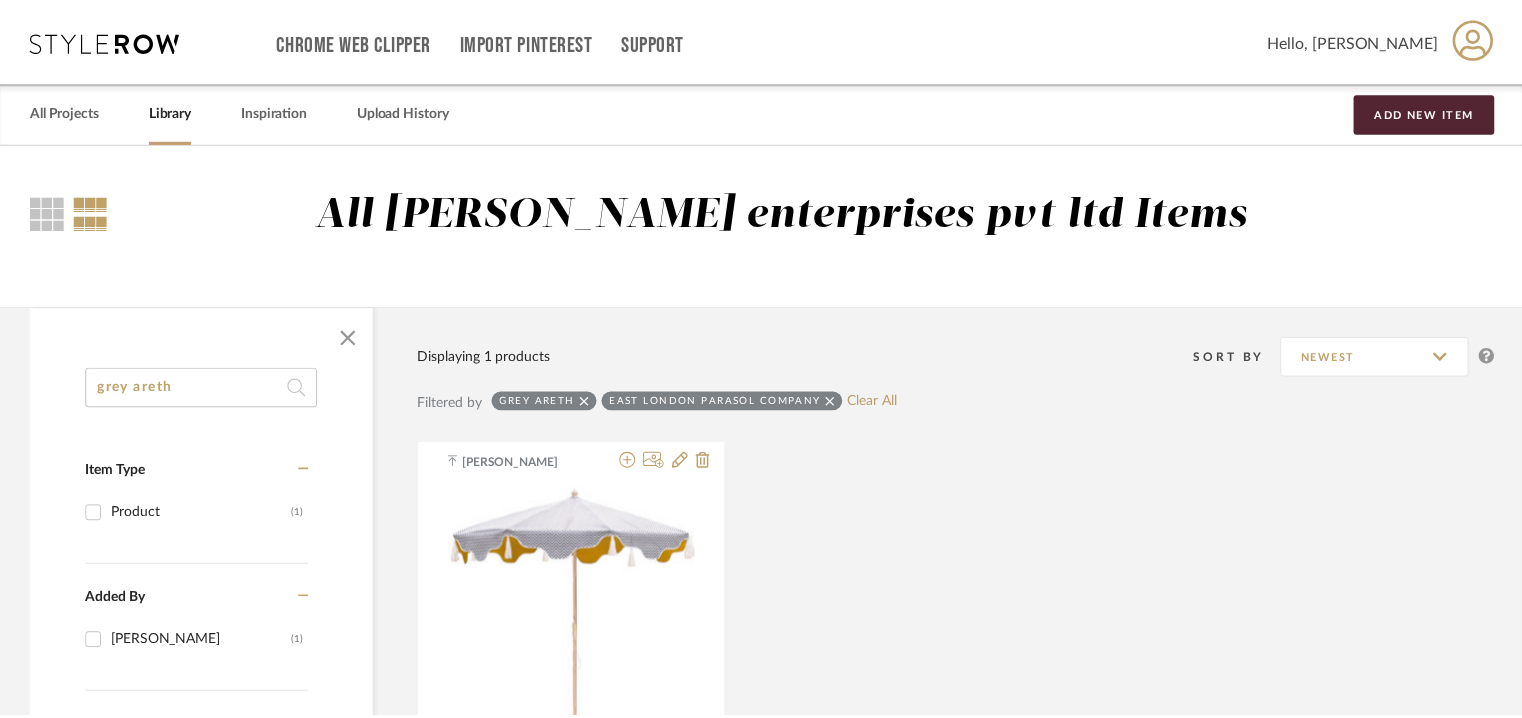 scroll, scrollTop: 408, scrollLeft: 0, axis: vertical 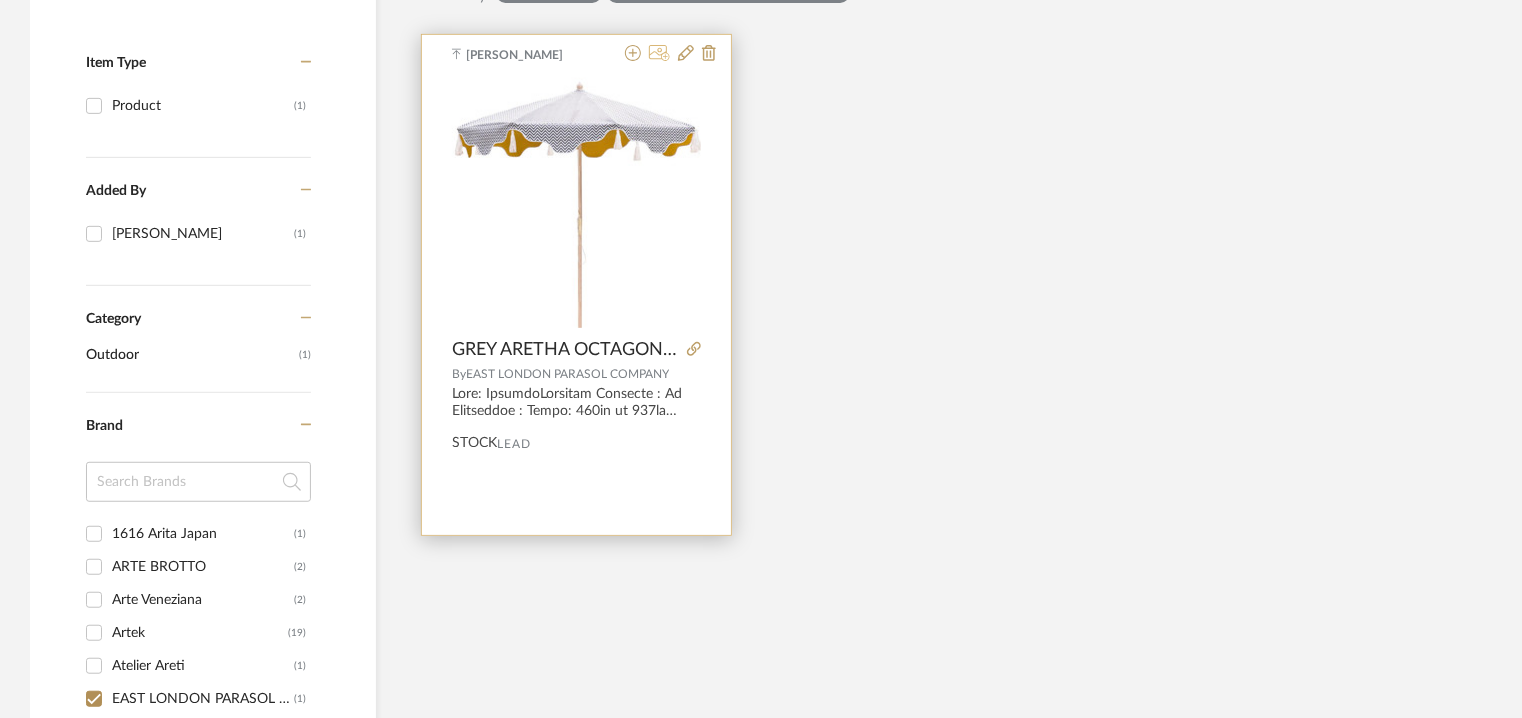 click 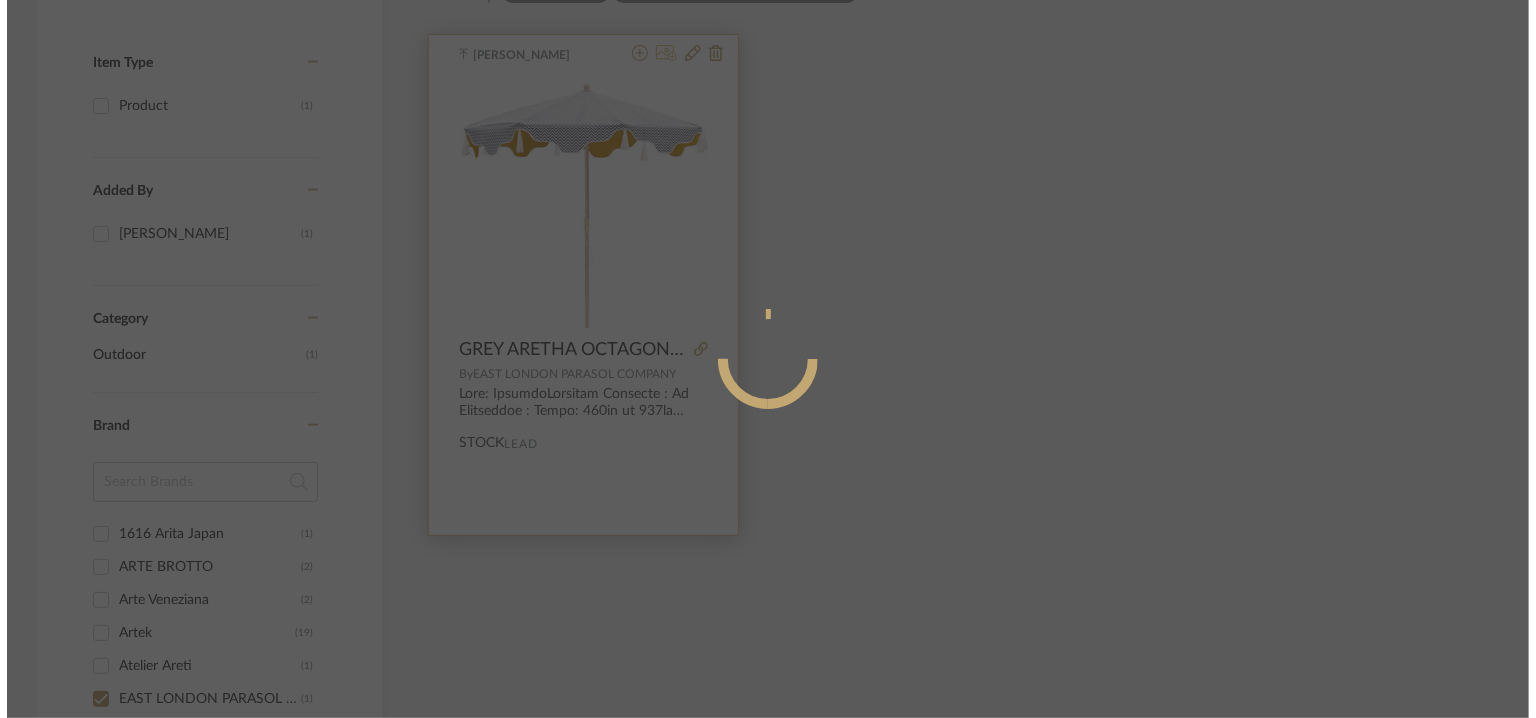scroll, scrollTop: 0, scrollLeft: 0, axis: both 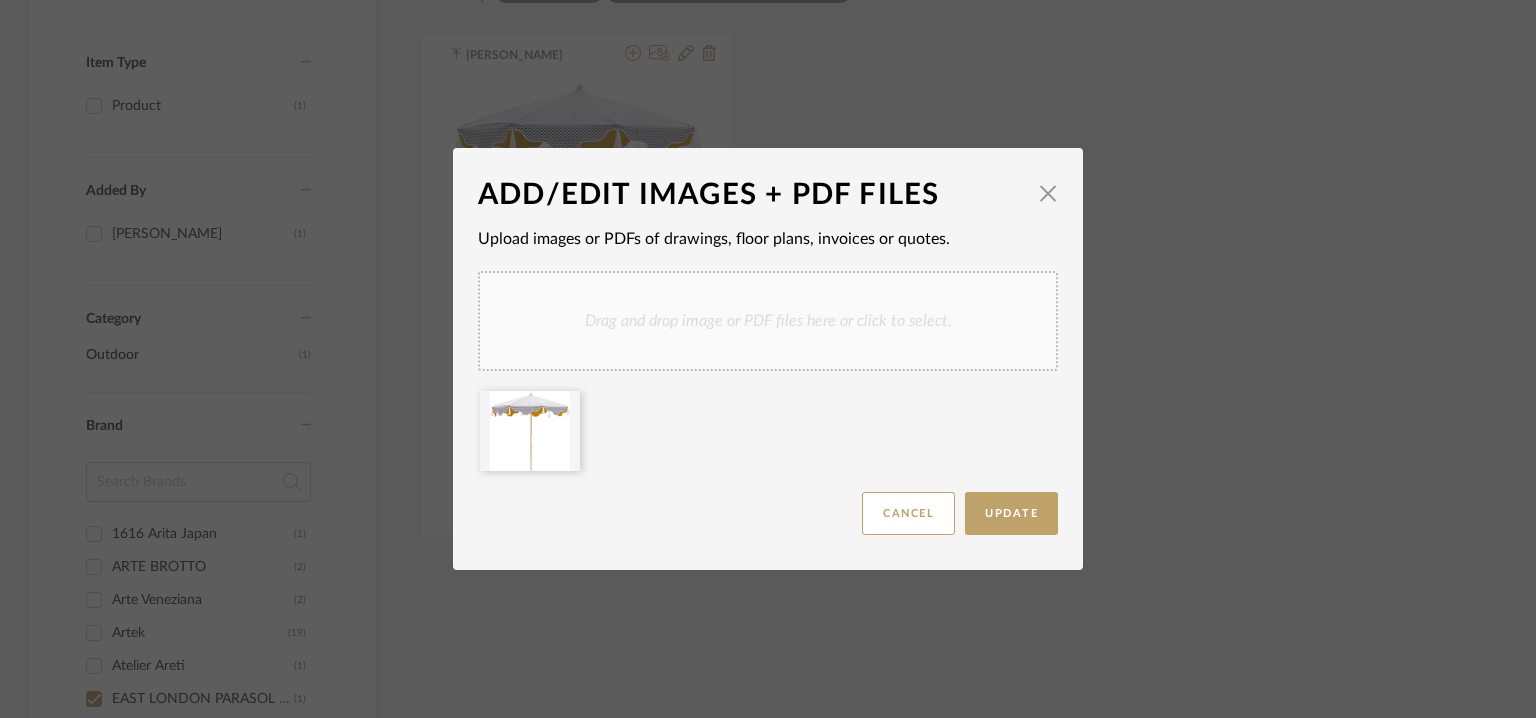 click on "Drag and drop image or PDF files here or click to select." at bounding box center [768, 321] 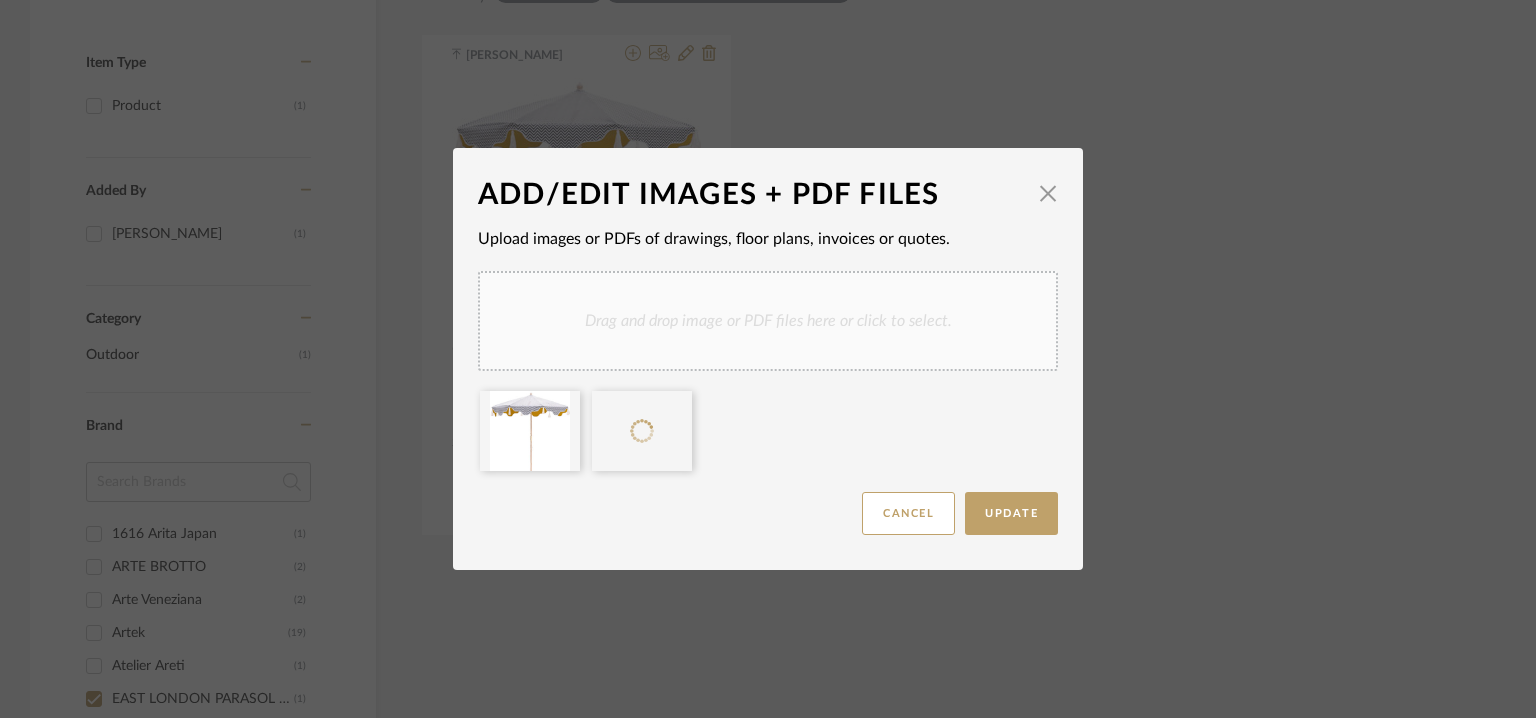 click on "Drag and drop image or PDF files here or click to select." at bounding box center [768, 321] 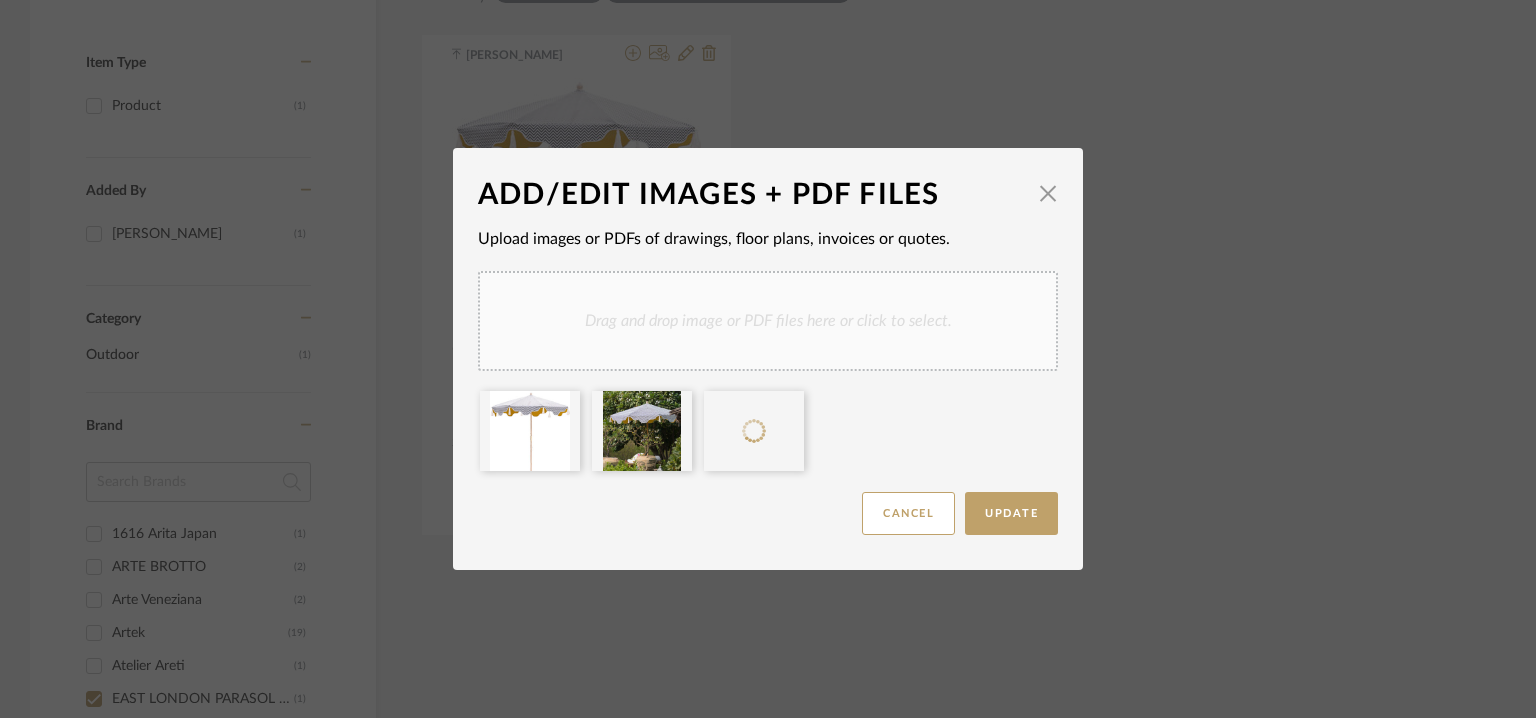 click on "Drag and drop image or PDF files here or click to select." at bounding box center (768, 321) 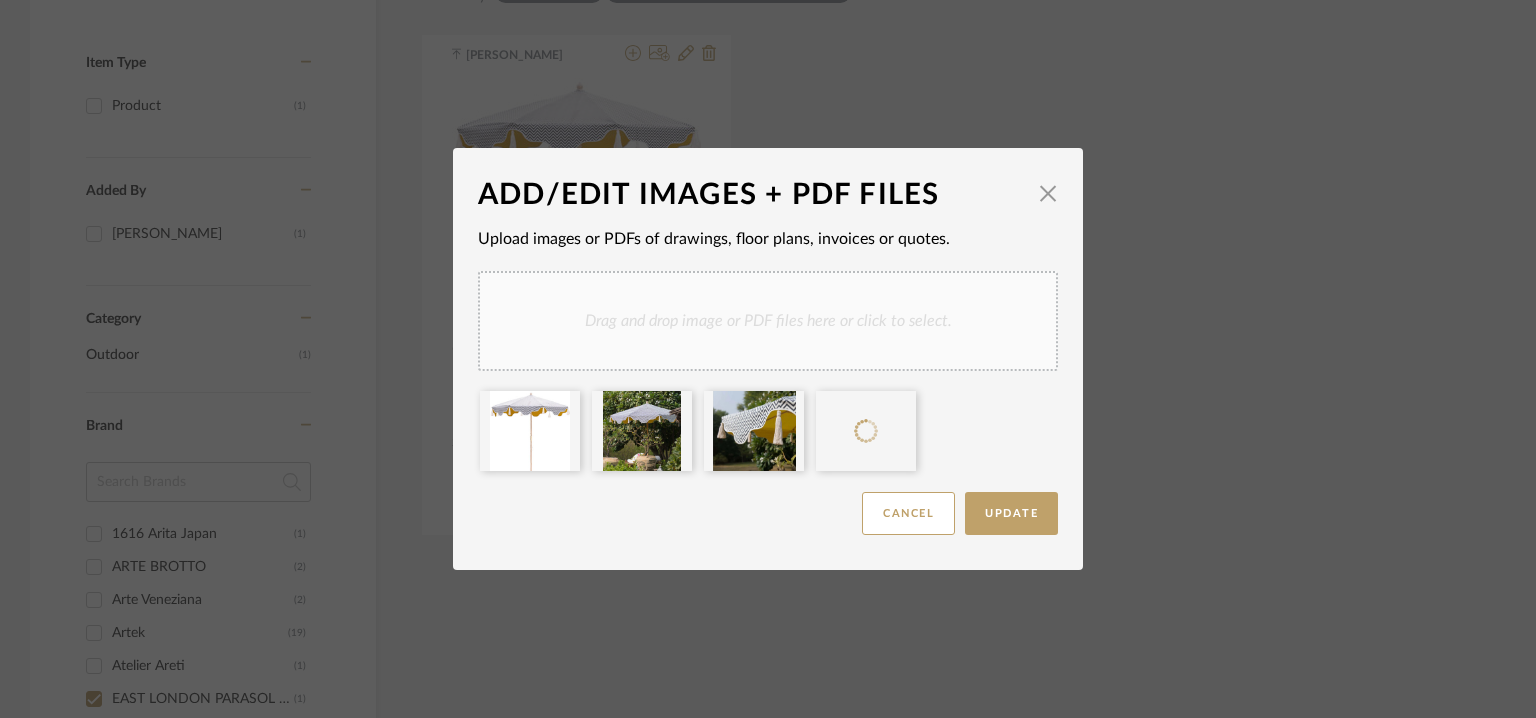 click on "Drag and drop image or PDF files here or click to select." at bounding box center (768, 321) 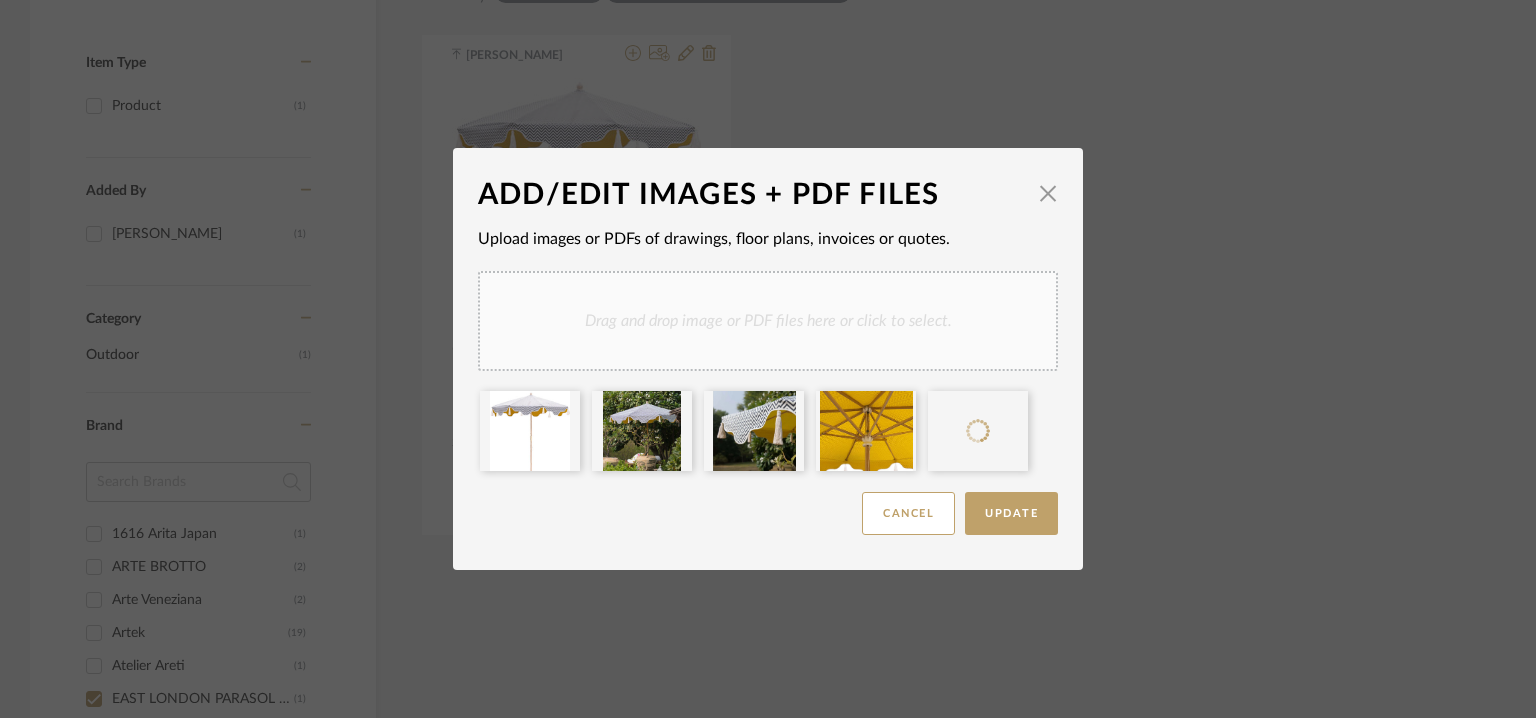 click on "Drag and drop image or PDF files here or click to select." at bounding box center [768, 321] 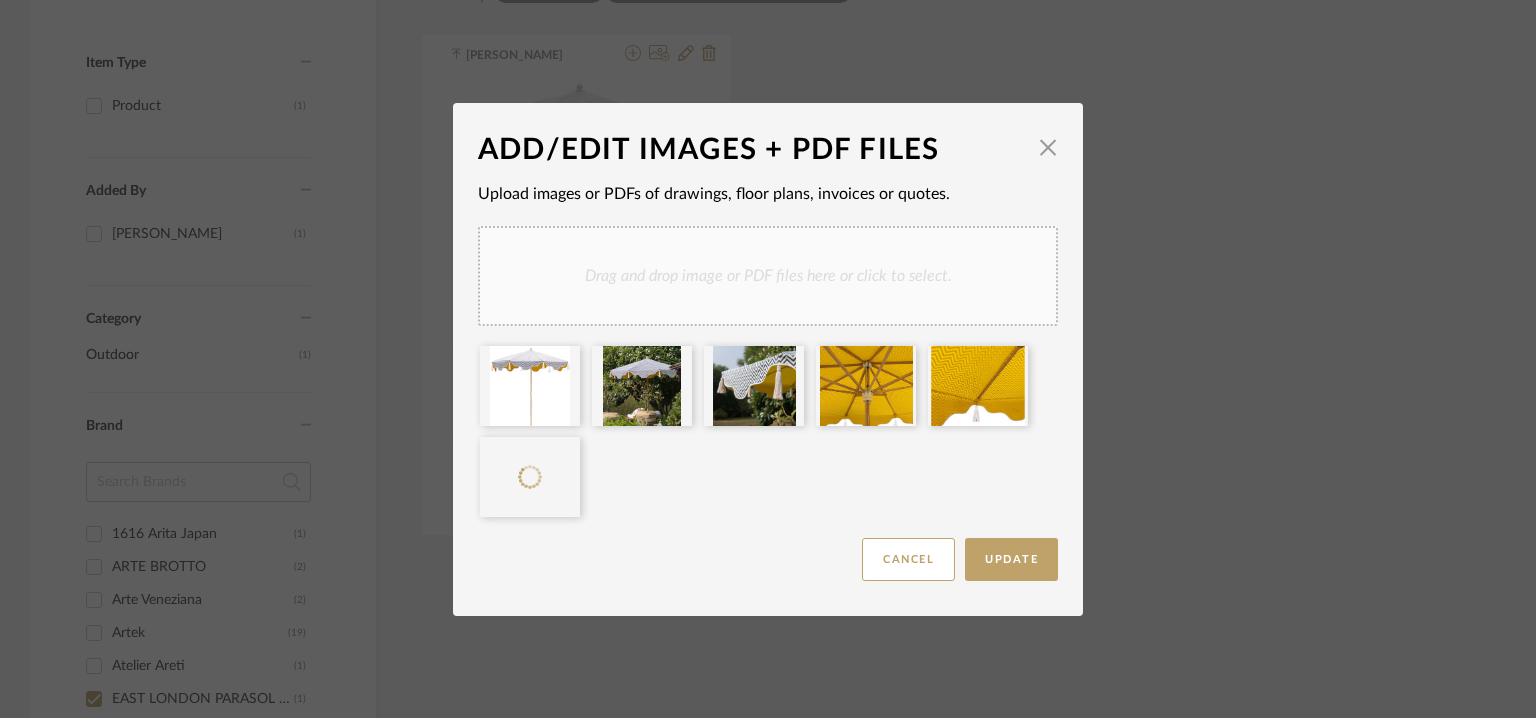 click on "Drag and drop image or PDF files here or click to select." at bounding box center (768, 276) 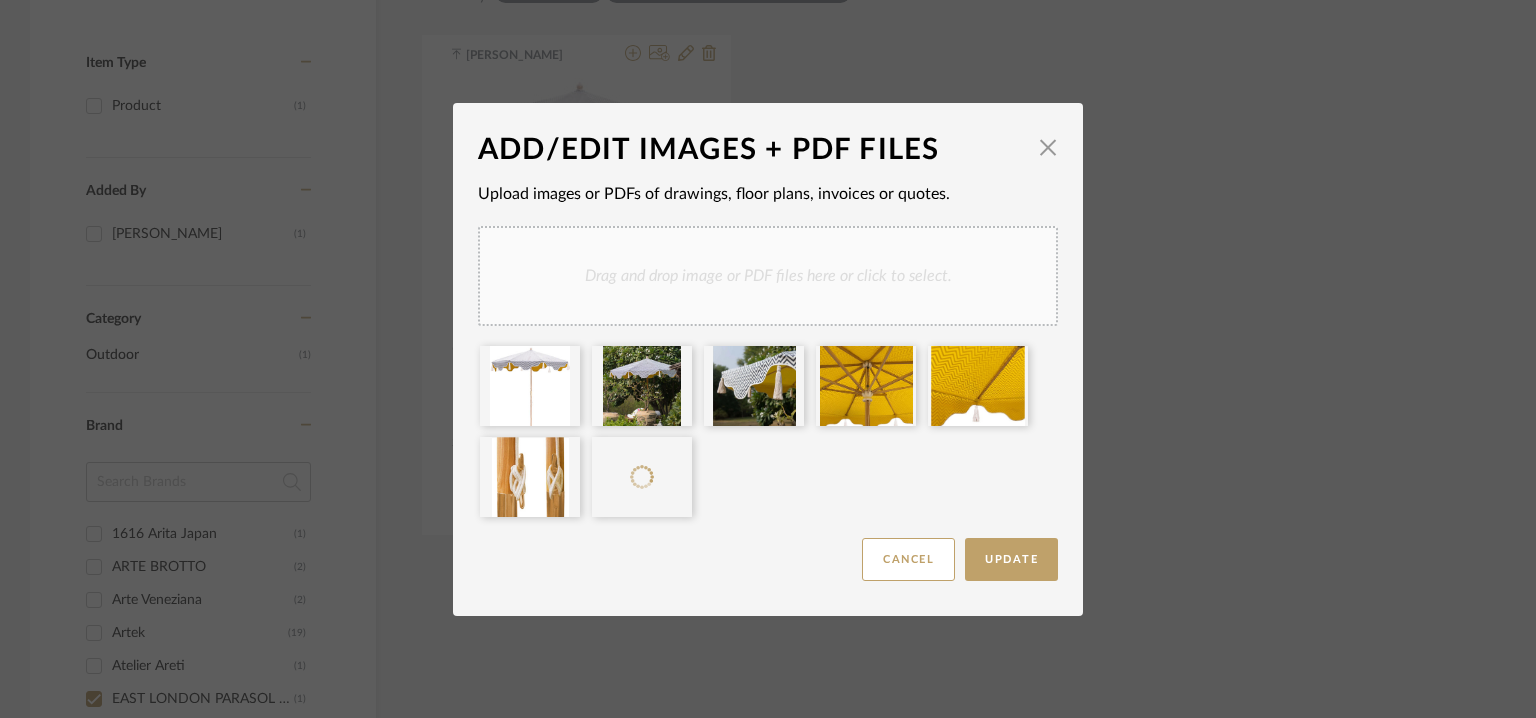 click on "Drag and drop image or PDF files here or click to select." at bounding box center [768, 276] 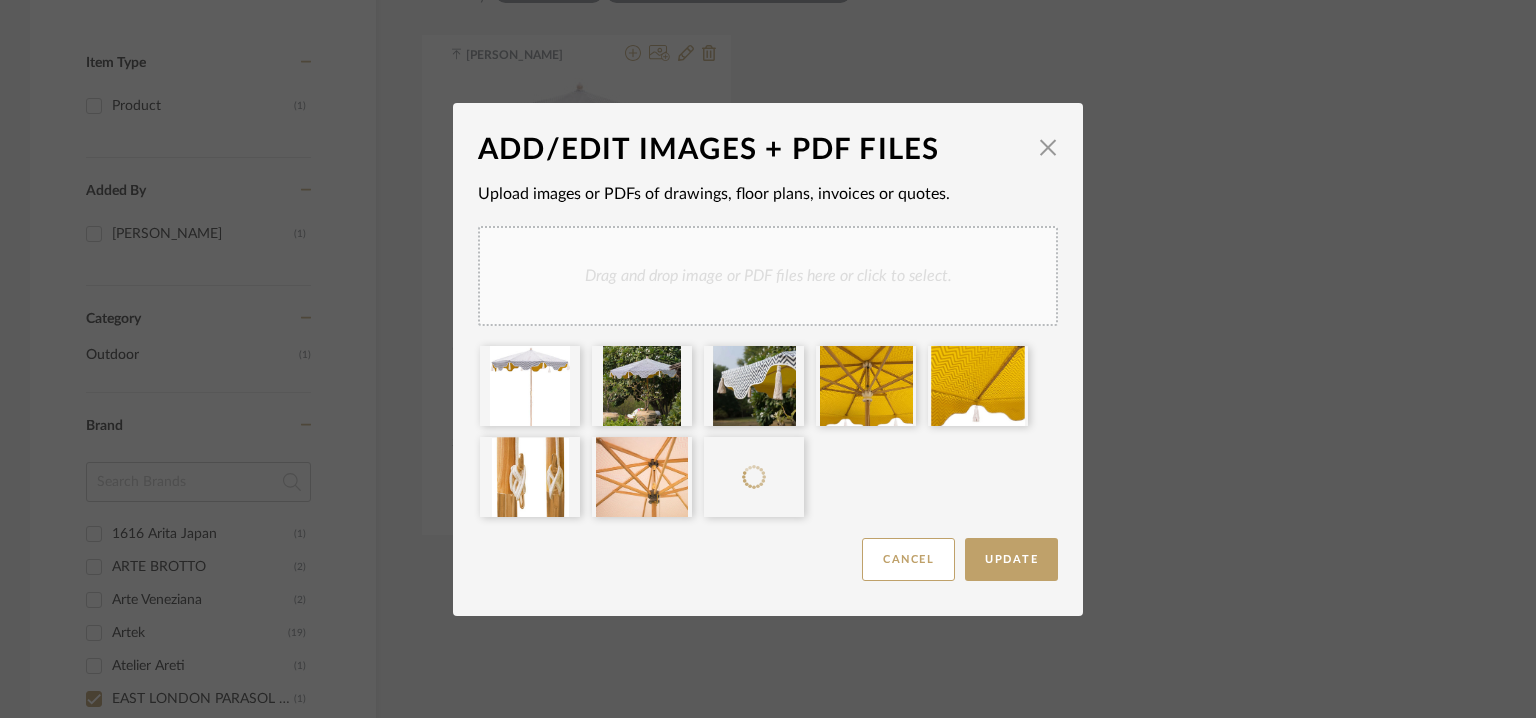 click on "Drag and drop image or PDF files here or click to select." at bounding box center (768, 276) 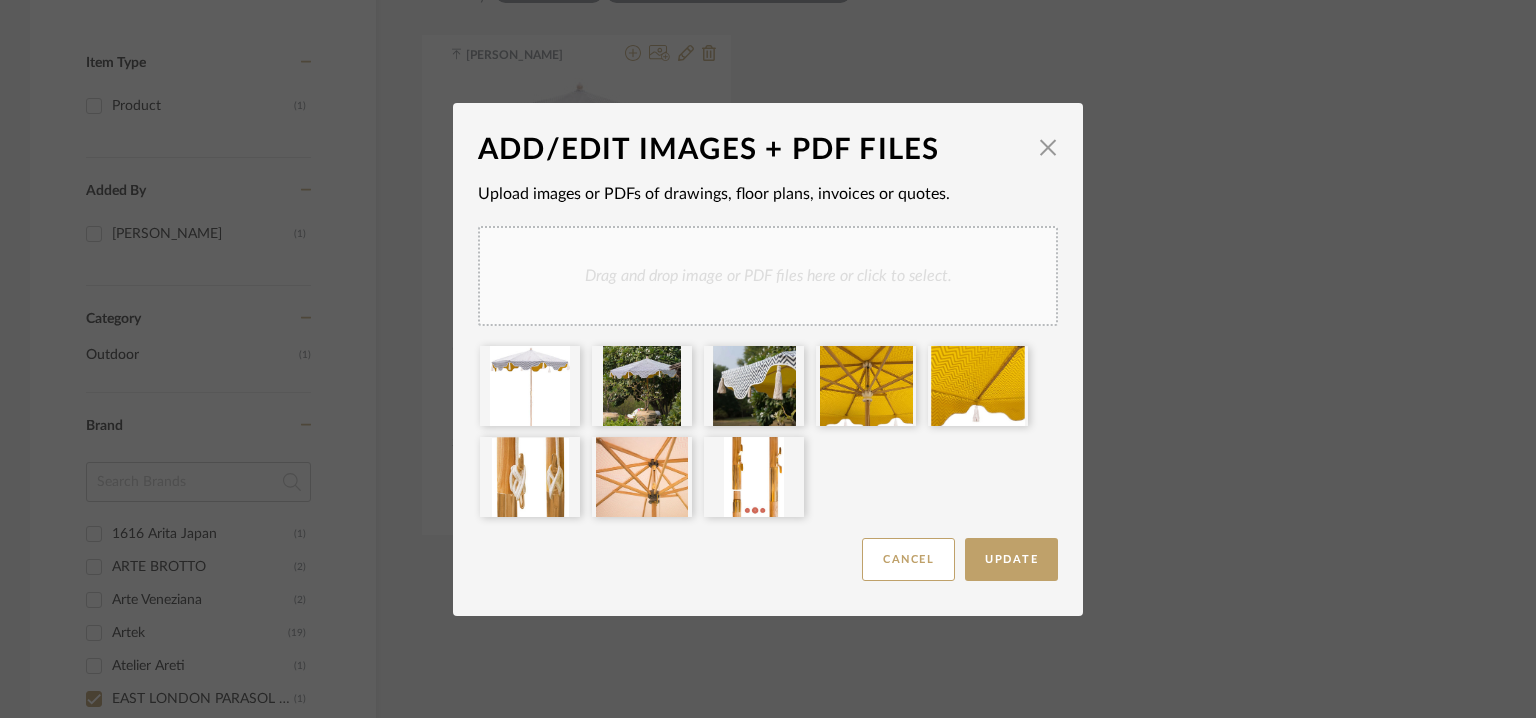 click on "Drag and drop image or PDF files here or click to select." at bounding box center (768, 276) 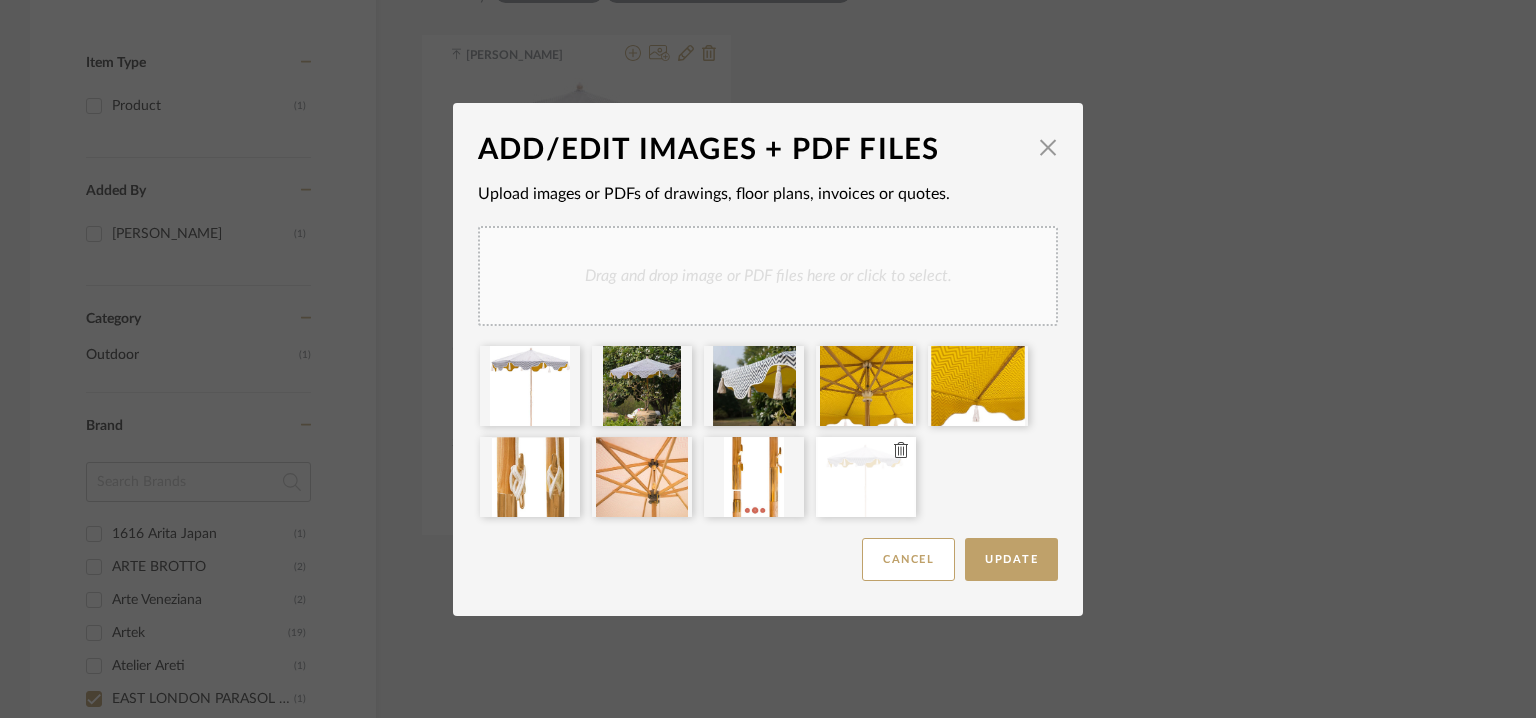 type 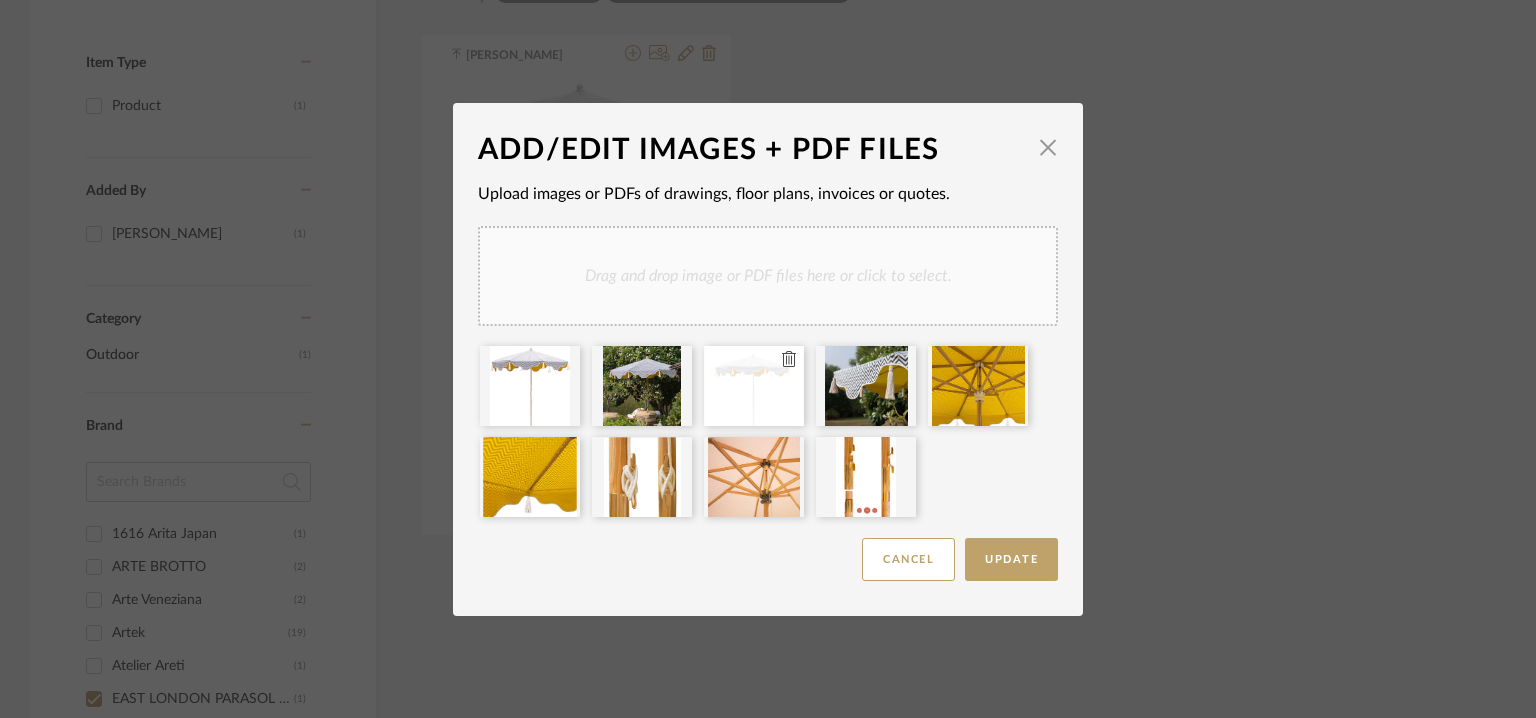 click 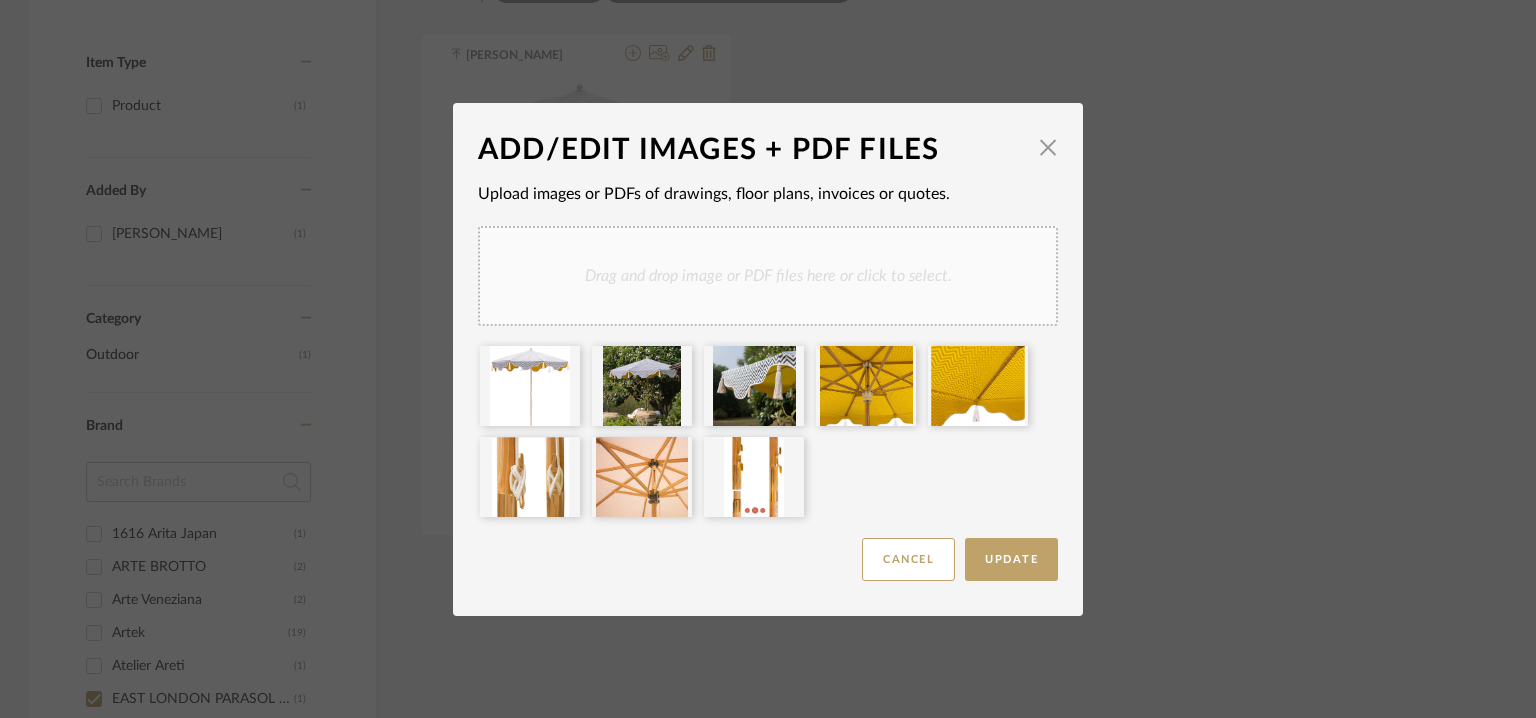 click on "Drag and drop image or PDF files here or click to select." at bounding box center (768, 276) 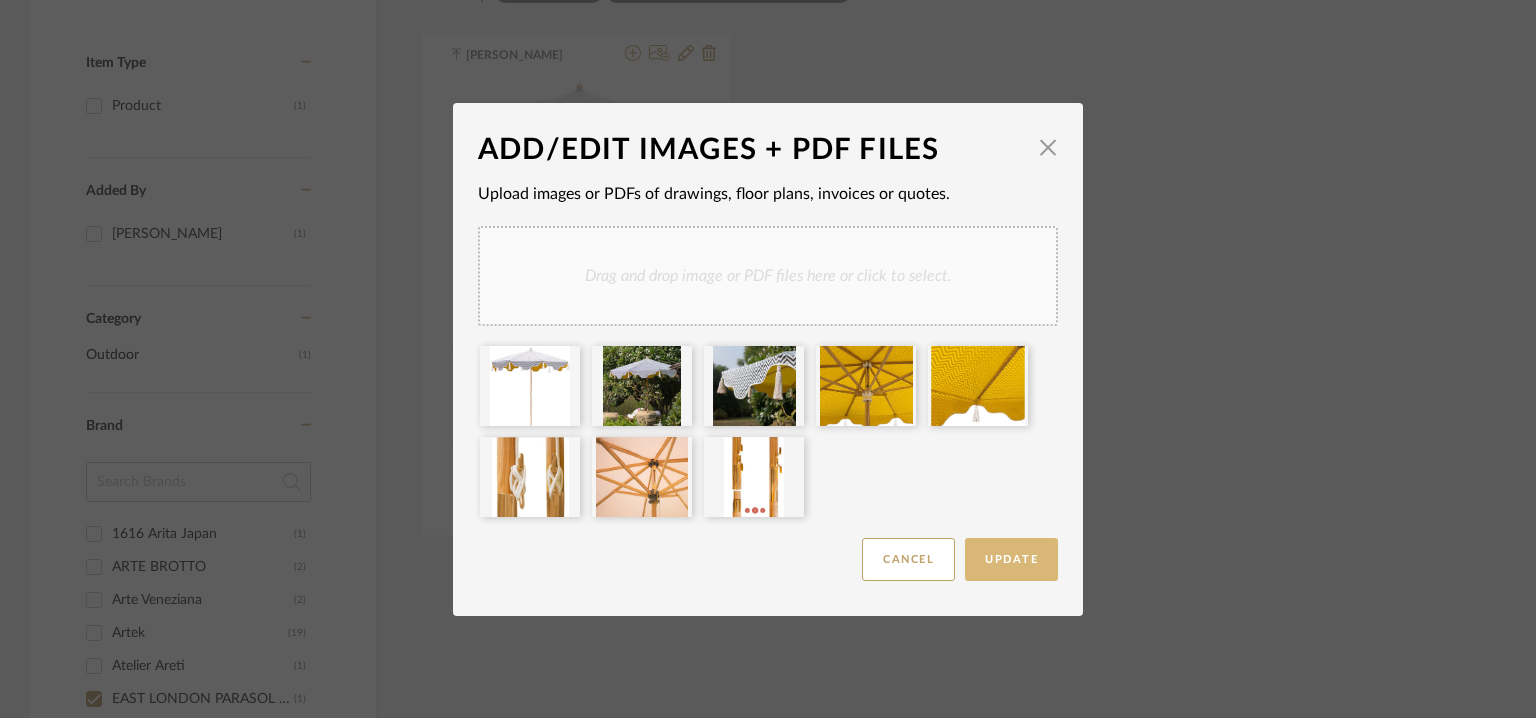 click on "Update" at bounding box center [1011, 559] 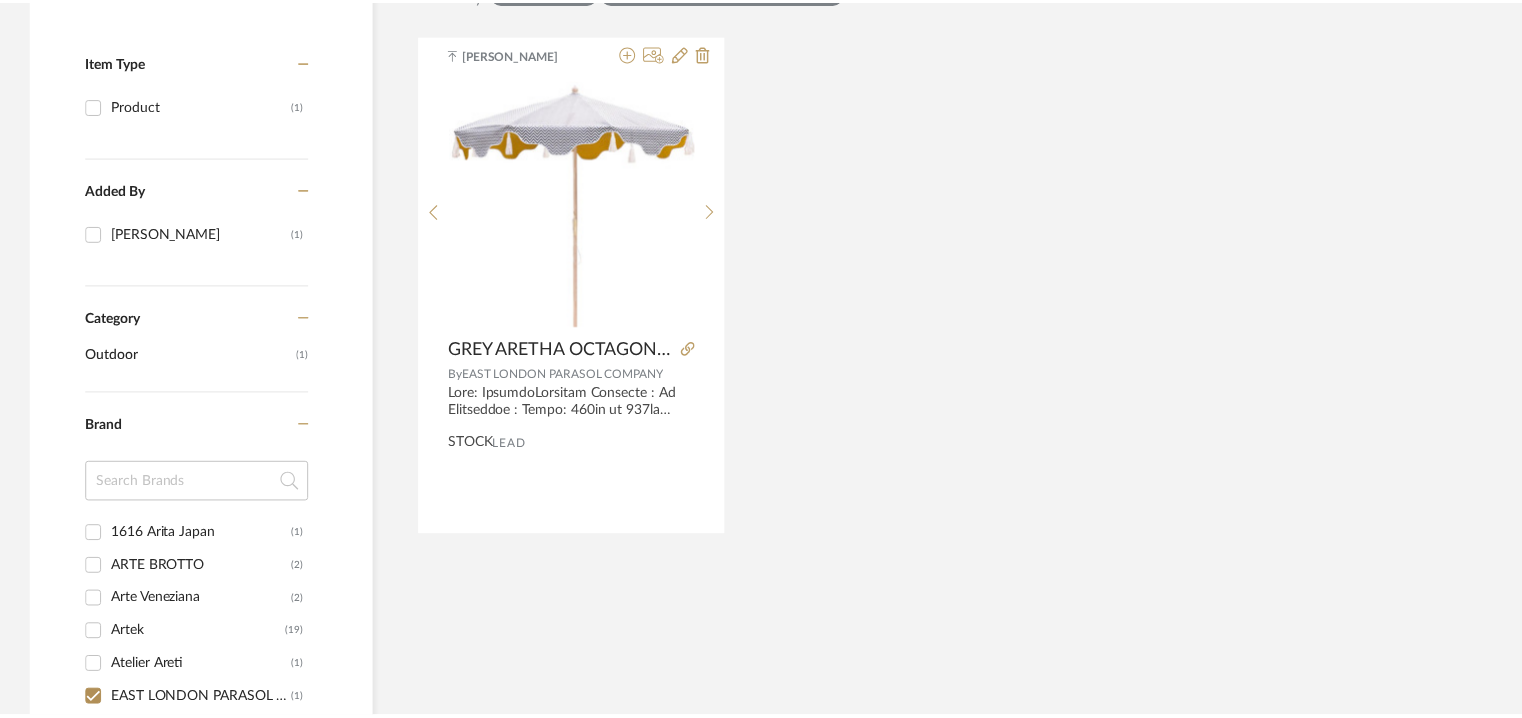 scroll, scrollTop: 408, scrollLeft: 0, axis: vertical 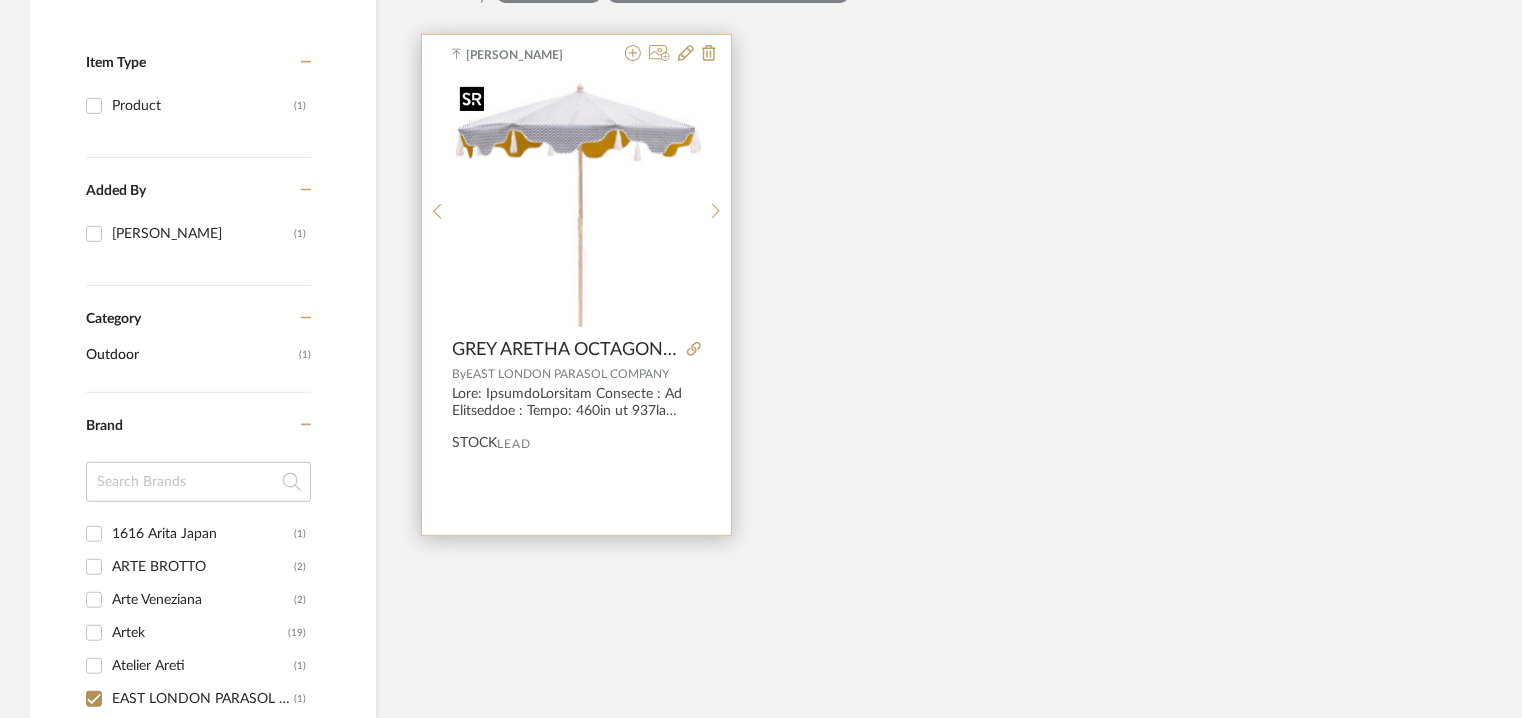 click at bounding box center [577, 203] 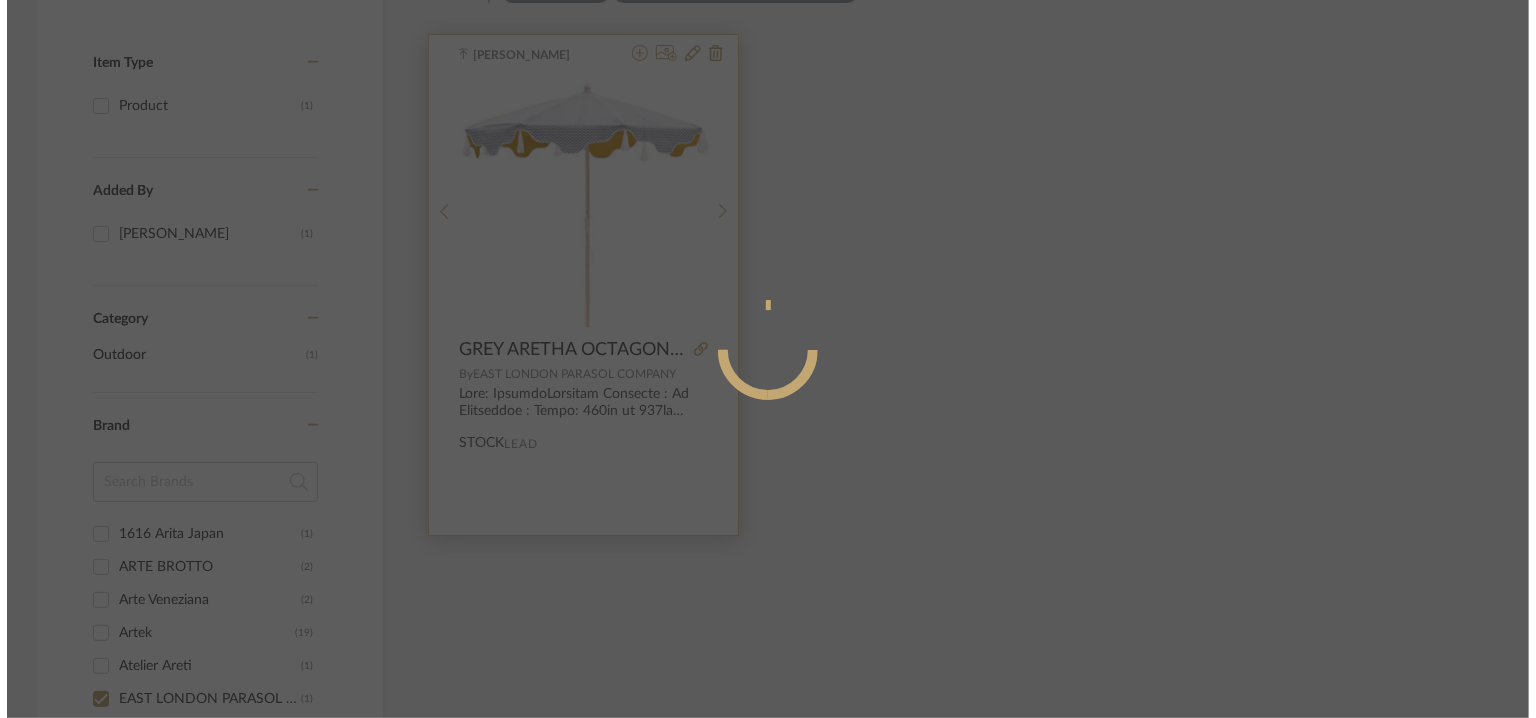 scroll, scrollTop: 0, scrollLeft: 0, axis: both 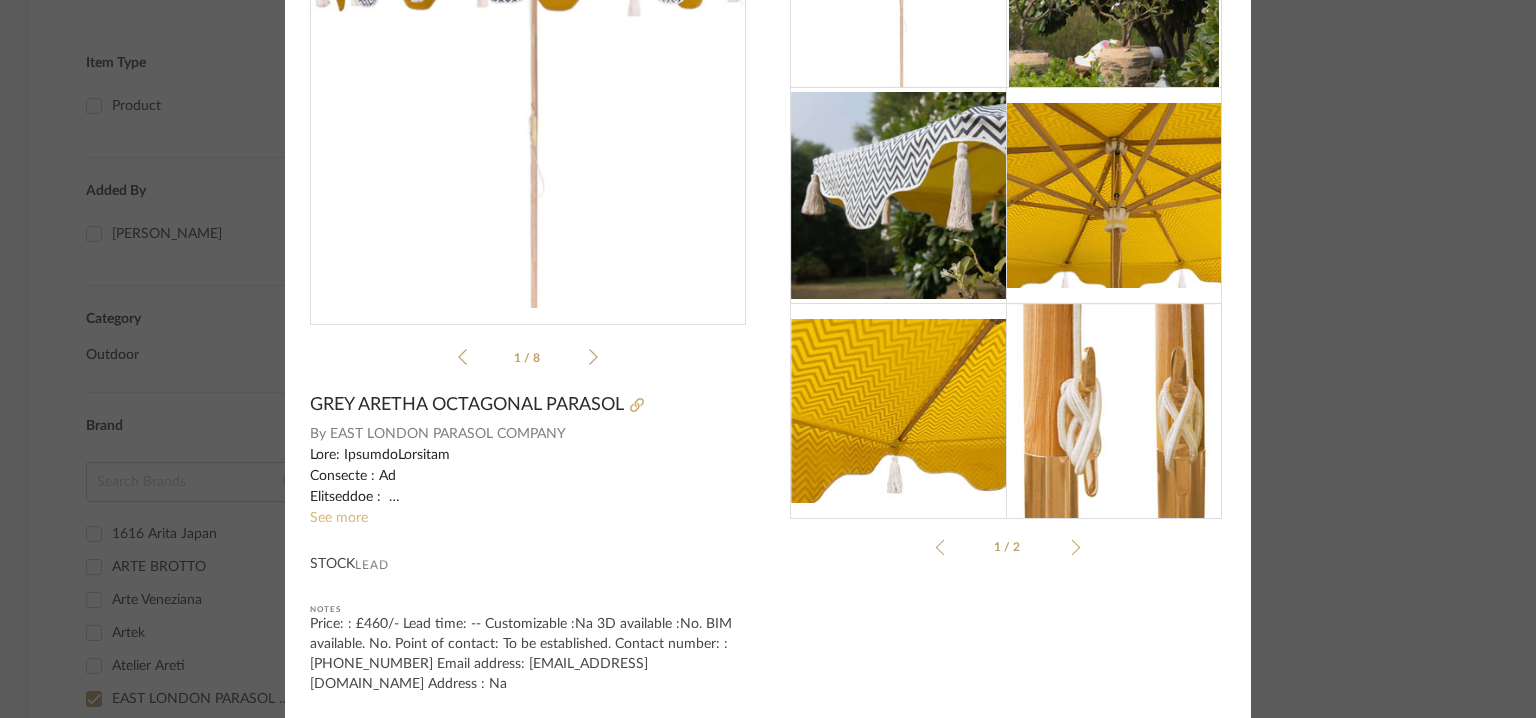 click on "See more" 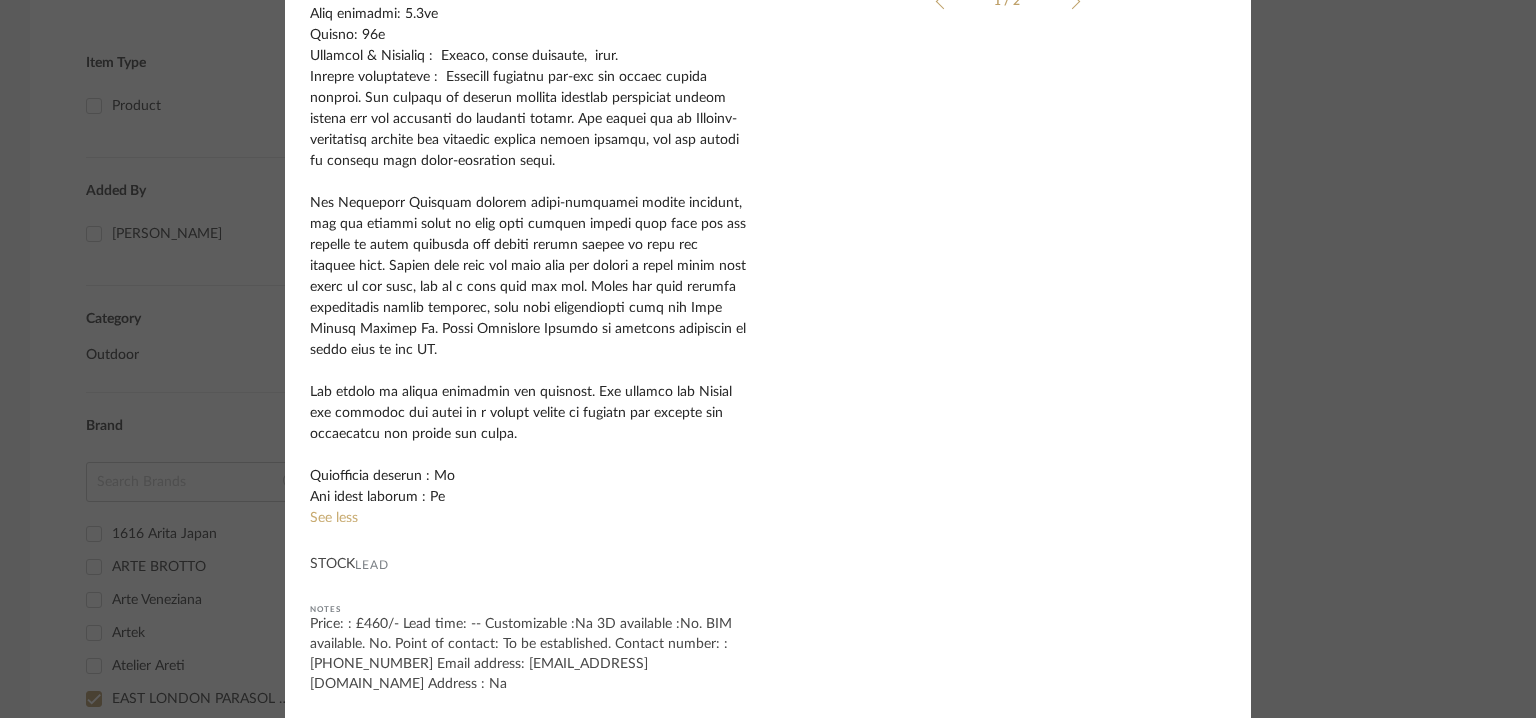 scroll, scrollTop: 0, scrollLeft: 0, axis: both 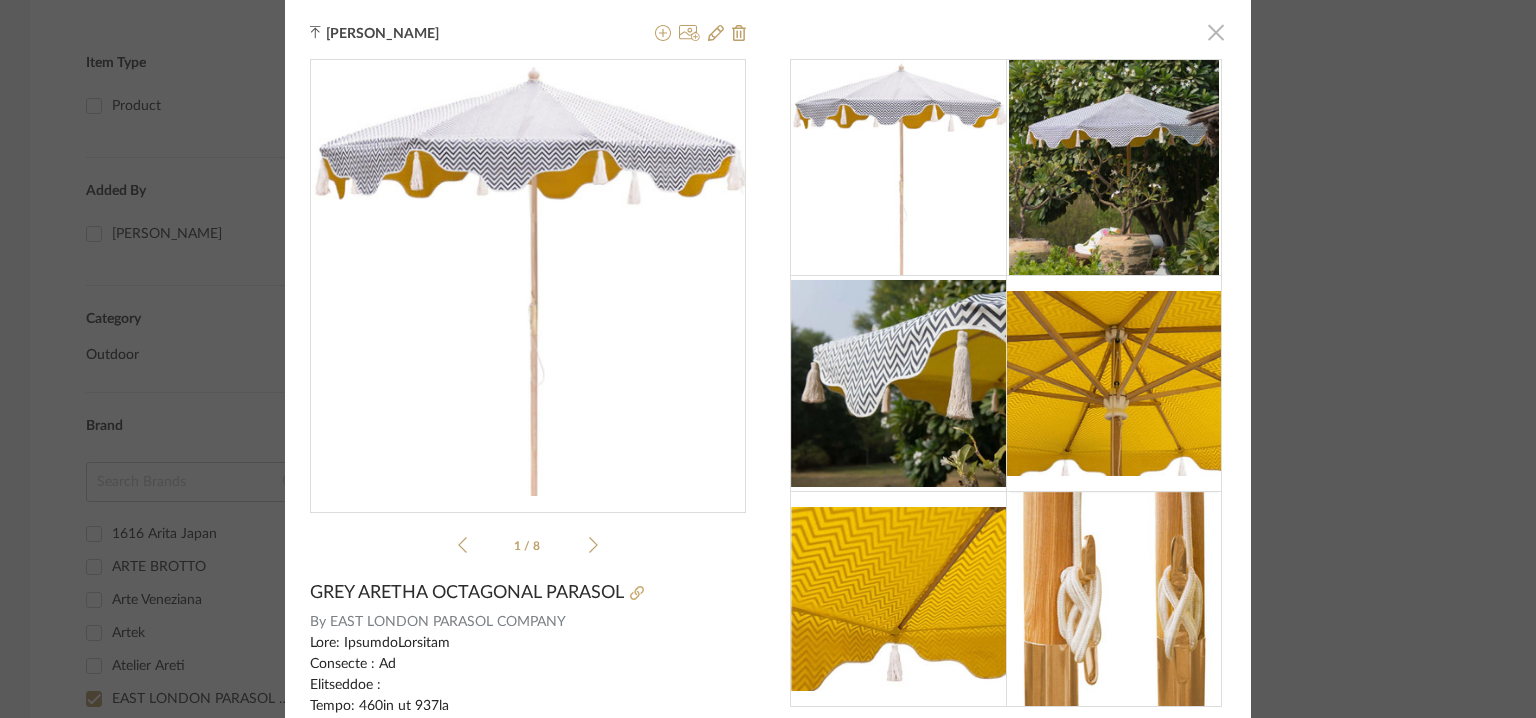 click 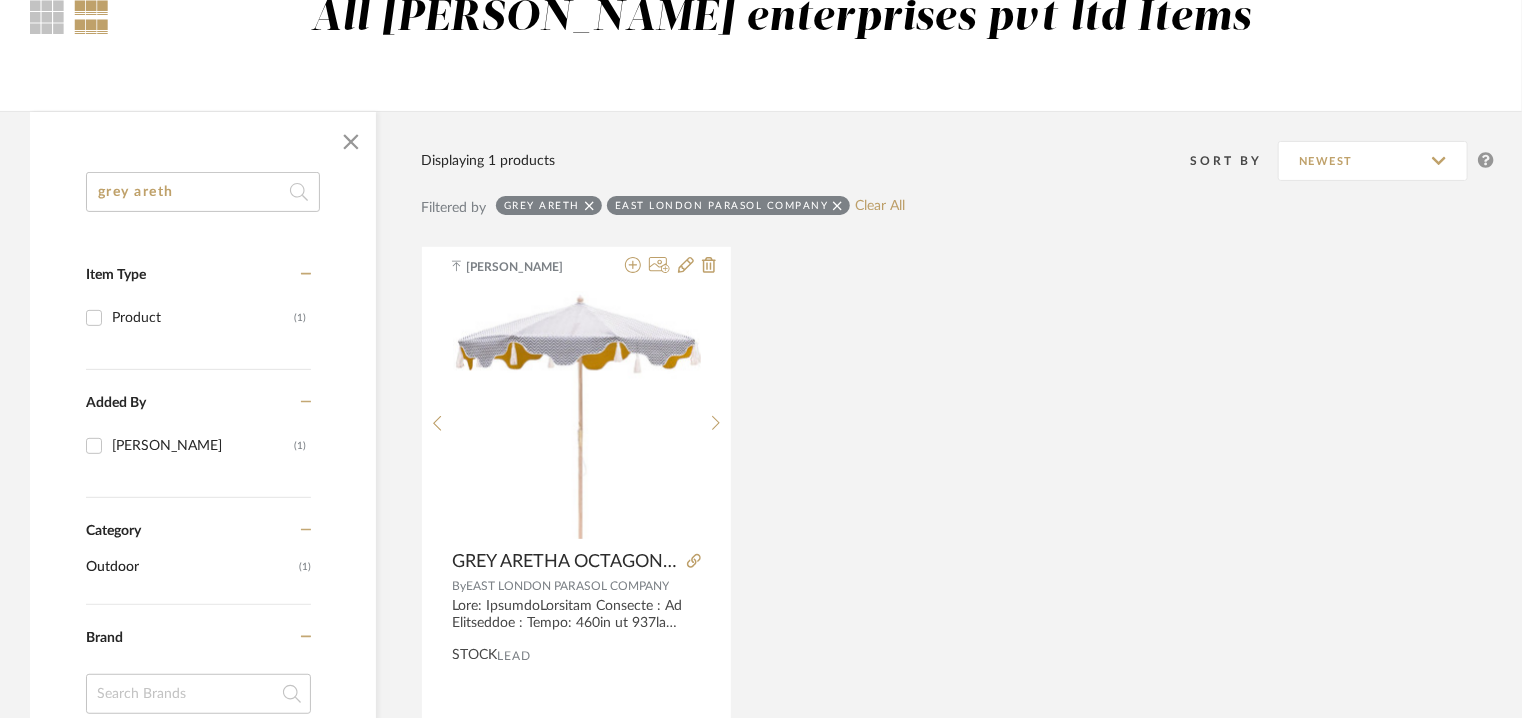 scroll, scrollTop: 0, scrollLeft: 0, axis: both 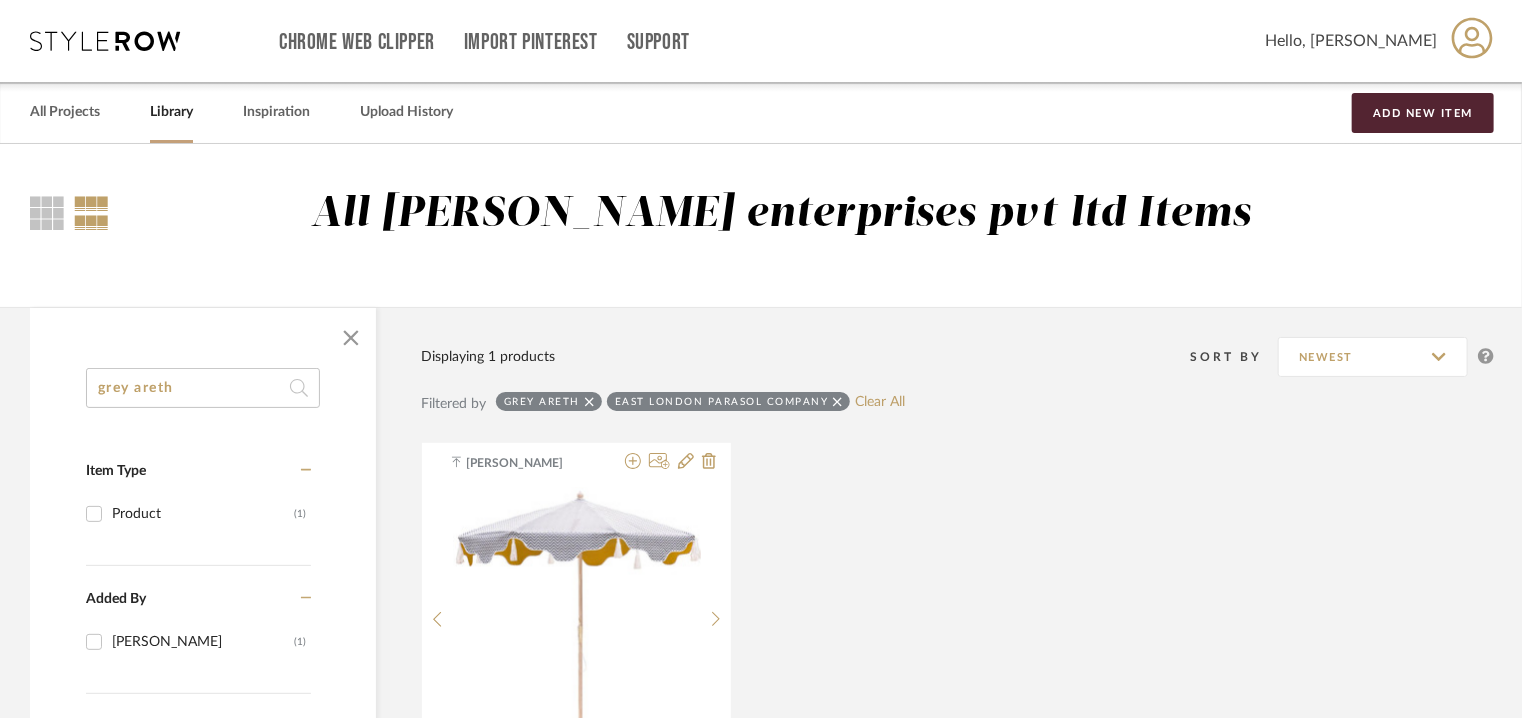 drag, startPoint x: 230, startPoint y: 384, endPoint x: 0, endPoint y: 335, distance: 235.16165 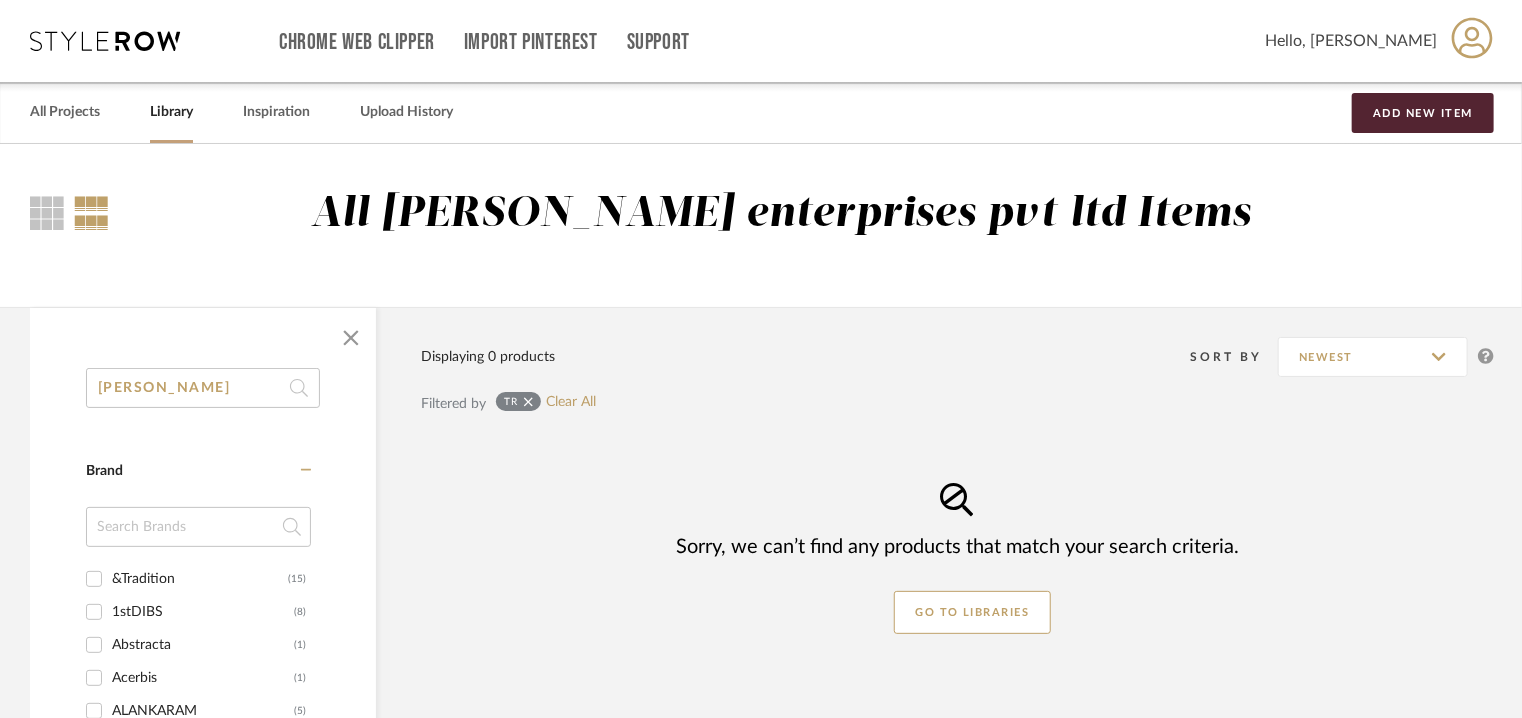 type on "troy" 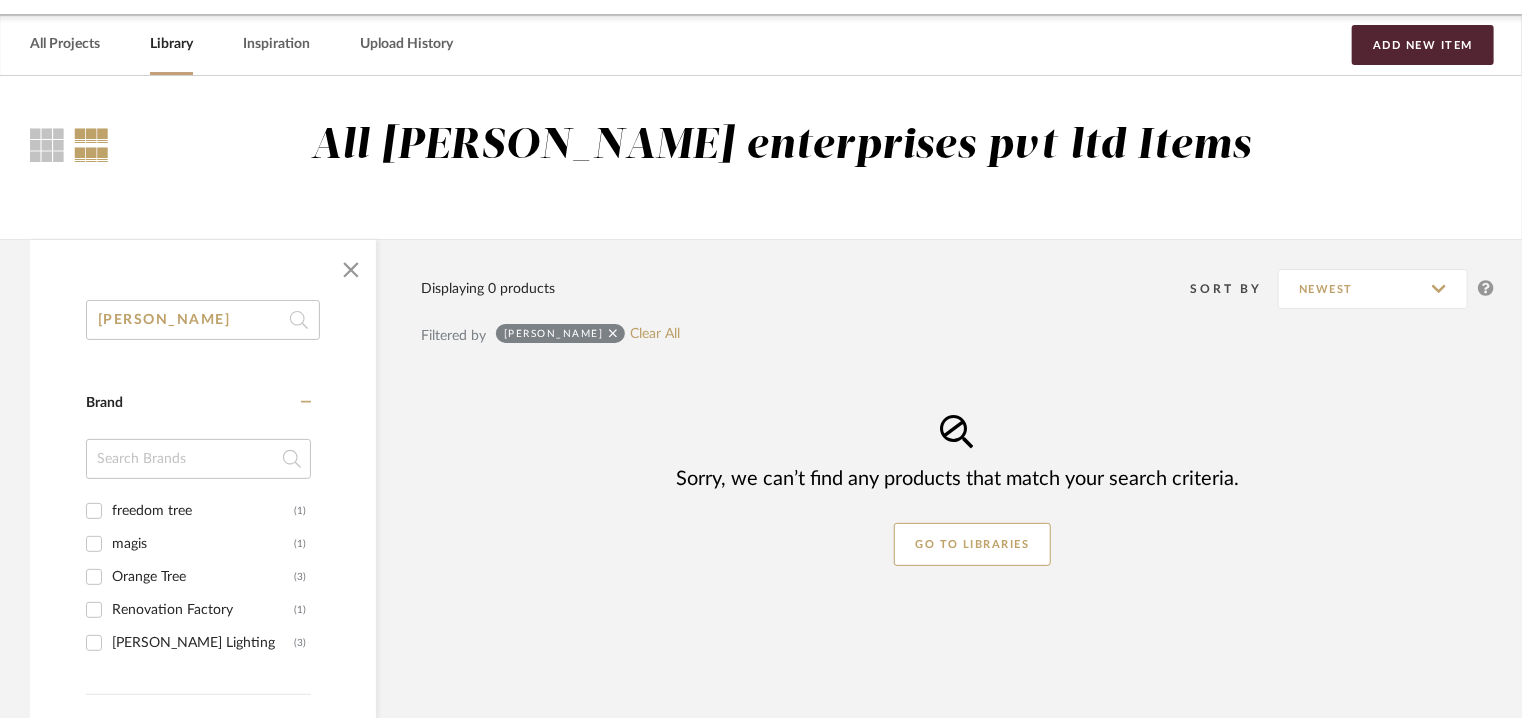 scroll, scrollTop: 200, scrollLeft: 0, axis: vertical 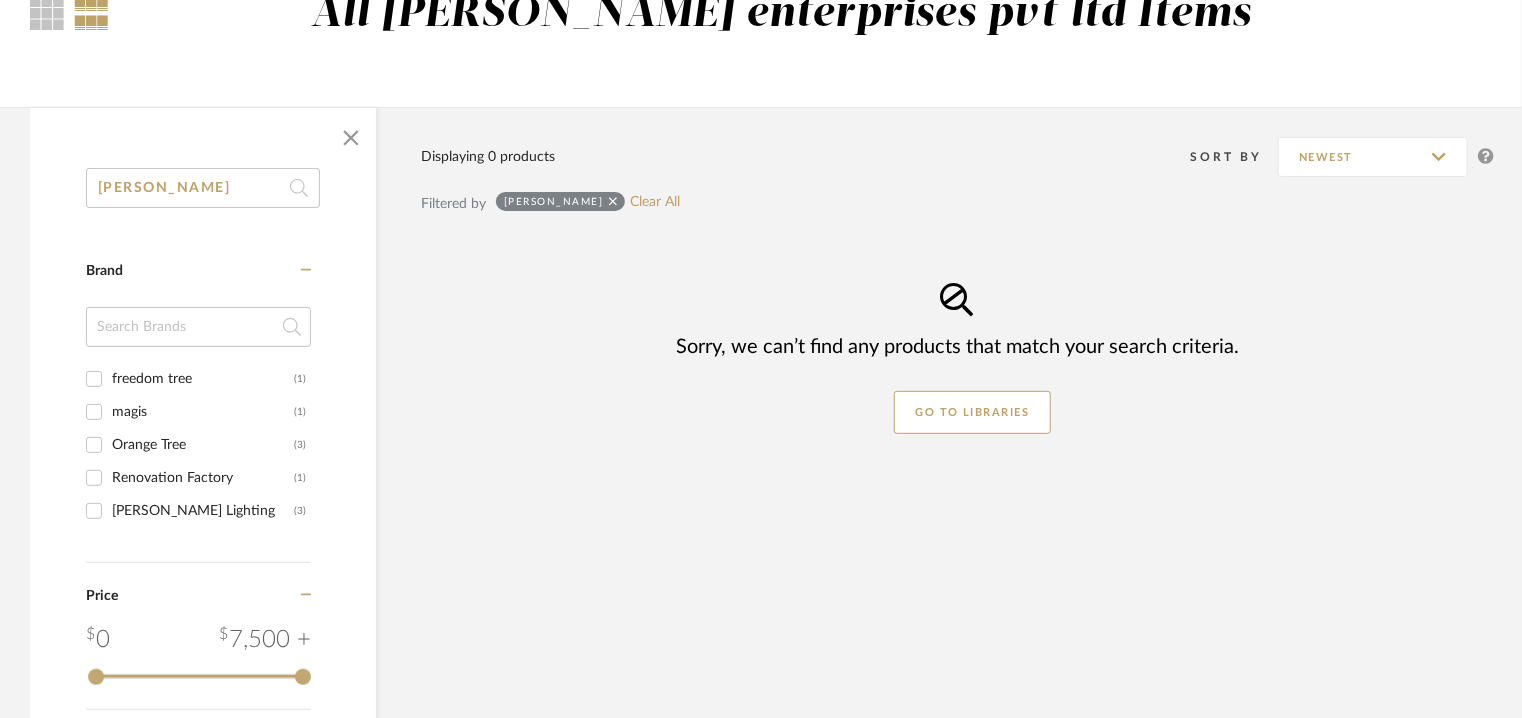 click on "[PERSON_NAME] Lighting" at bounding box center [203, 511] 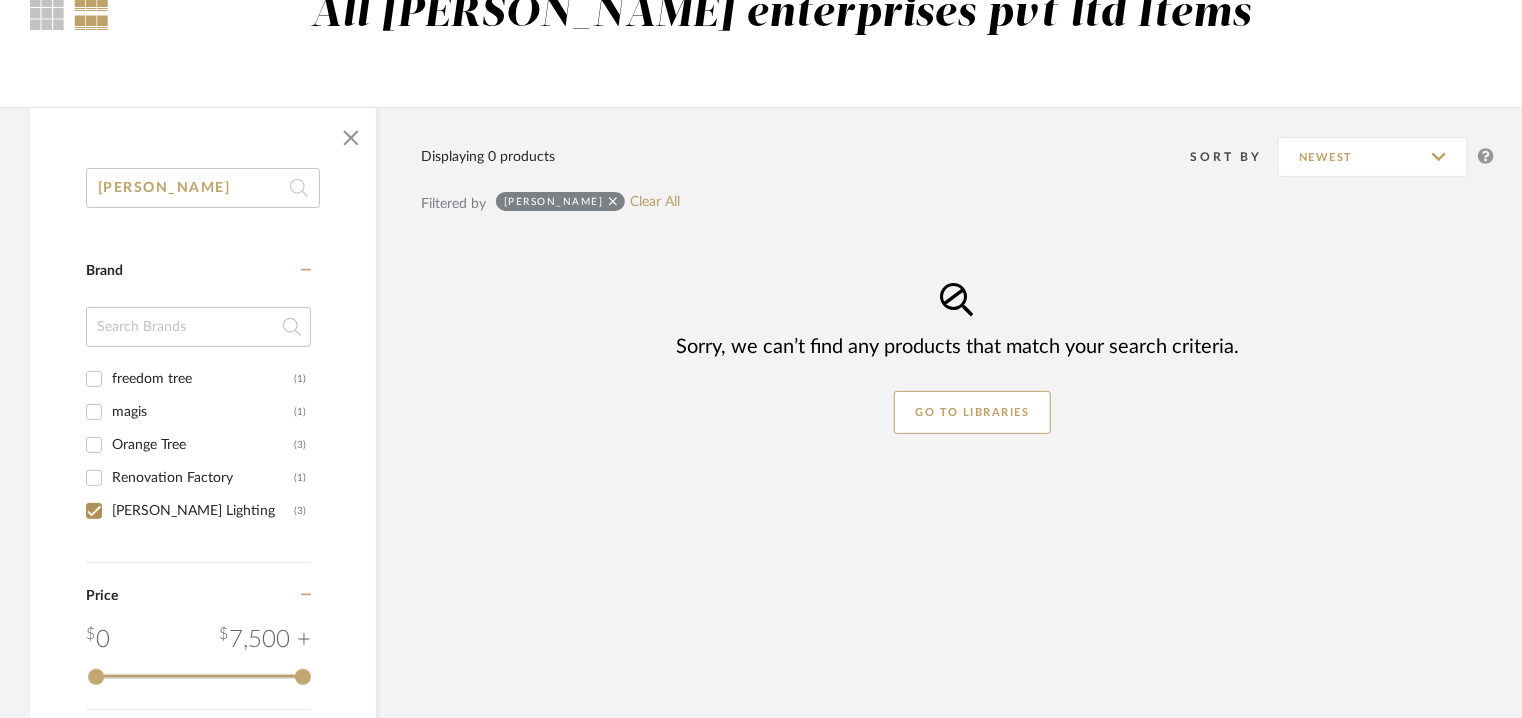 checkbox on "true" 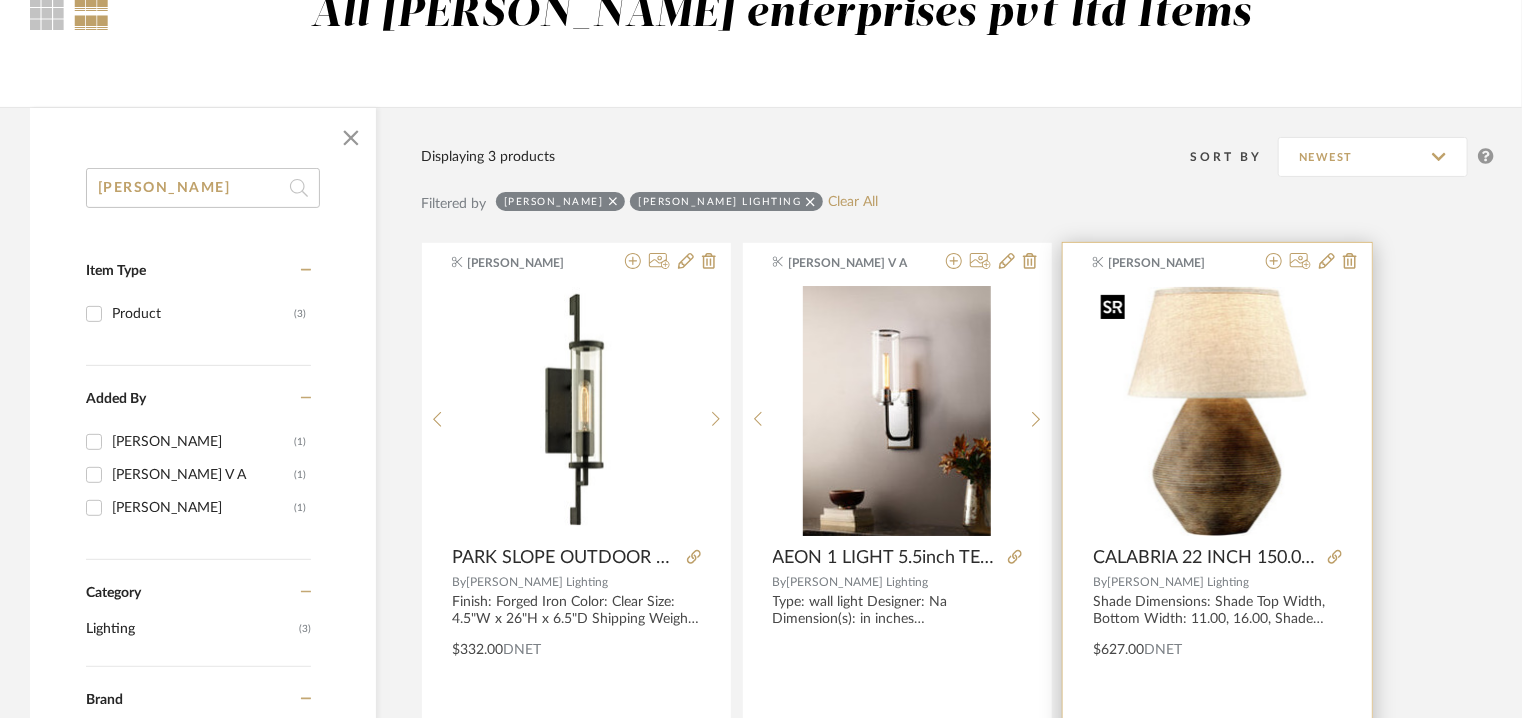 click at bounding box center [1217, 411] 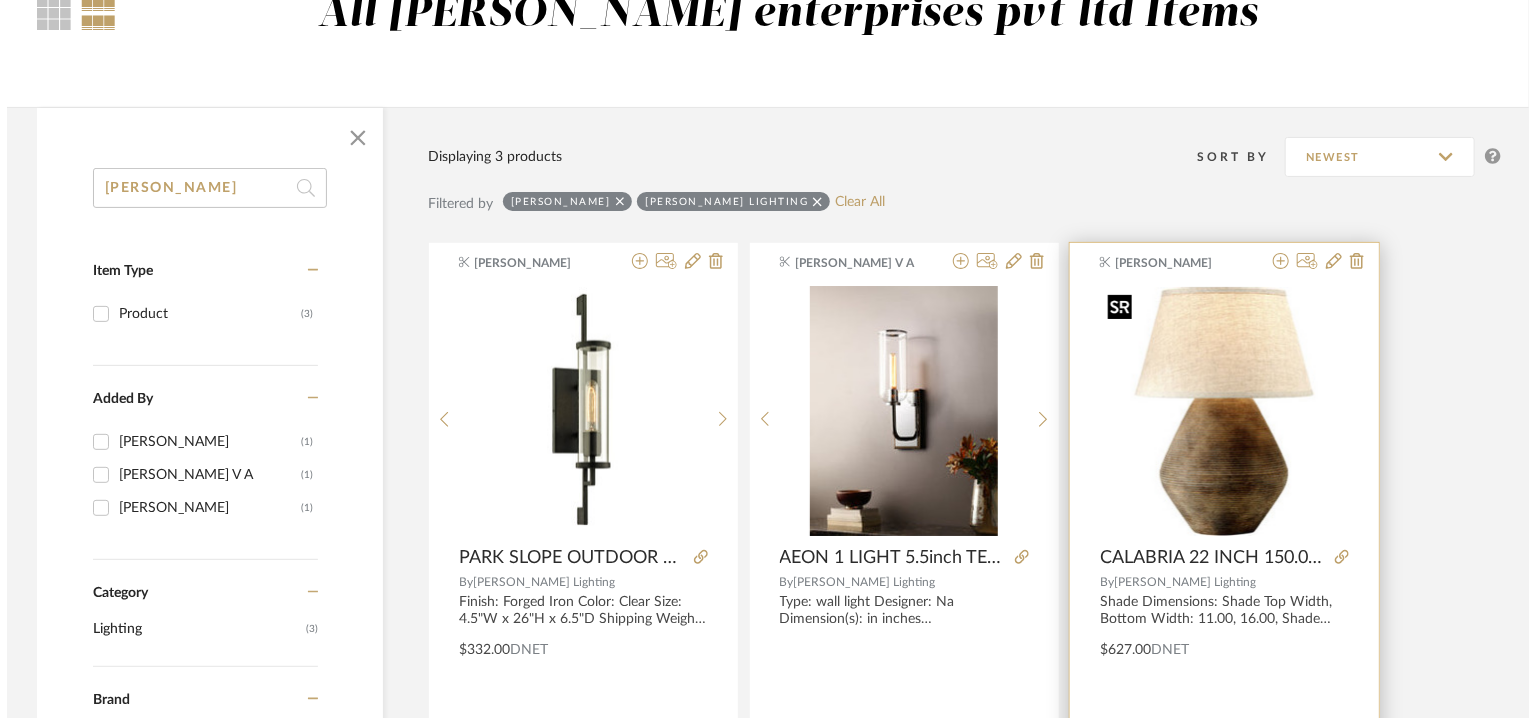 scroll, scrollTop: 0, scrollLeft: 0, axis: both 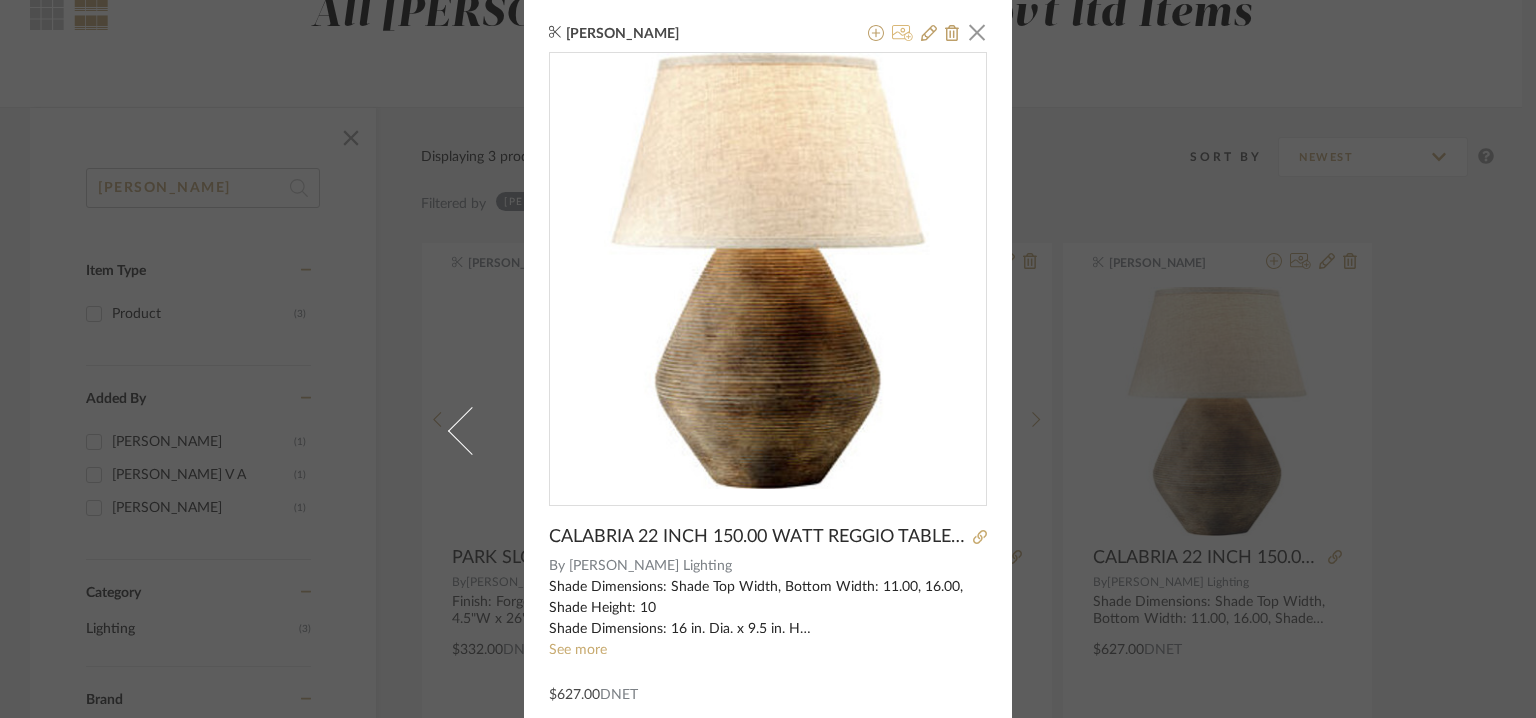 click 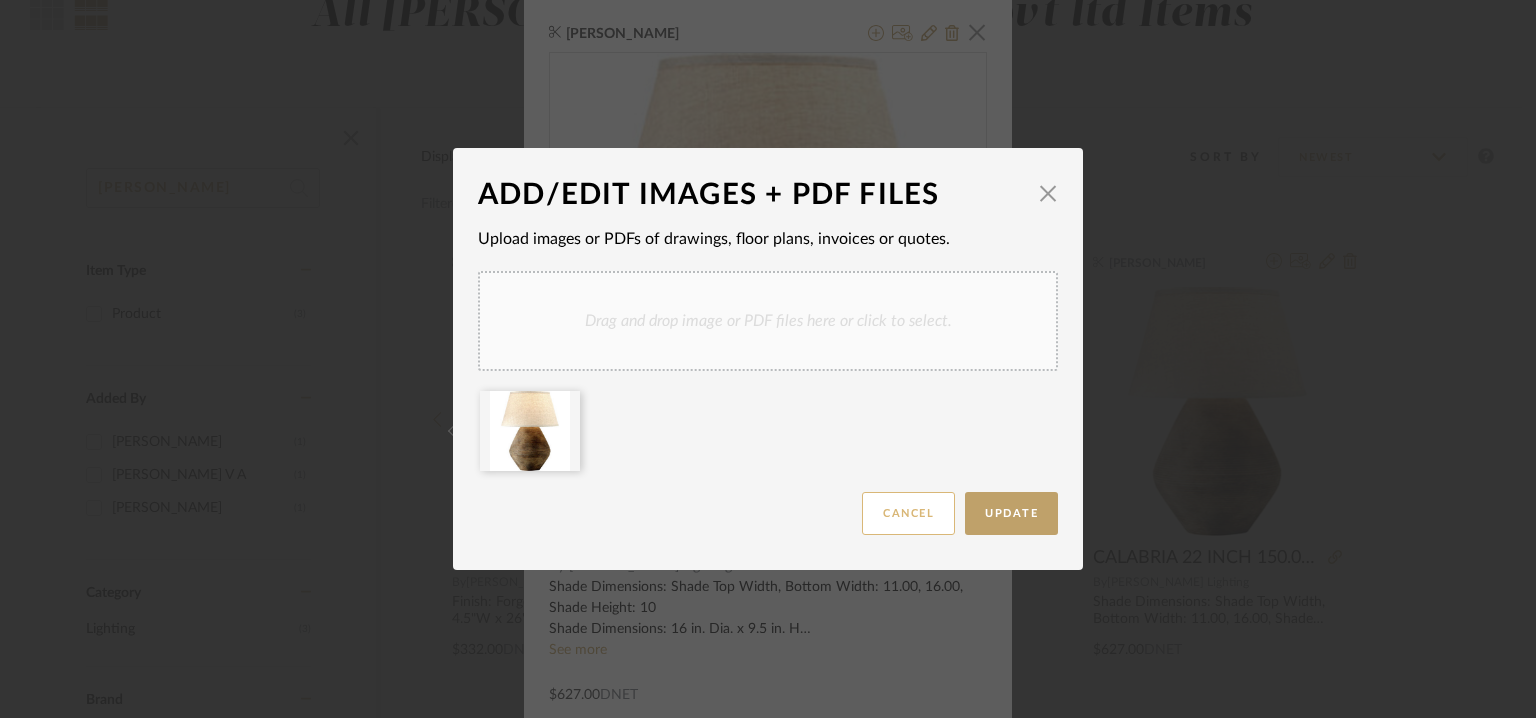 click on "Cancel" at bounding box center (908, 513) 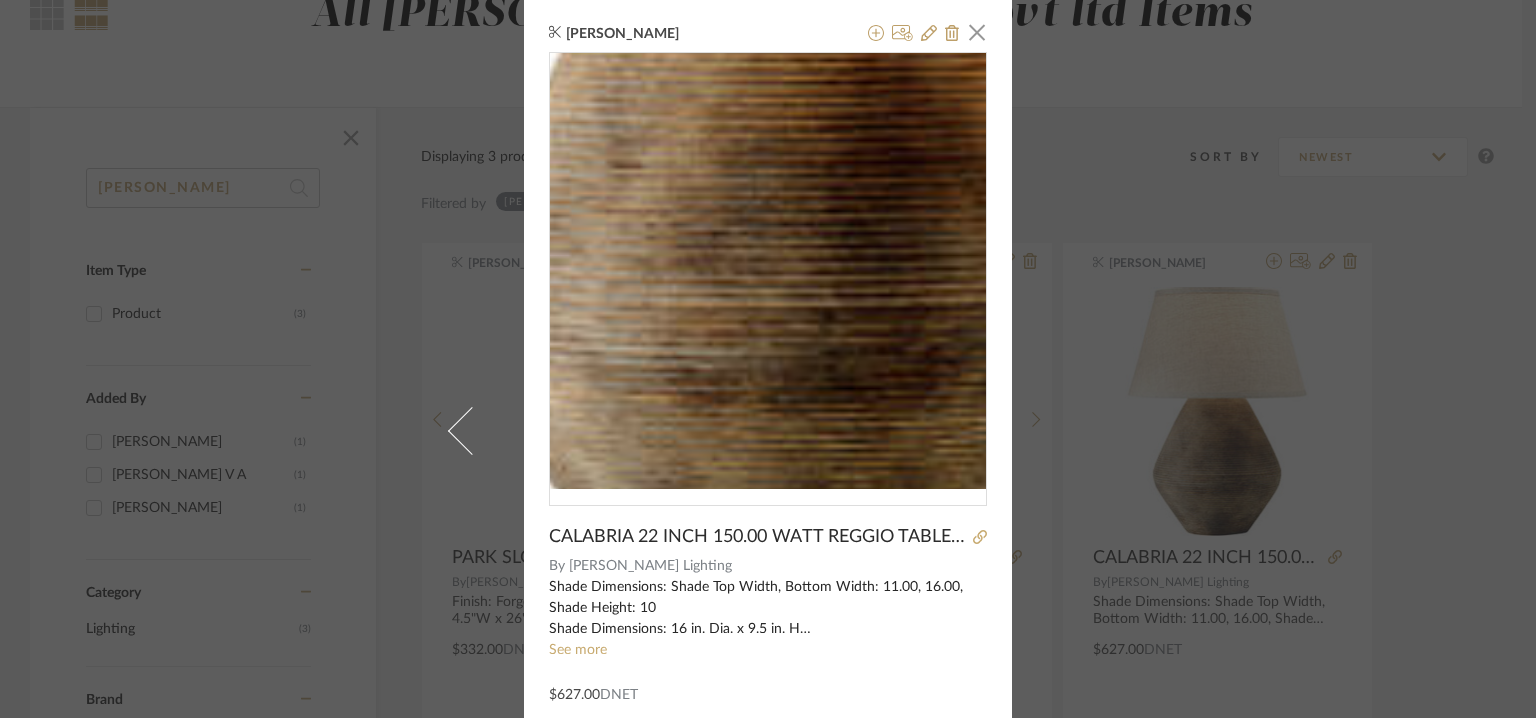 scroll, scrollTop: 143, scrollLeft: 0, axis: vertical 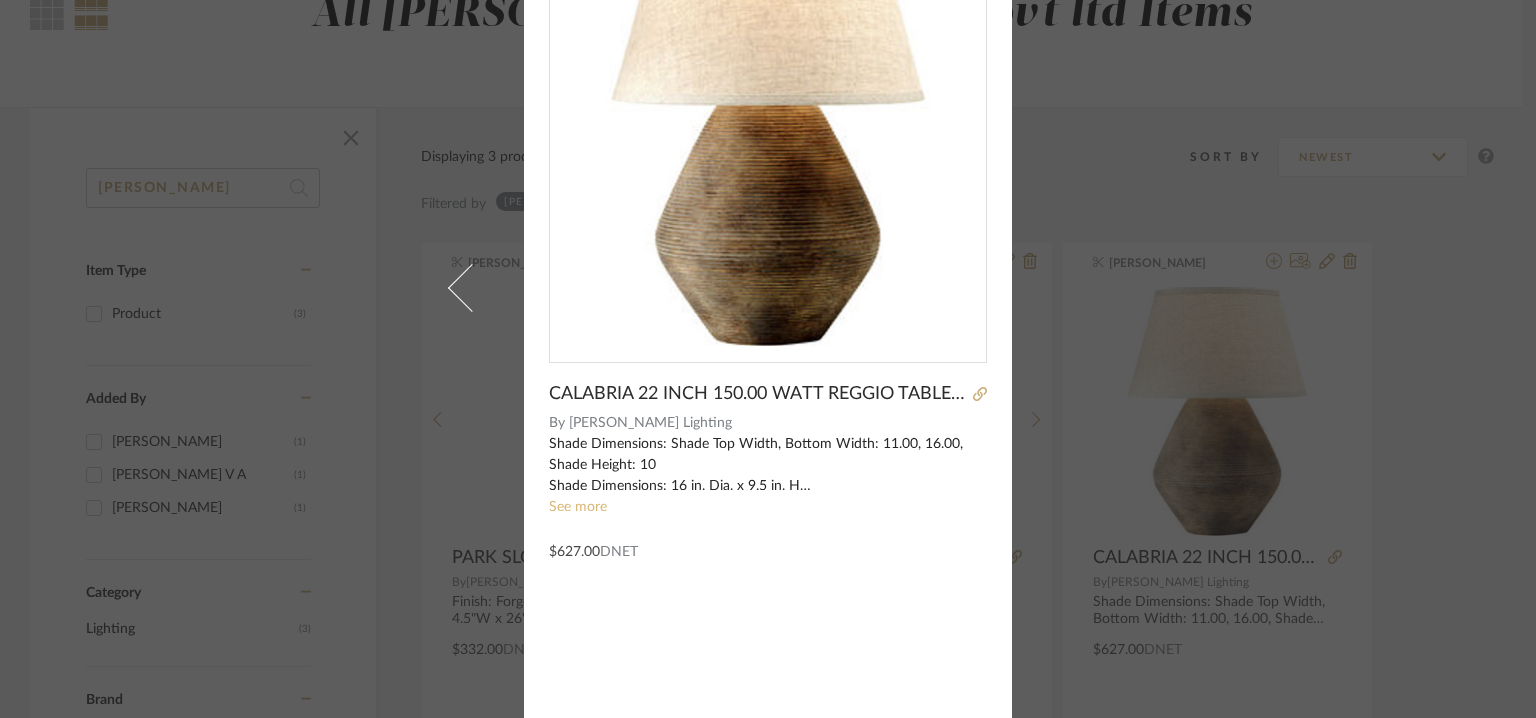 click on "See more" at bounding box center (578, 507) 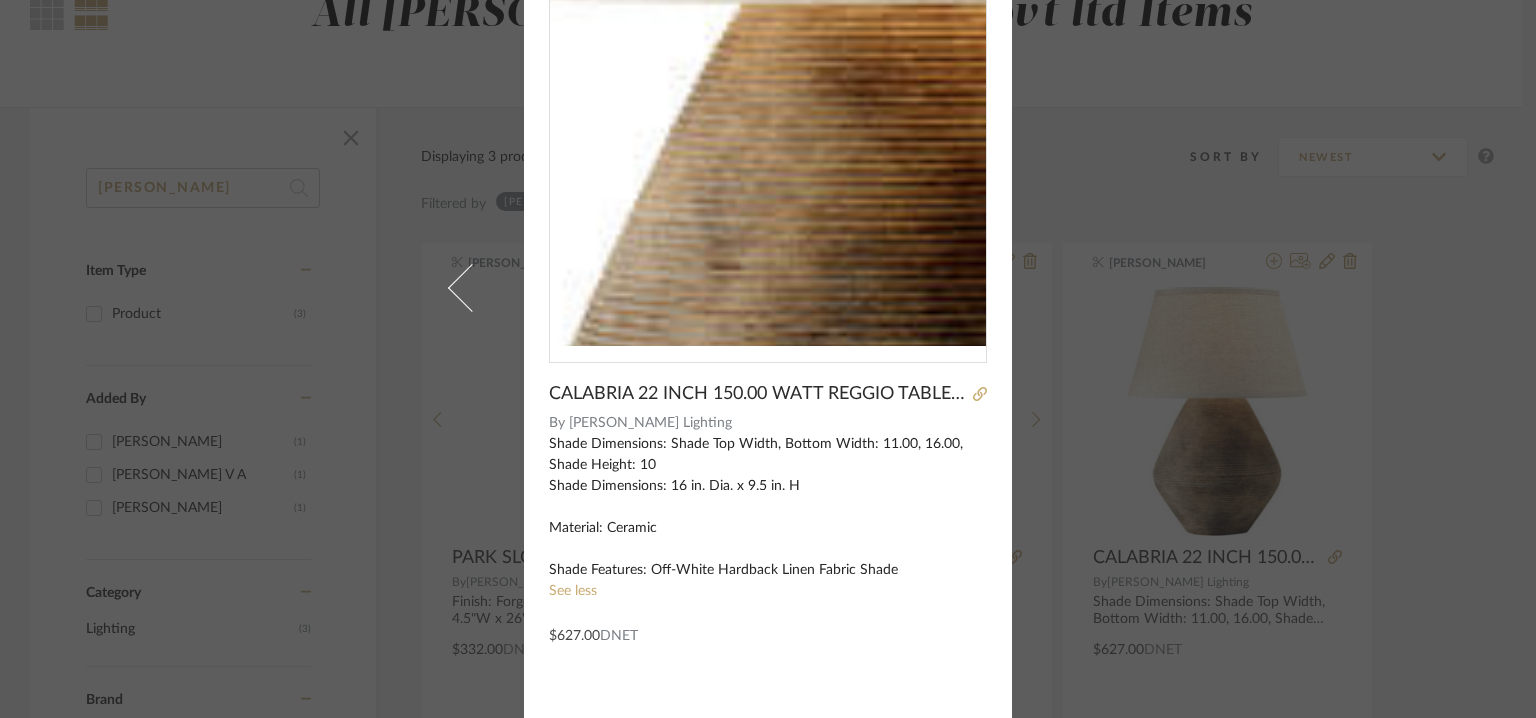 scroll, scrollTop: 0, scrollLeft: 0, axis: both 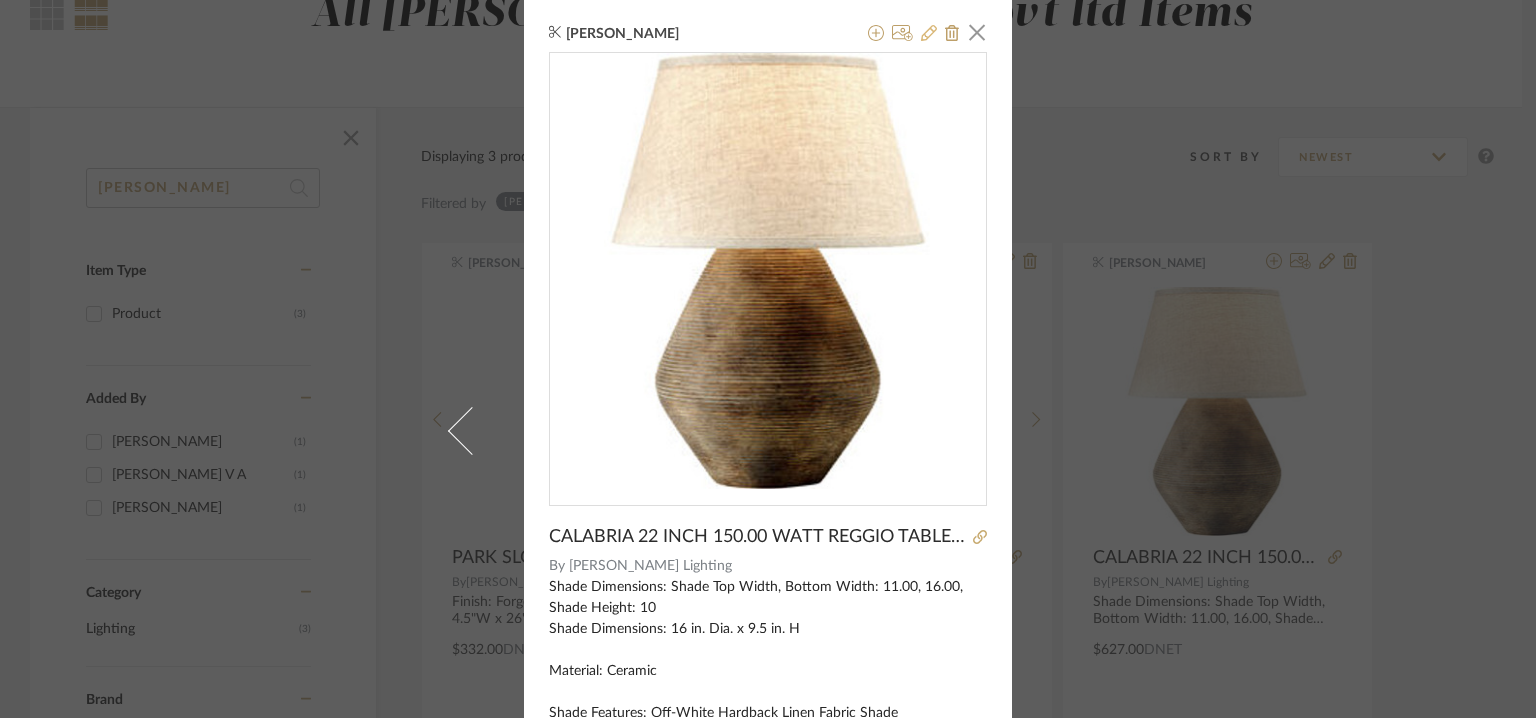click 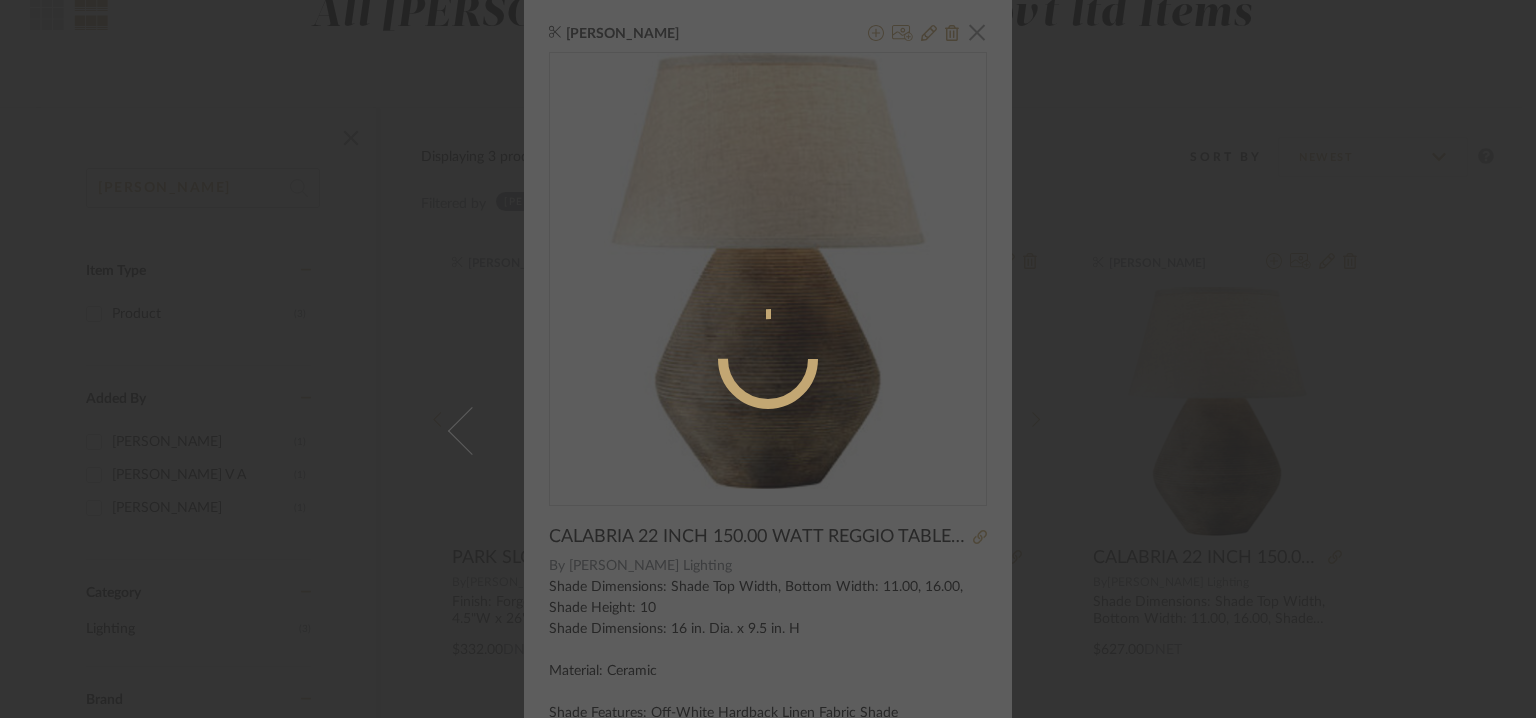 radio on "true" 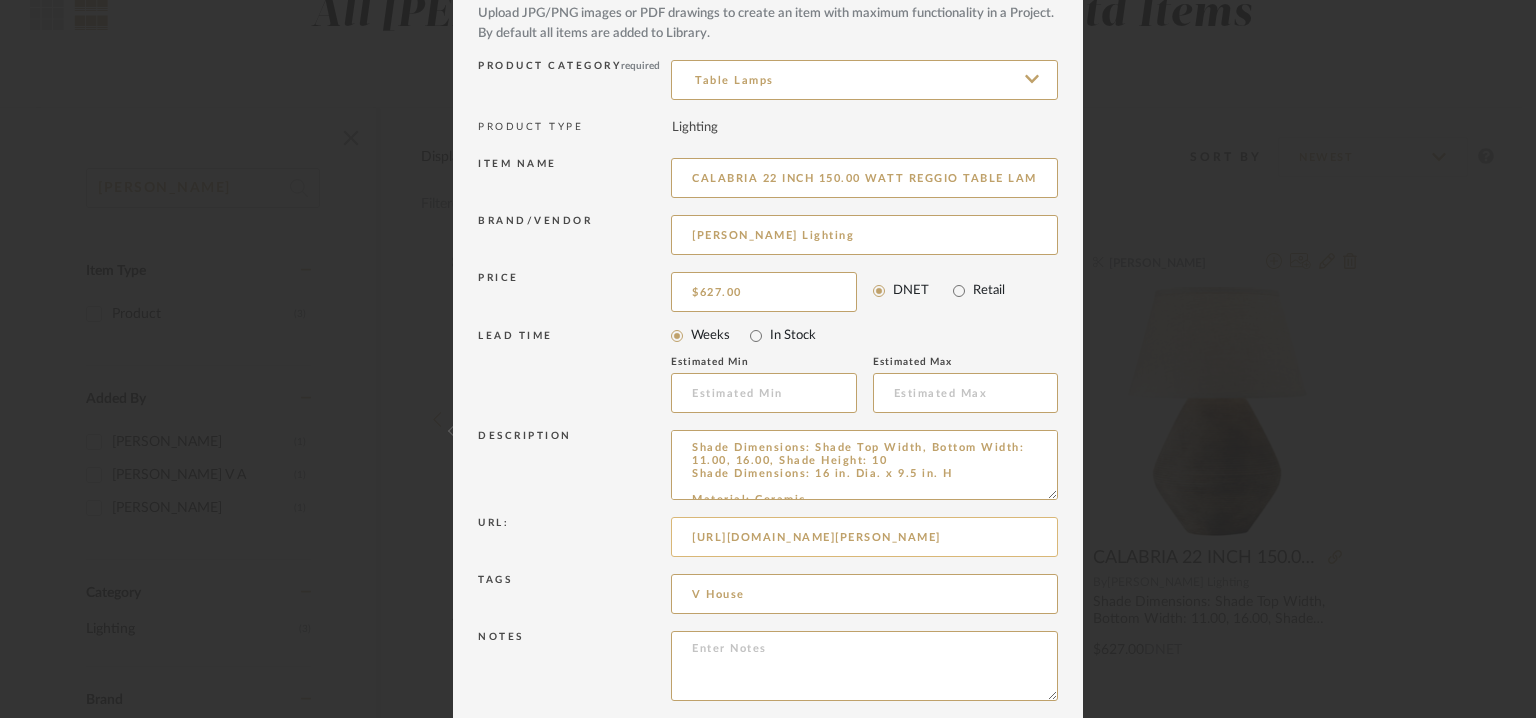 scroll, scrollTop: 192, scrollLeft: 0, axis: vertical 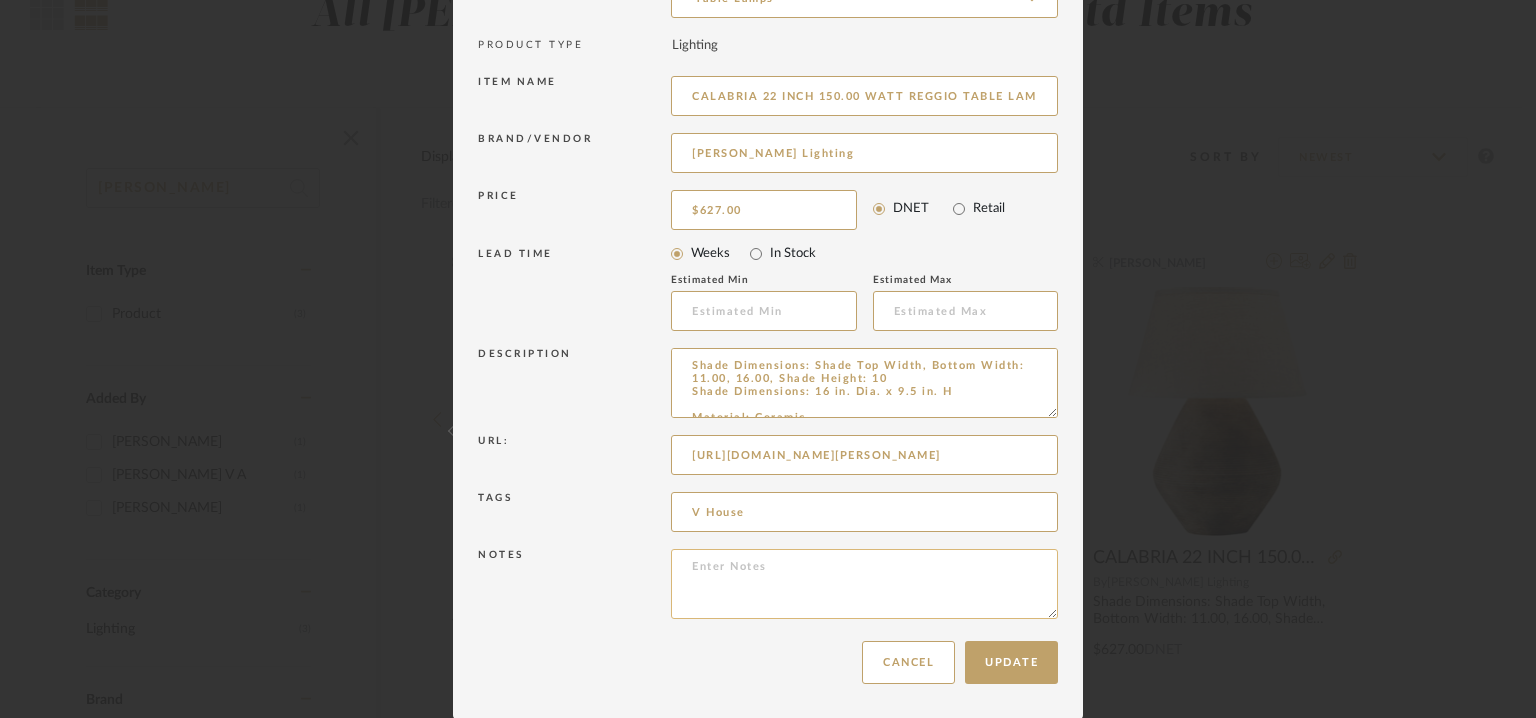 paste on "Price:  $468/-
Lead time: Na
Customizable :Na
3D available : No
BIM available. No.
Point of Contact  : To be eastablished.
Contact number :  [PHONE_NUMBER]
Email address :  [EMAIL_ADDRESS][DOMAIN_NAME]
Address : Na" 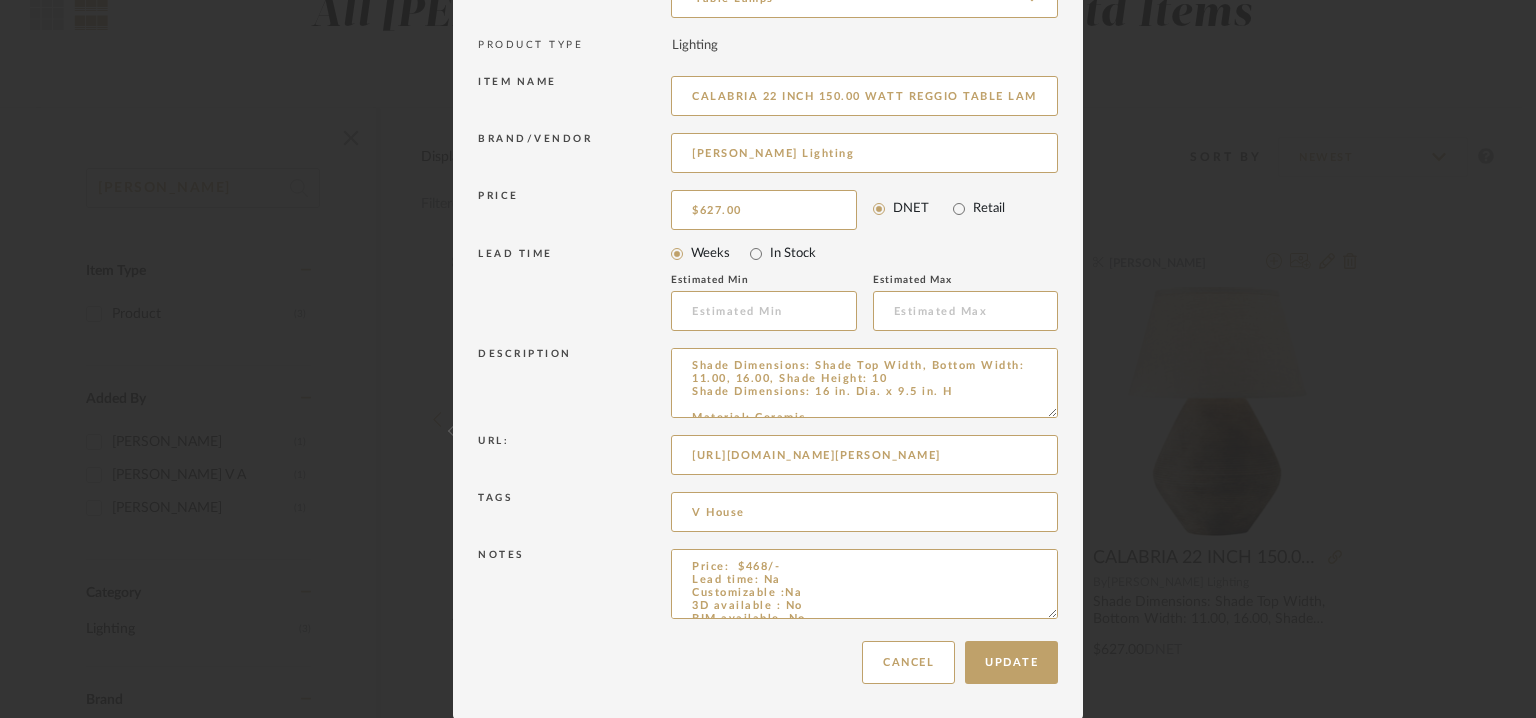 scroll, scrollTop: 84, scrollLeft: 0, axis: vertical 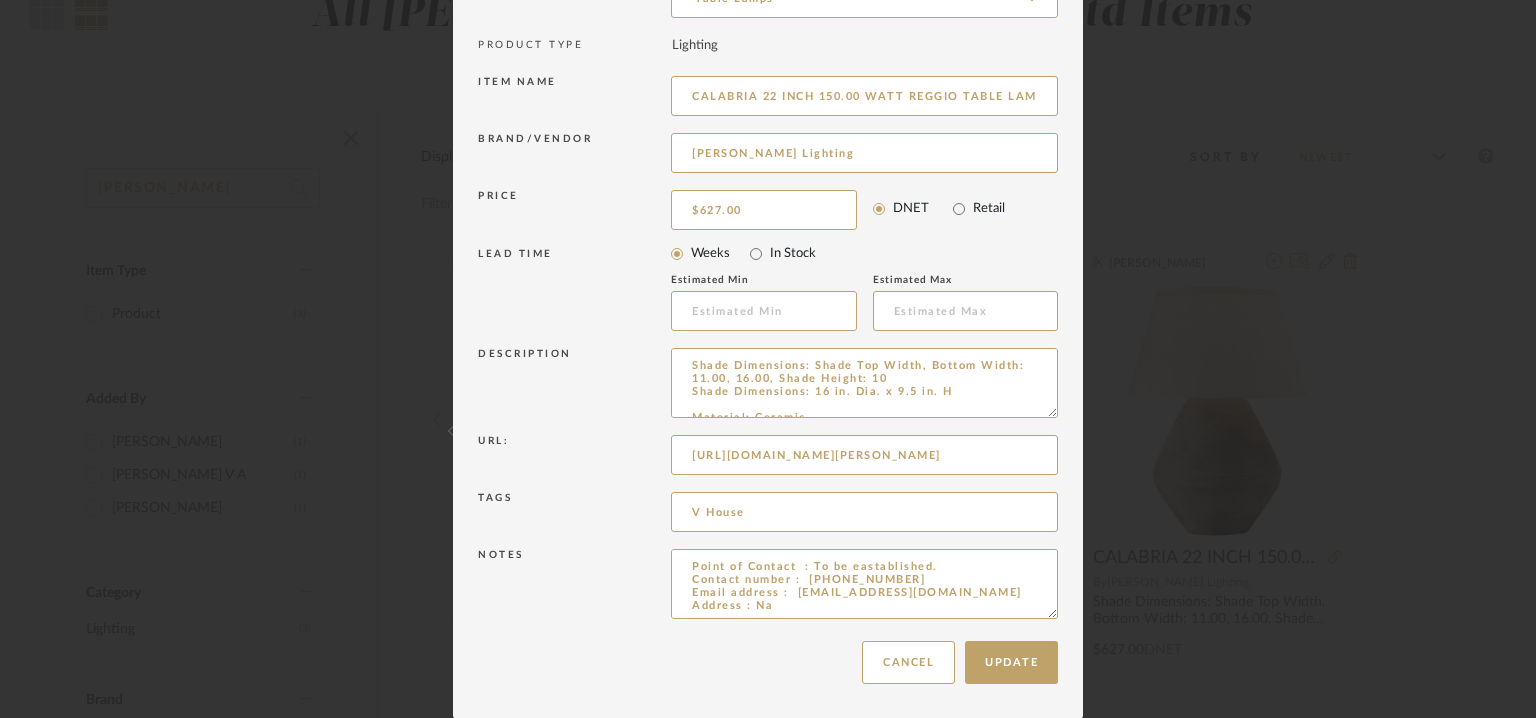 type on "Price:  $468/-
Lead time: Na
Customizable :Na
3D available : No
BIM available. No.
Point of Contact  : To be eastablished.
Contact number :  [PHONE_NUMBER]
Email address :  [EMAIL_ADDRESS][DOMAIN_NAME]
Address : Na" 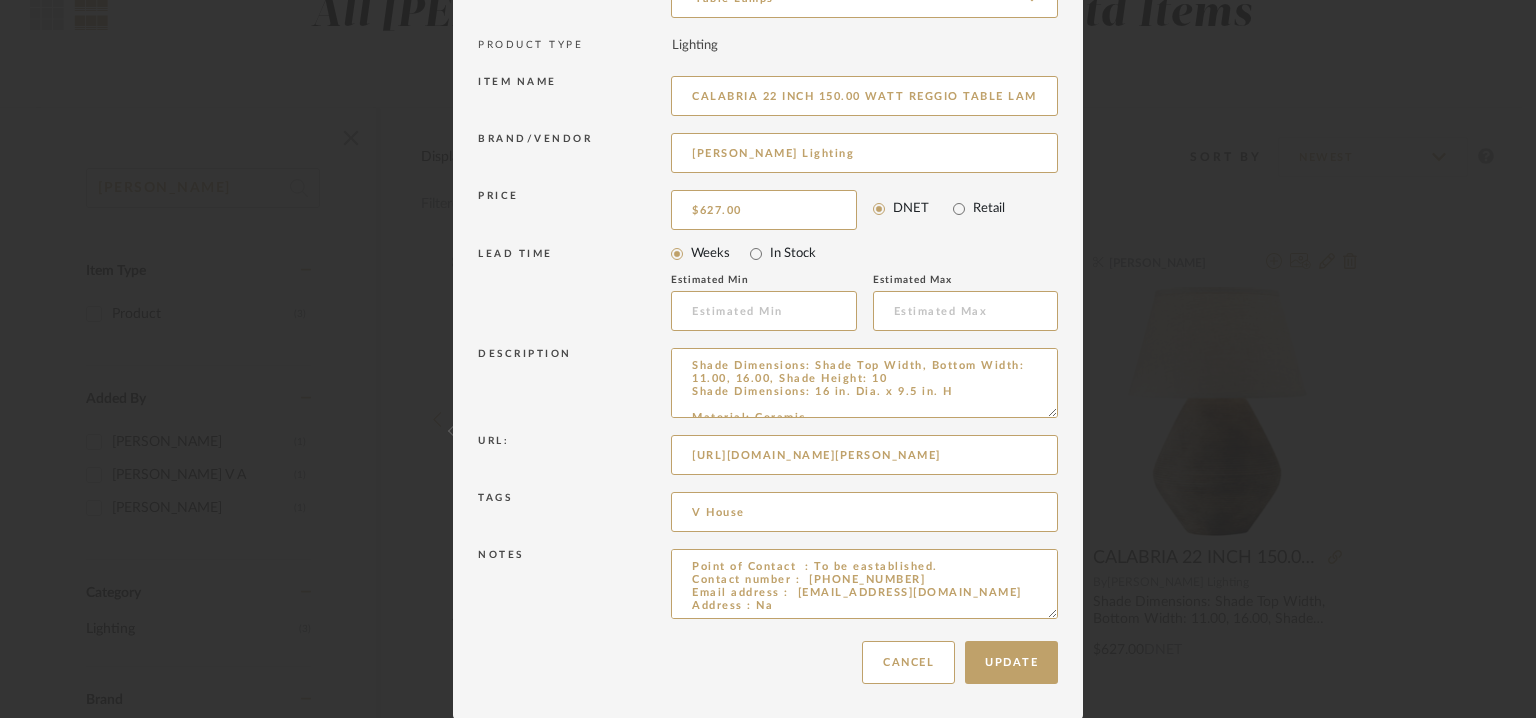 scroll, scrollTop: 76, scrollLeft: 0, axis: vertical 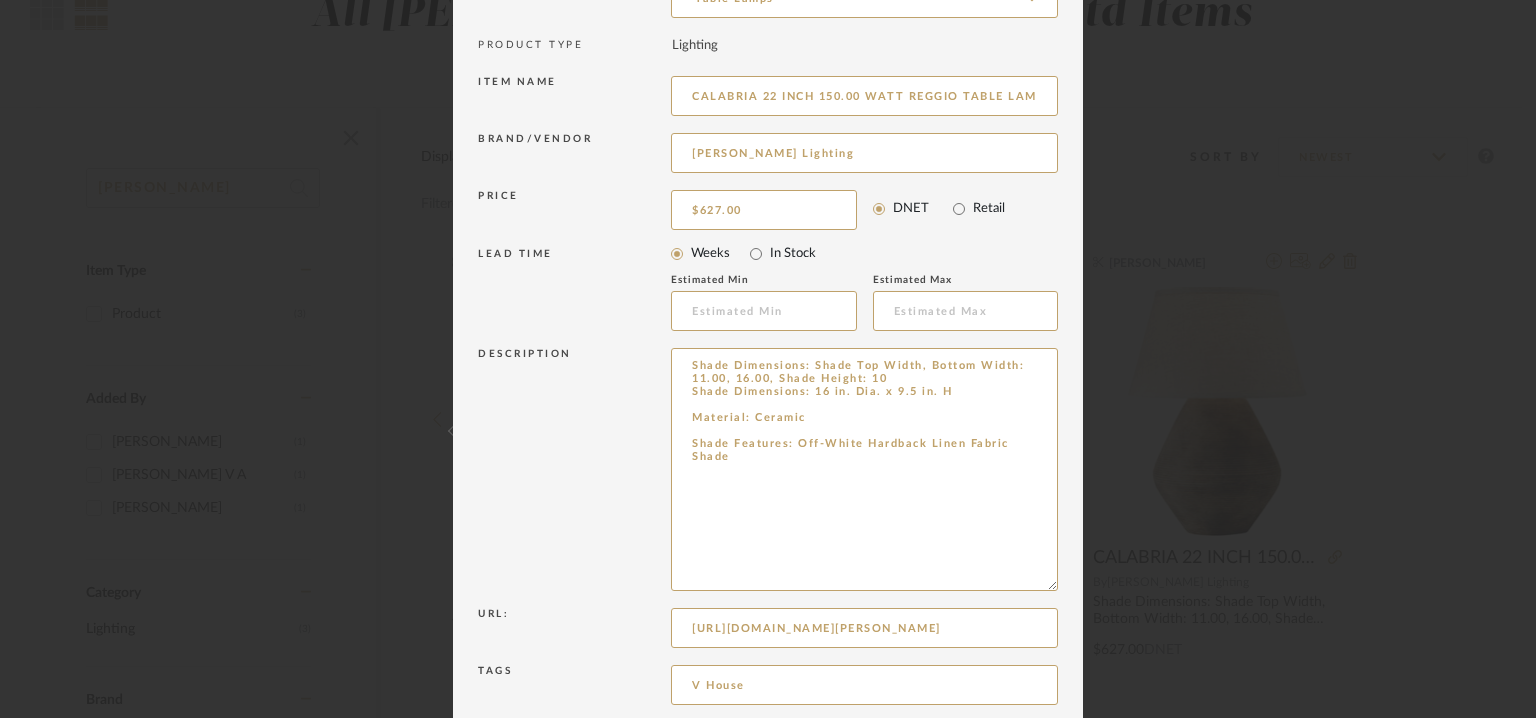 drag, startPoint x: 1048, startPoint y: 414, endPoint x: 1132, endPoint y: 776, distance: 371.61807 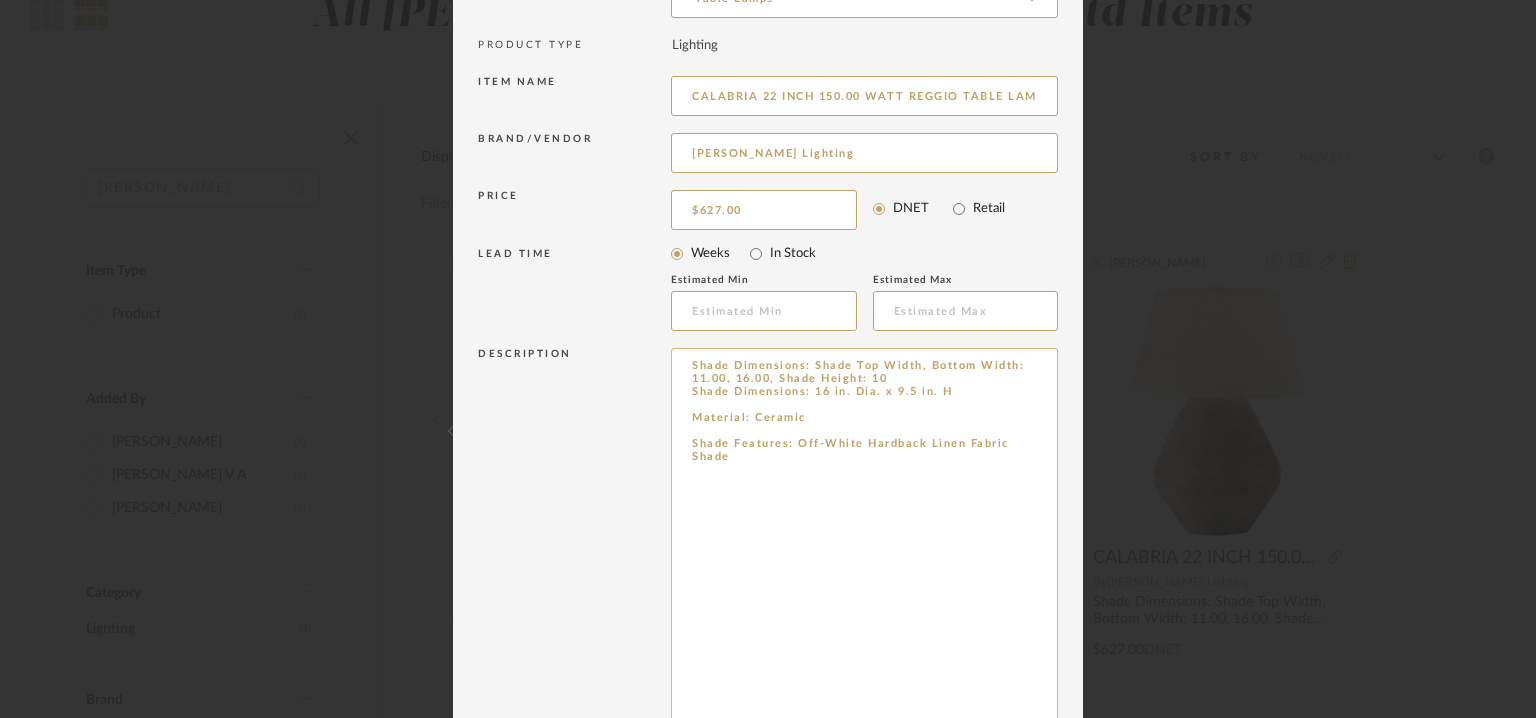 drag, startPoint x: 809, startPoint y: 558, endPoint x: 678, endPoint y: 358, distance: 239.08366 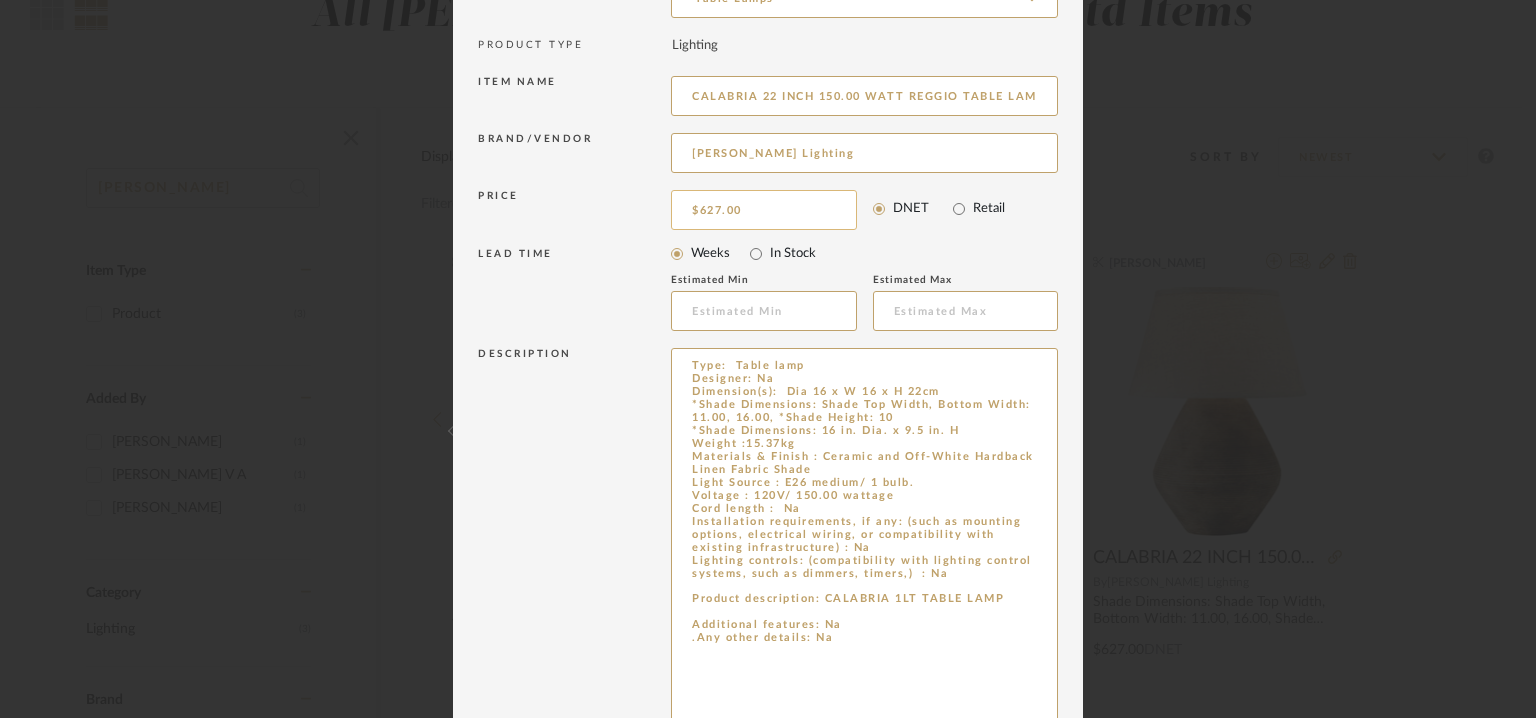 type on "Type:  Table lamp
Designer: Na
Dimension(s):  Dia 16 x W 16 x H 22cm
*Shade Dimensions: Shade Top Width, Bottom Width: 11.00, 16.00, *Shade Height: 10
*Shade Dimensions: 16 in. Dia. x 9.5 in. H
Weight :15.37kg
Materials & Finish : Ceramic and Off-White Hardback Linen Fabric Shade
Light Source : E26 medium/ 1 bulb.
Voltage : 120V/ 150.00 wattage
Cord length :  Na
Installation requirements, if any: (such as mounting options, electrical wiring, or compatibility with existing infrastructure) : Na
Lighting controls: (compatibility with lighting control systems, such as dimmers, timers,)  : Na
Product description: CALABRIA 1LT TABLE LAMP
Additional features: Na
.Any other details: Na" 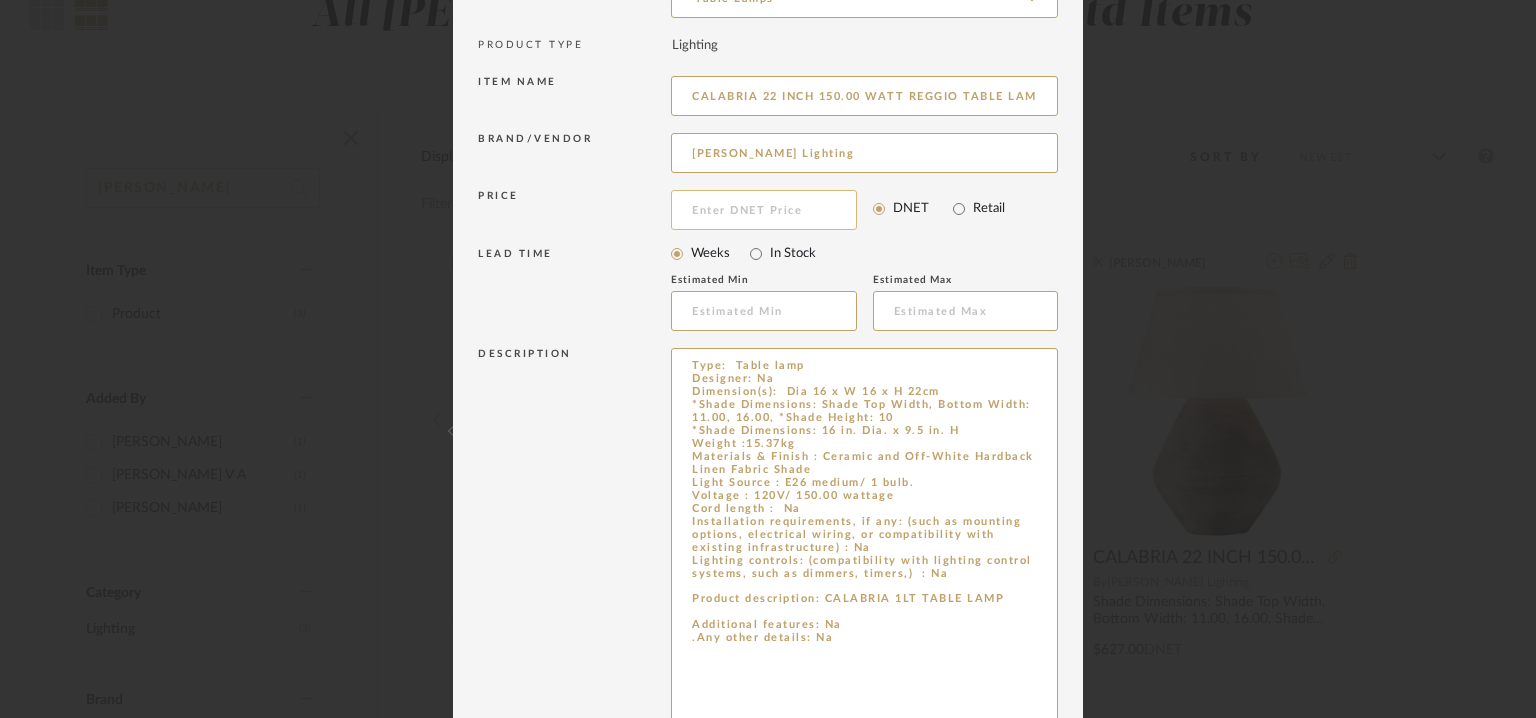 scroll, scrollTop: 555, scrollLeft: 0, axis: vertical 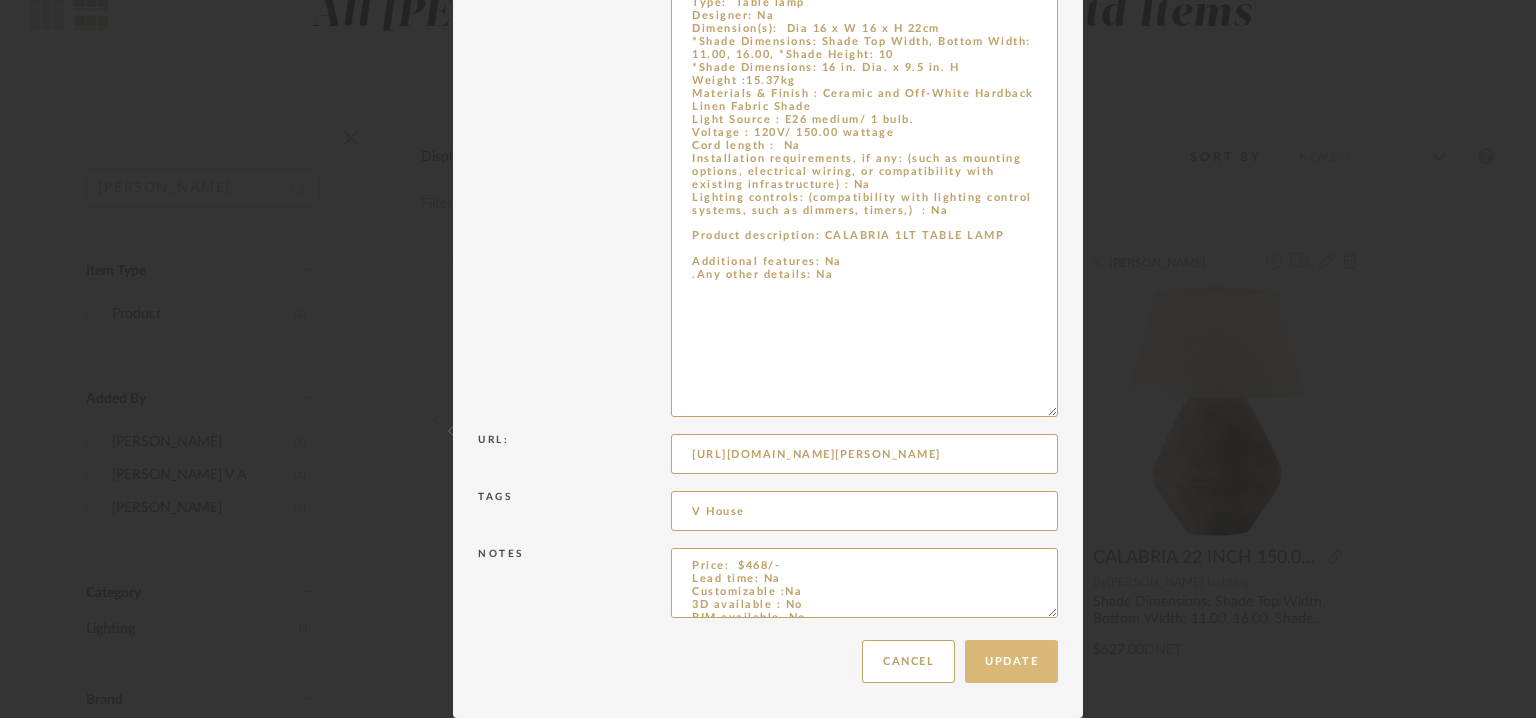 type 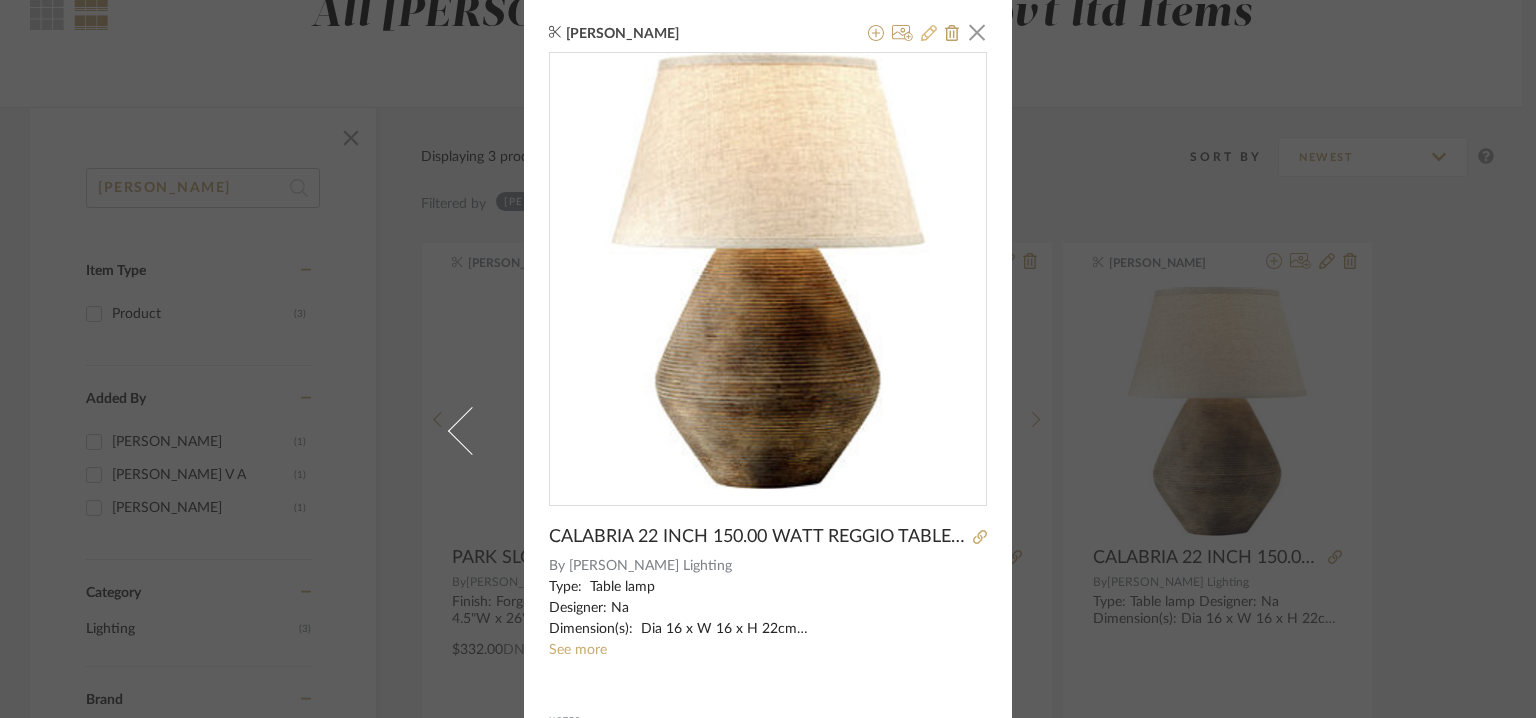 click 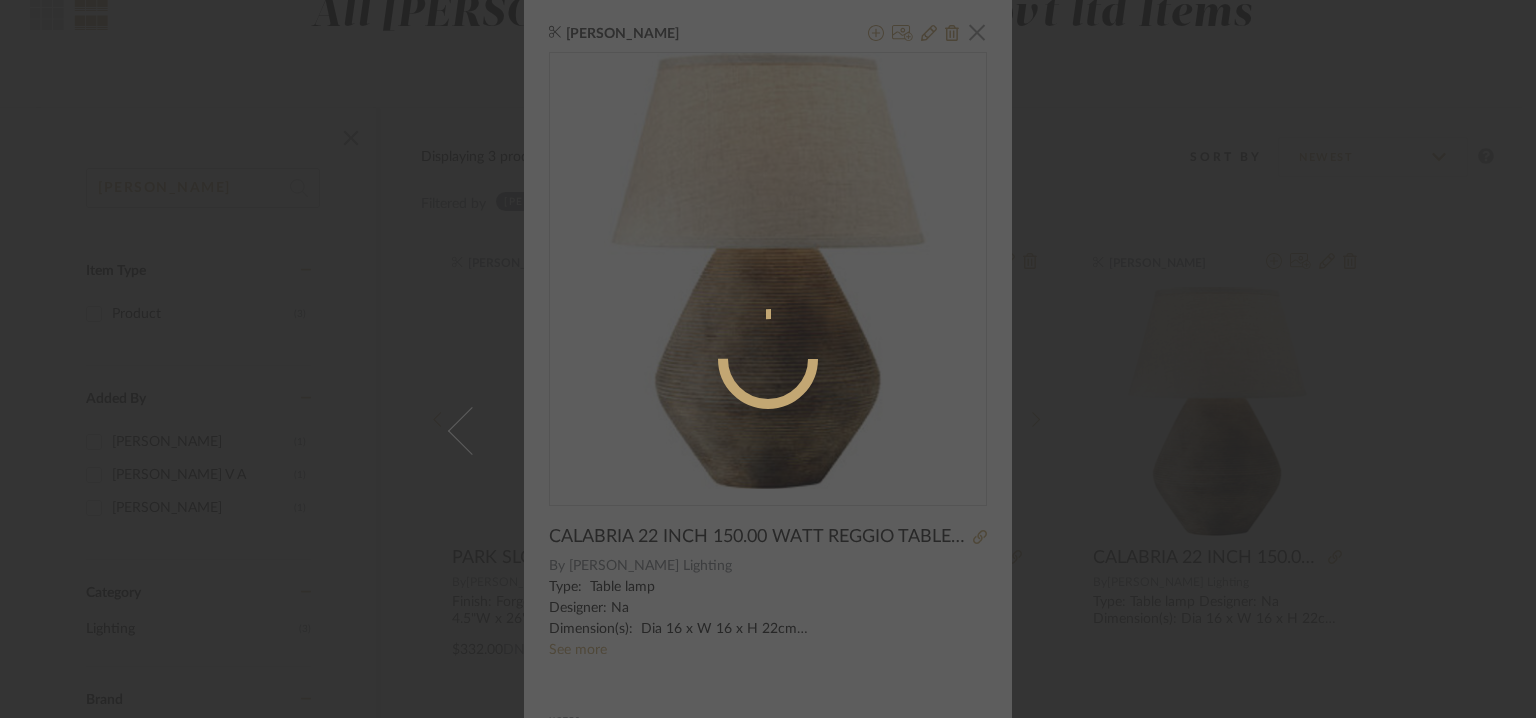 radio on "true" 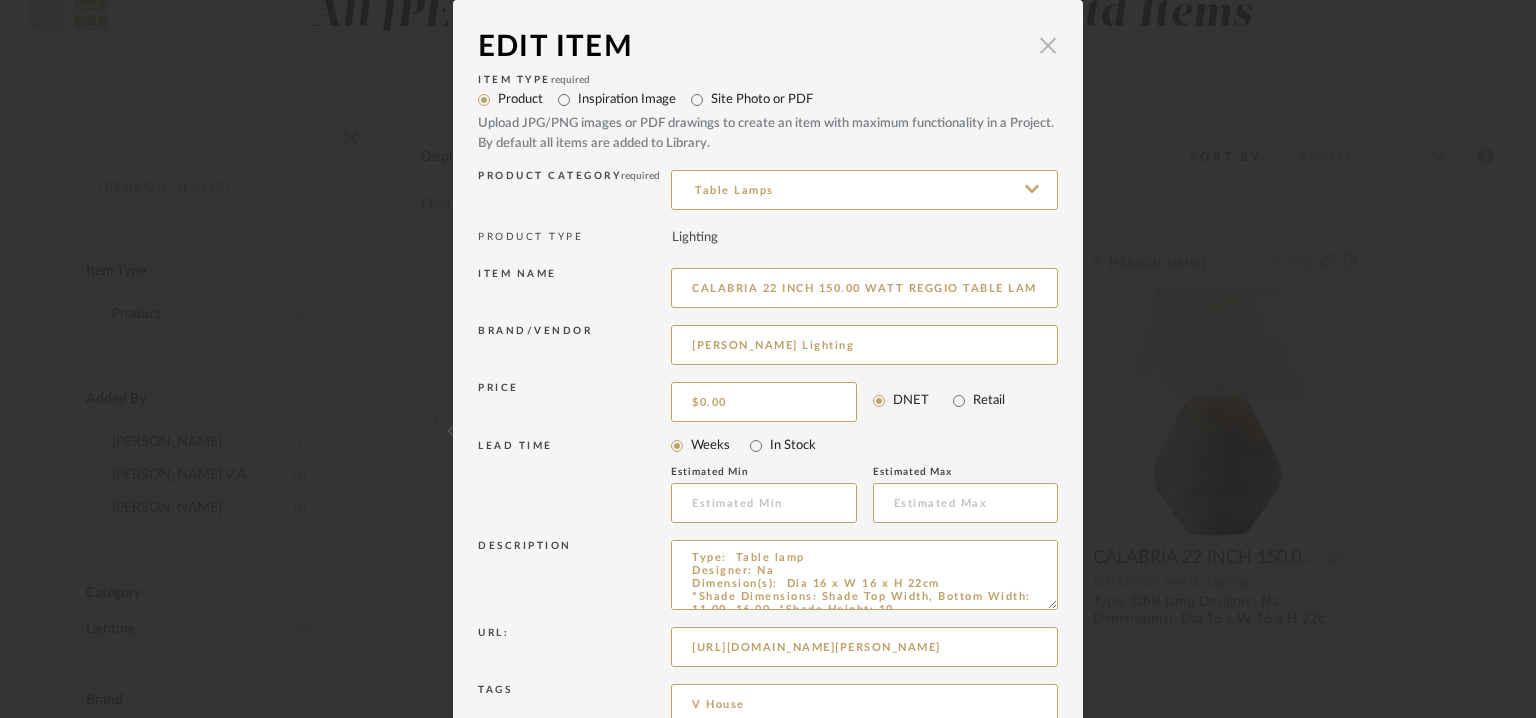 click at bounding box center [1048, 45] 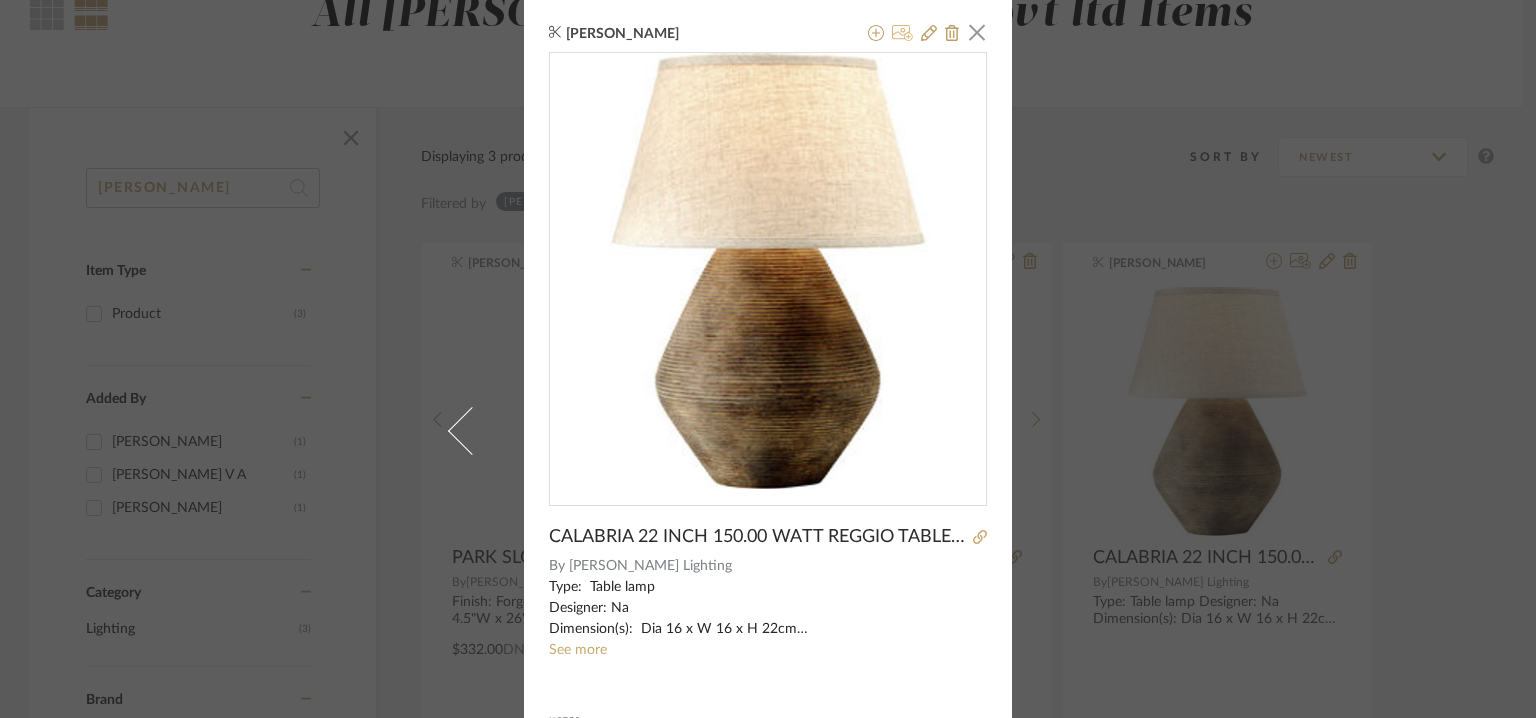 click 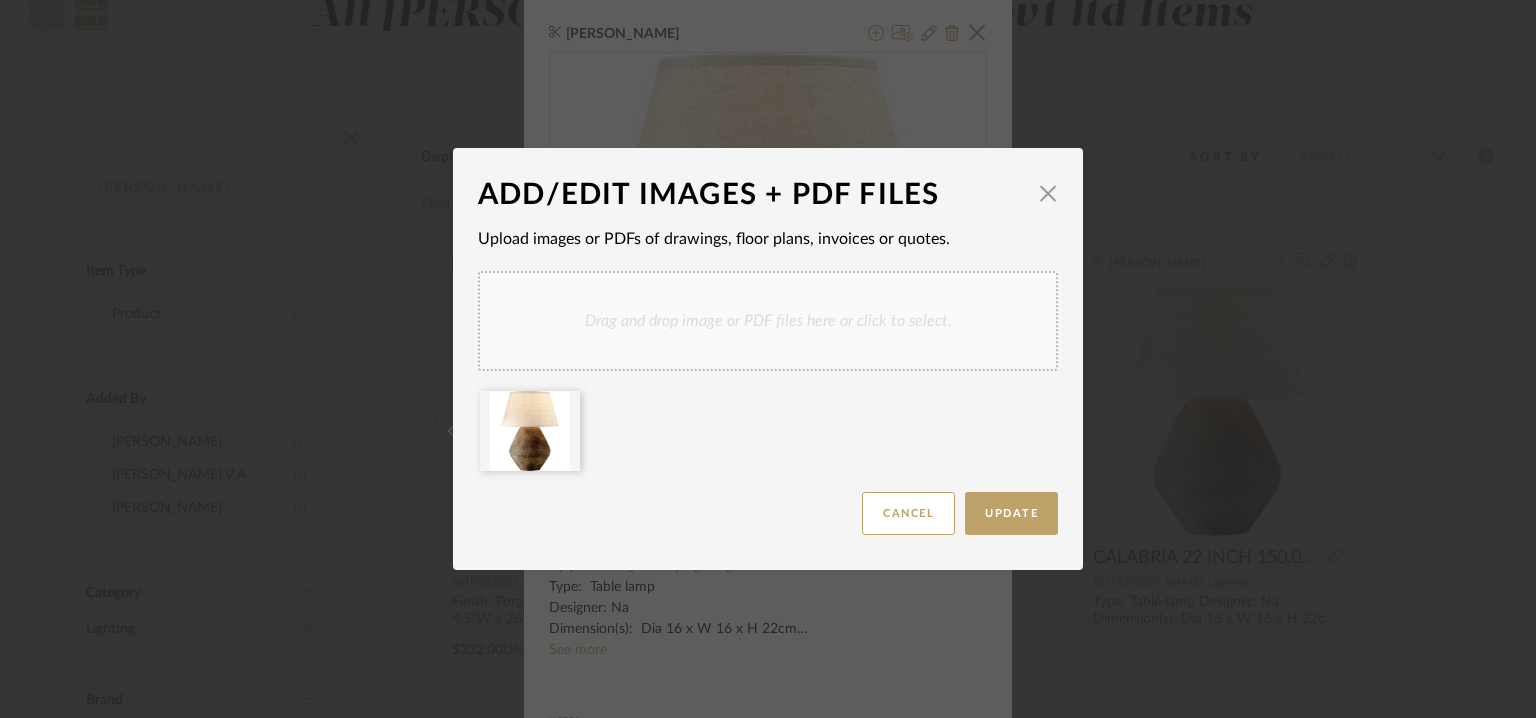 click on "Drag and drop image or PDF files here or click to select." at bounding box center (768, 321) 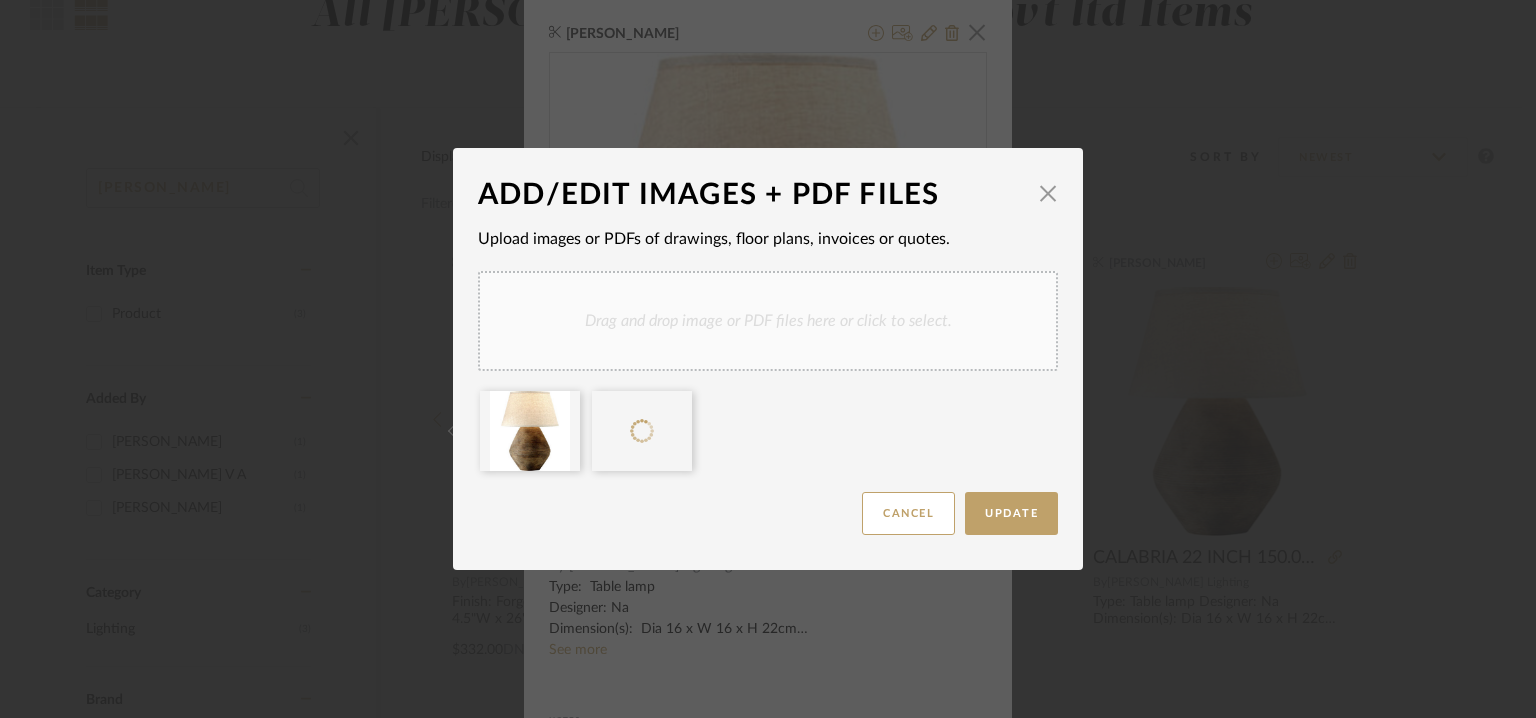 click on "Drag and drop image or PDF files here or click to select." at bounding box center [768, 321] 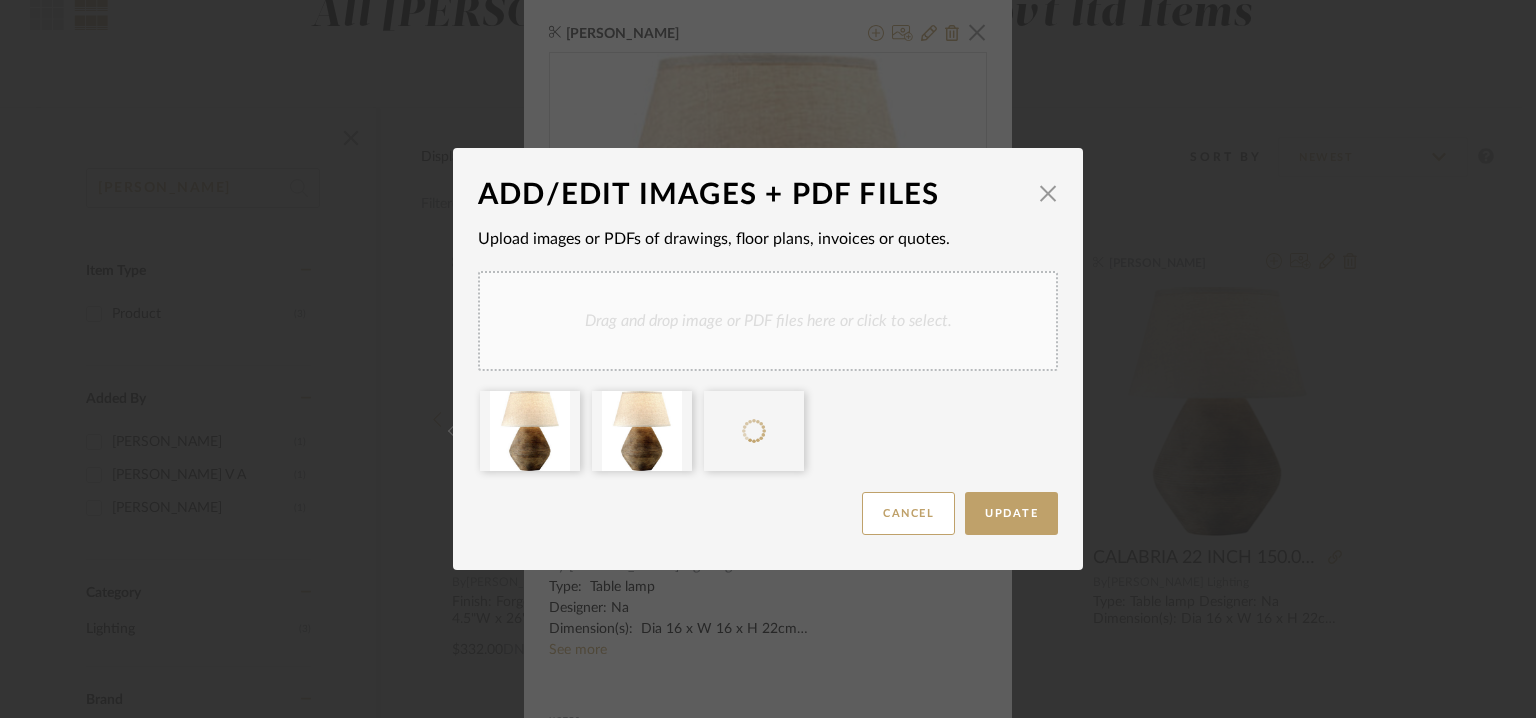 click on "Drag and drop image or PDF files here or click to select." at bounding box center [768, 321] 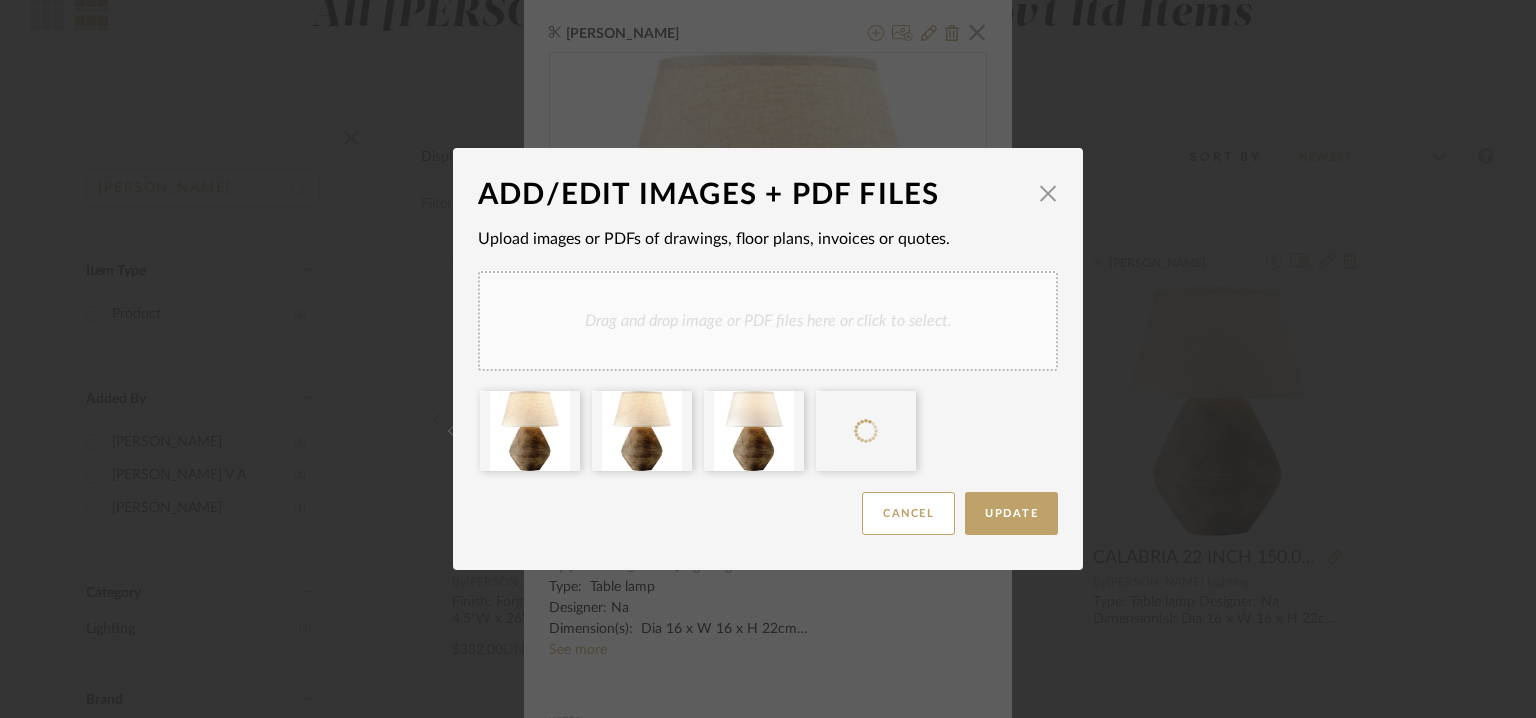click on "Drag and drop image or PDF files here or click to select." at bounding box center [768, 321] 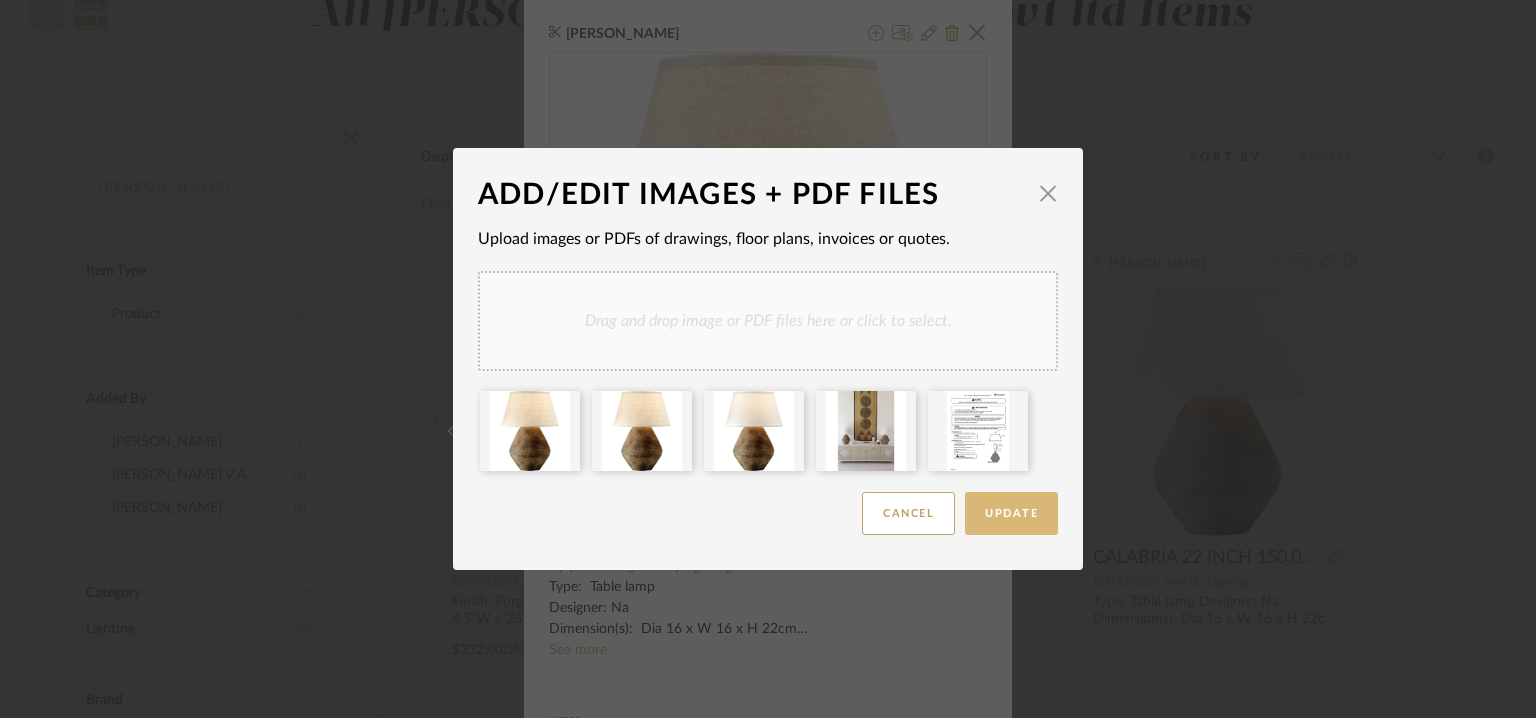 click on "Update" at bounding box center [1011, 513] 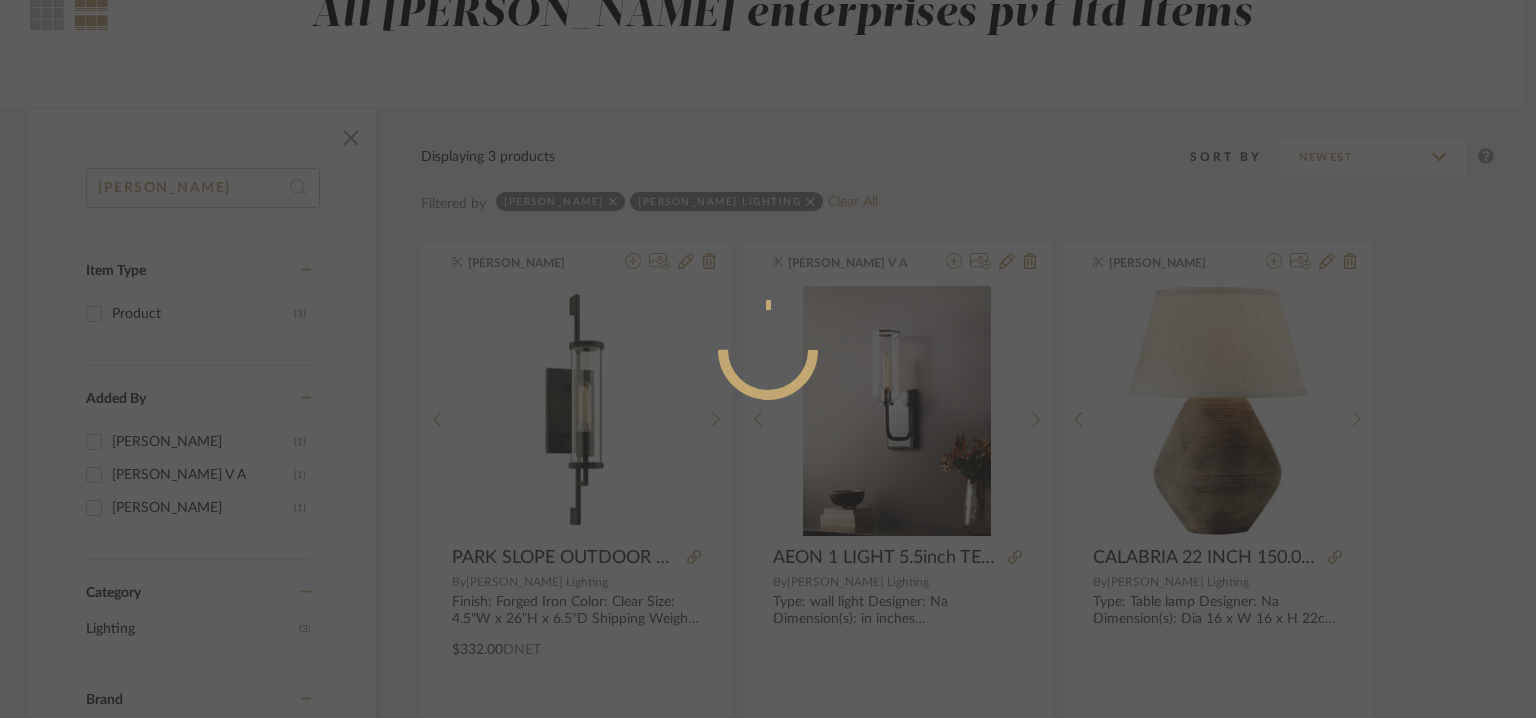 click at bounding box center [768, 430] 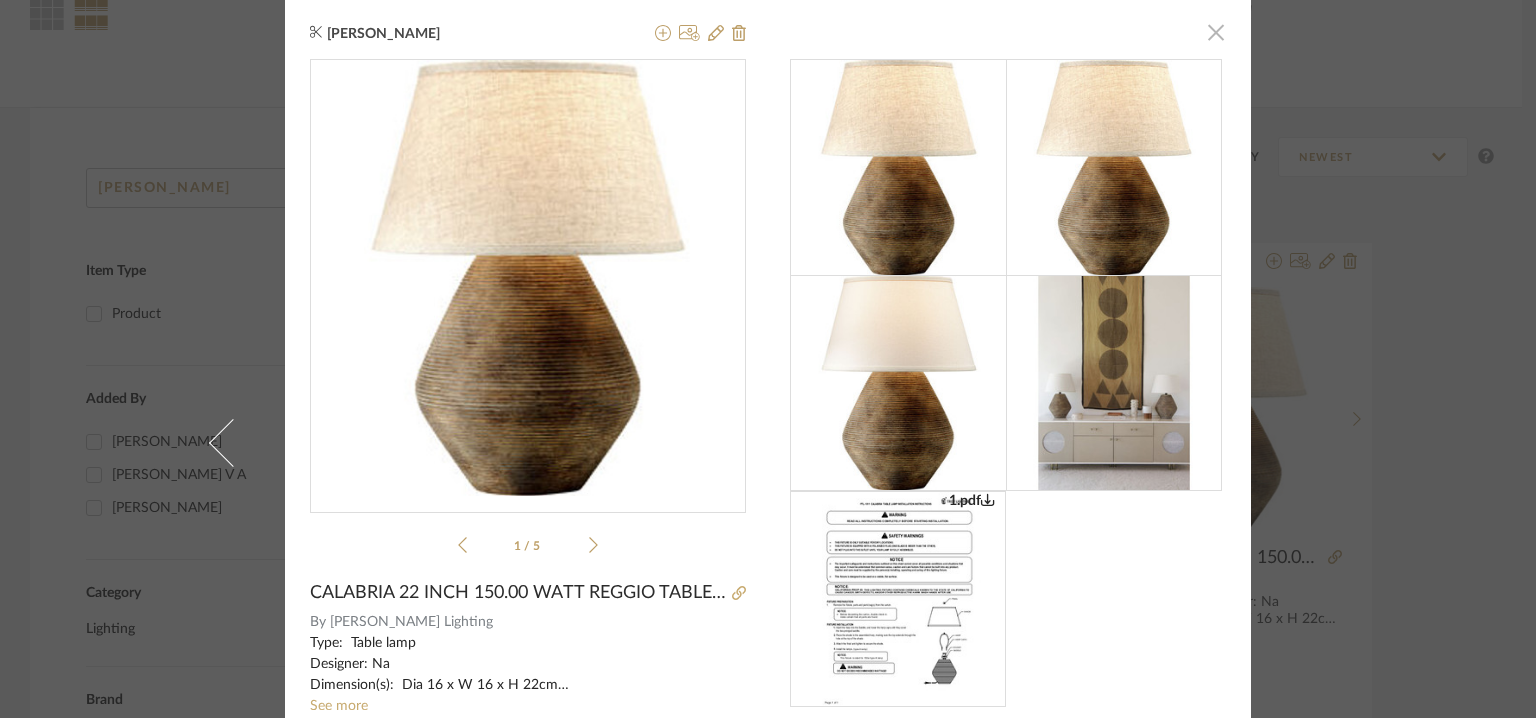 click 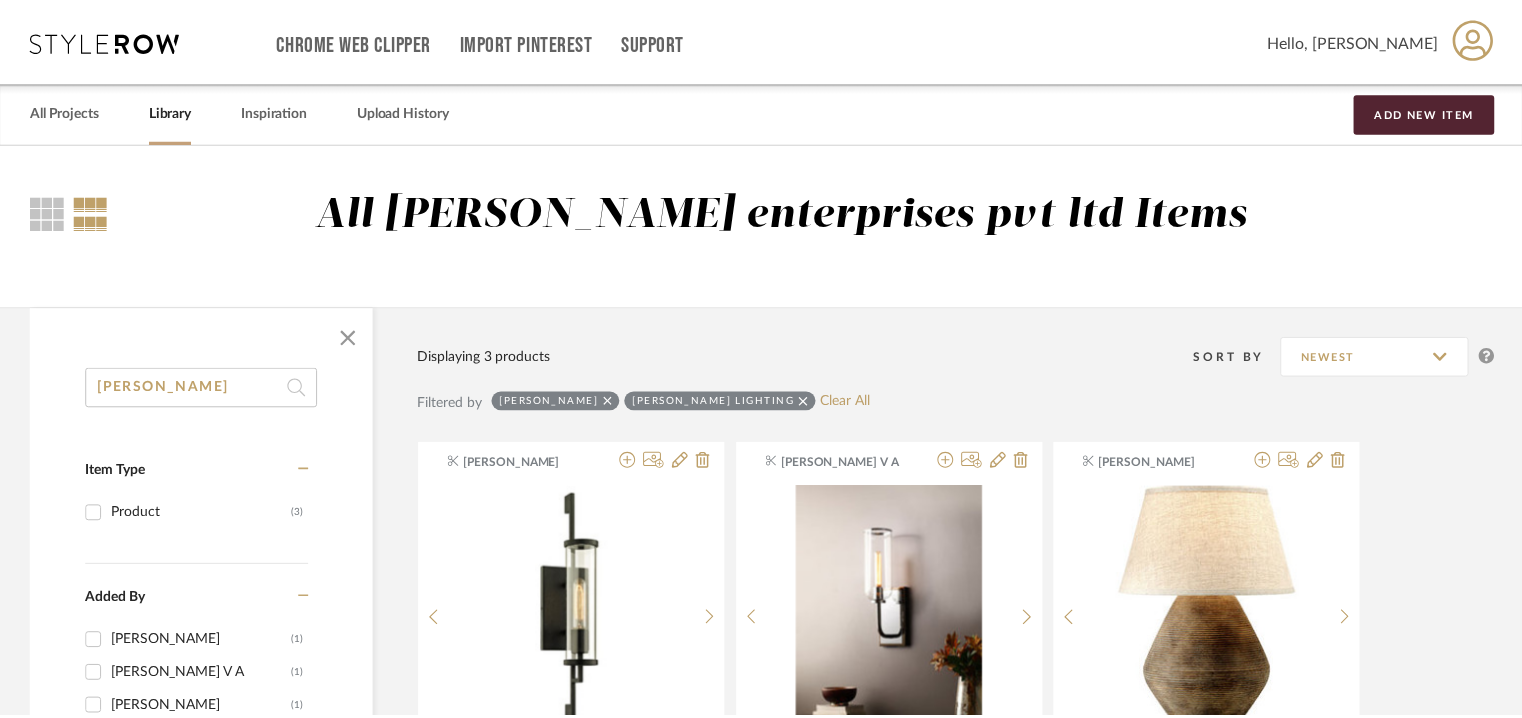 scroll, scrollTop: 200, scrollLeft: 0, axis: vertical 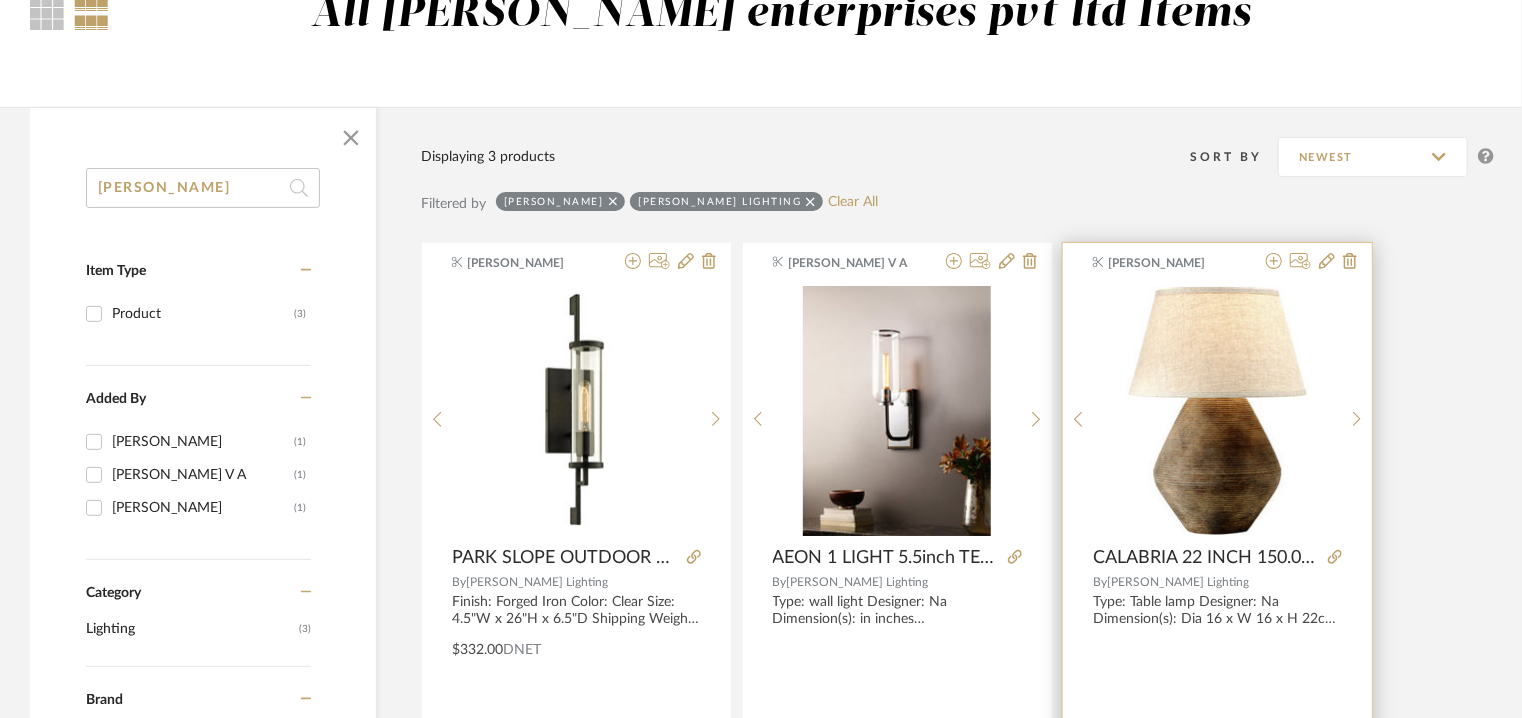 click at bounding box center [1218, 411] 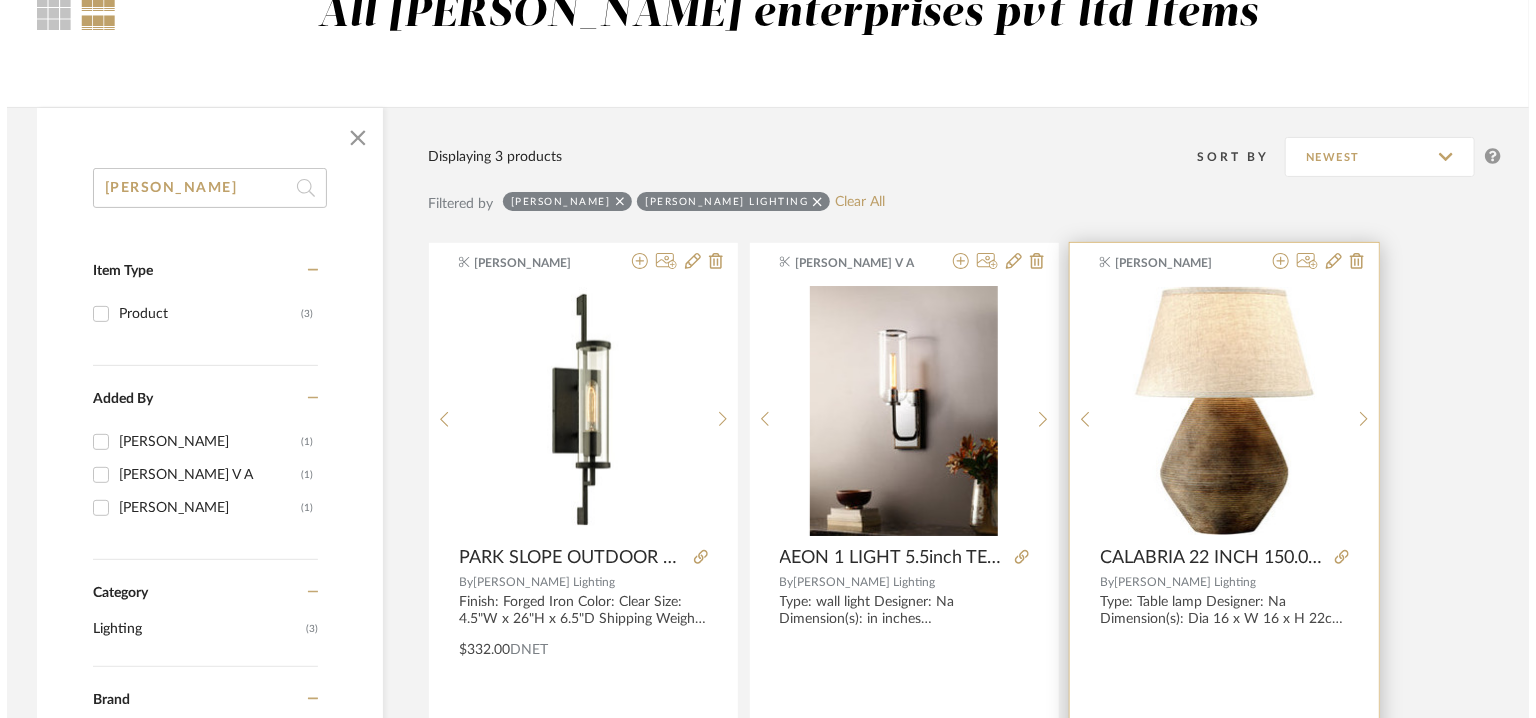 scroll, scrollTop: 0, scrollLeft: 0, axis: both 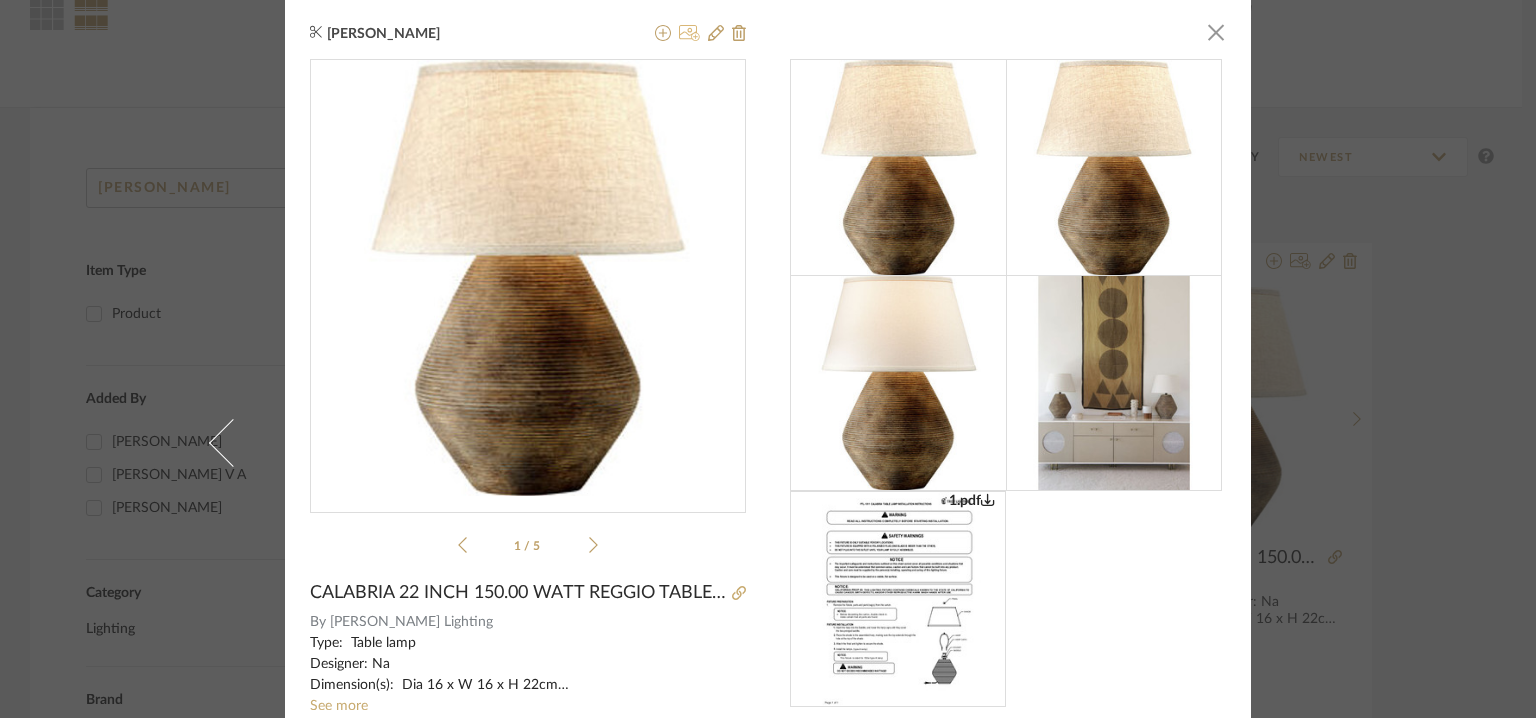 click 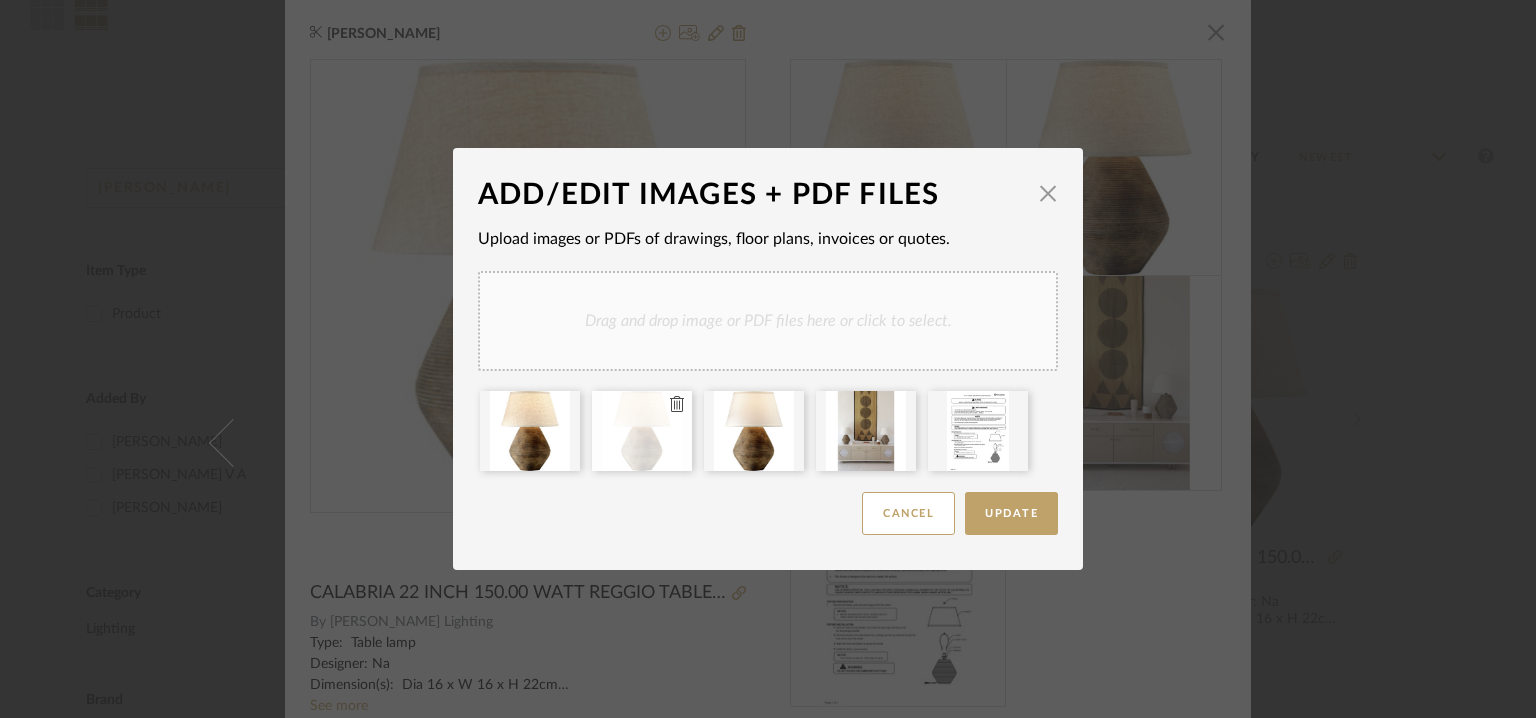 click 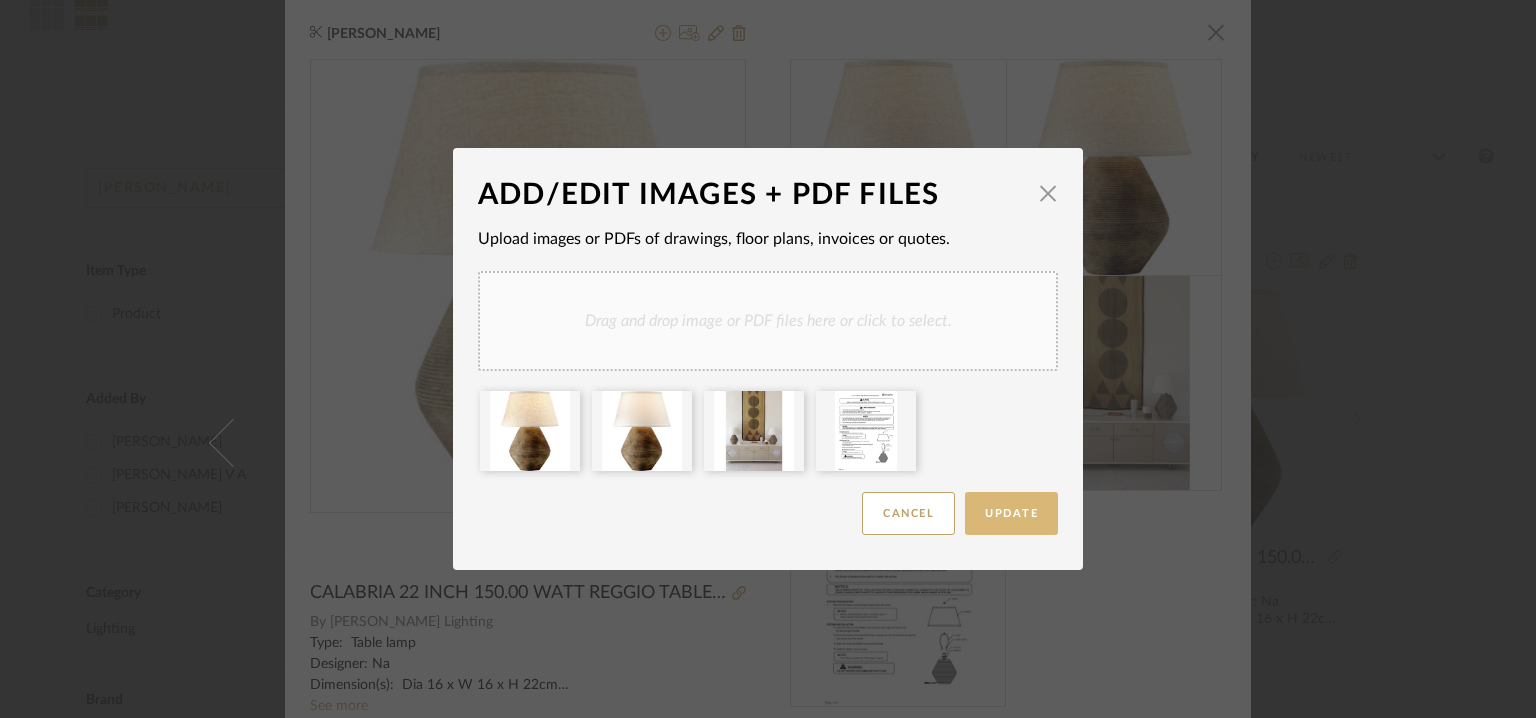click on "Update" at bounding box center [1011, 513] 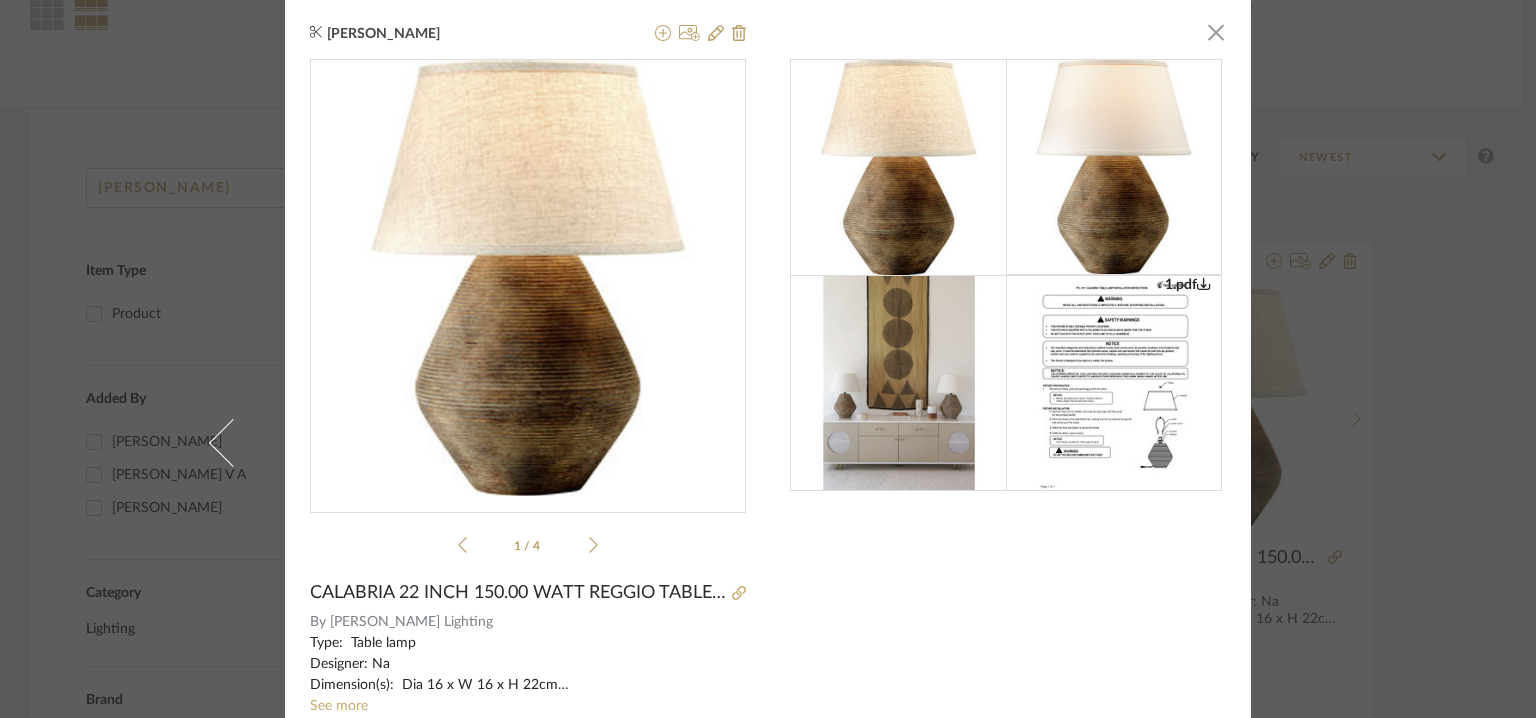 click on "Ganesh K ×  1.pdf   1.pdf  1 / 4 CALABRIA 22 INCH 150.00 WATT REGGIO TABLE LAMP PORTABLE LIGHT By Troy Lighting Type:  Table lamp
Designer: Na
Dimension(s):  Dia 16 x W 16 x H 22cm
*Shade Dimensions: Shade Top Width, Bottom Width: 11.00, 16.00, *Shade Height: 10
*Shade Dimensions: 16 in. Dia. x 9.5 in. H
Weight :15.37kg
Materials & Finish : Ceramic and Off-White Hardback Linen Fabric Shade
Light Source : E26 medium/ 1 bulb.
Voltage : 120V/ 150.00 wattage
Cord length :  Na
Installation requirements, if any: (such as mounting options, electrical wiring, or compatibility with existing infrastructure) : Na
Lighting controls: (compatibility with lighting control systems, such as dimmers, timers,)  : Na
Product description: CALABRIA 1LT TABLE LAMP
Additional features: Na
.Any other details: Na See more Notes  1.pdf" at bounding box center [768, 443] 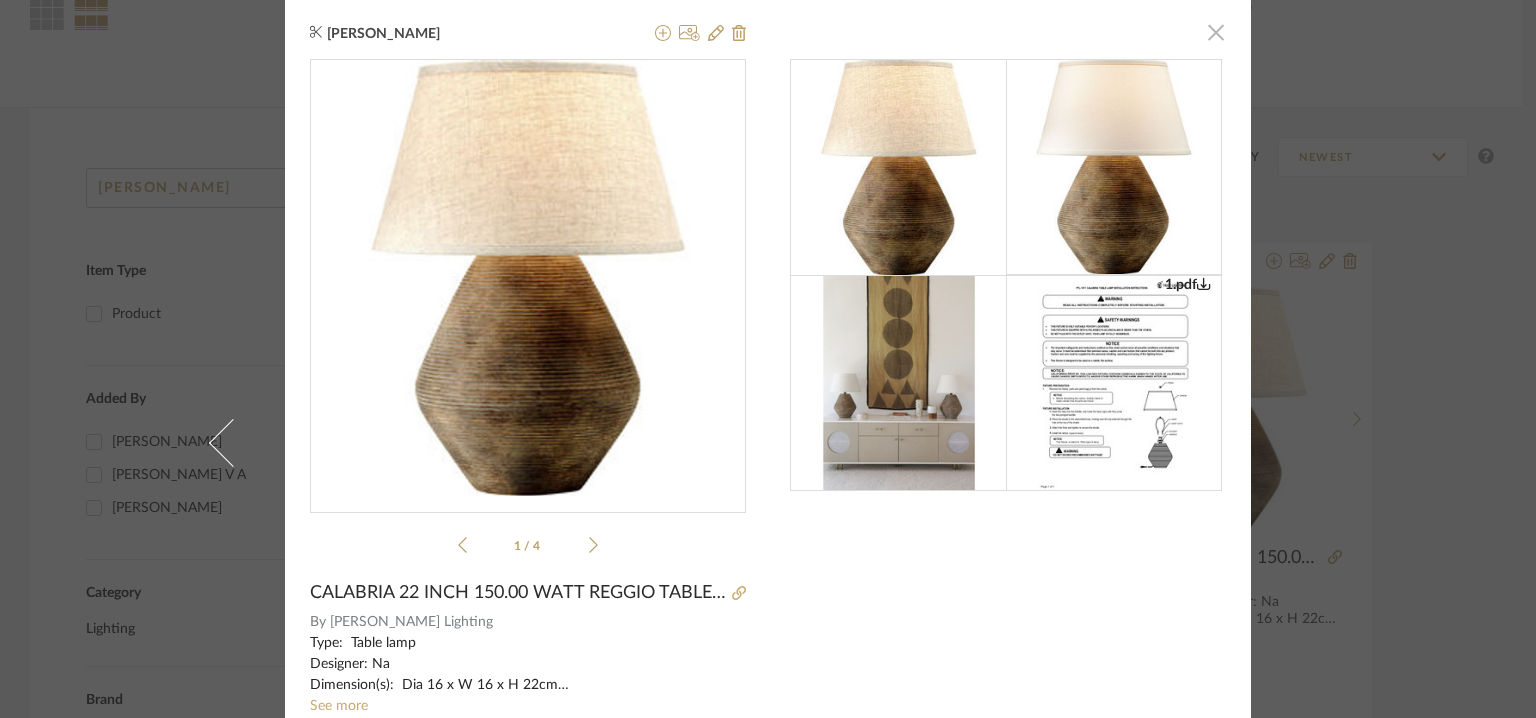 click 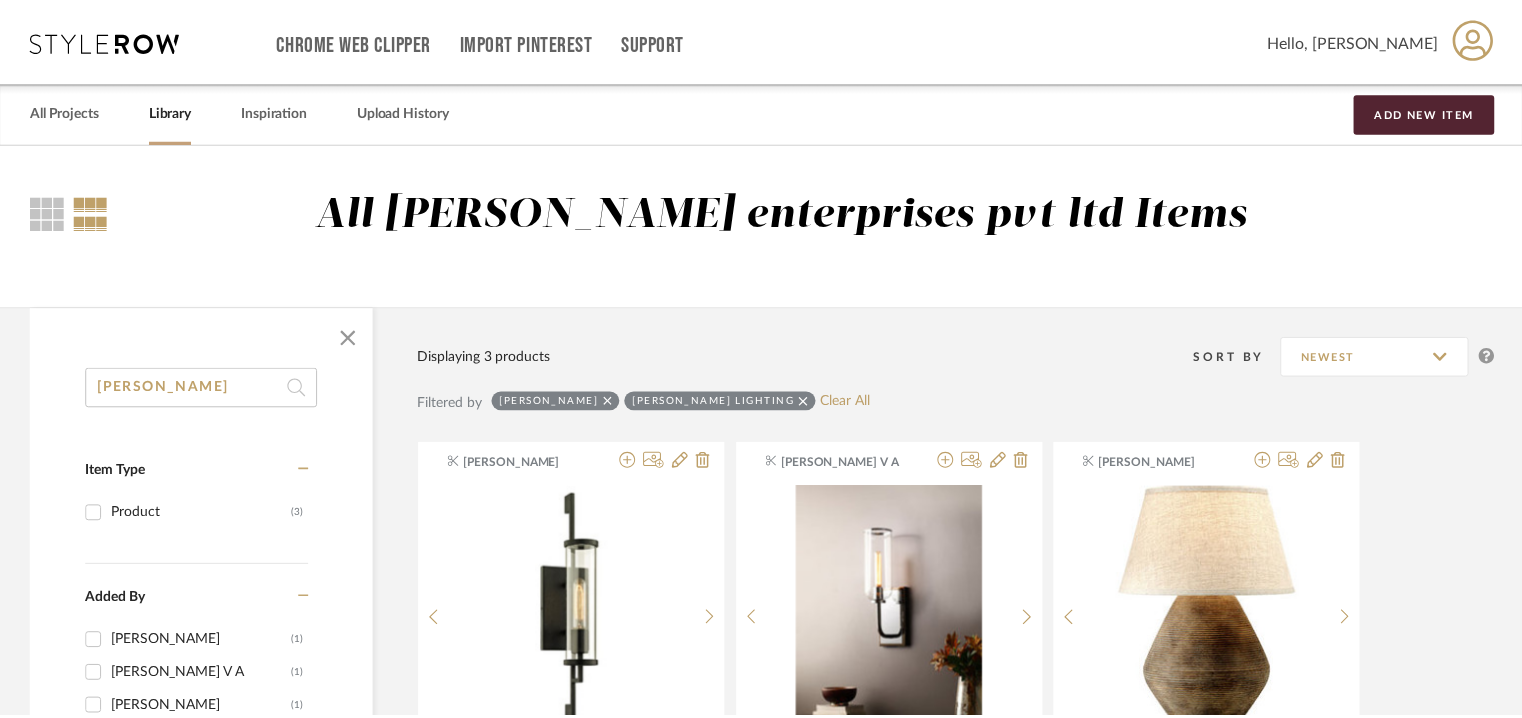 scroll, scrollTop: 200, scrollLeft: 0, axis: vertical 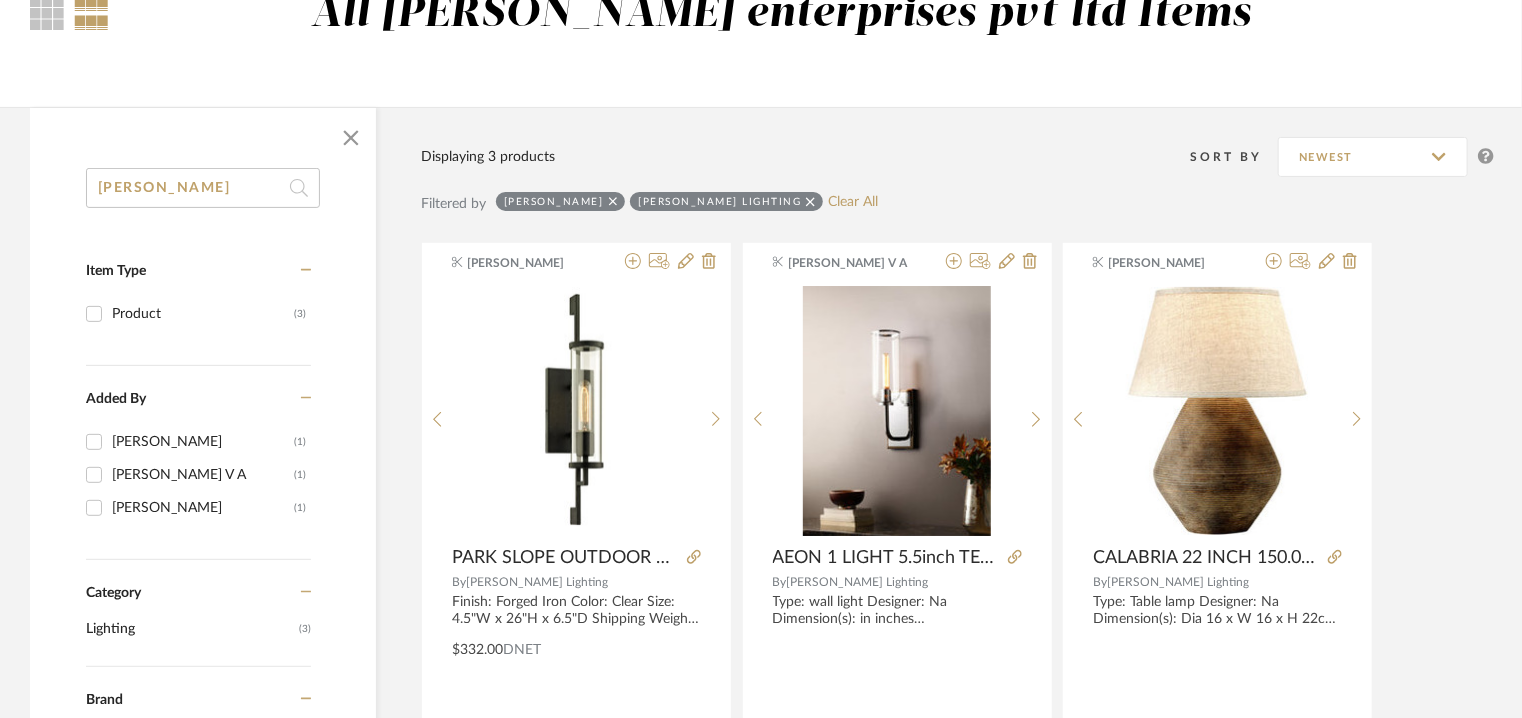 drag, startPoint x: 150, startPoint y: 187, endPoint x: 3, endPoint y: 131, distance: 157.30544 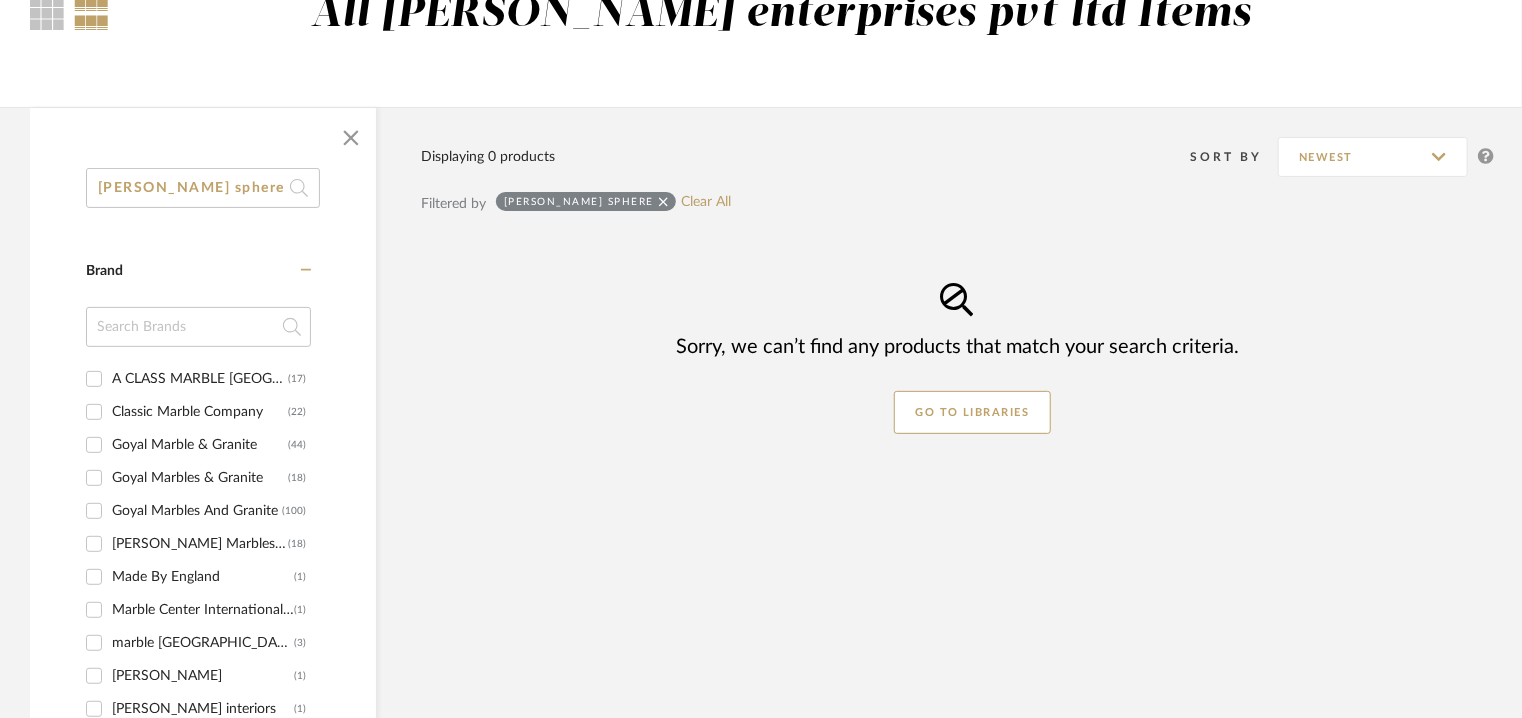 type on "mable sphere" 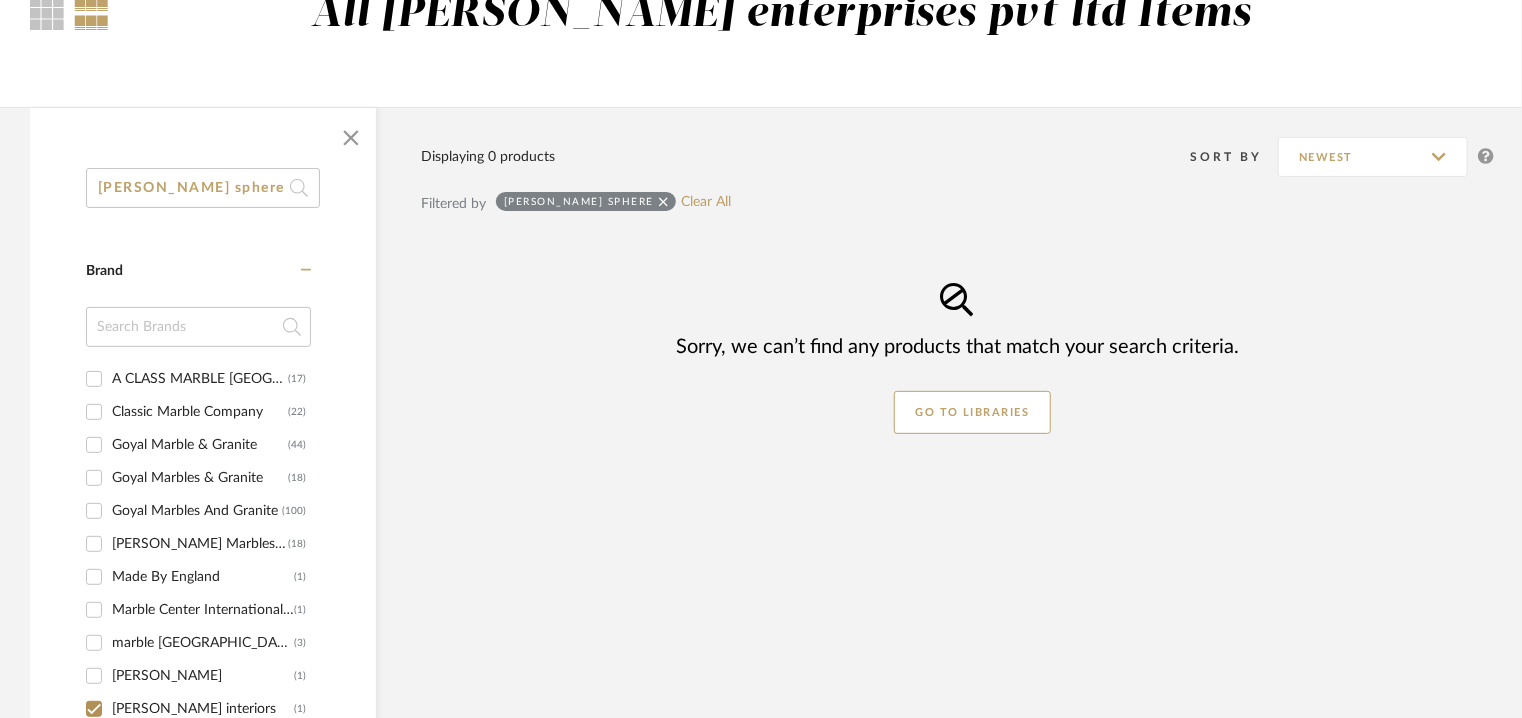 checkbox on "true" 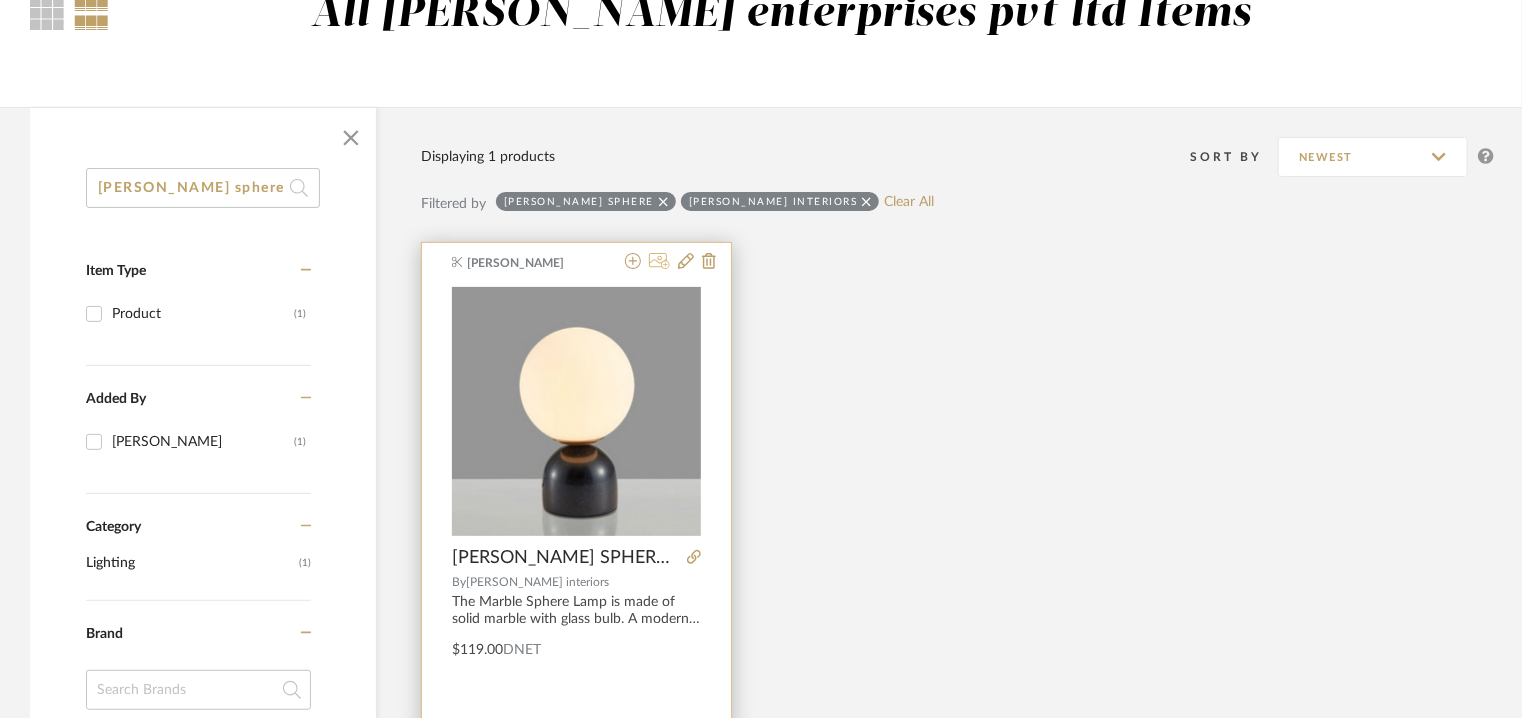 click 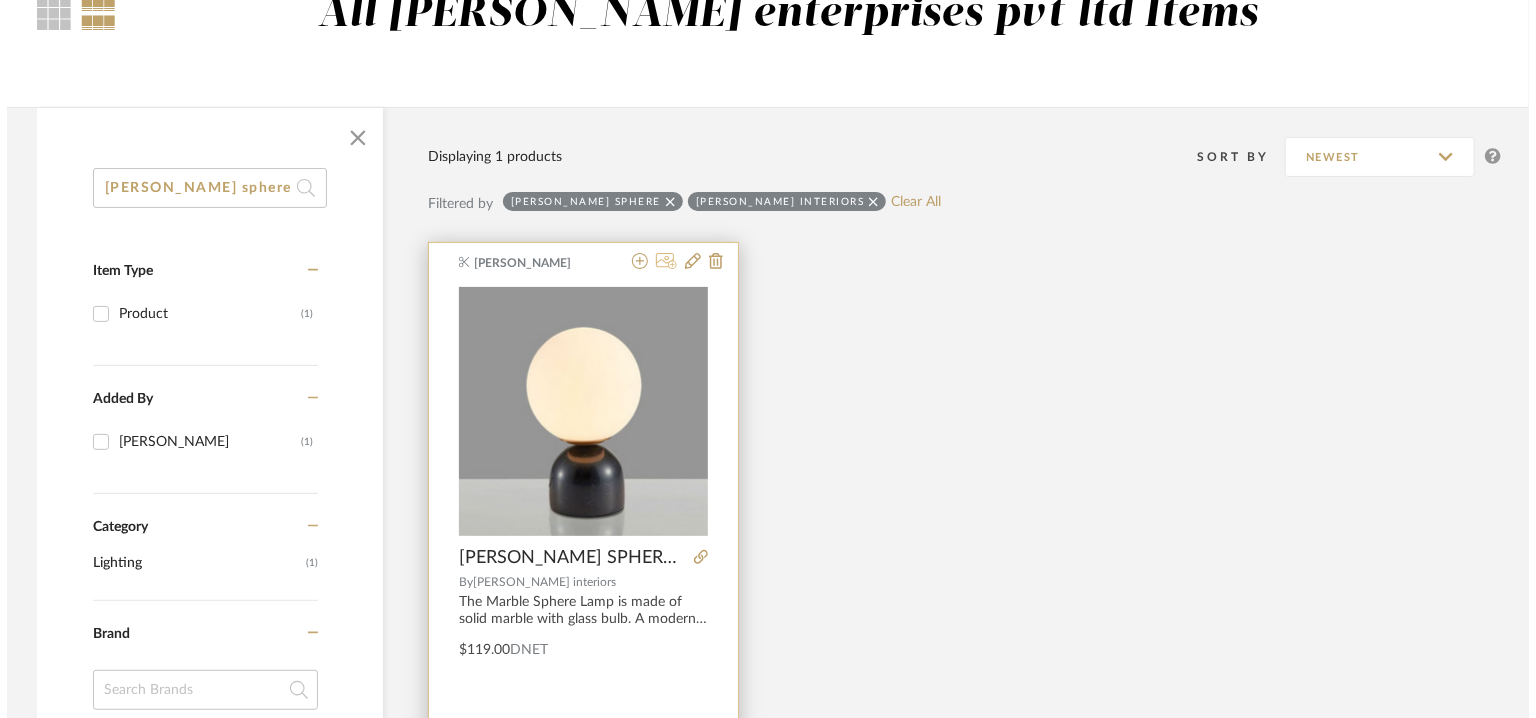 scroll, scrollTop: 0, scrollLeft: 0, axis: both 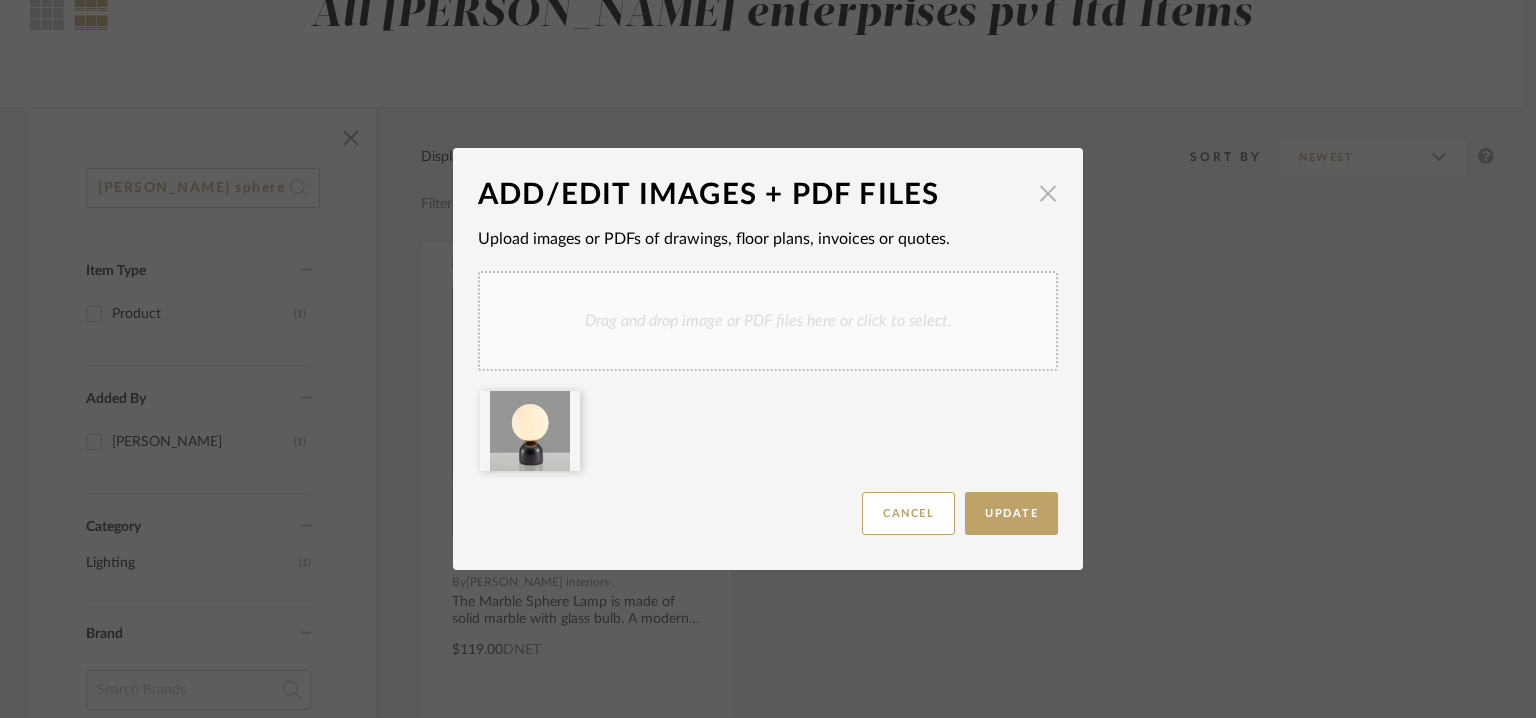 click at bounding box center (1048, 193) 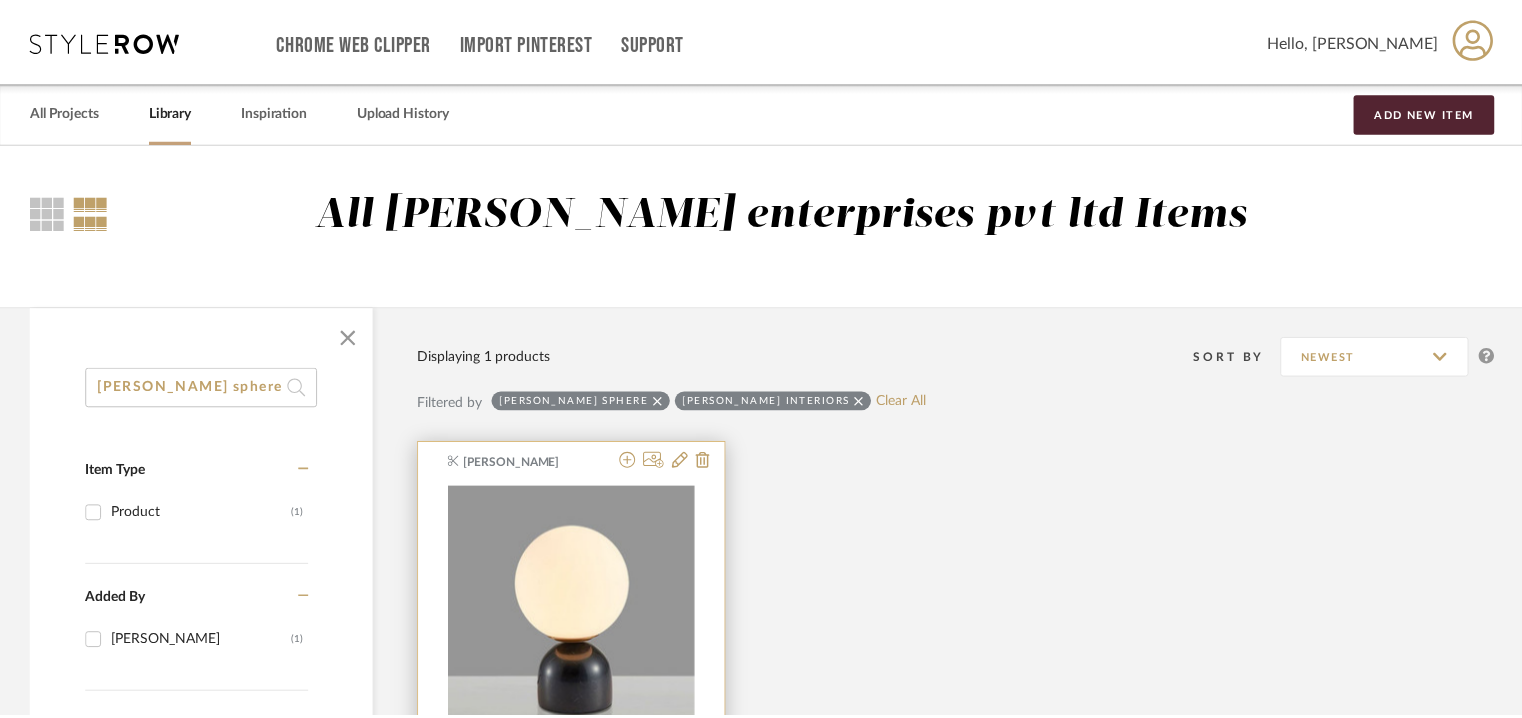 scroll, scrollTop: 200, scrollLeft: 0, axis: vertical 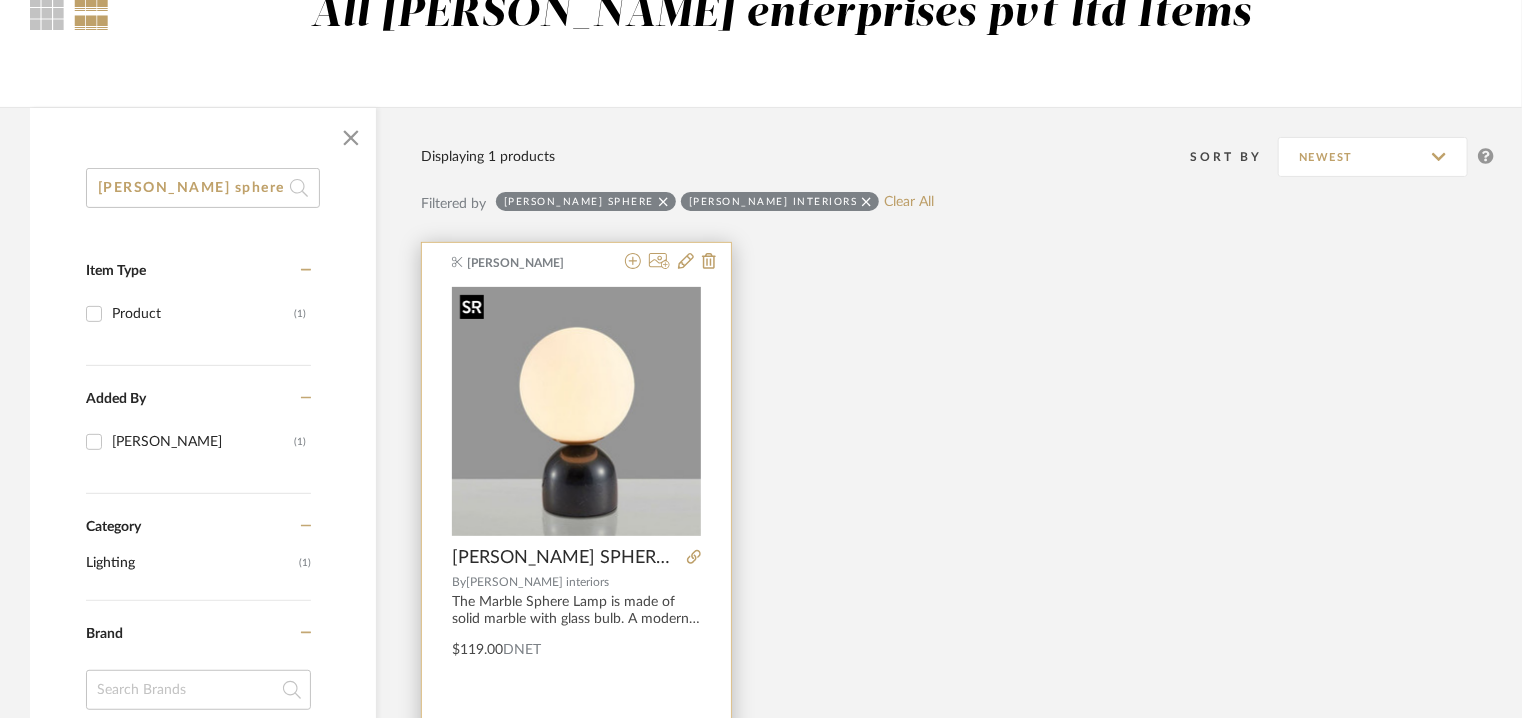 click at bounding box center [576, 411] 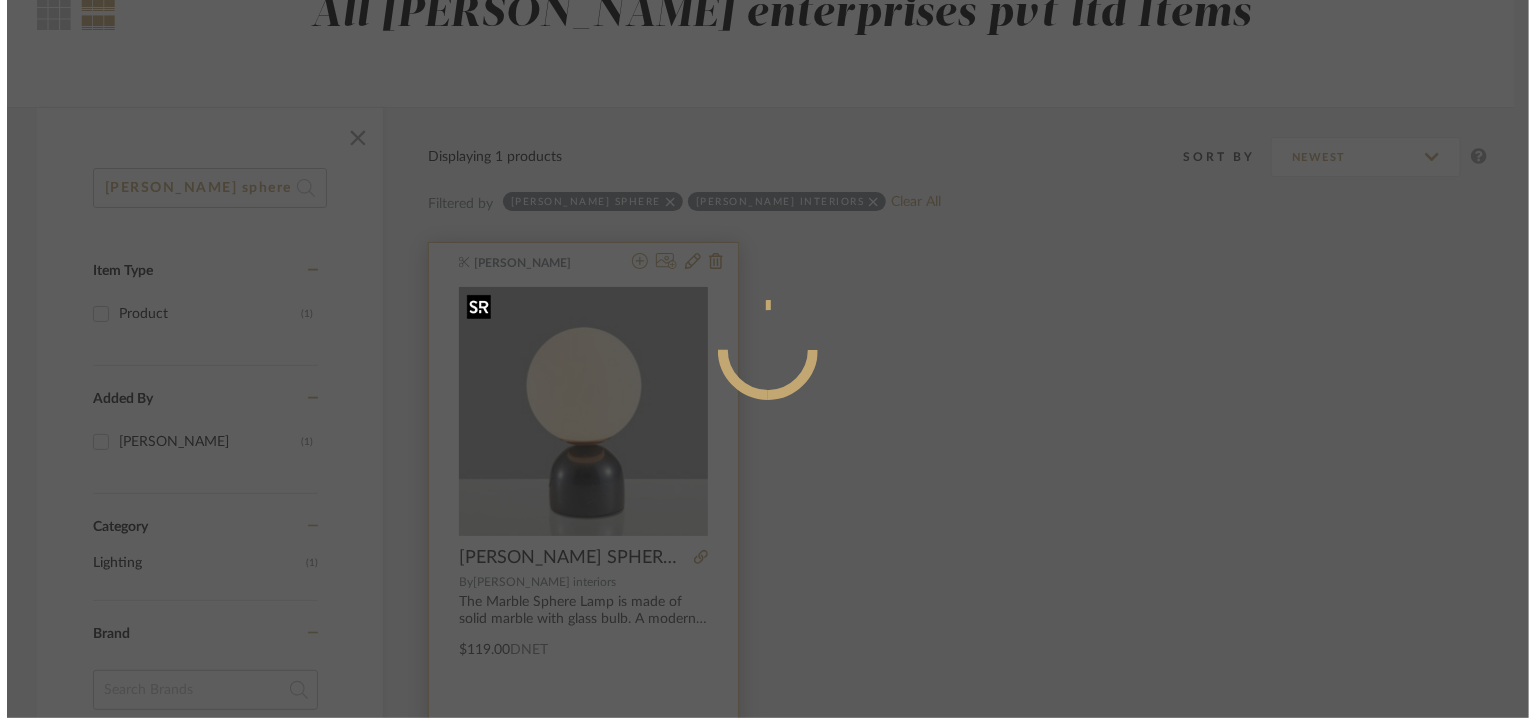 scroll, scrollTop: 0, scrollLeft: 0, axis: both 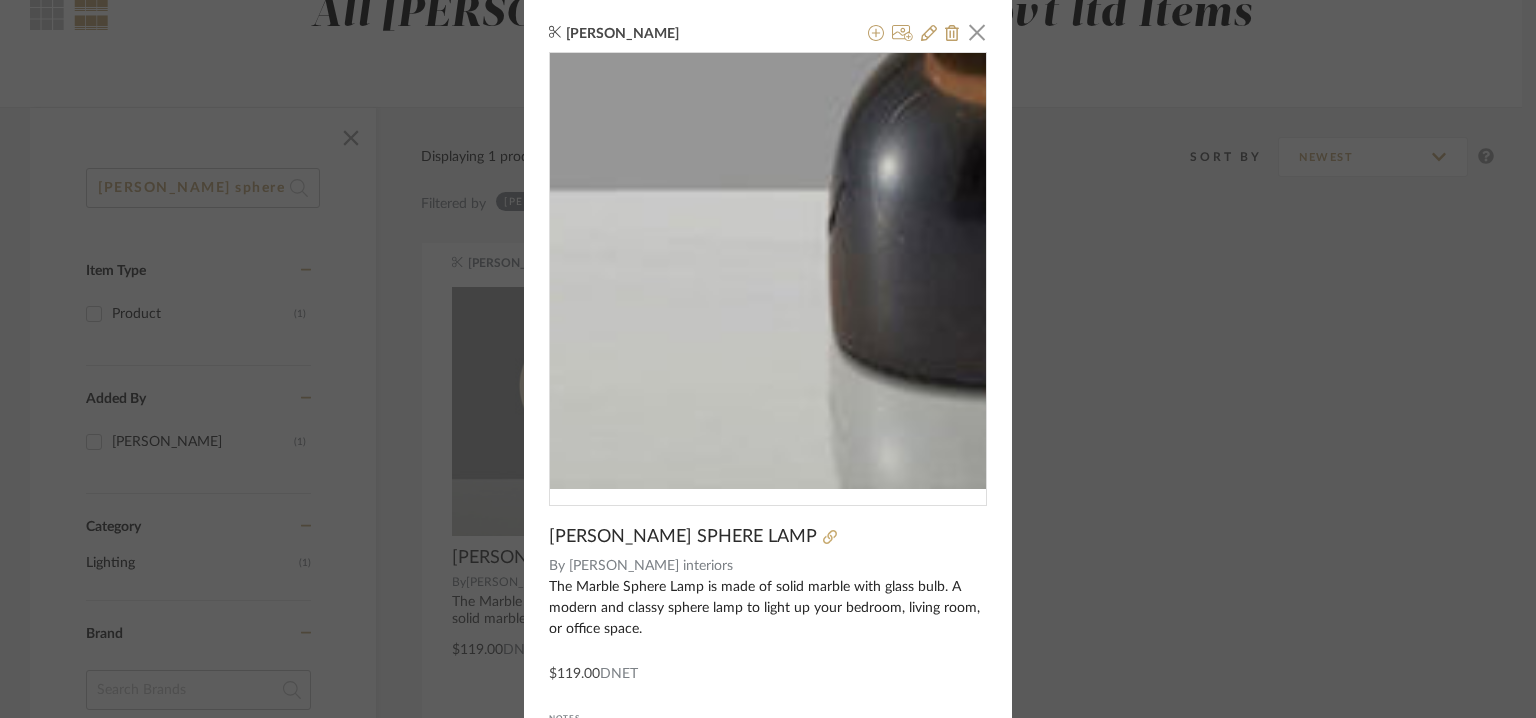click at bounding box center (768, 271) 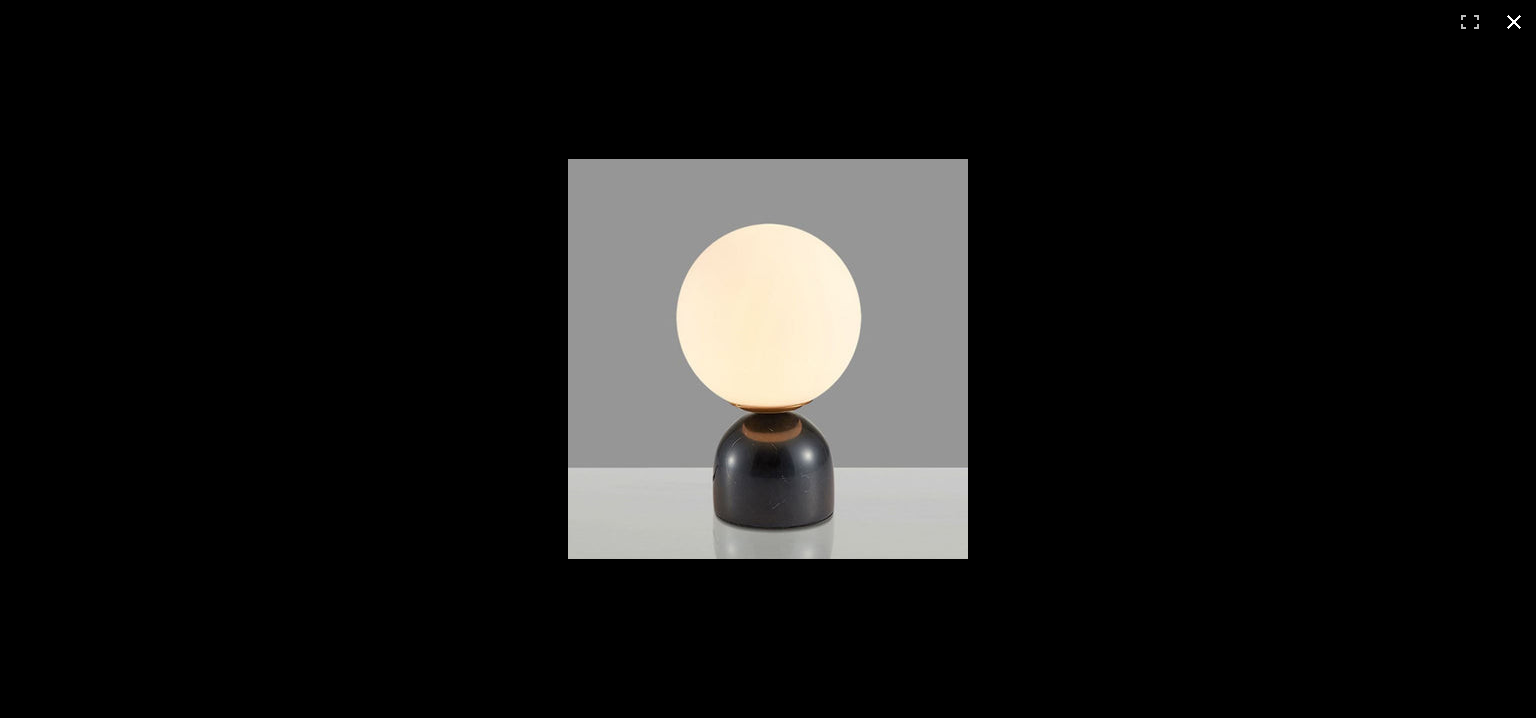 click at bounding box center (1514, 22) 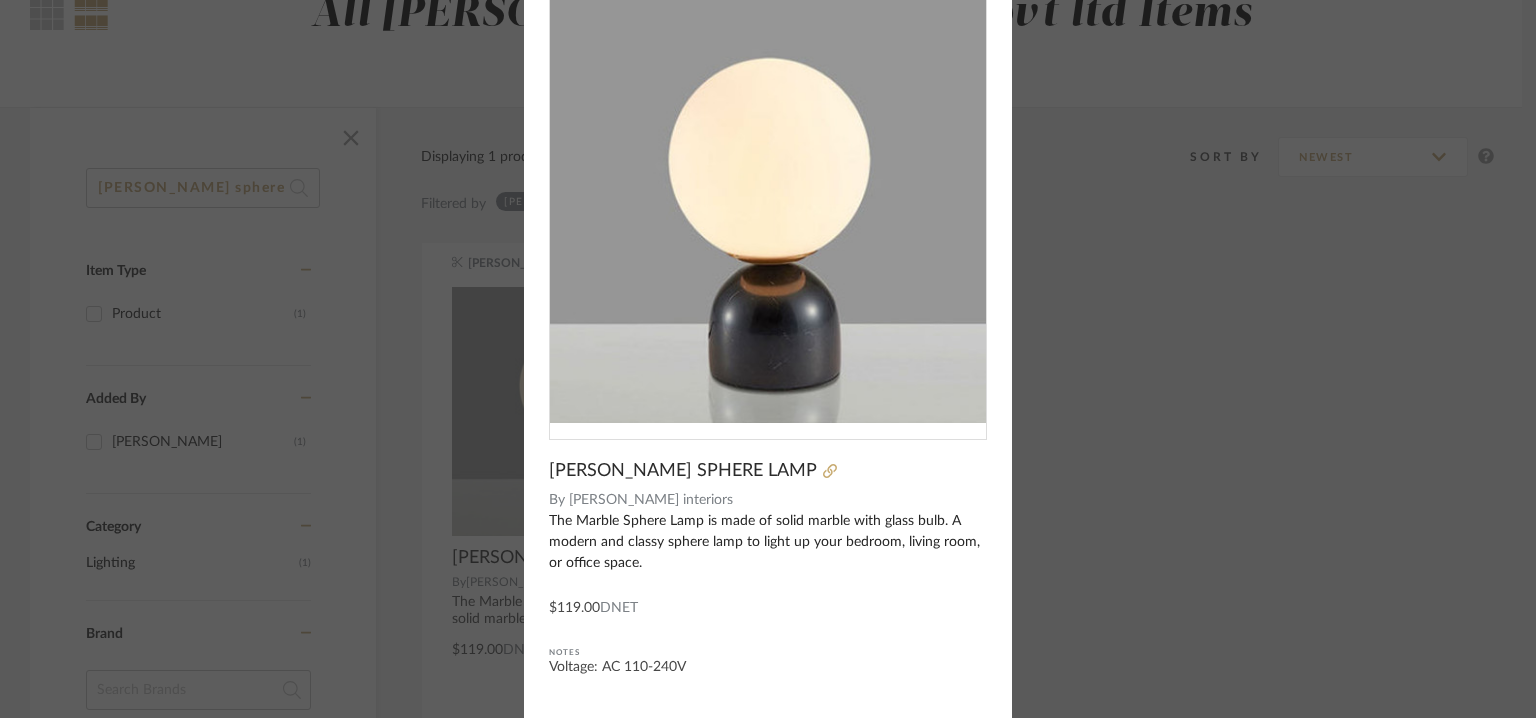 scroll, scrollTop: 0, scrollLeft: 0, axis: both 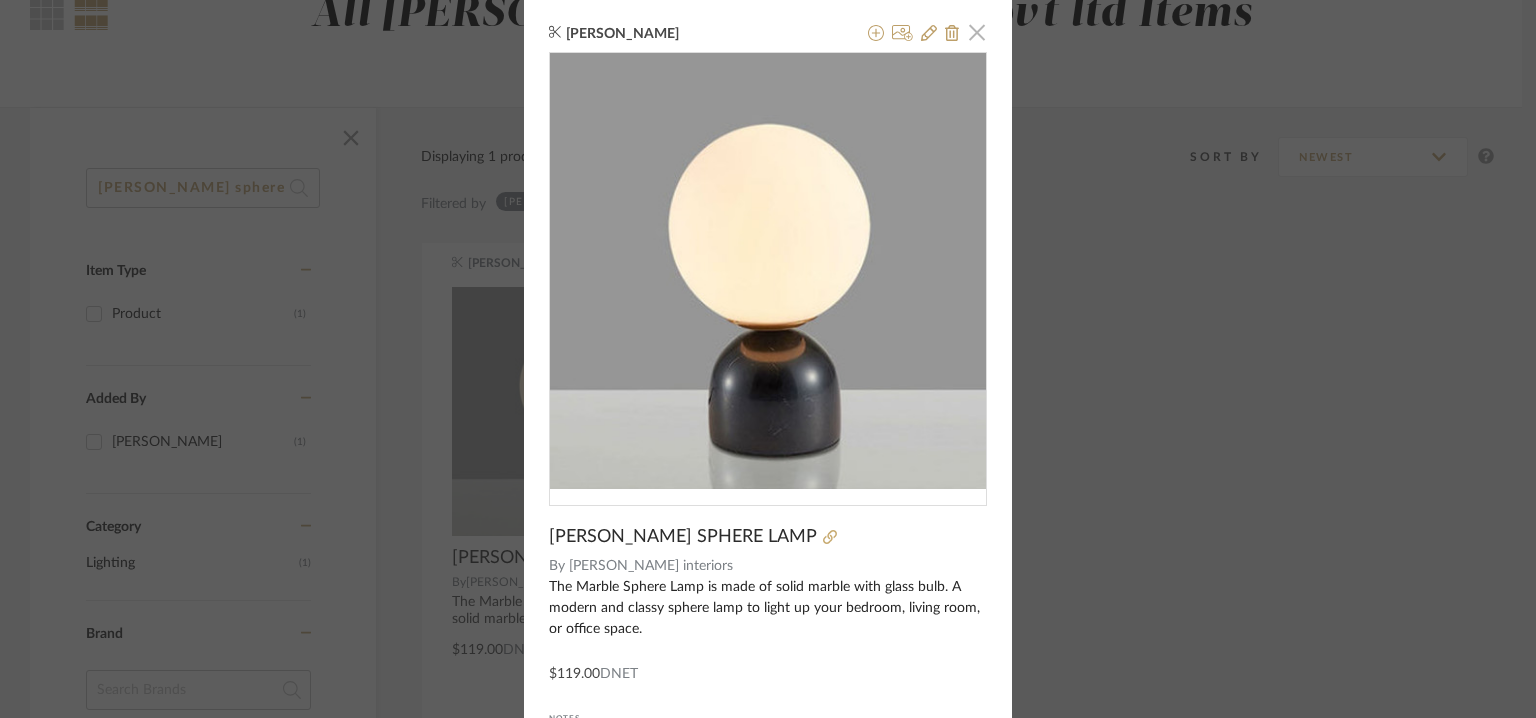 click 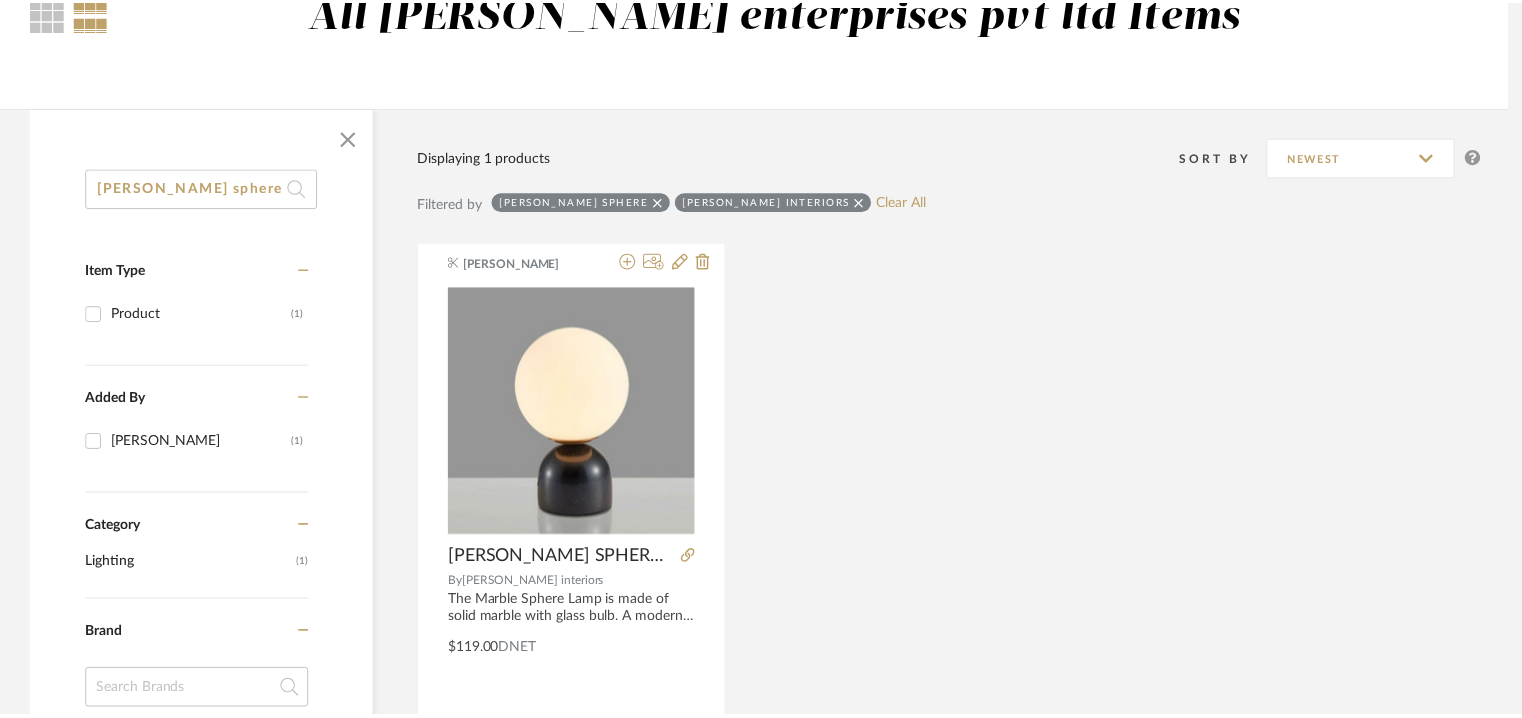 scroll, scrollTop: 200, scrollLeft: 0, axis: vertical 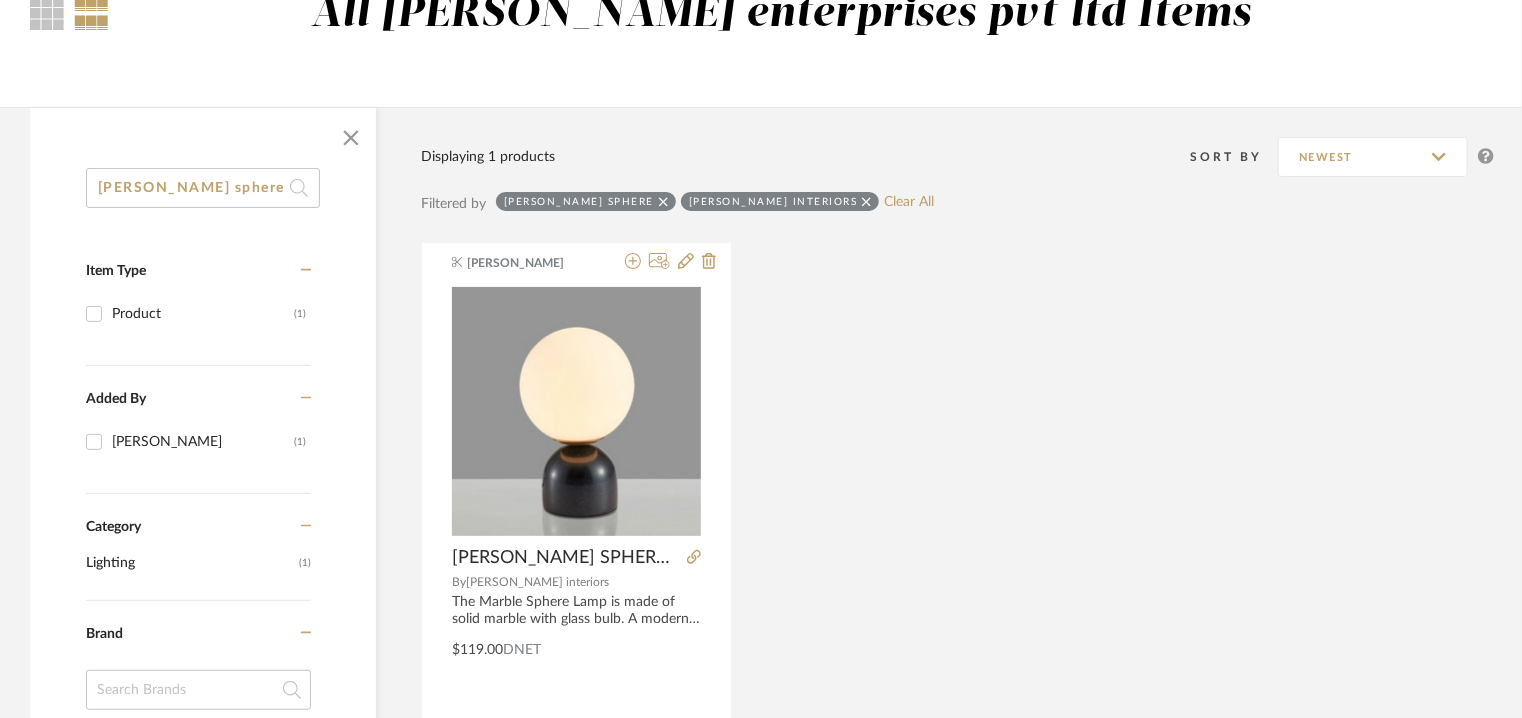 drag, startPoint x: 88, startPoint y: 192, endPoint x: 0, endPoint y: 189, distance: 88.051125 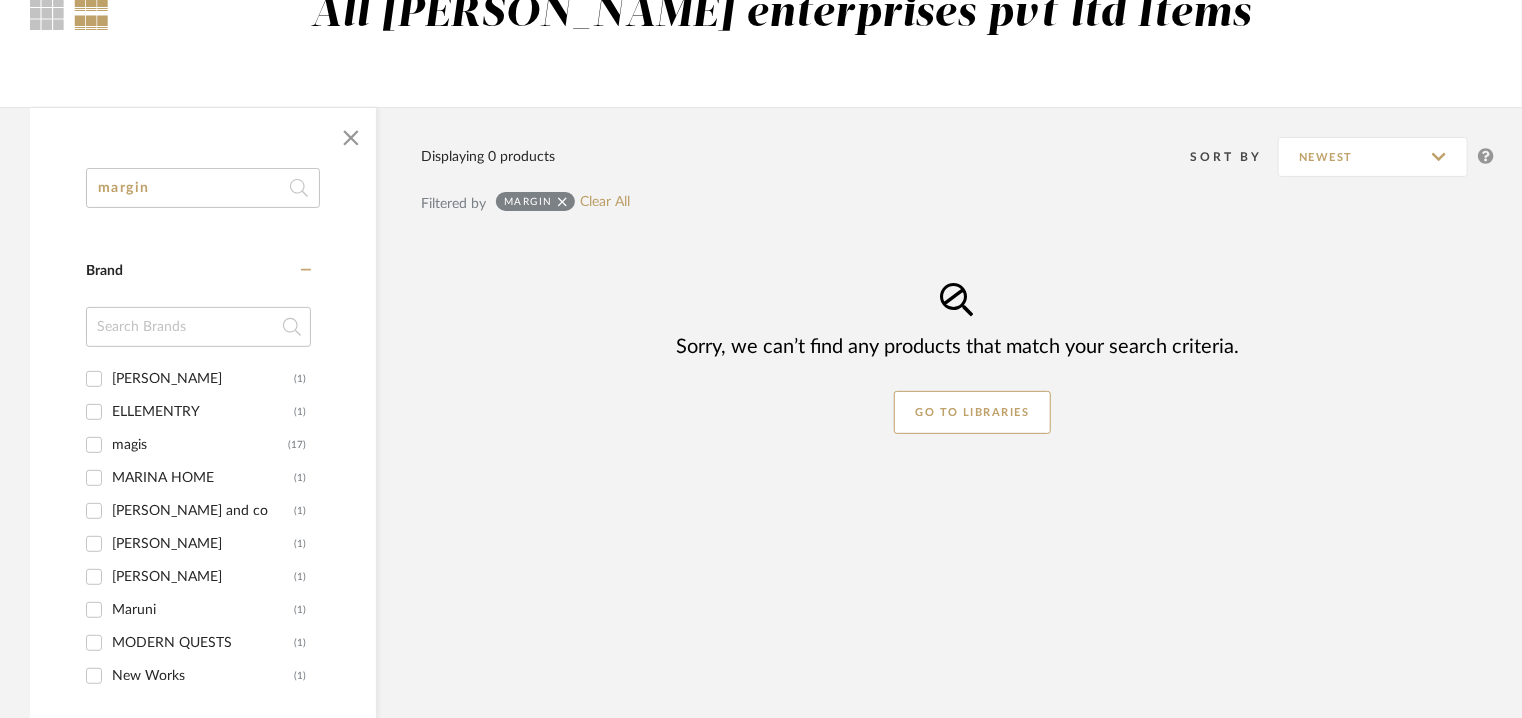 type on "margin" 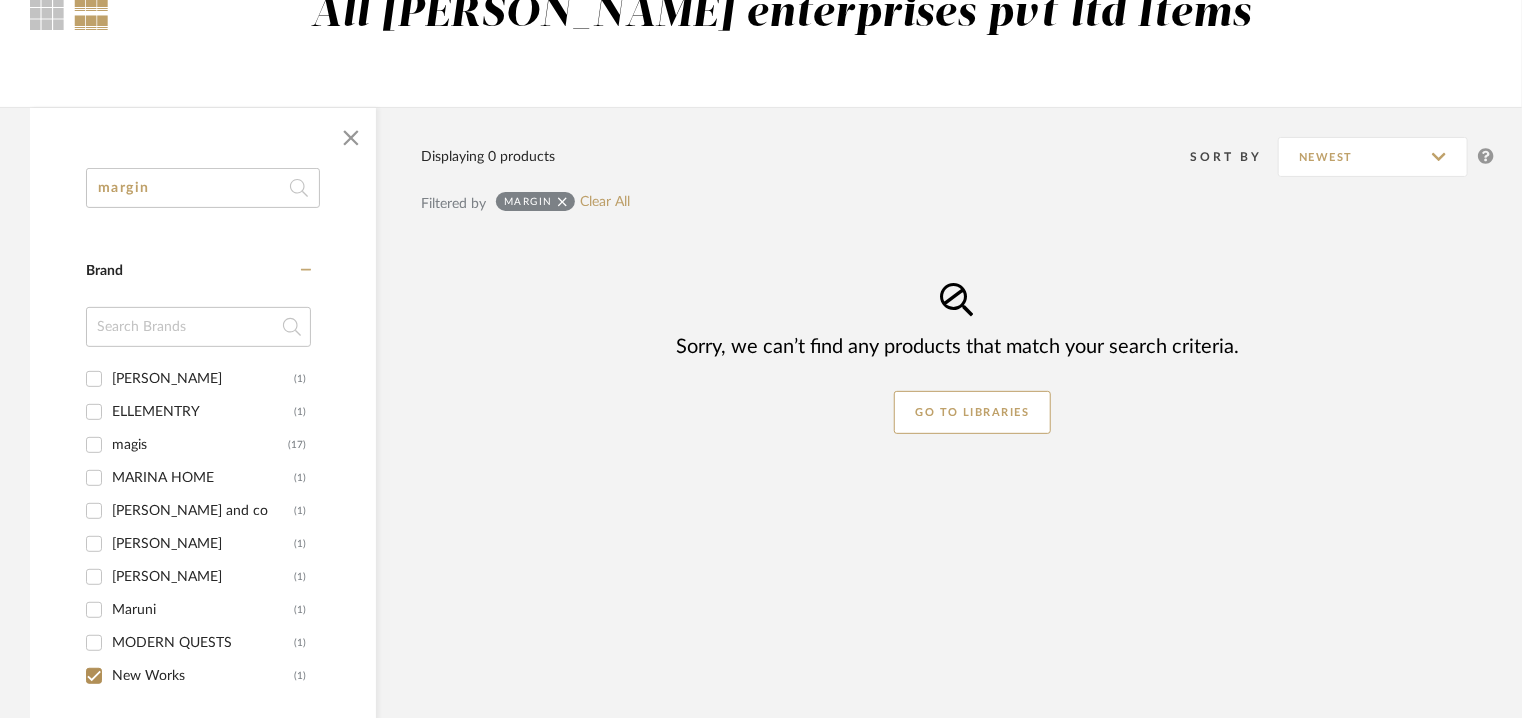 checkbox on "true" 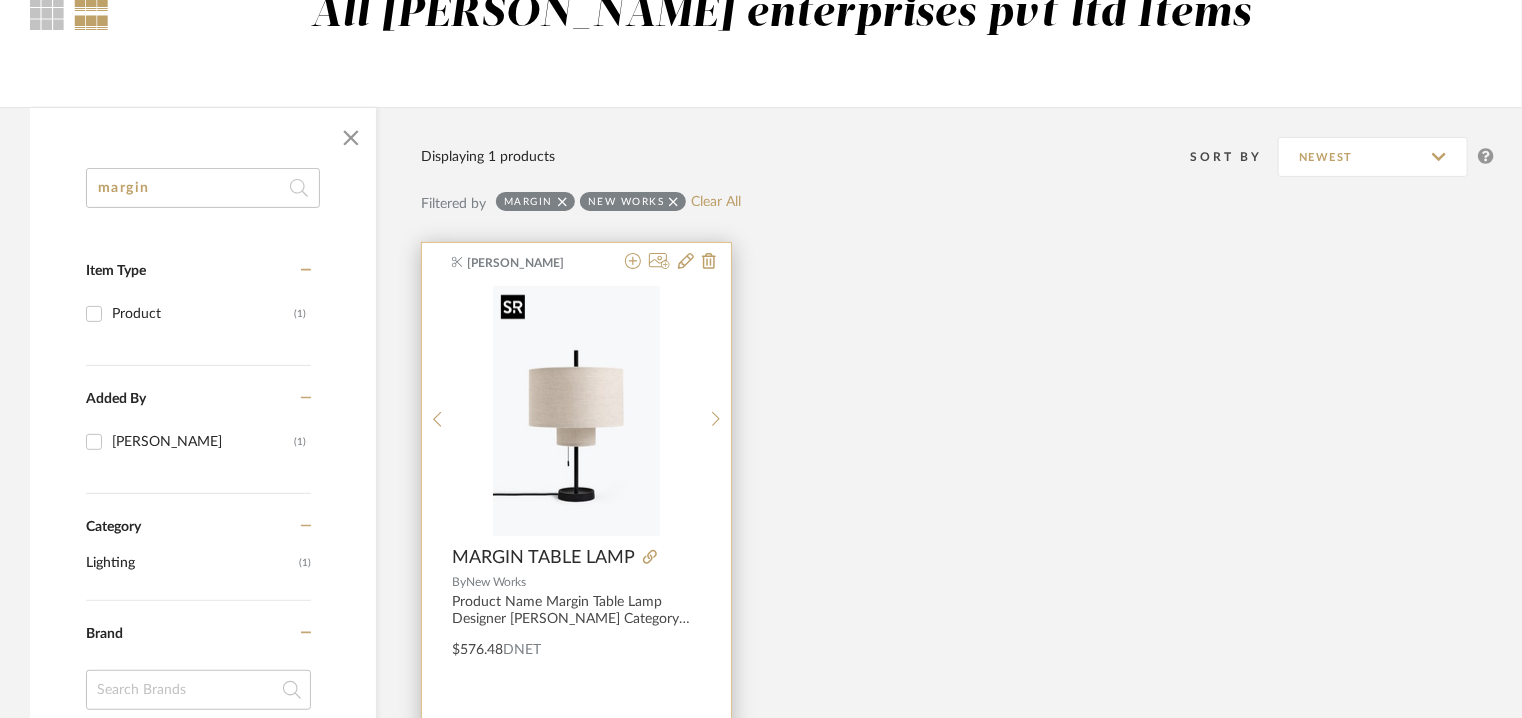 click at bounding box center (0, 0) 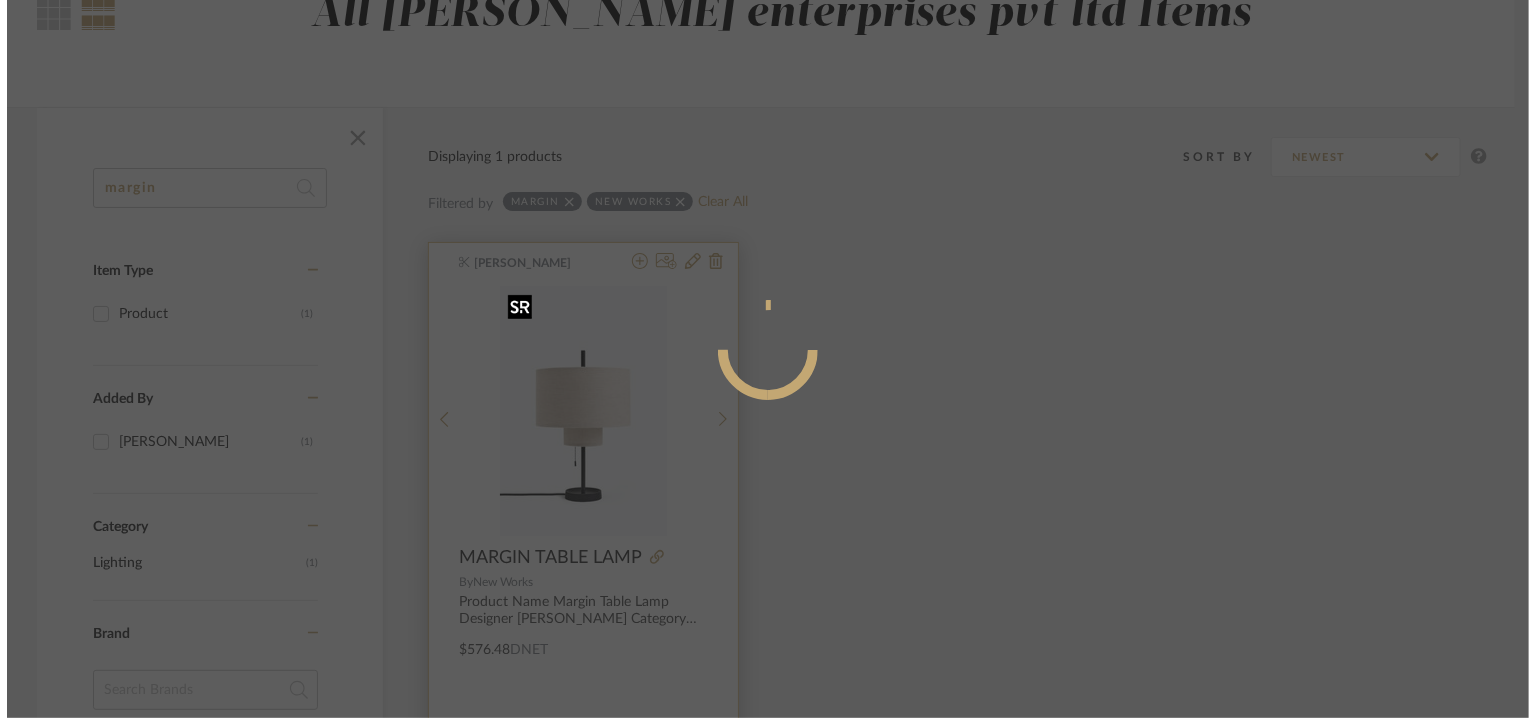 scroll, scrollTop: 0, scrollLeft: 0, axis: both 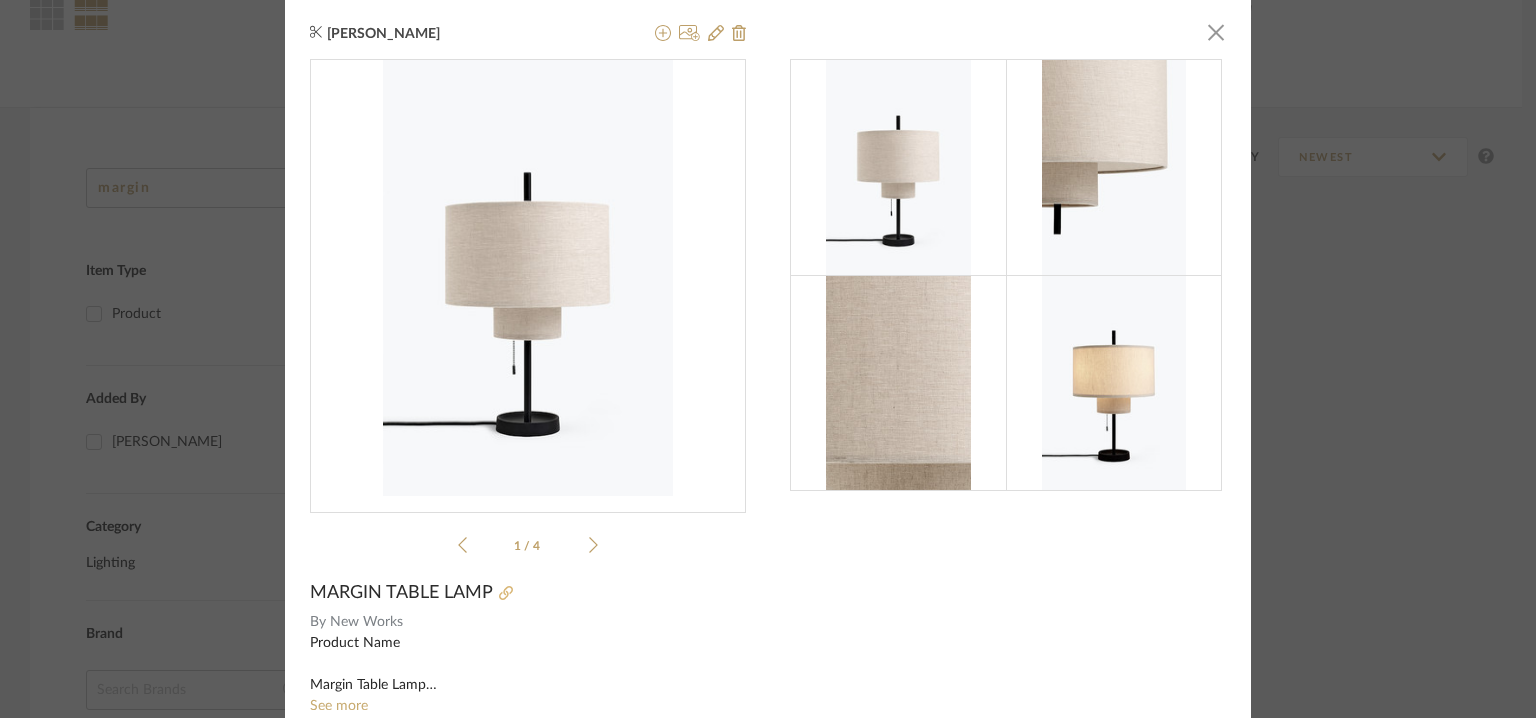 click 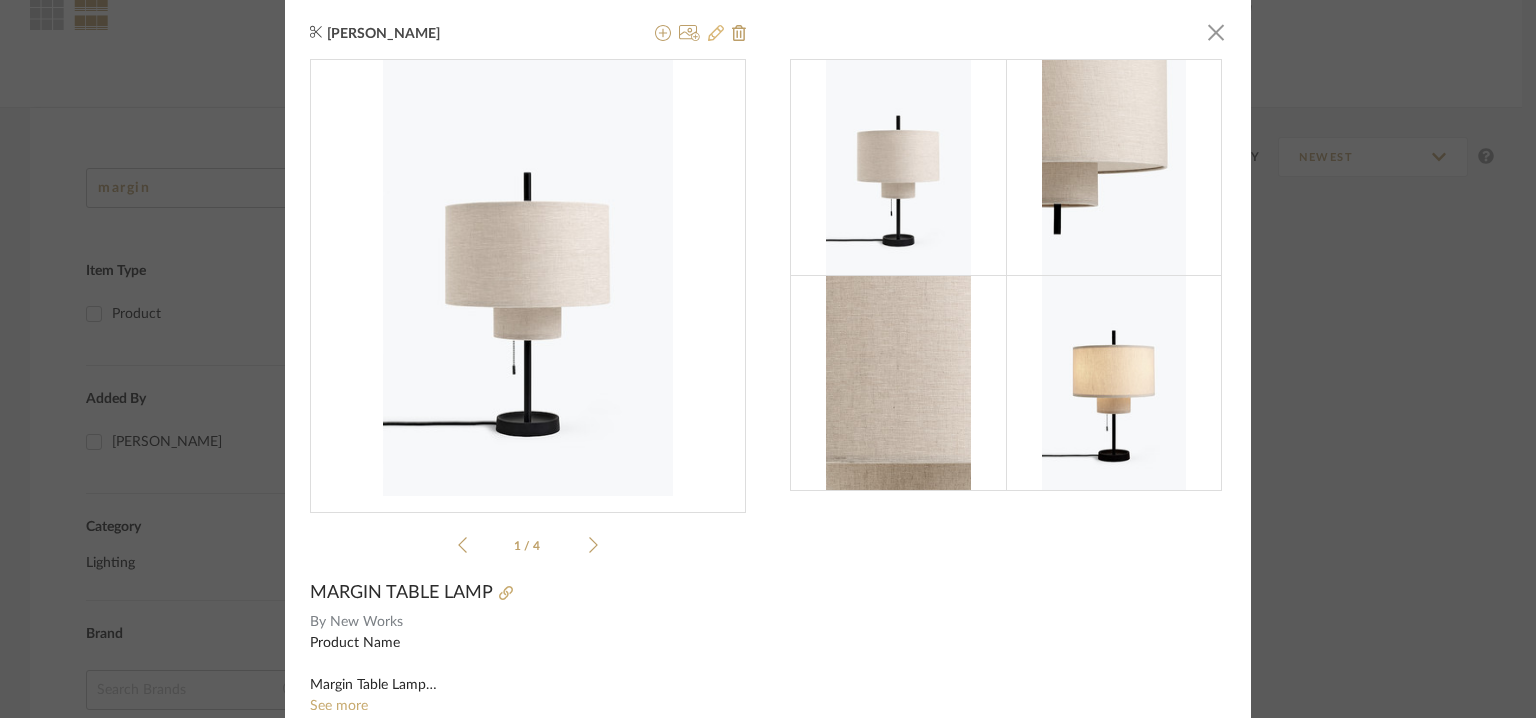 click 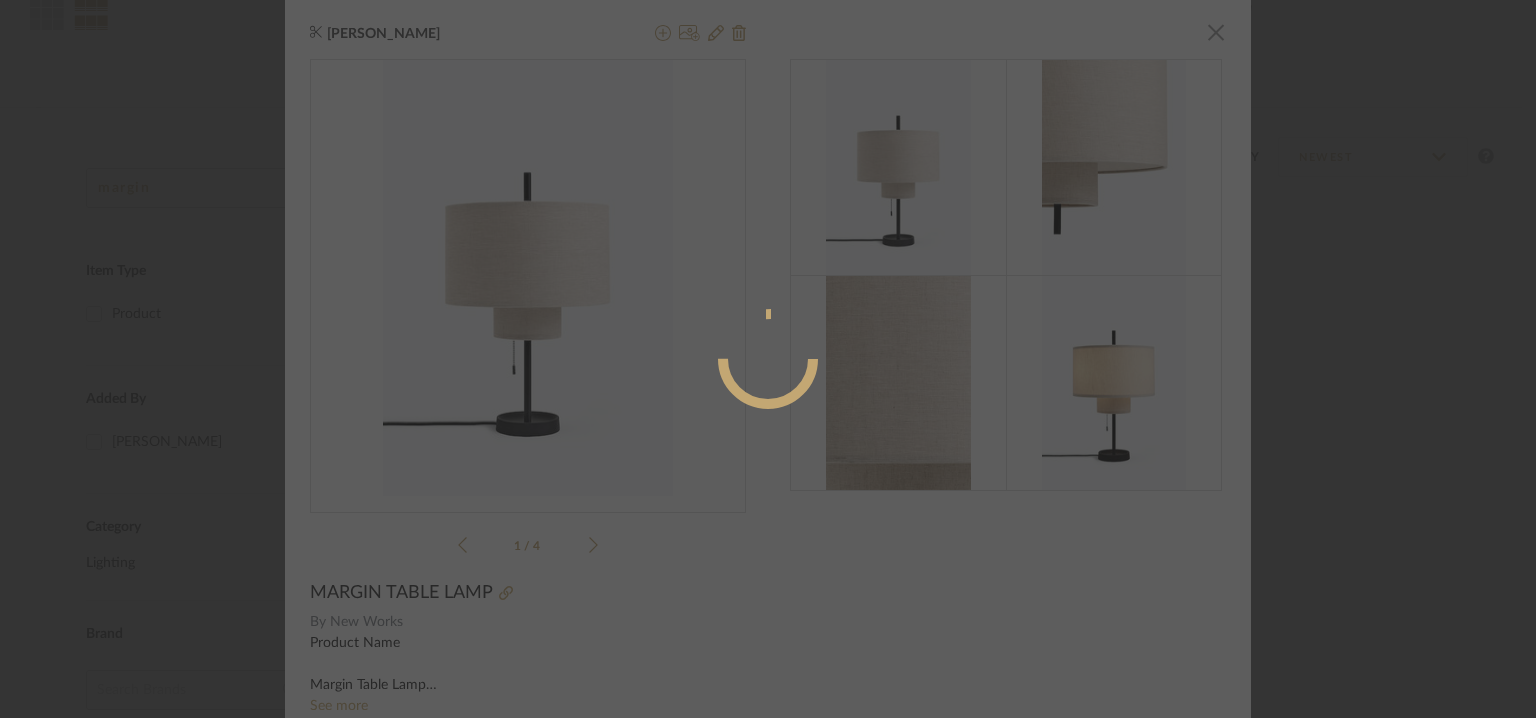 radio on "true" 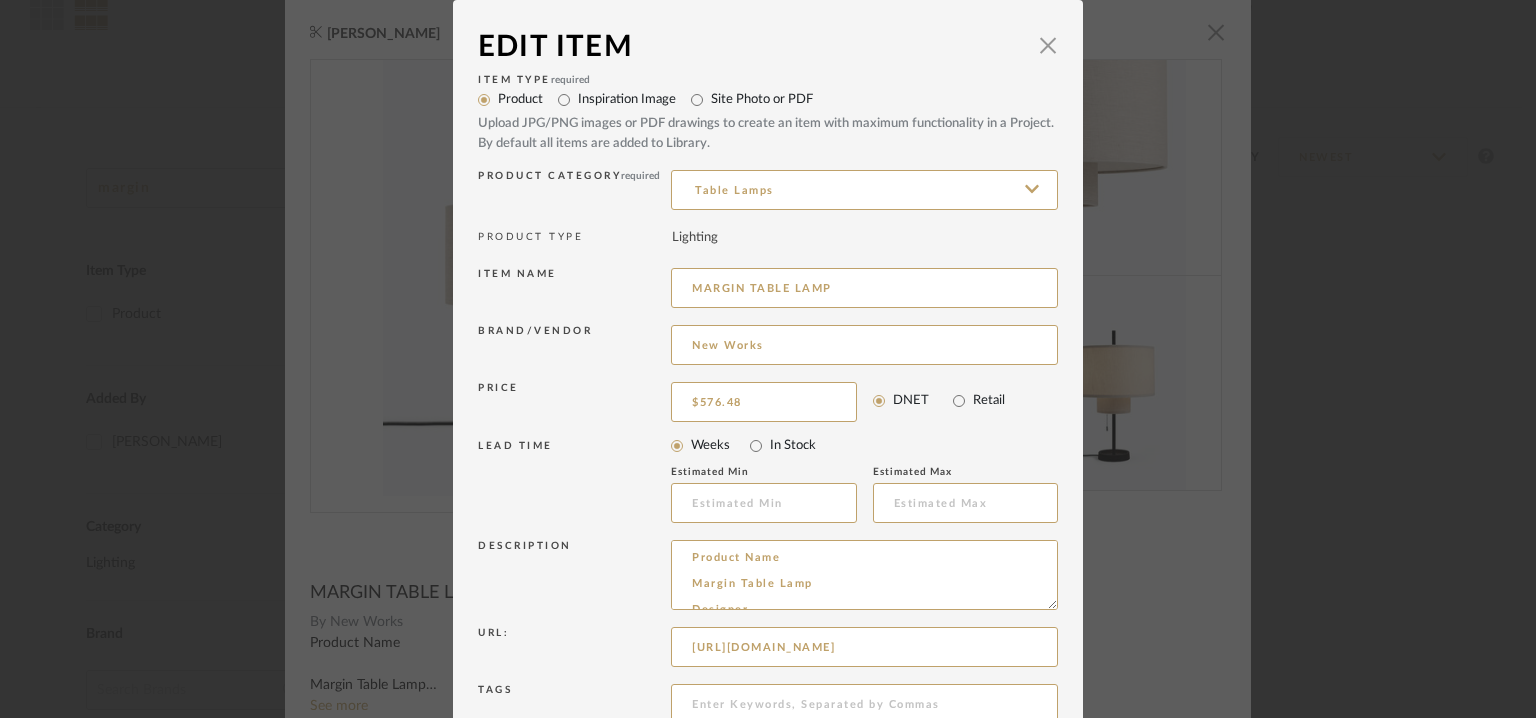 scroll, scrollTop: 192, scrollLeft: 0, axis: vertical 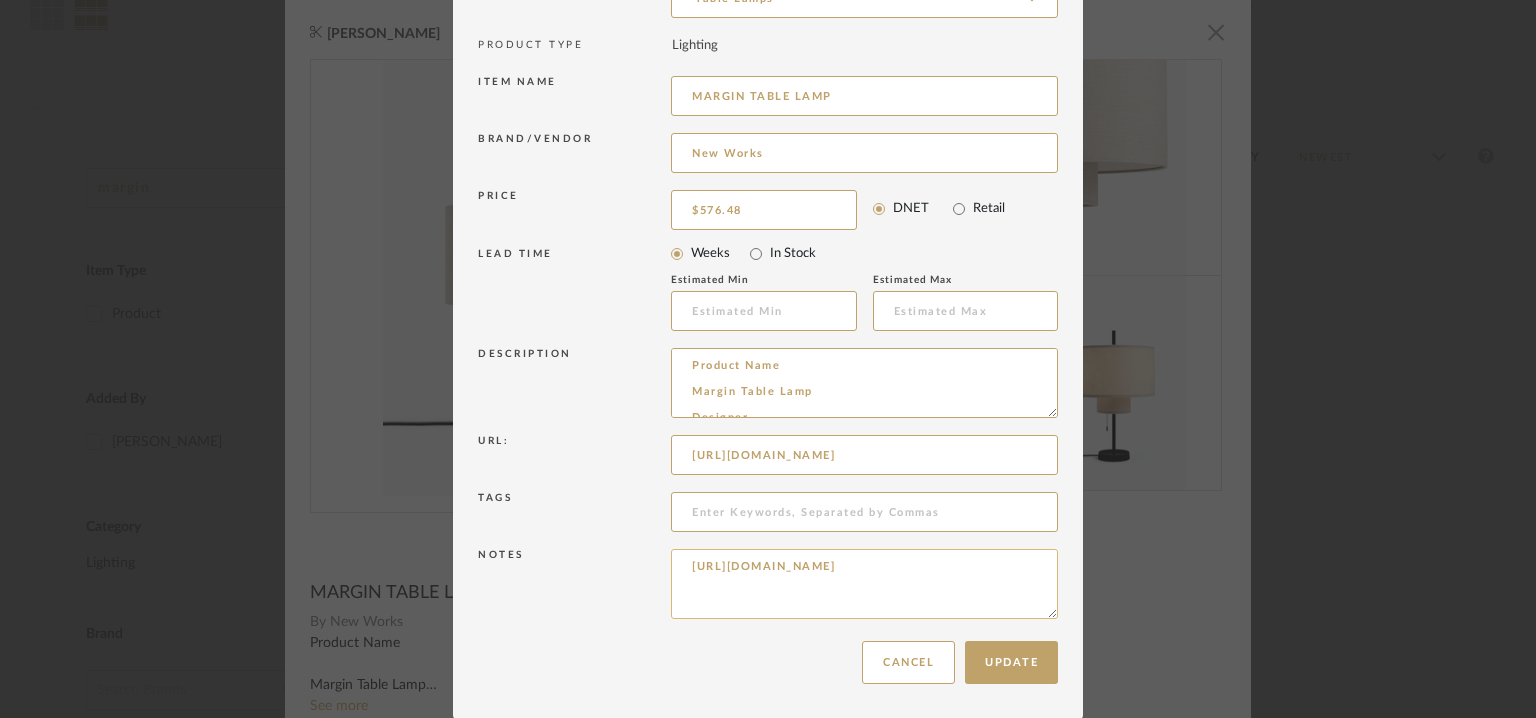 drag, startPoint x: 761, startPoint y: 582, endPoint x: 674, endPoint y: 553, distance: 91.706055 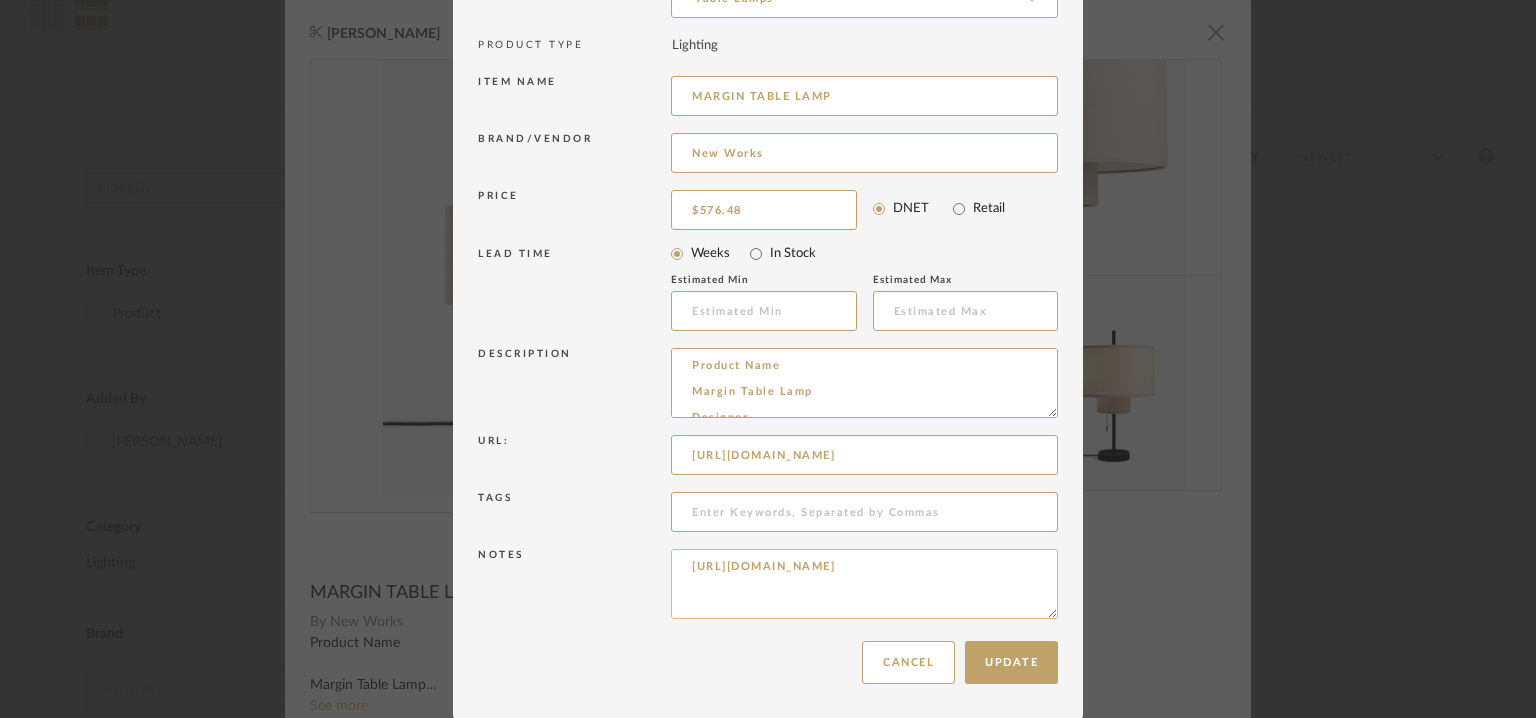 paste on "Price: Na
Lead time: Na
Customizable :Na
3D available : No
BIM available. No.
Point of Contact  : To be eastablished.
Contact number : [PHONE_NUMBER]
Email address :  [EMAIL_ADDRESS][DOMAIN_NAME]
Address : [STREET_ADDRESS]" 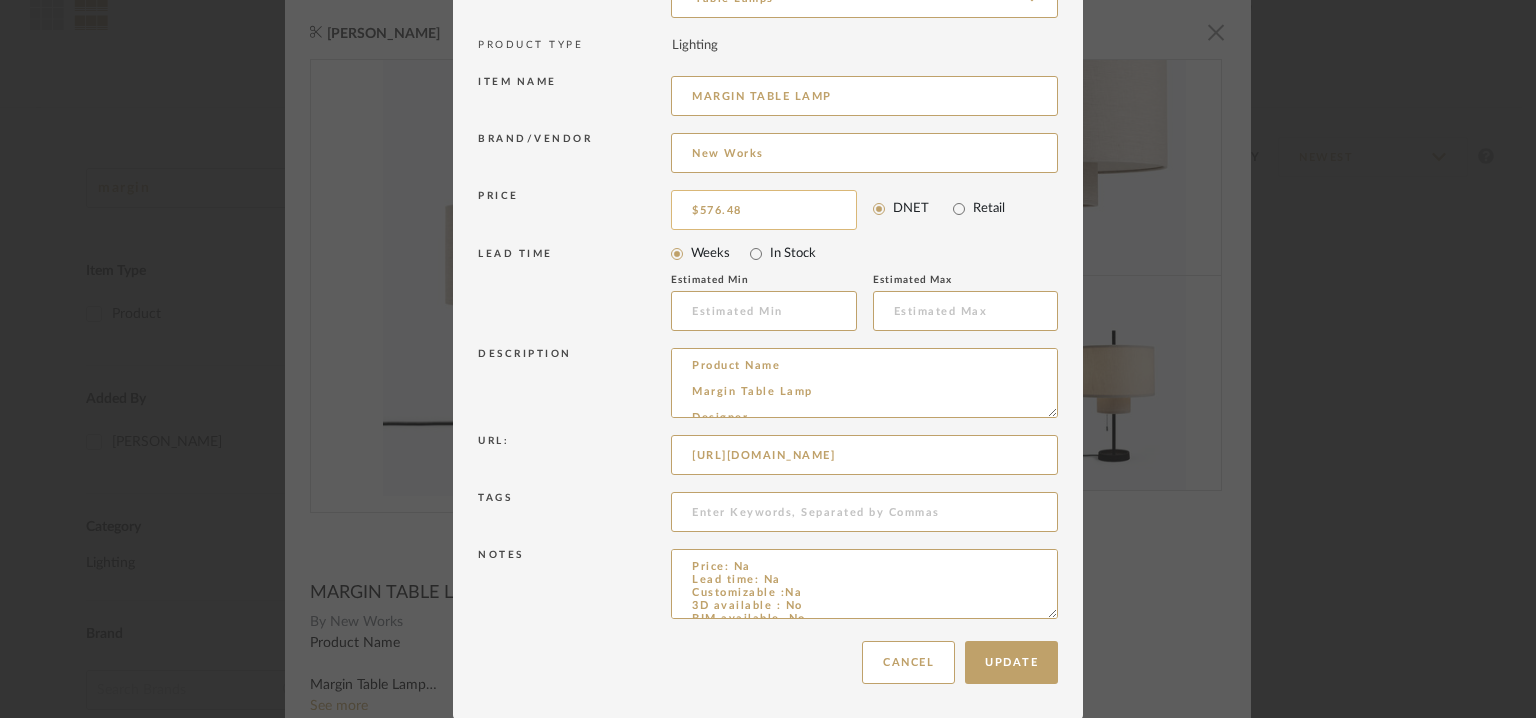 scroll, scrollTop: 97, scrollLeft: 0, axis: vertical 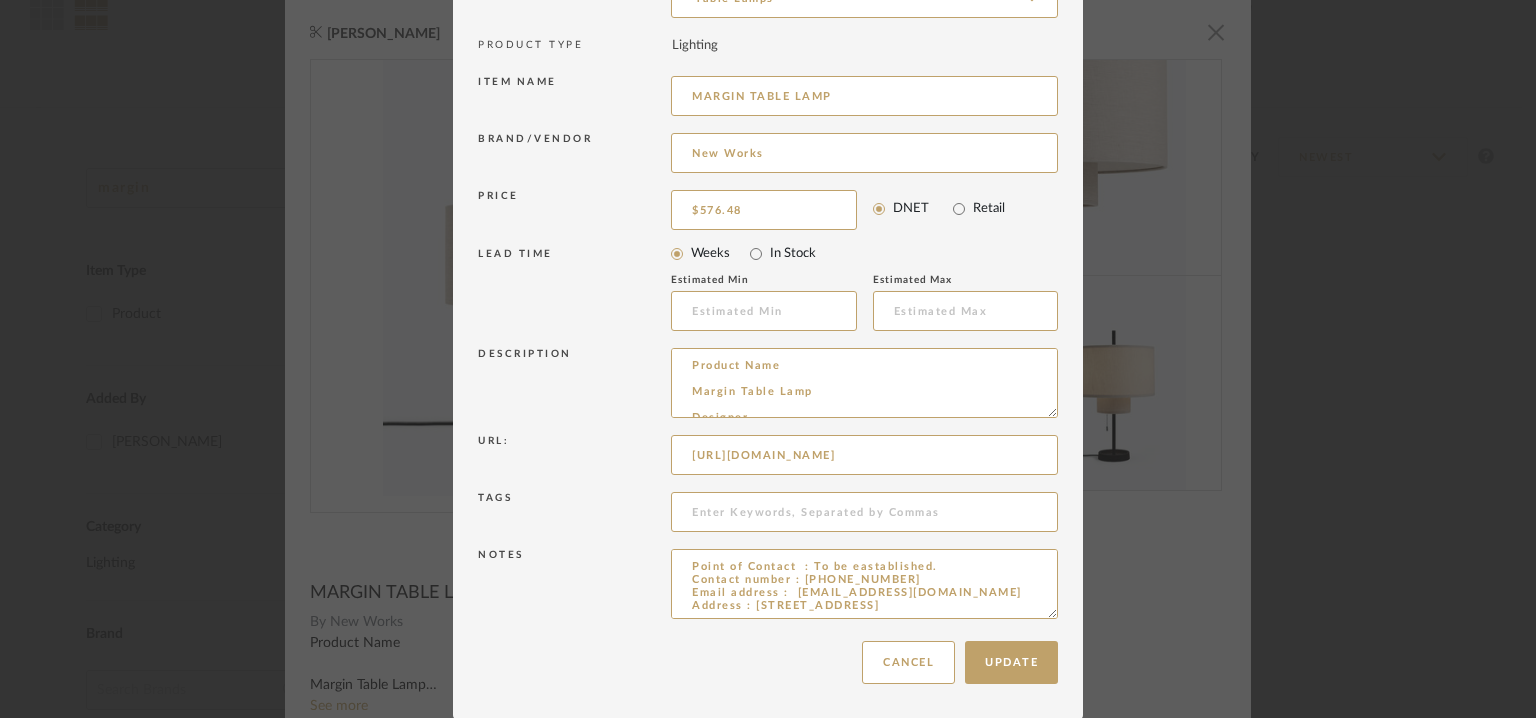 type on "Price: Na
Lead time: Na
Customizable :Na
3D available : No
BIM available. No.
Point of Contact  : To be eastablished.
Contact number : [PHONE_NUMBER]
Email address :  [EMAIL_ADDRESS][DOMAIN_NAME]
Address : [STREET_ADDRESS]" 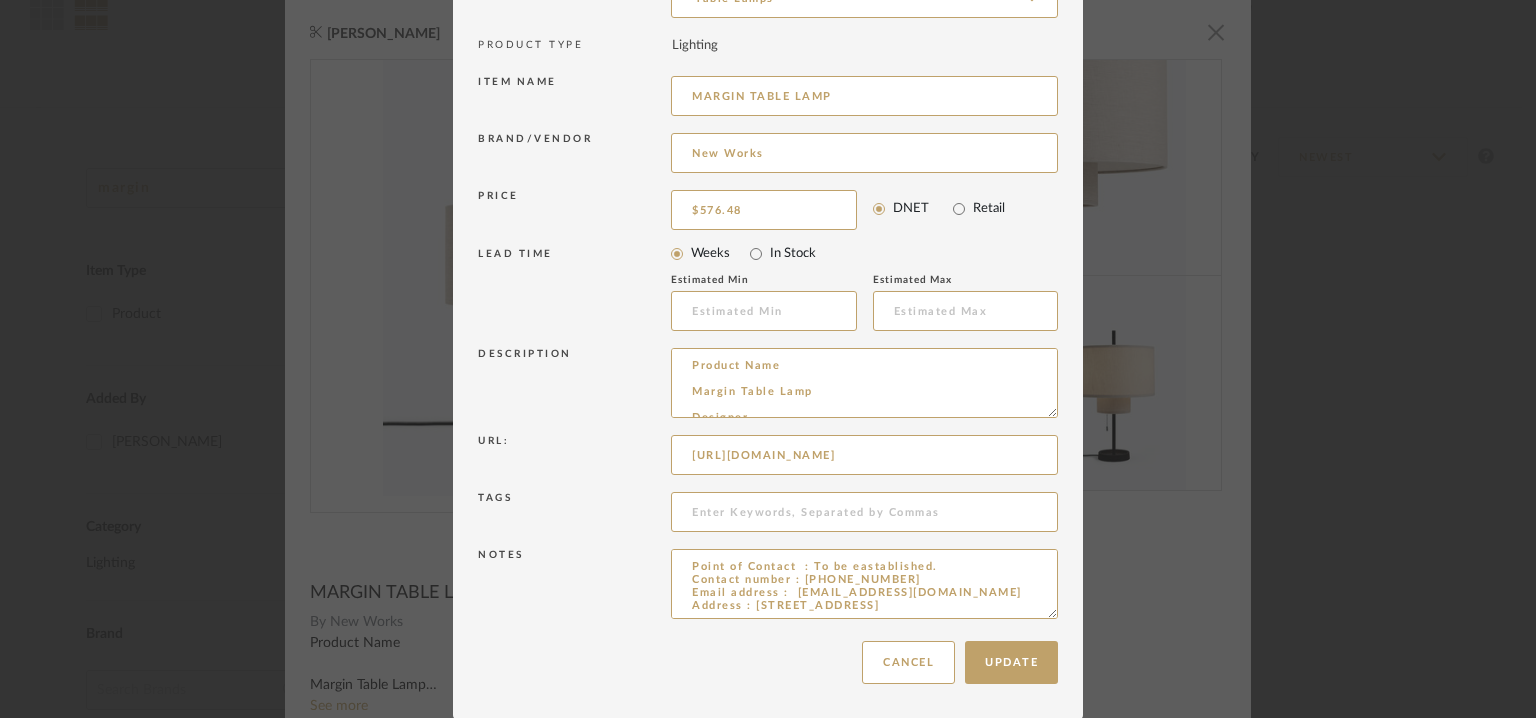 scroll, scrollTop: 89, scrollLeft: 0, axis: vertical 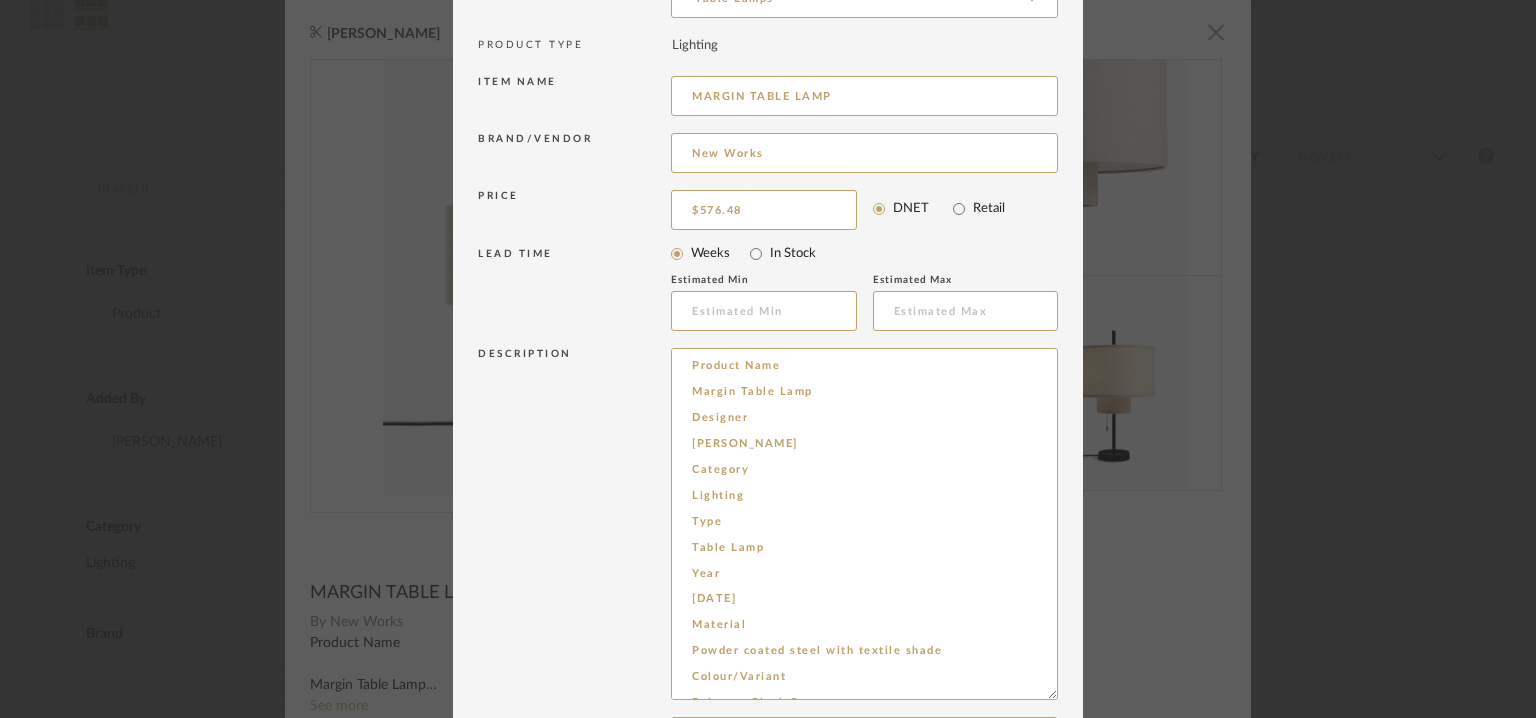 drag, startPoint x: 1043, startPoint y: 408, endPoint x: 1234, endPoint y: 776, distance: 414.6143 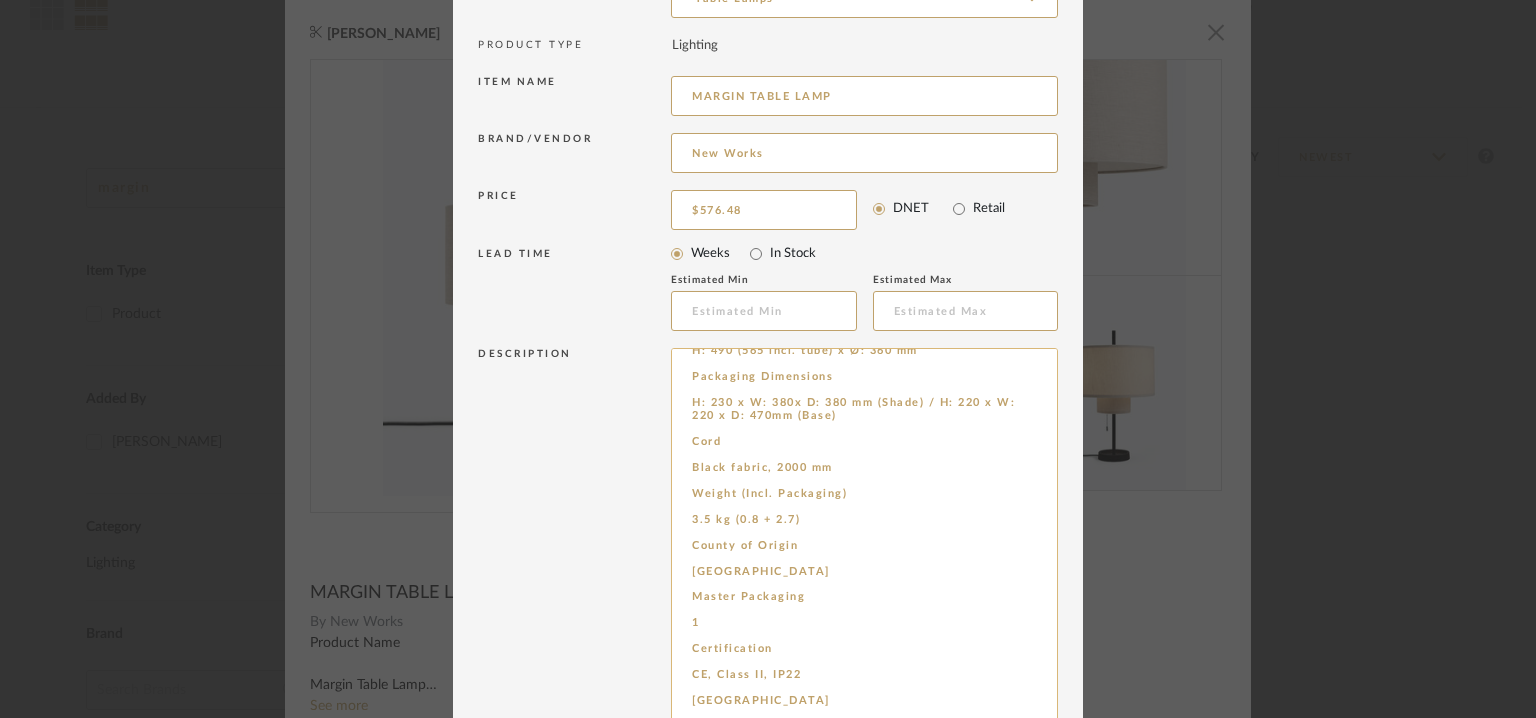 scroll, scrollTop: 409, scrollLeft: 0, axis: vertical 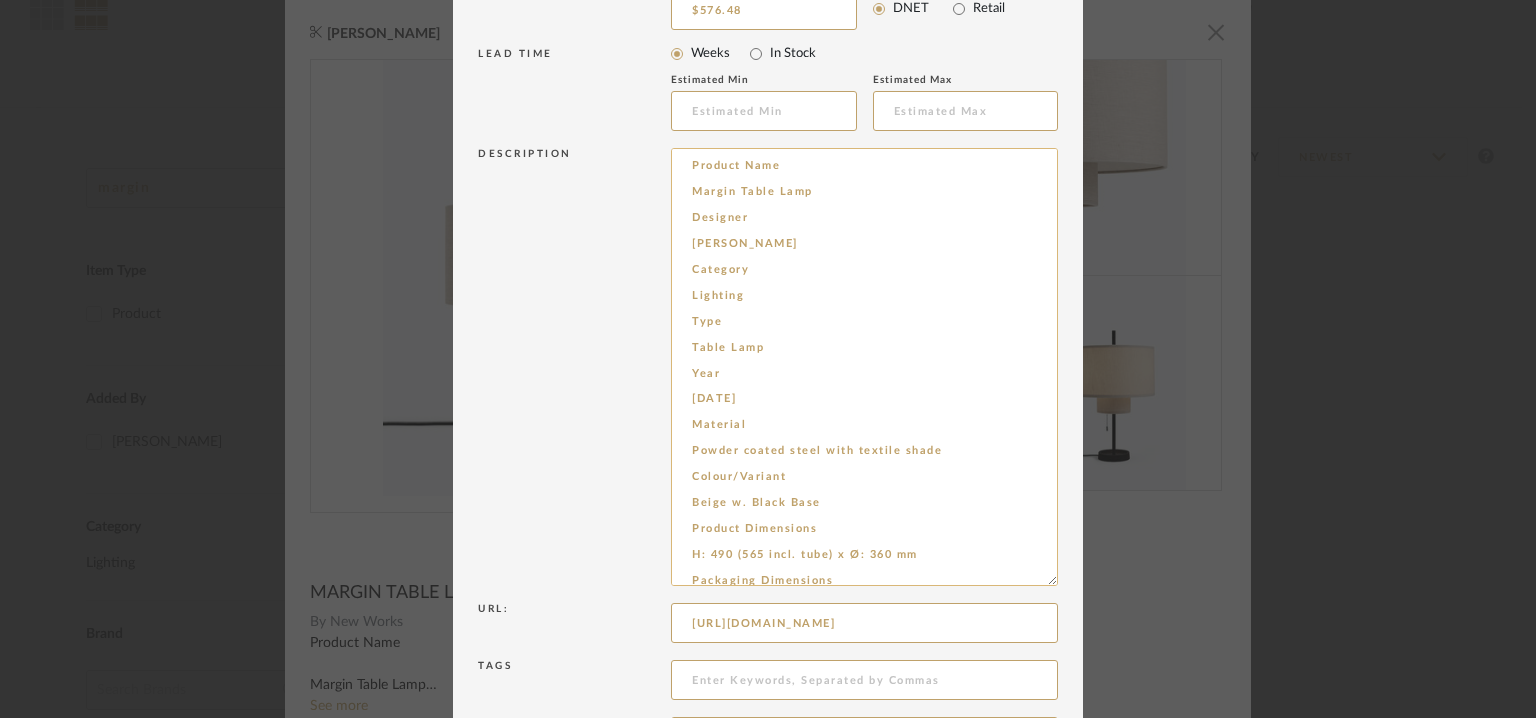 drag, startPoint x: 689, startPoint y: 193, endPoint x: 836, endPoint y: 440, distance: 287.43347 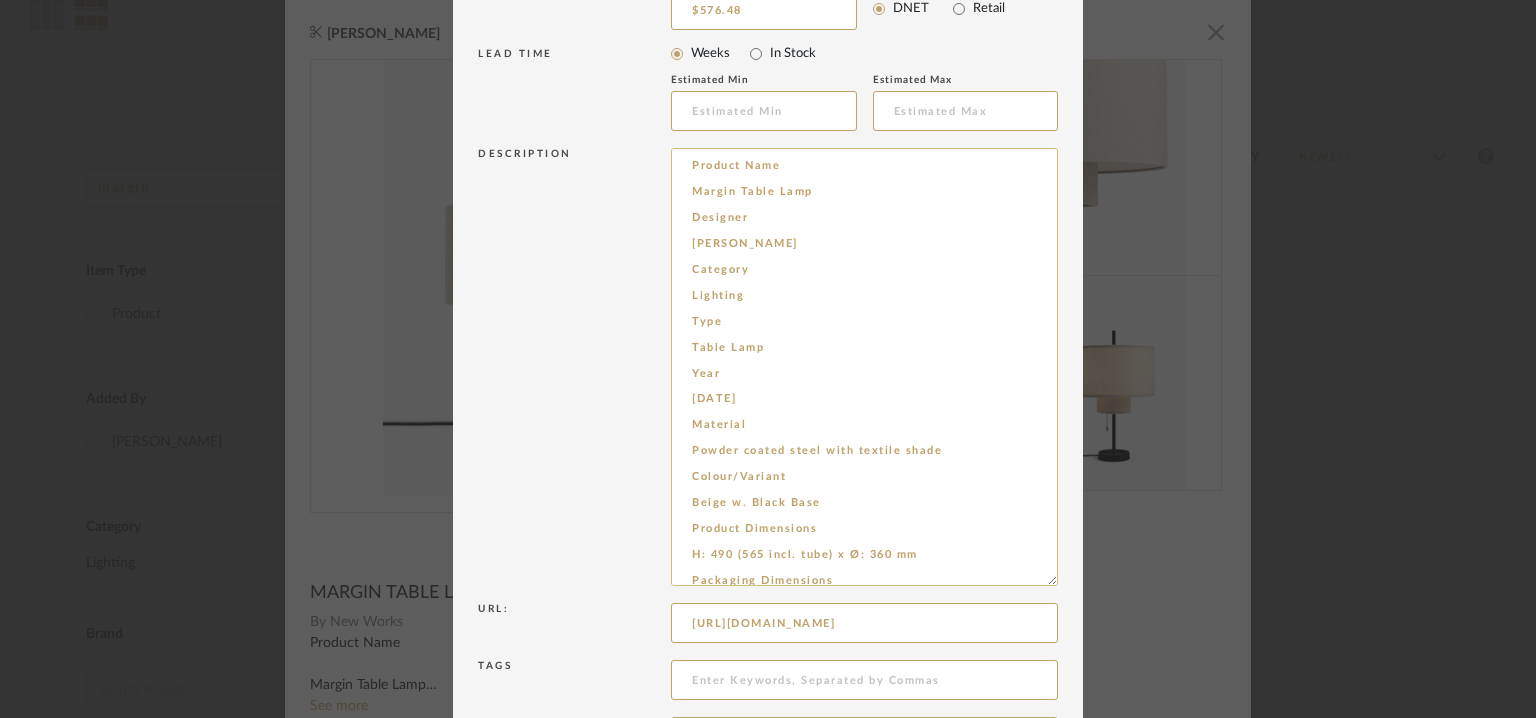 click on "Product Name
Margin Table Lamp
Designer
[PERSON_NAME]
Category
Lighting
Type
Table Lamp
Year
[DATE]
Material
Powder coated steel with textile shade
Colour/Variant
Beige w. Black Base
Product Dimensions
H: 490 (565 incl. tube) x Ø: 360 mm
Packaging Dimensions
H: 230 x W: 380x D: 380 mm (Shade) / H: 220 x W: 220 x D: 470mm (Base)
Cord
Black fabric, 2000 mm
Weight (Incl. Packaging)
3.5 kg (0.8 + 2.7)
County of Origin
[GEOGRAPHIC_DATA]
Master Packaging
1
Certification
CE, Class II, IP22
[GEOGRAPHIC_DATA]
Not included (NB three fittings, use 2-3 bulbs)
Light Source
E27, LED Max 11W, [PHONE_NUMBER]/60 Hz" at bounding box center [864, 367] 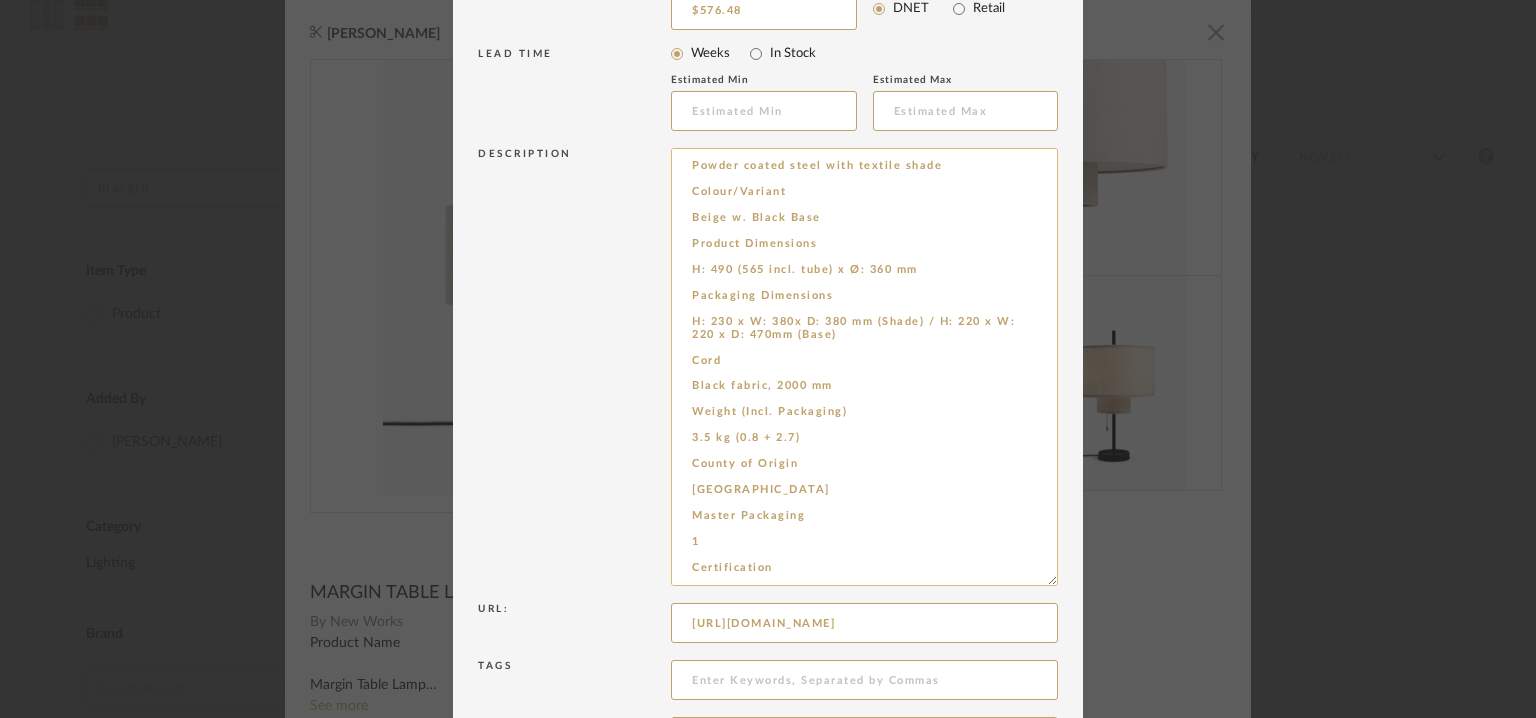 click on "Powder coated steel with textile shade
Colour/Variant
Beige w. Black Base
Product Dimensions
H: 490 (565 incl. tube) x Ø: 360 mm
Packaging Dimensions
H: 230 x W: 380x D: 380 mm (Shade) / H: 220 x W: 220 x D: 470mm (Base)
Cord
Black fabric, 2000 mm
Weight (Incl. Packaging)
3.5 kg (0.8 + 2.7)
County of Origin
China
Master Packaging
1
Certification
CE, Class II, IP22
Bulb
Not included (NB three fittings, use 2-3 bulbs)
Light Source
E27, LED Max 11W, 220-240~ 50/60 Hz" at bounding box center [864, 367] 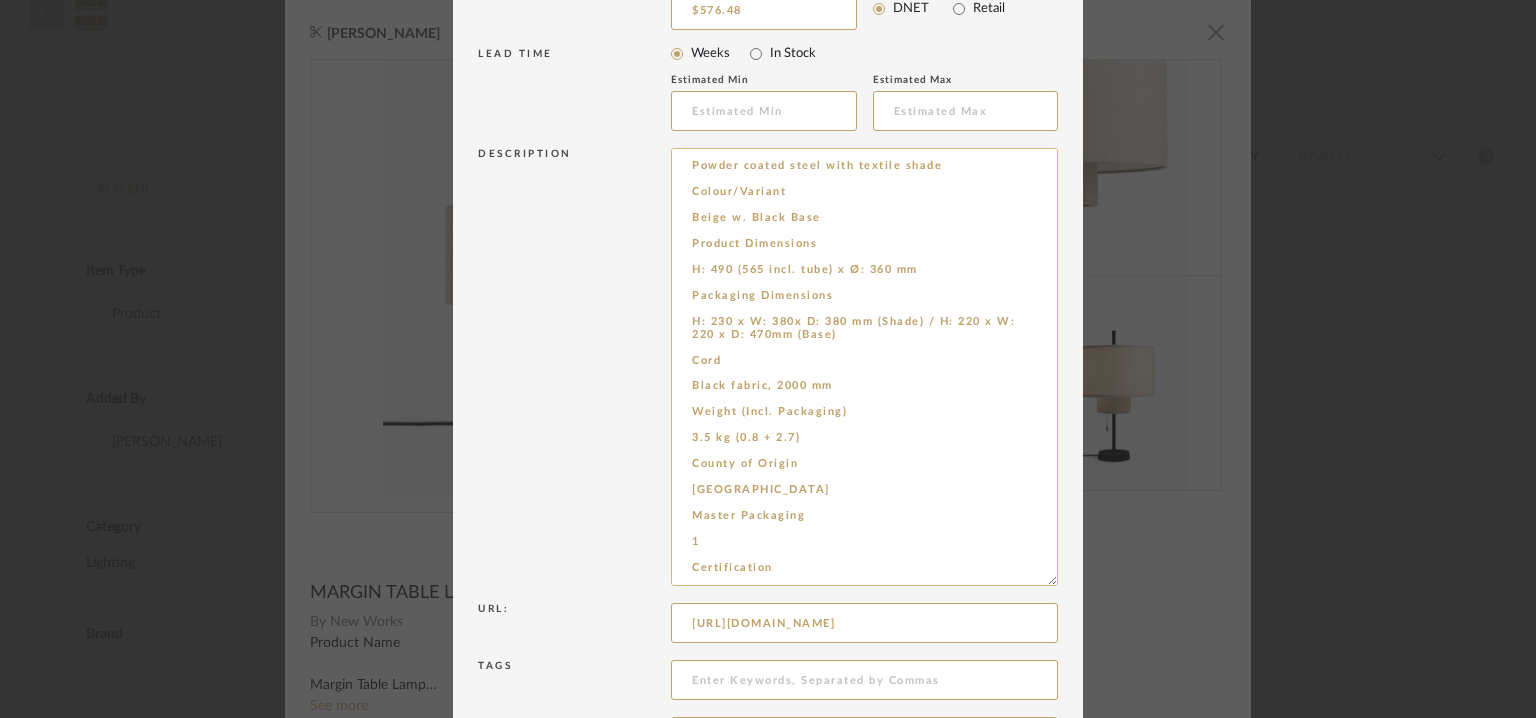 paste on "Type:  Table lamp
Designer: John Astbury 2021
Dimension(s):  H: 490 (565 incl. tube) x Ø: 360 mm
Materials & Finish : Powder coated steel with textile shade. Beige with black base.
Light Source : E27, LED Max 11W, 220-240~ 50/60 Hz
Voltage :
Cord length :  Na
Class II
IP22
Installation requirements, if any: (such as mounting options, electrical wiring, or compatibility with existing infrastructure) : Na
Lighting controls: (compatibility with lighting control systems, such as dimmers, timers,)  : Na
Product description:
The Margin lighting family is designer John Asbury’s modern interpretation of a classic luminaire. Exploring a tiered typology for lighting, Margin’s intersecting shades gently diffuse the light and instantly set the tone with warmth and tactility. The softness of the fabric is tempered by a clean and graphic silhouette that lends a certain presence and volume to a space. It is the sense of proportions, along with details such as the linear element through the lamp, which sharpen the aest..." 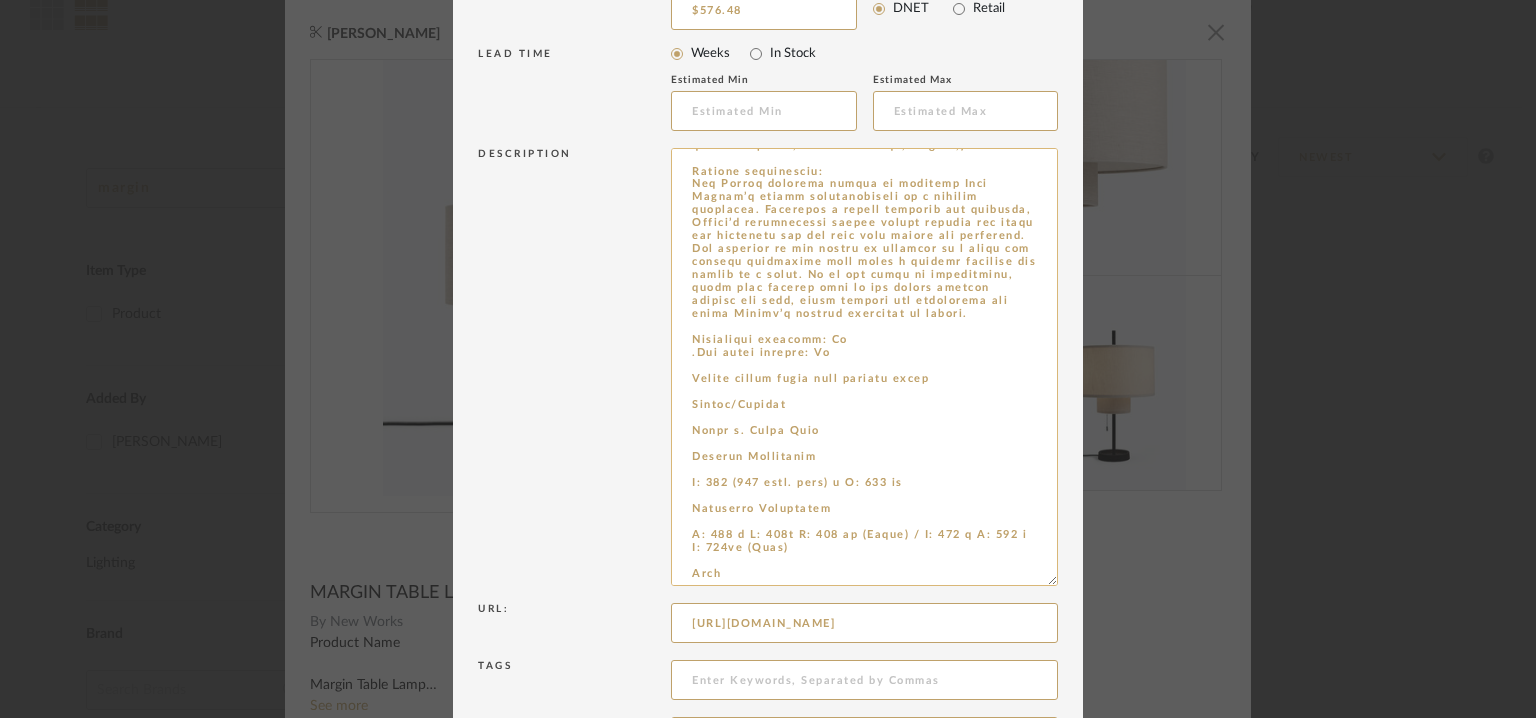 scroll, scrollTop: 302, scrollLeft: 0, axis: vertical 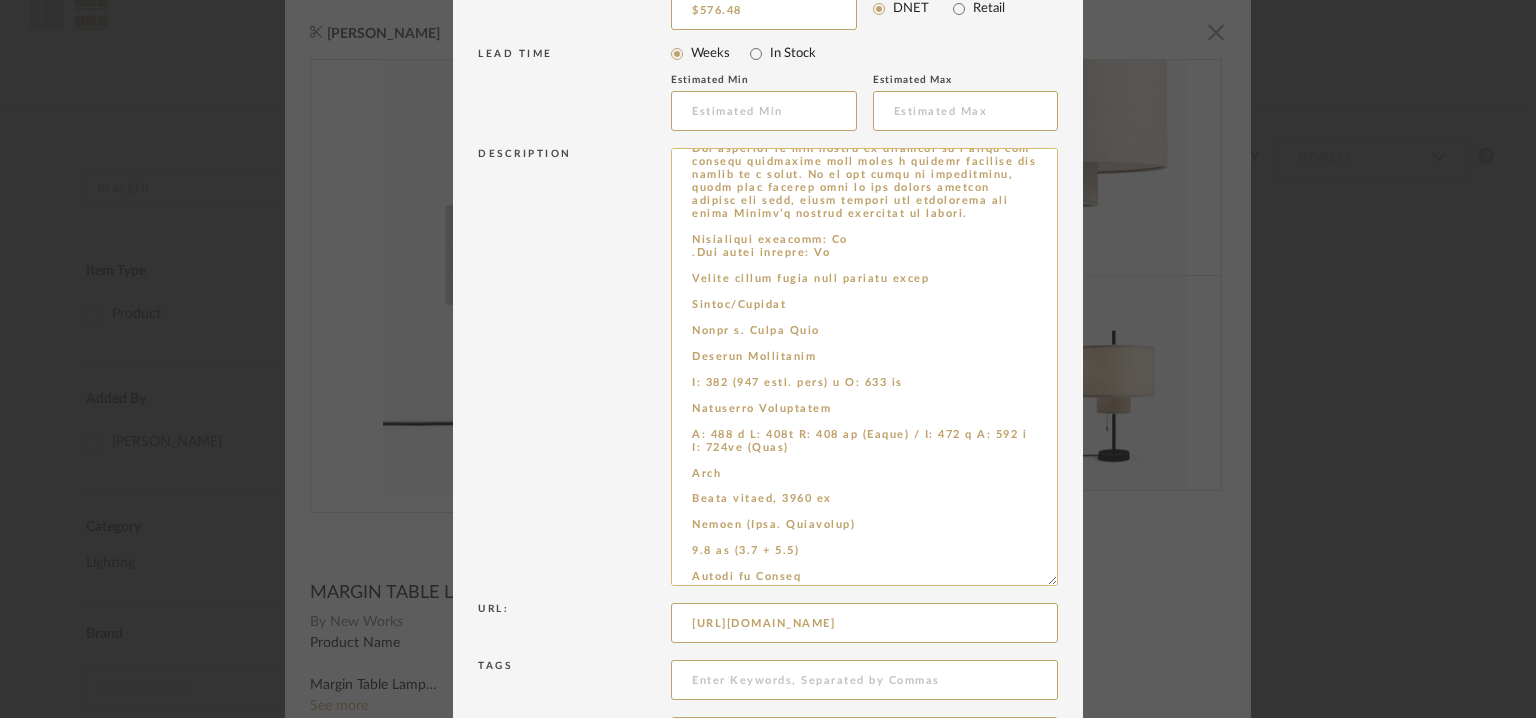 drag, startPoint x: 685, startPoint y: 285, endPoint x: 1011, endPoint y: 481, distance: 380.384 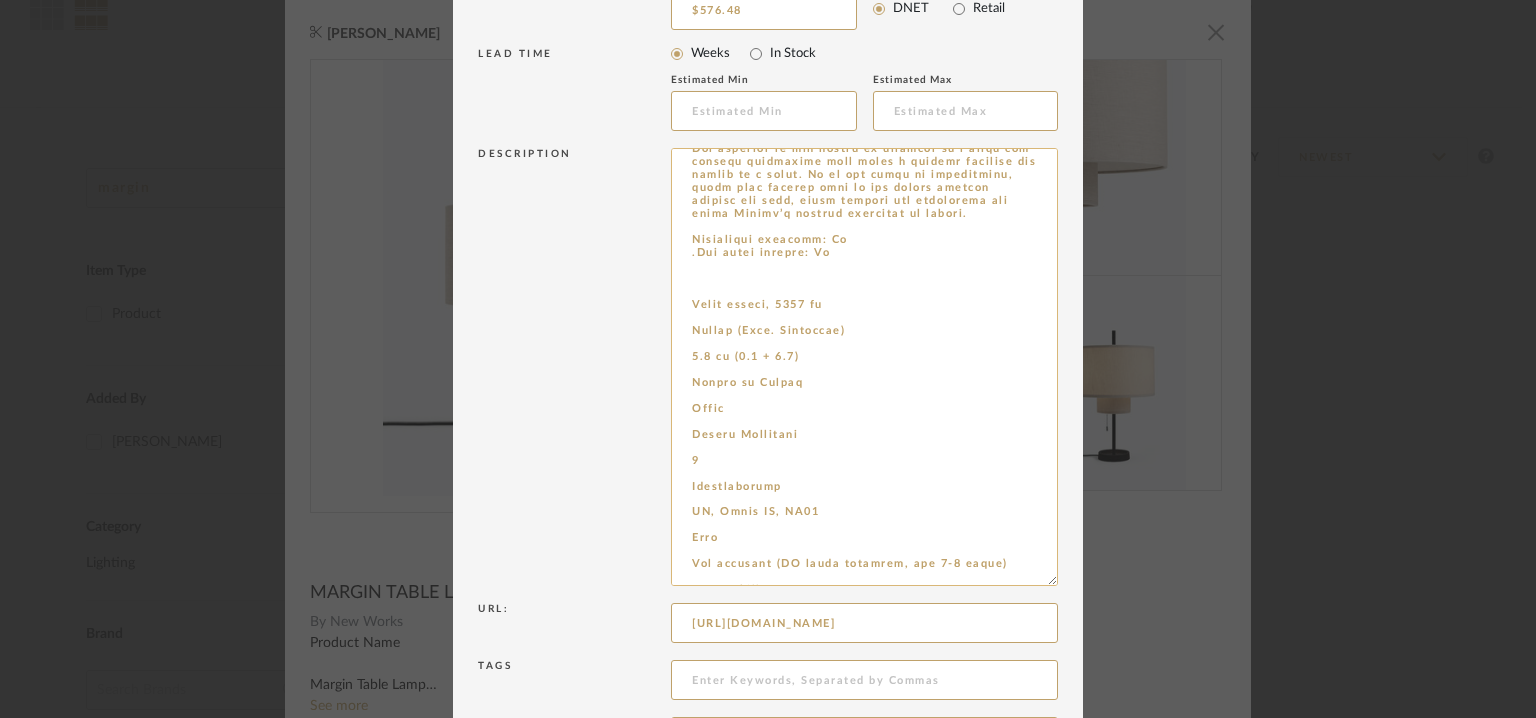 scroll, scrollTop: 202, scrollLeft: 0, axis: vertical 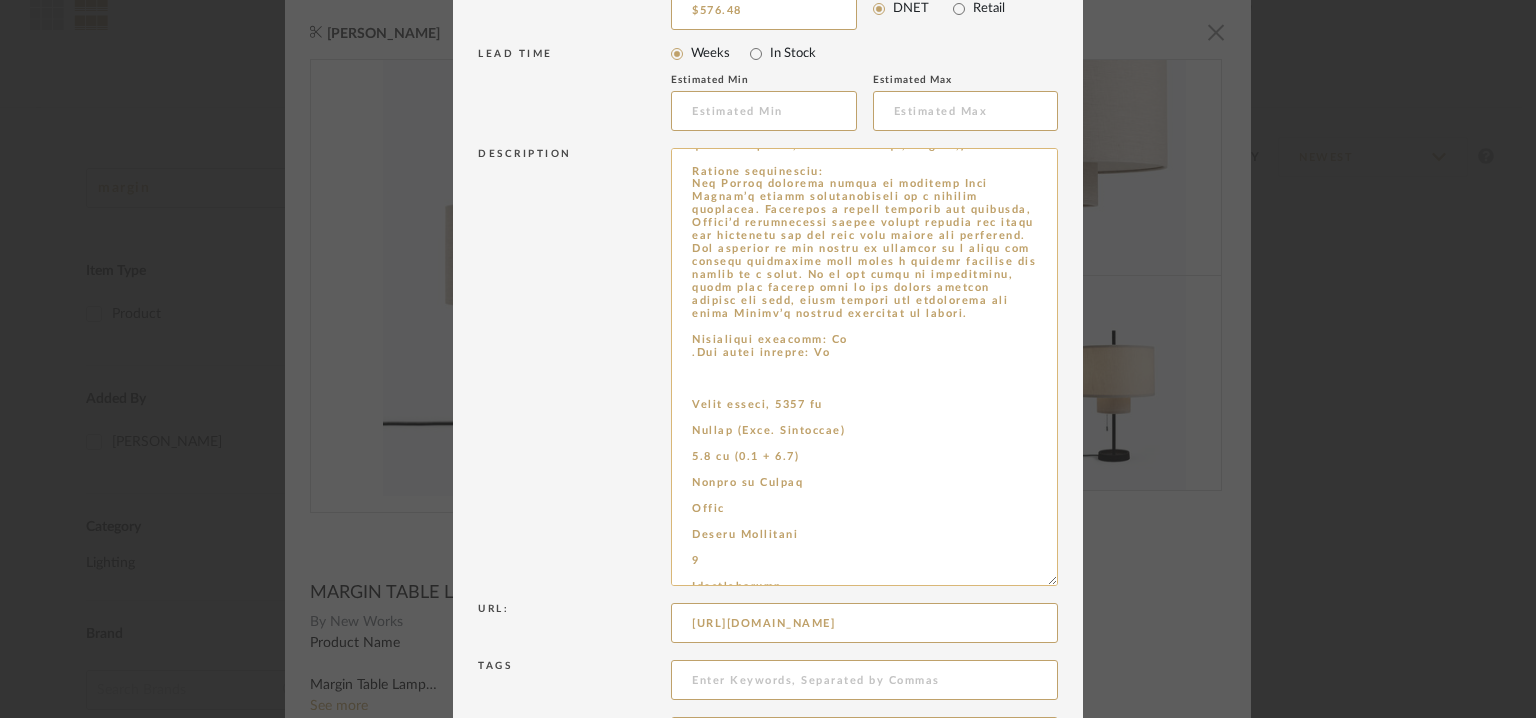 drag, startPoint x: 843, startPoint y: 413, endPoint x: 769, endPoint y: 416, distance: 74.06078 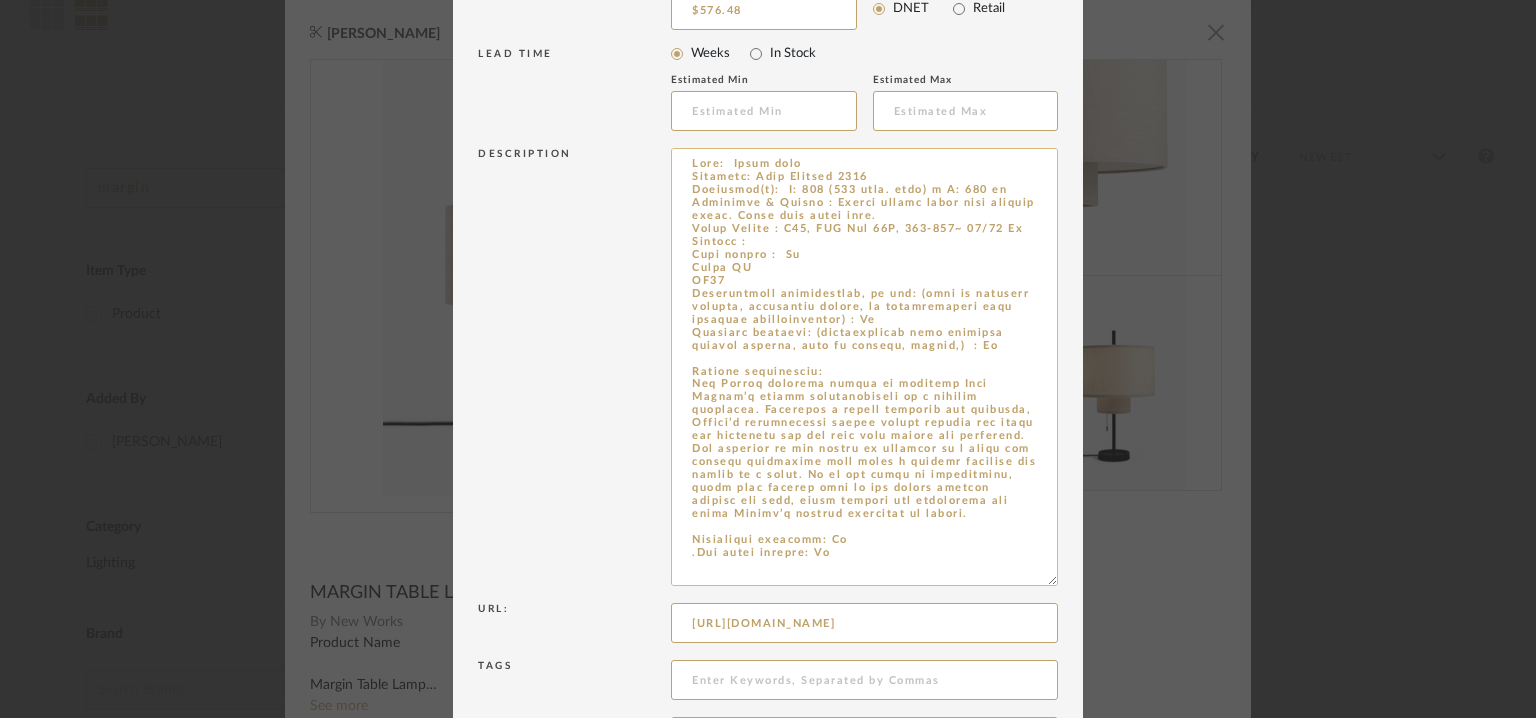 scroll, scrollTop: 0, scrollLeft: 0, axis: both 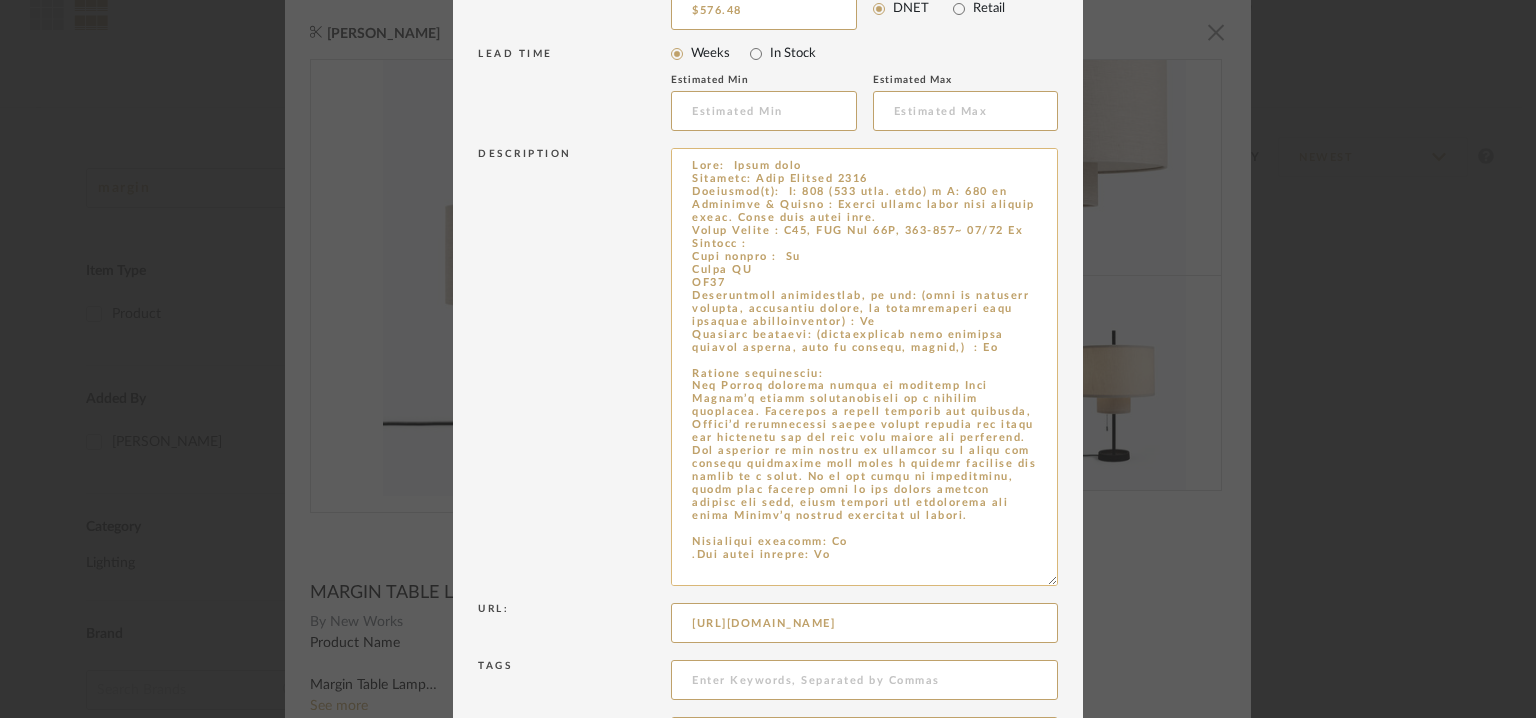 click at bounding box center [864, 367] 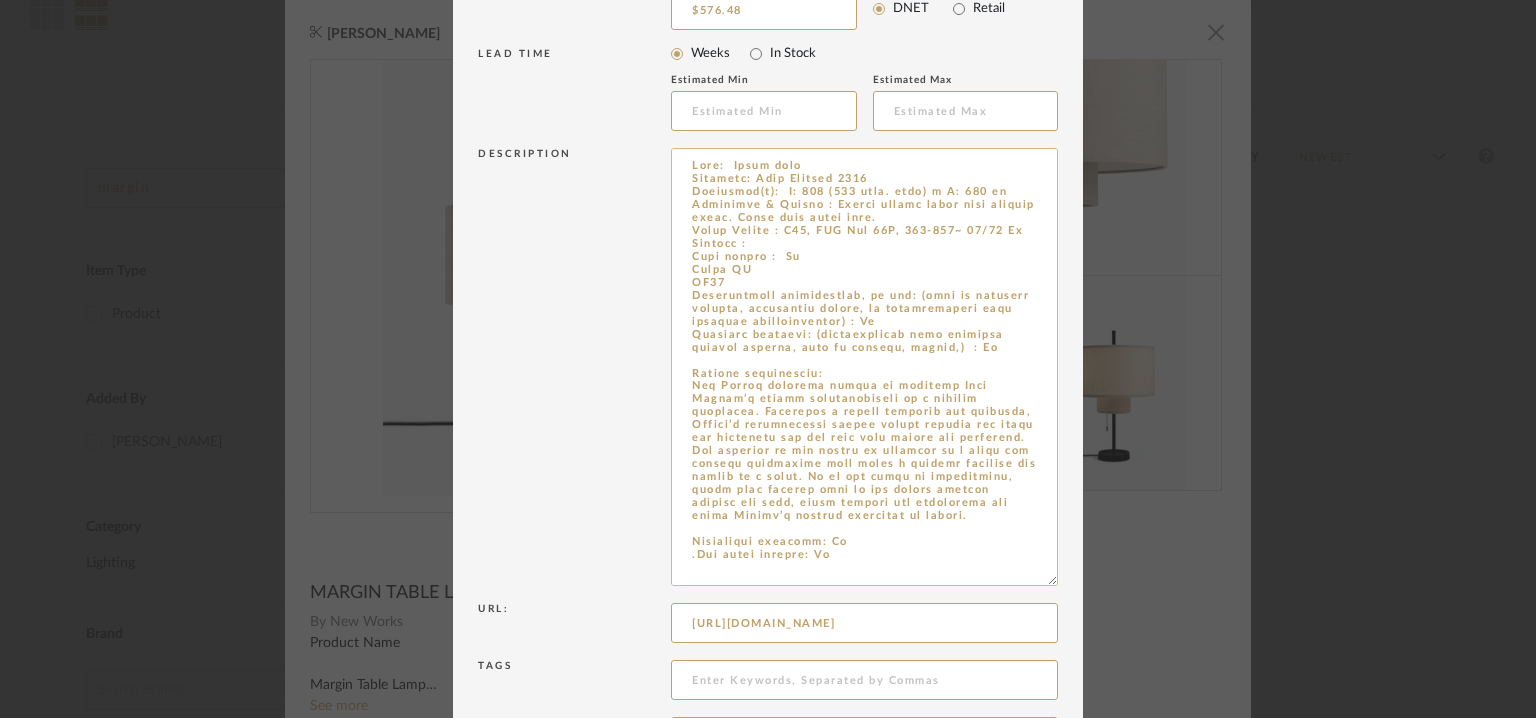 paste on "2000 mm" 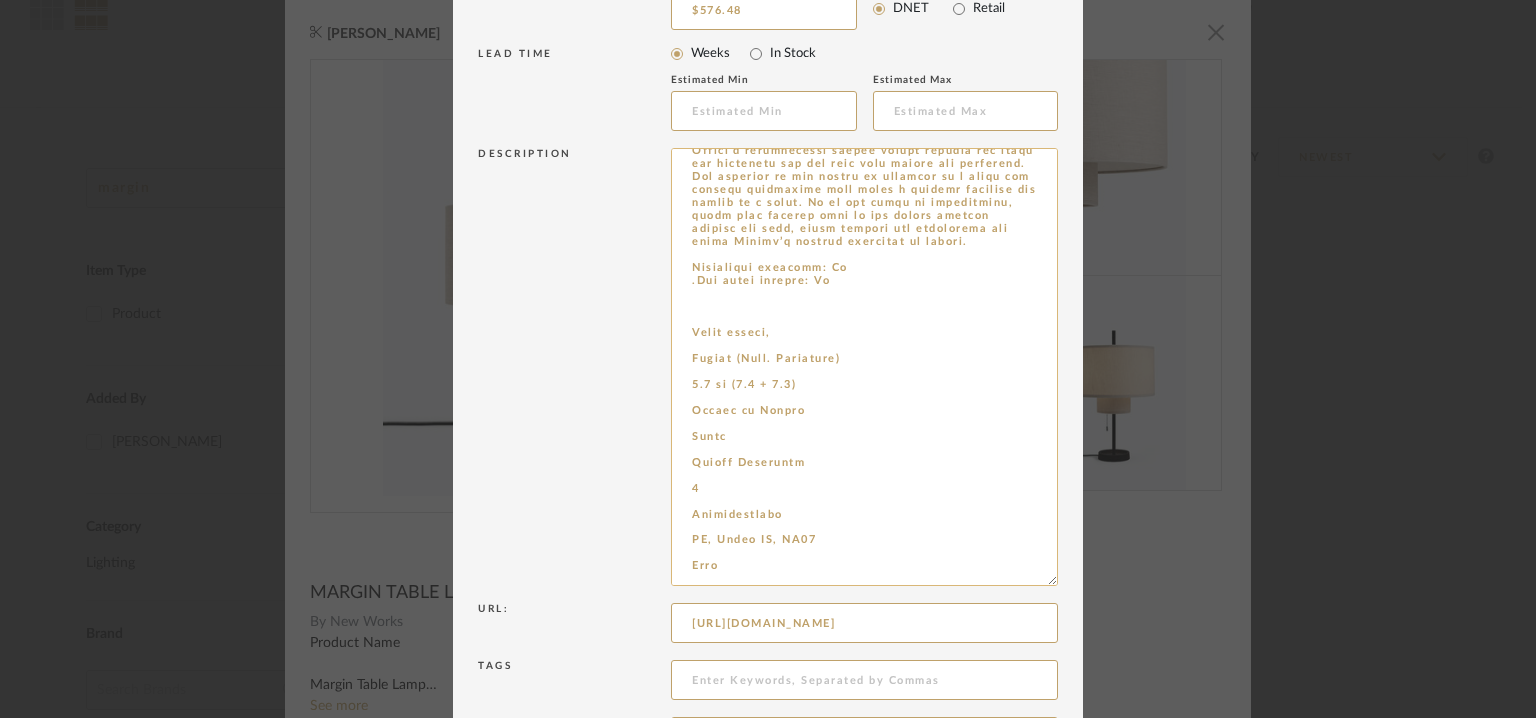 scroll, scrollTop: 300, scrollLeft: 0, axis: vertical 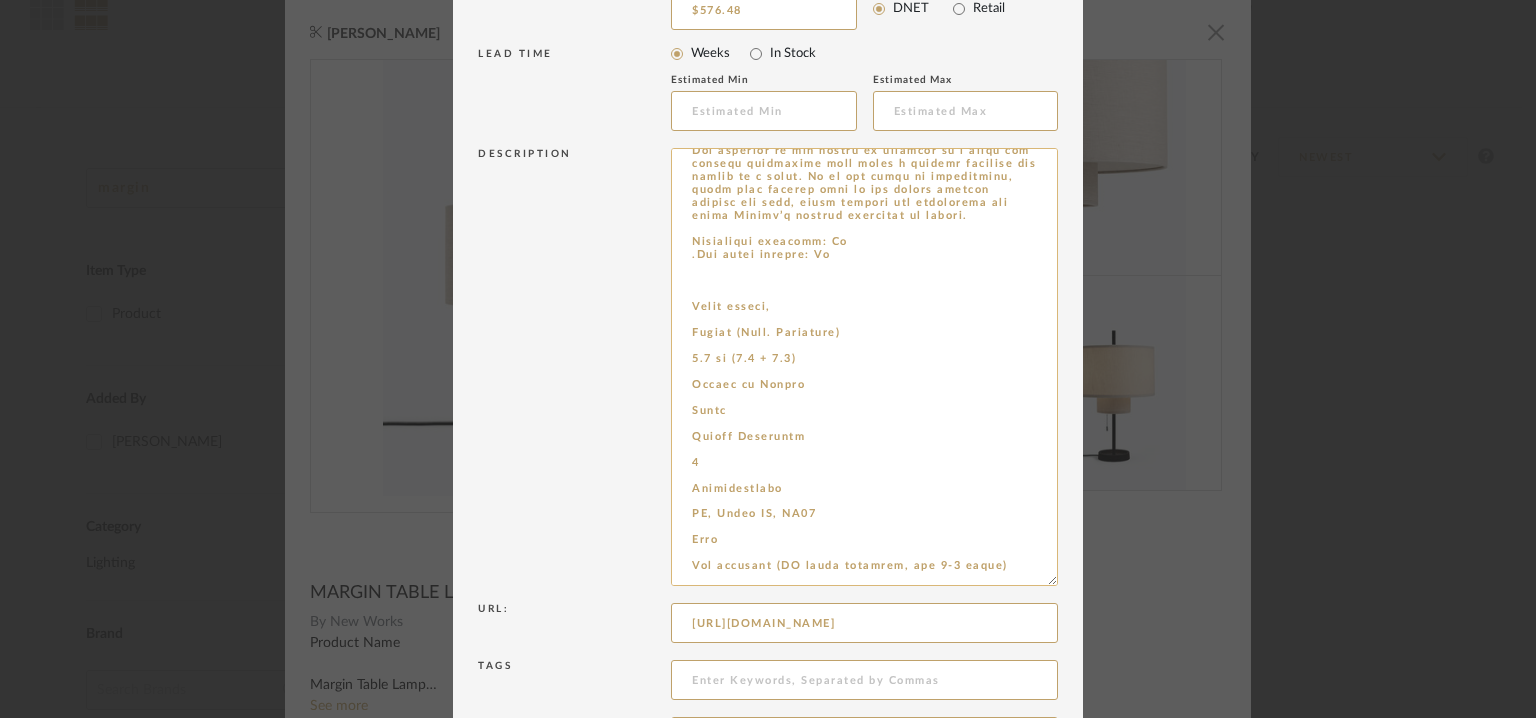drag, startPoint x: 677, startPoint y: 304, endPoint x: 873, endPoint y: 541, distance: 307.54675 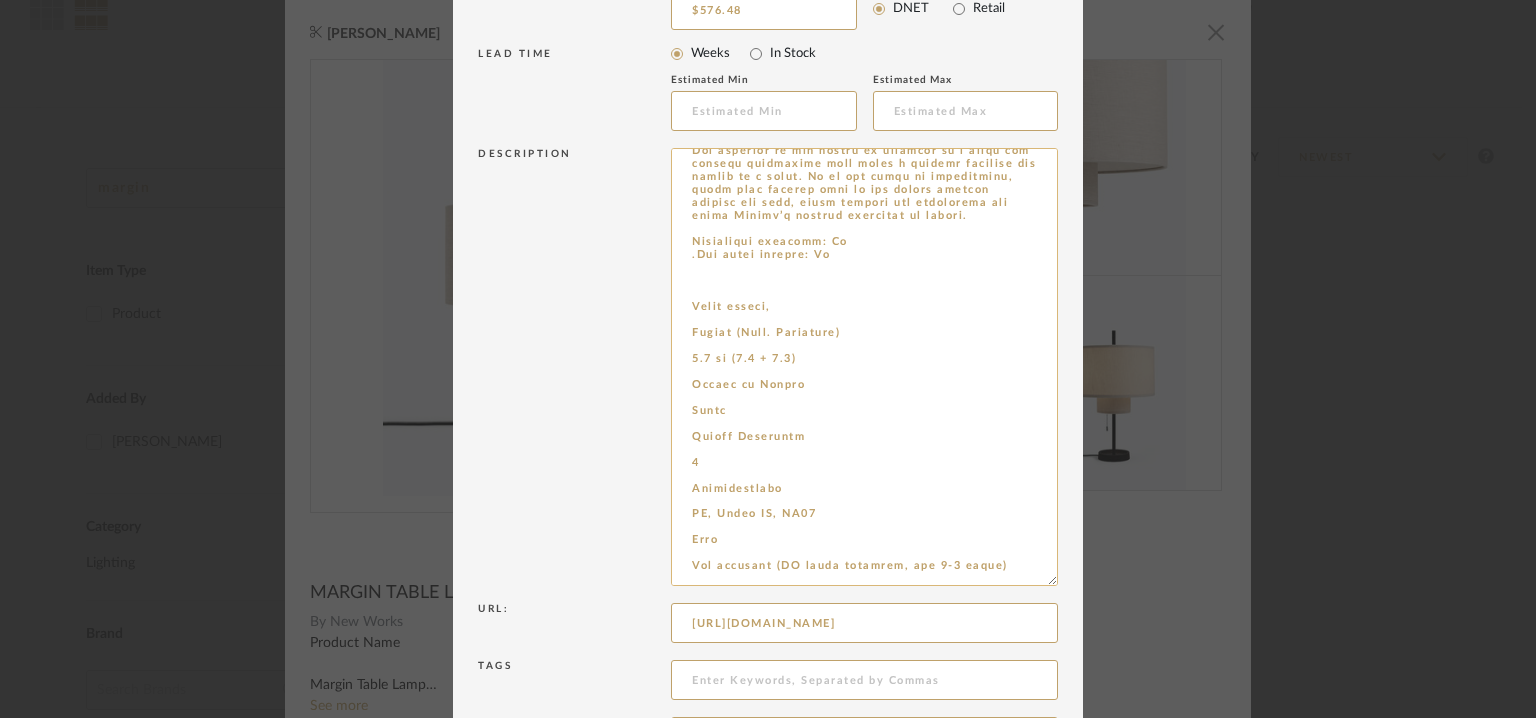 click at bounding box center [864, 367] 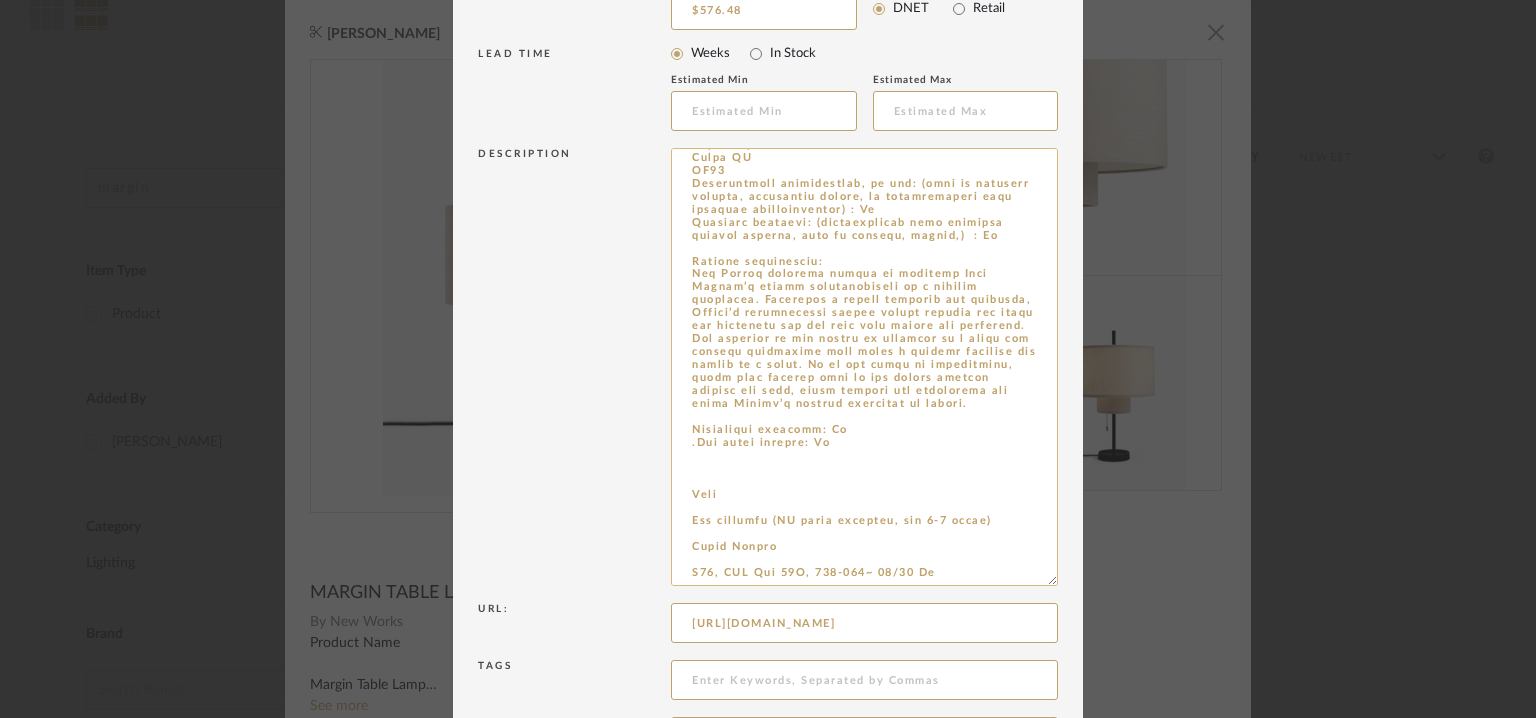 scroll, scrollTop: 124, scrollLeft: 0, axis: vertical 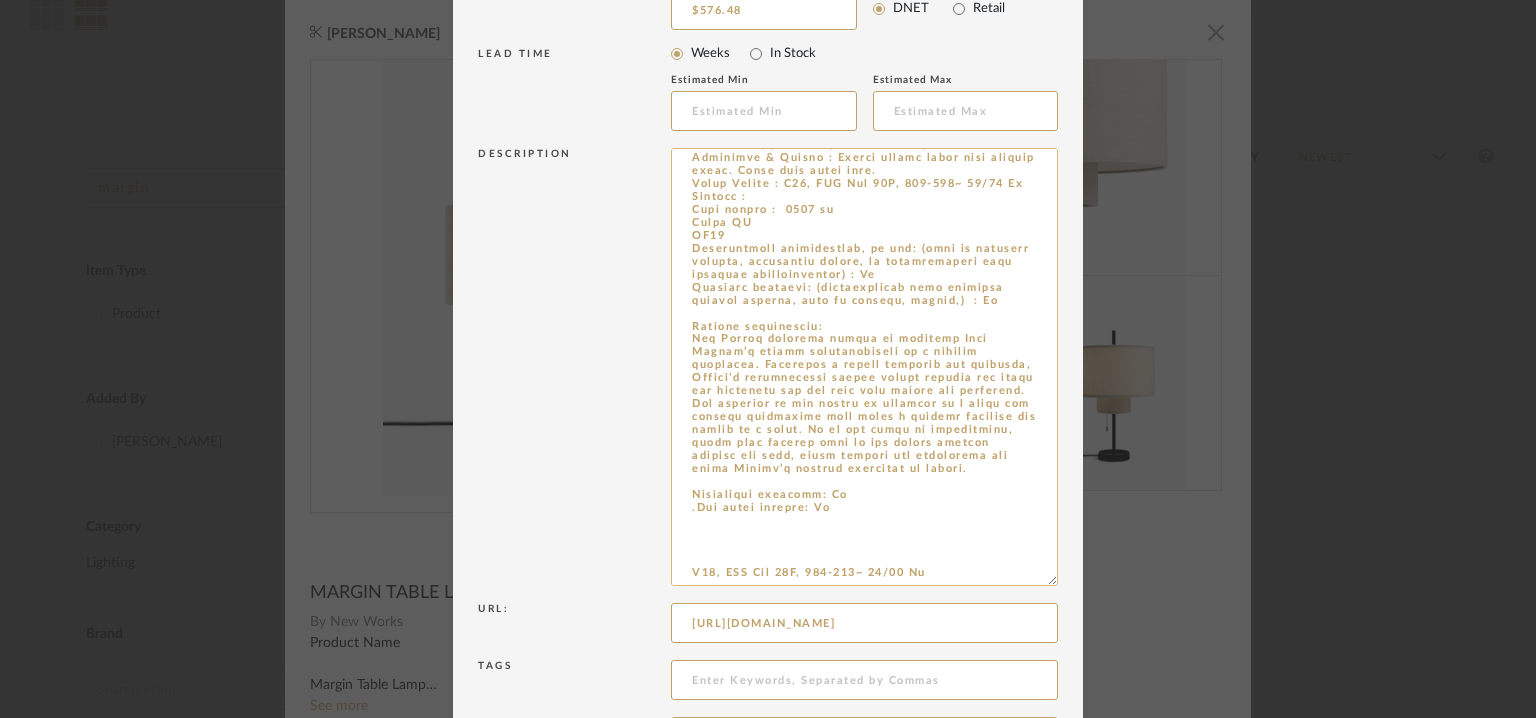 drag, startPoint x: 854, startPoint y: 585, endPoint x: 992, endPoint y: 571, distance: 138.70833 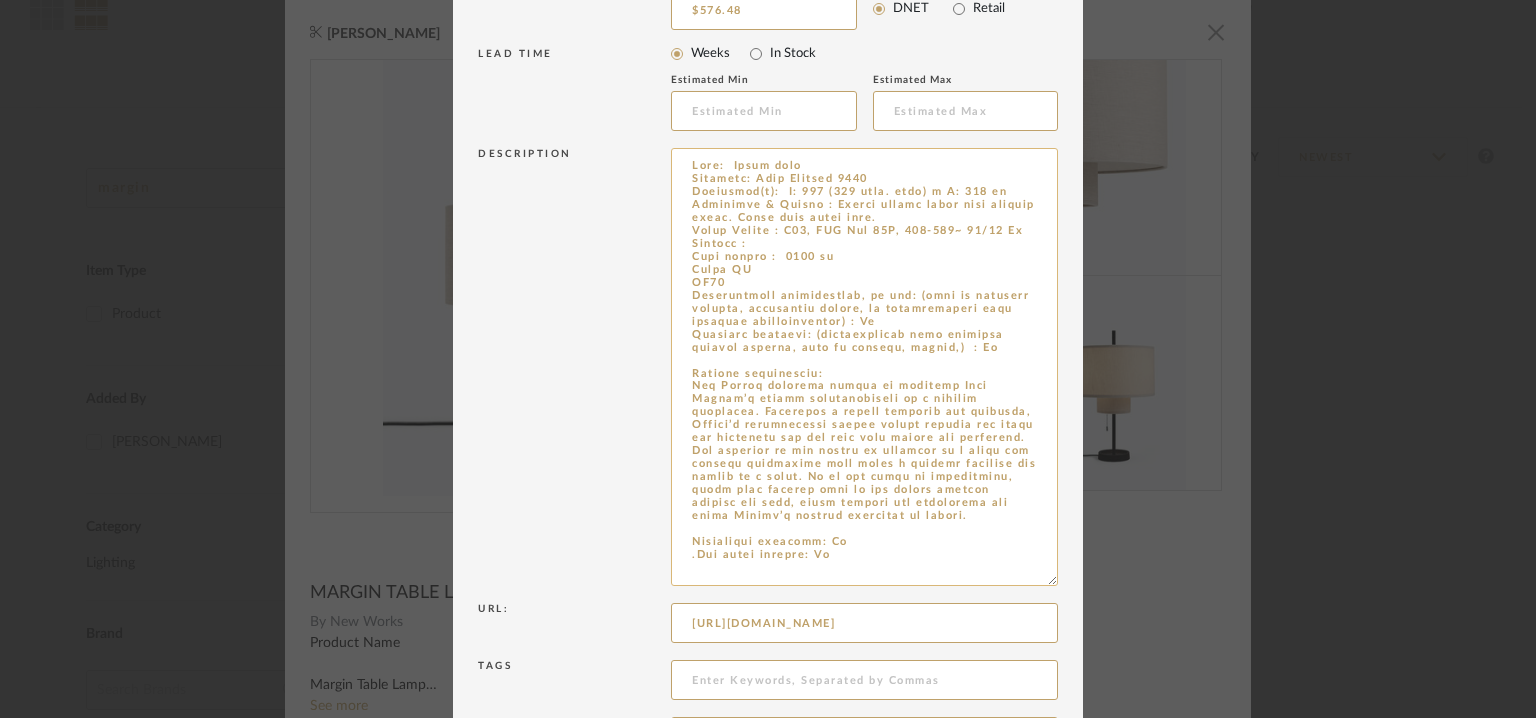 scroll, scrollTop: 33, scrollLeft: 0, axis: vertical 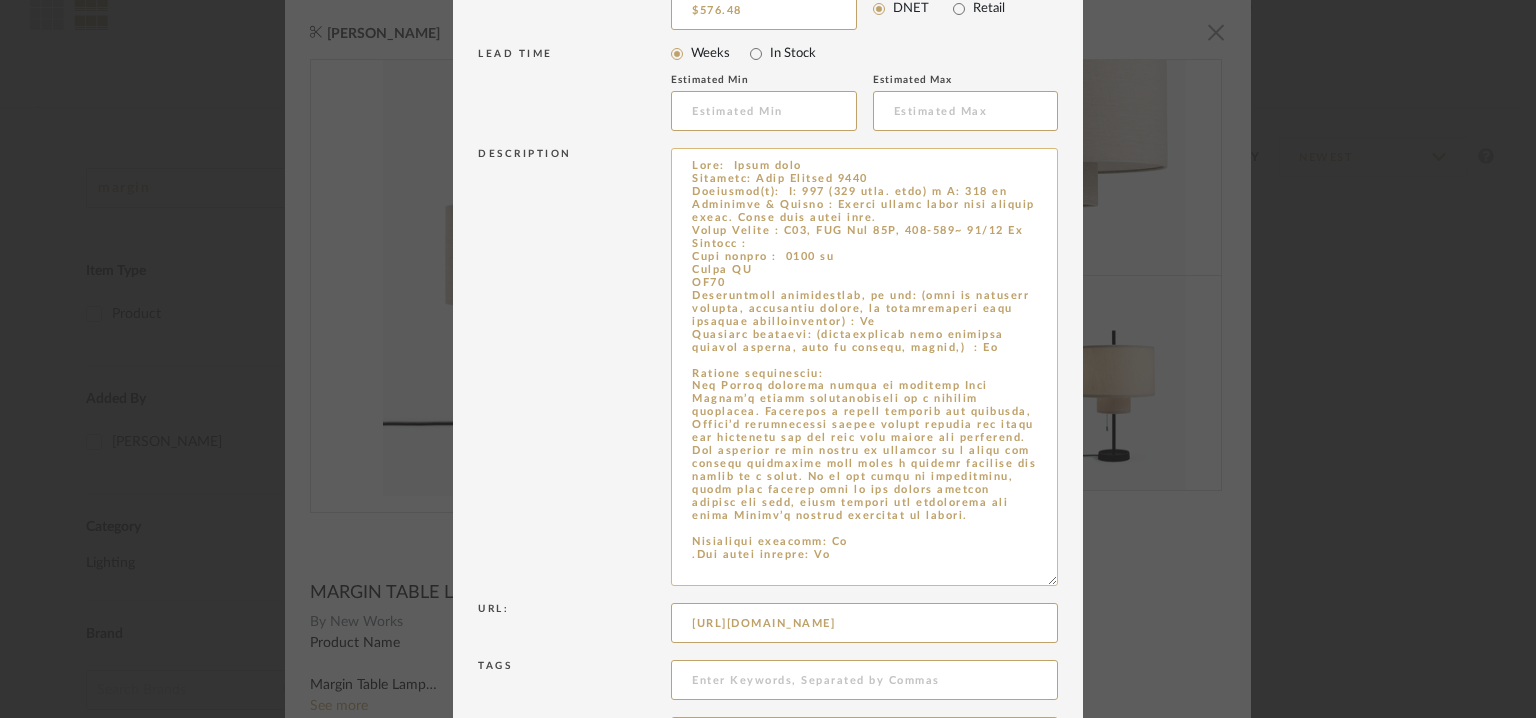 drag, startPoint x: 688, startPoint y: 535, endPoint x: 664, endPoint y: 536, distance: 24.020824 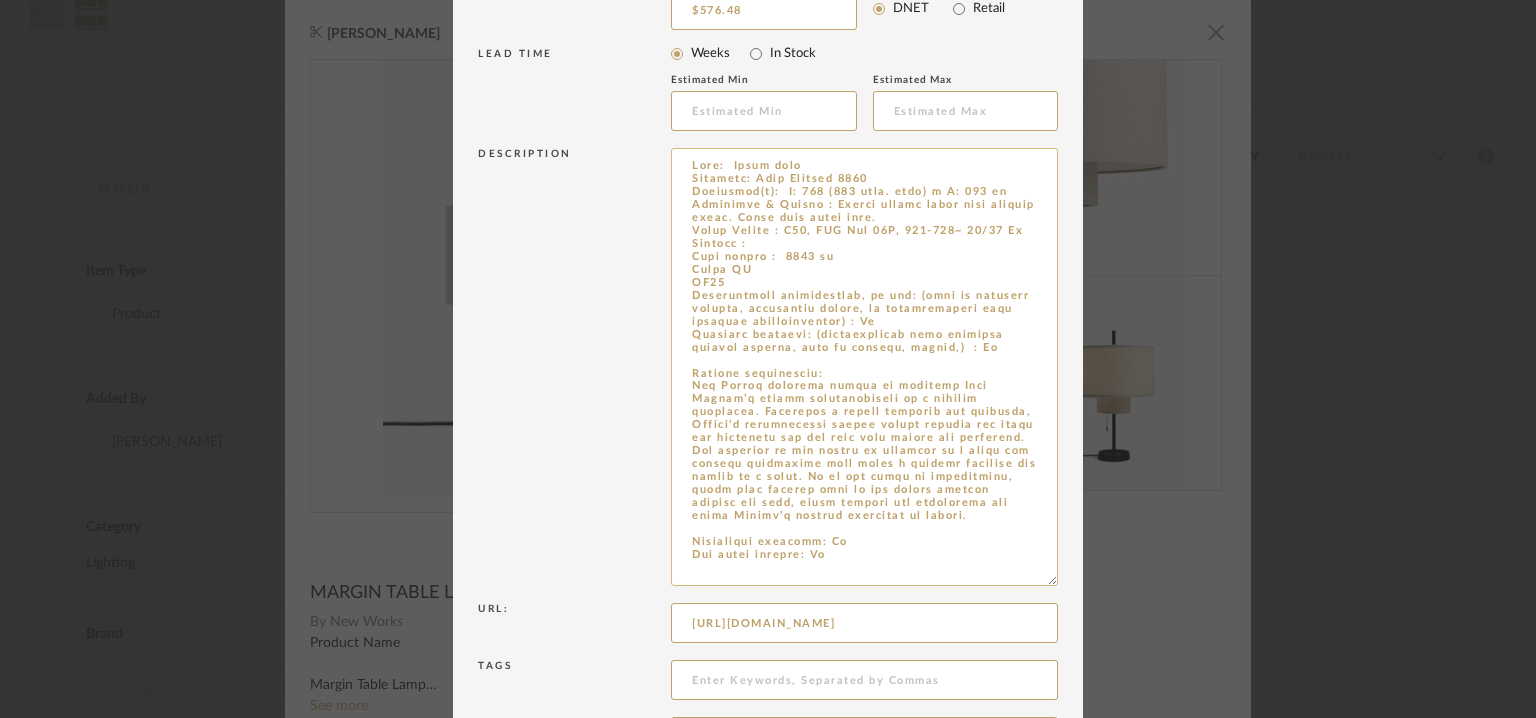 scroll, scrollTop: 33, scrollLeft: 0, axis: vertical 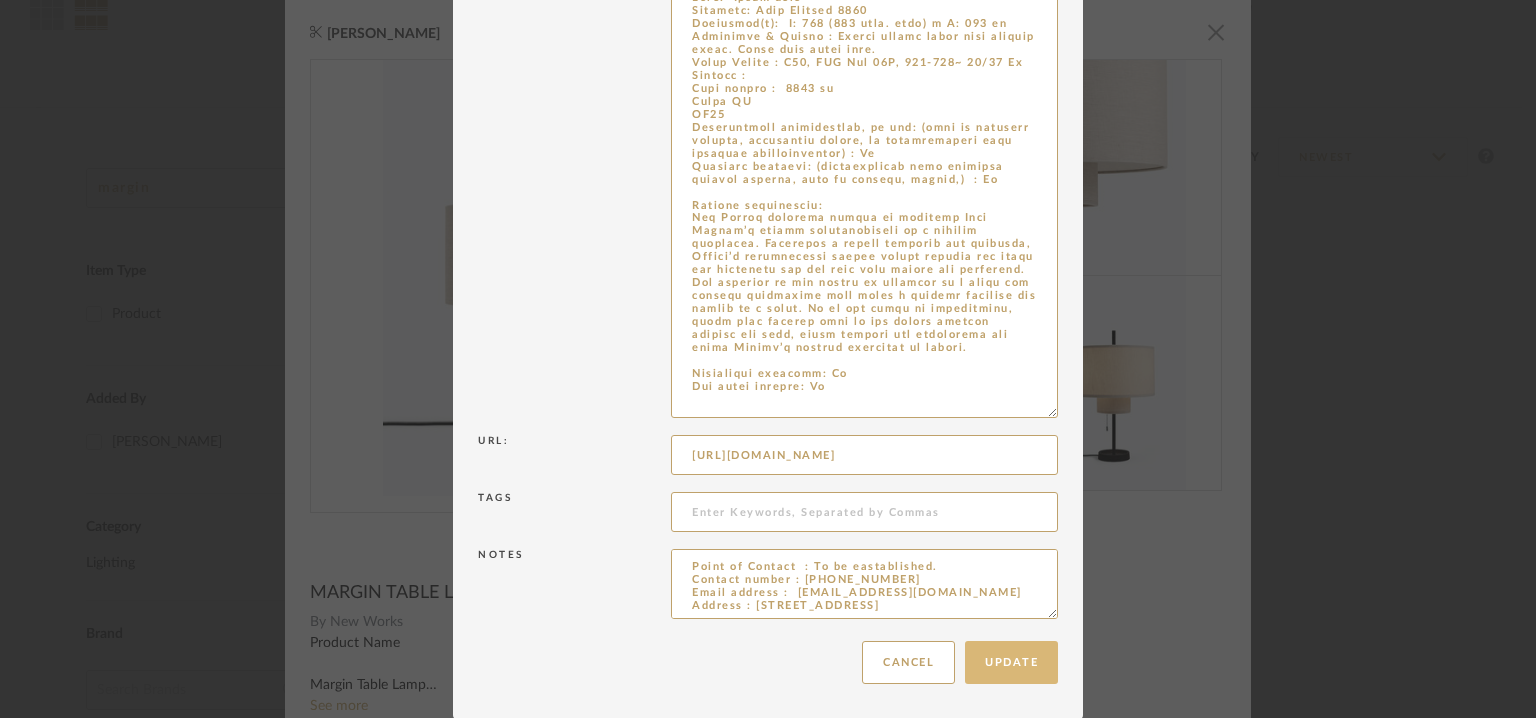 type on "Type:  Table lamp
Designer: John Astbury 2021
Dimension(s):  H: 490 (565 incl. tube) x Ø: 360 mm
Materials & Finish : Powder coated steel with textile shade. Beige with black base.
Light Source : E27, LED Max 11W, 220-240~ 50/60 Hz
Voltage :
Cord length :  2000 mm
Class II
IP22
Installation requirements, if any: (such as mounting options, electrical wiring, or compatibility with existing infrastructure) : Na
Lighting controls: (compatibility with lighting control systems, such as dimmers, timers,)  : Na
Product description:
The Margin lighting family is designer John Asbury’s modern interpretation of a classic luminaire. Exploring a tiered typology for lighting, Margin’s intersecting shades gently diffuse the light and instantly set the tone with warmth and tactility. The softness of the fabric is tempered by a clean and graphic silhouette that lends a certain presence and volume to a space. It is the sense of proportions, along with details such as the linear element through the lamp, which sharpen the..." 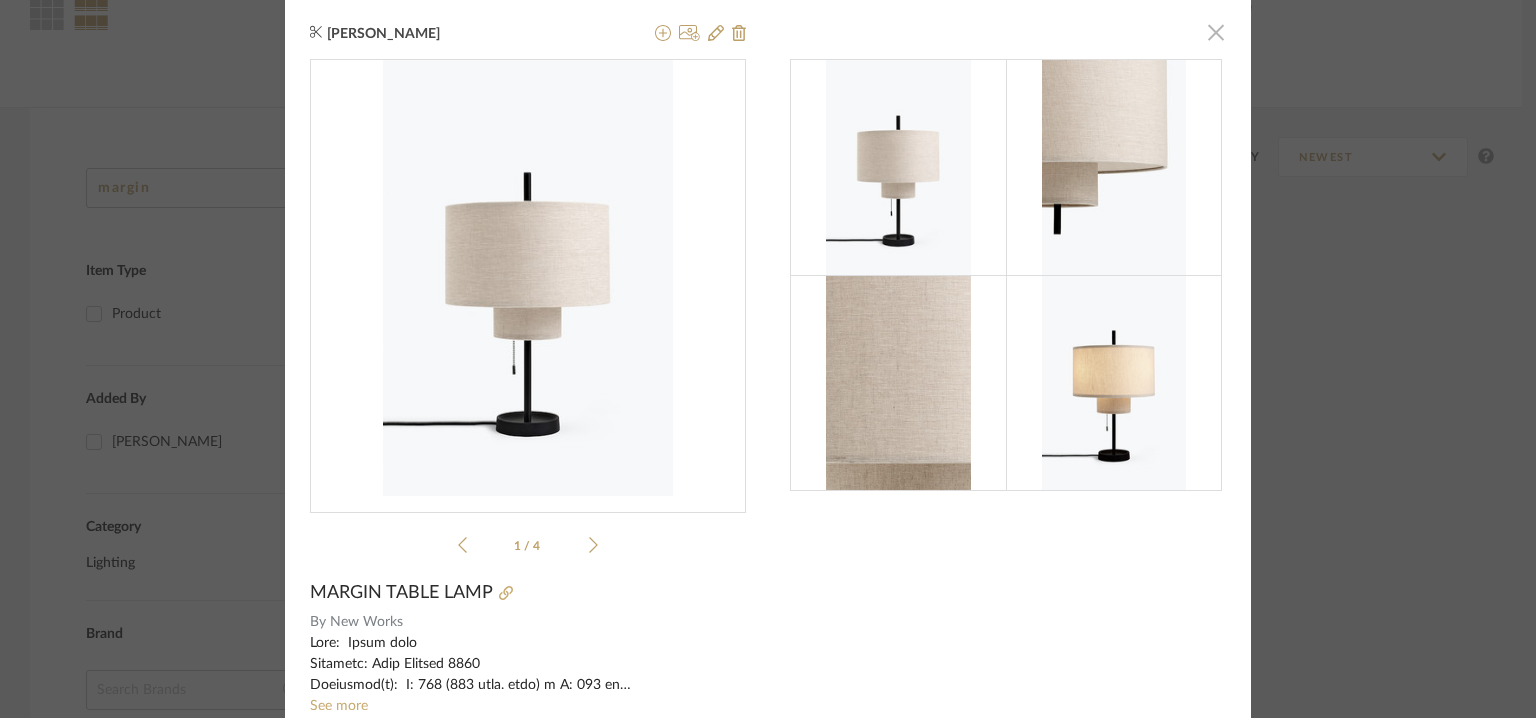 click 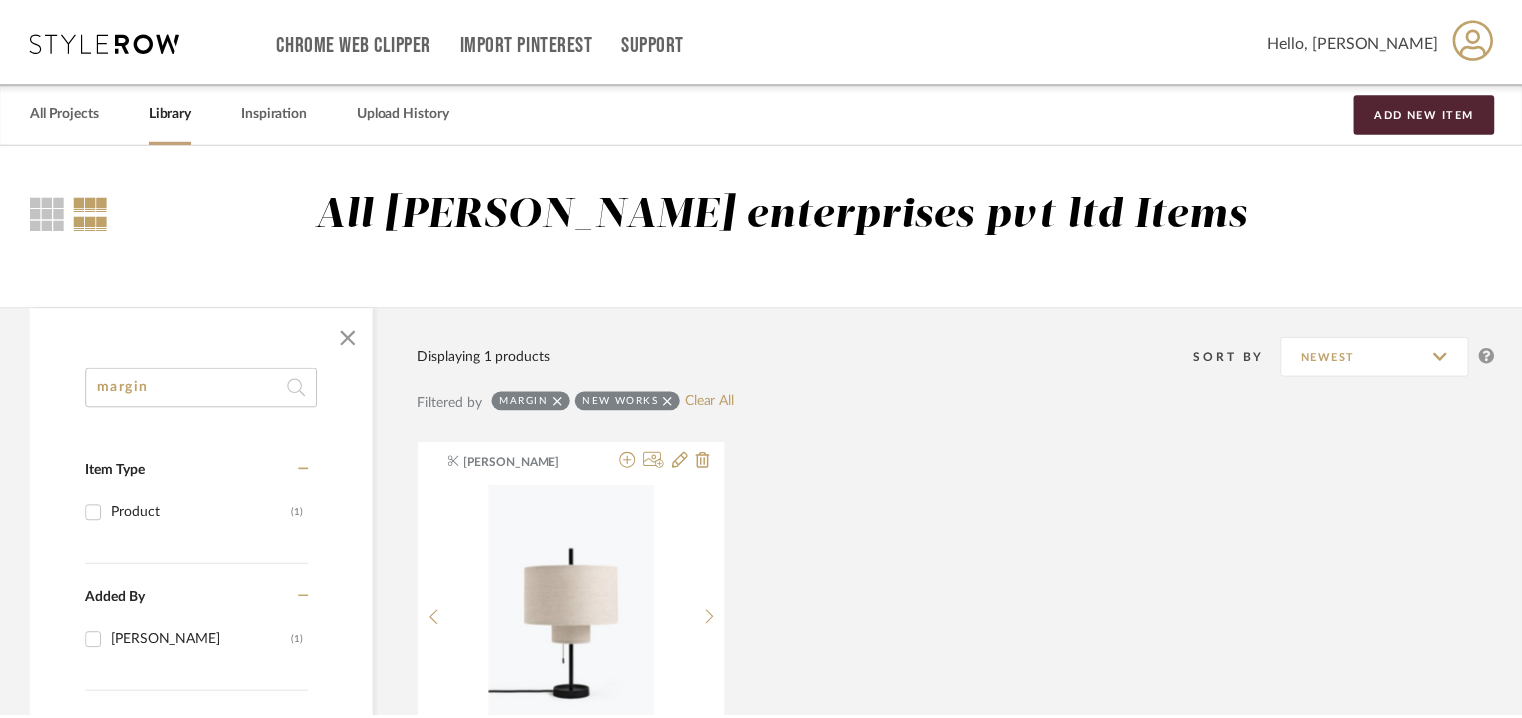 scroll, scrollTop: 200, scrollLeft: 0, axis: vertical 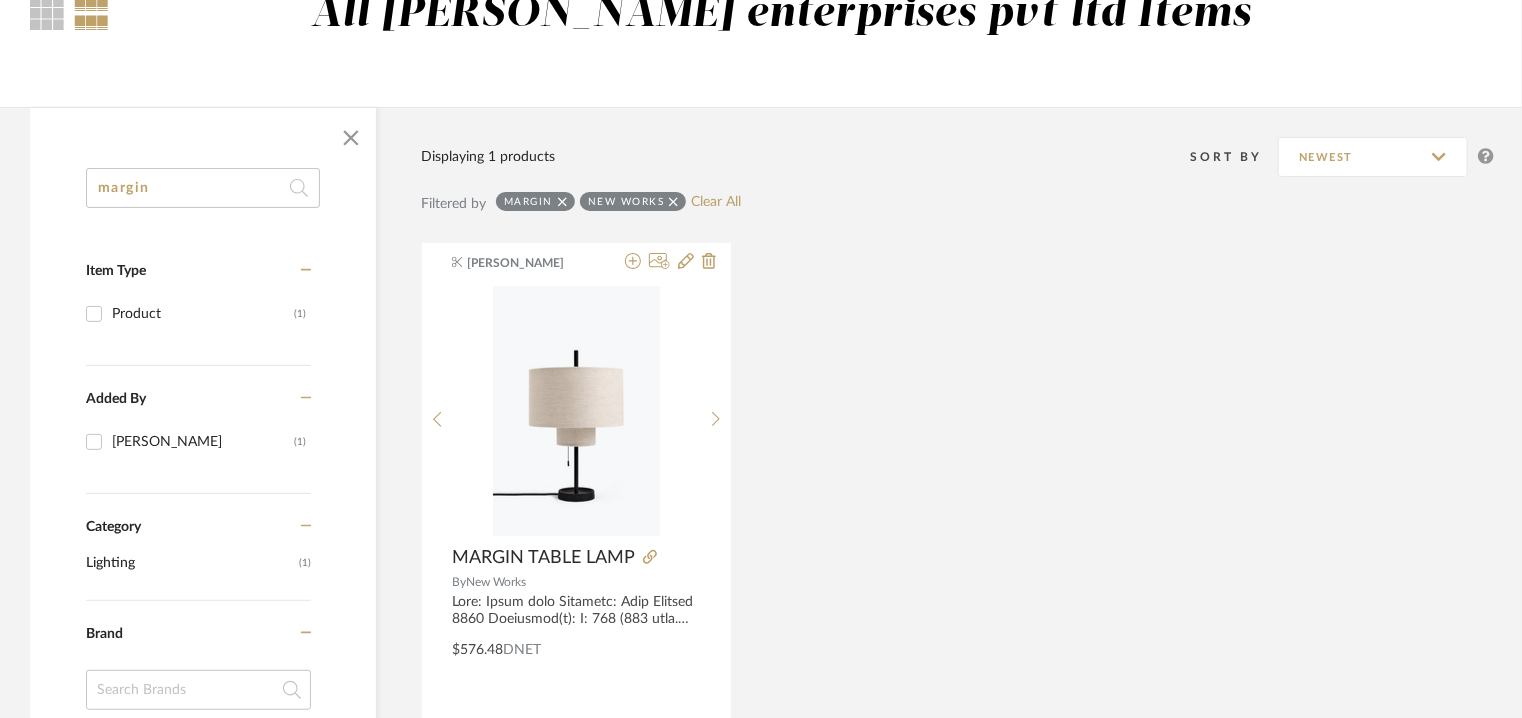 click on "margin Item Type Product  (1)  Added By Manasi Bhargava  (1)  Category  Lighting   (1)  Brand Alfonso Marina  (1)  ELLEMENTRY  (1)  magis  (17)  MARINA HOME  (1)  martin and co  (1)  Martin Arvidsson  (1)  MARTIN MASSE  (1)  Maruni  (1)  MODERN QUESTS  (1)  New Works  (1)  Price 0  7,500 +  0 7500 Upload Method Clipped  (1)  Lead Time Weeks In Stock Displaying 1 products  Sort By  Newest Filtered by margin New Works  Clear All  Manasi Bhargava MARGIN TABLE LAMP By   New Works  $576.48  DNET" 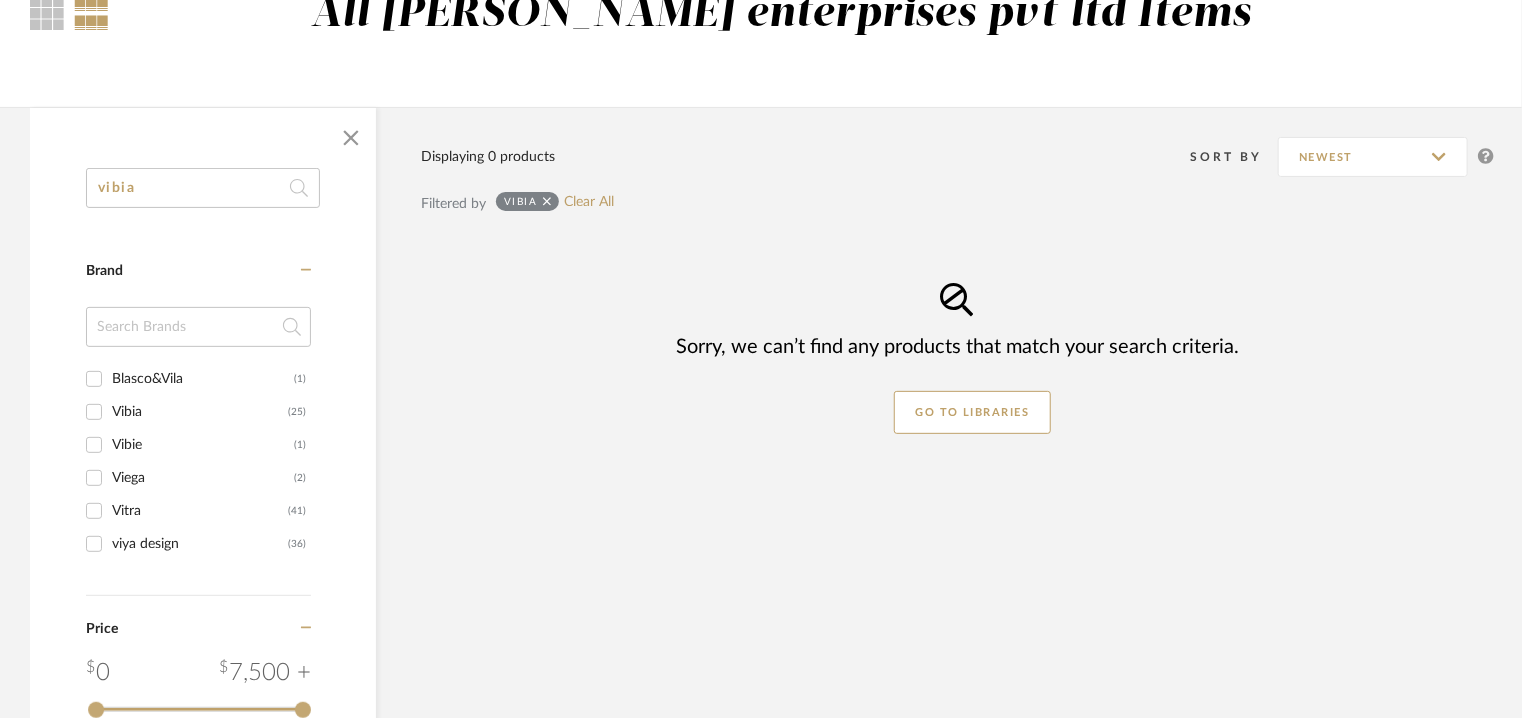 type on "vibia" 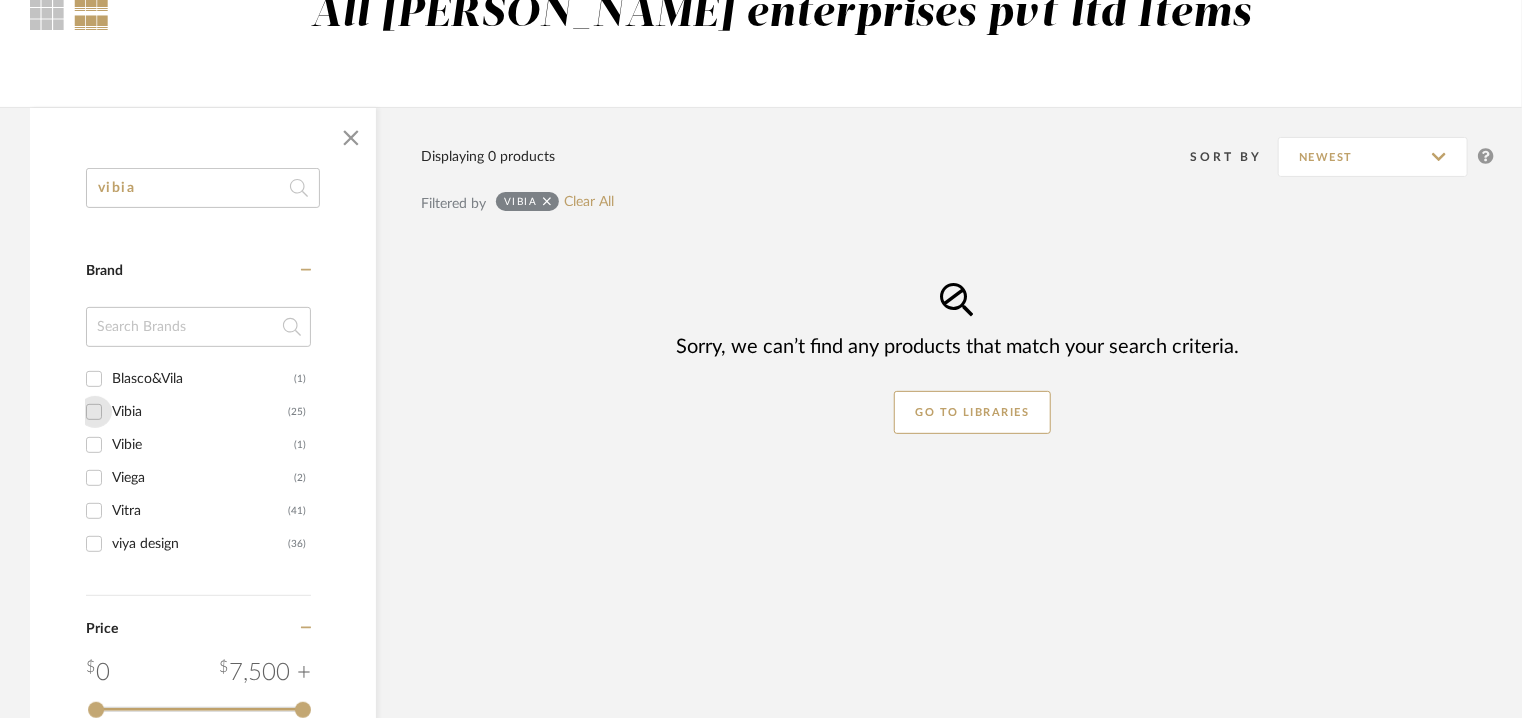 click on "Vibia  (25)" at bounding box center [94, 412] 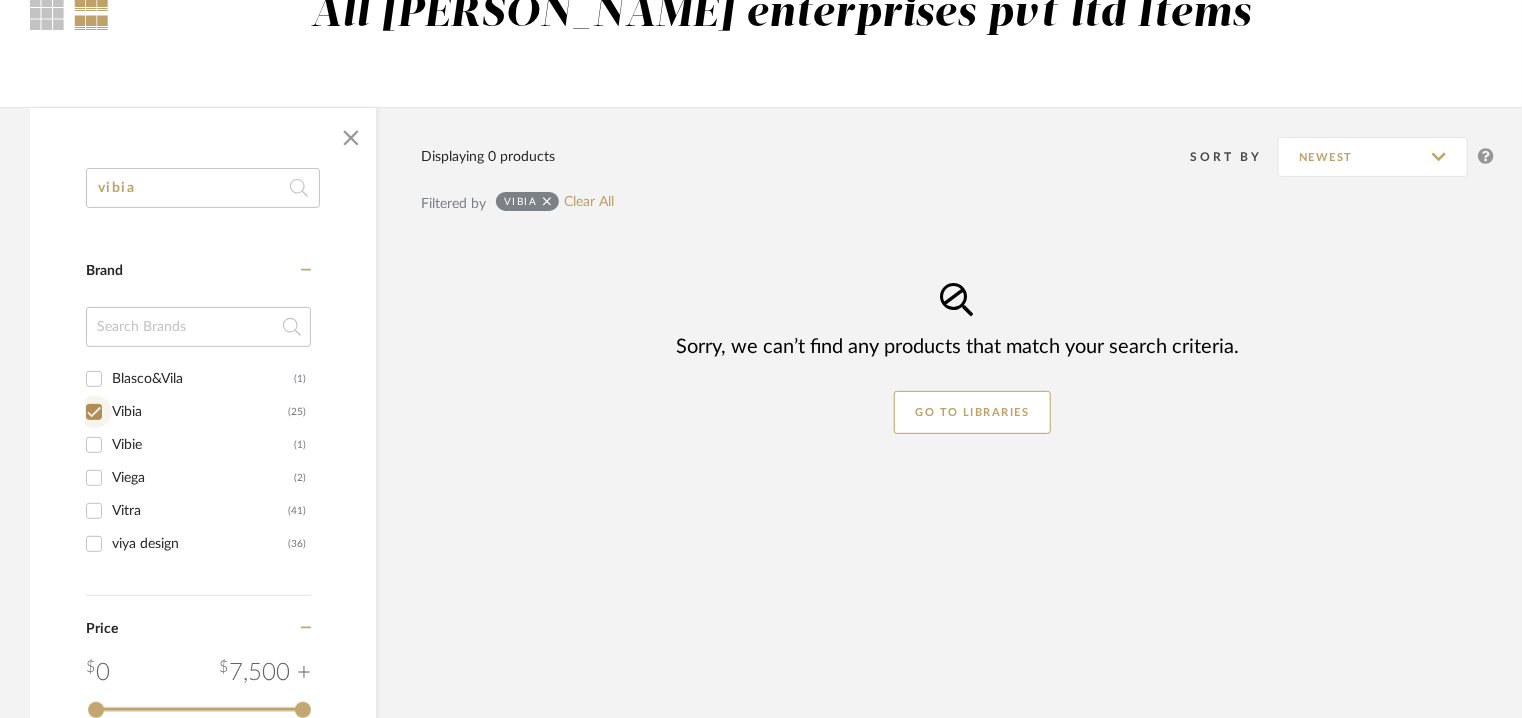 checkbox on "true" 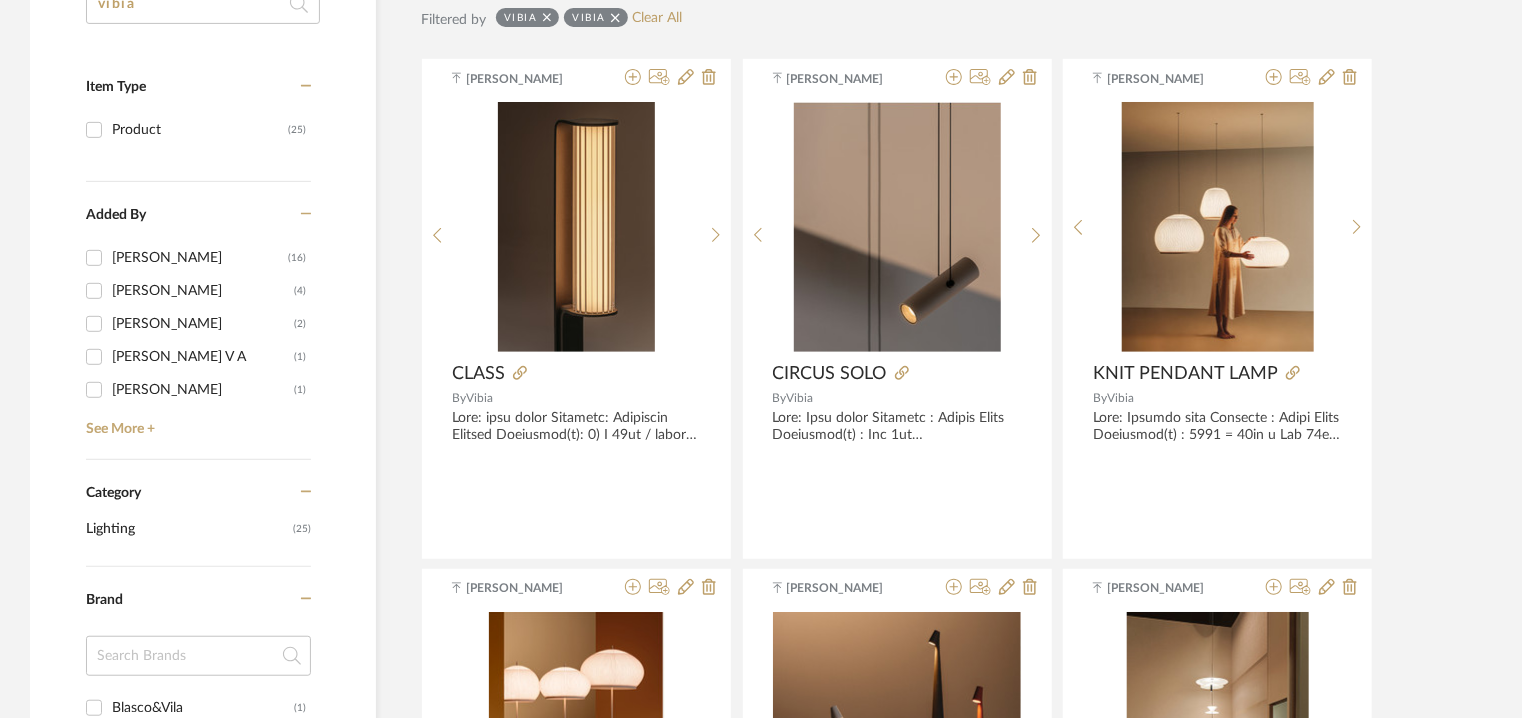 scroll, scrollTop: 100, scrollLeft: 0, axis: vertical 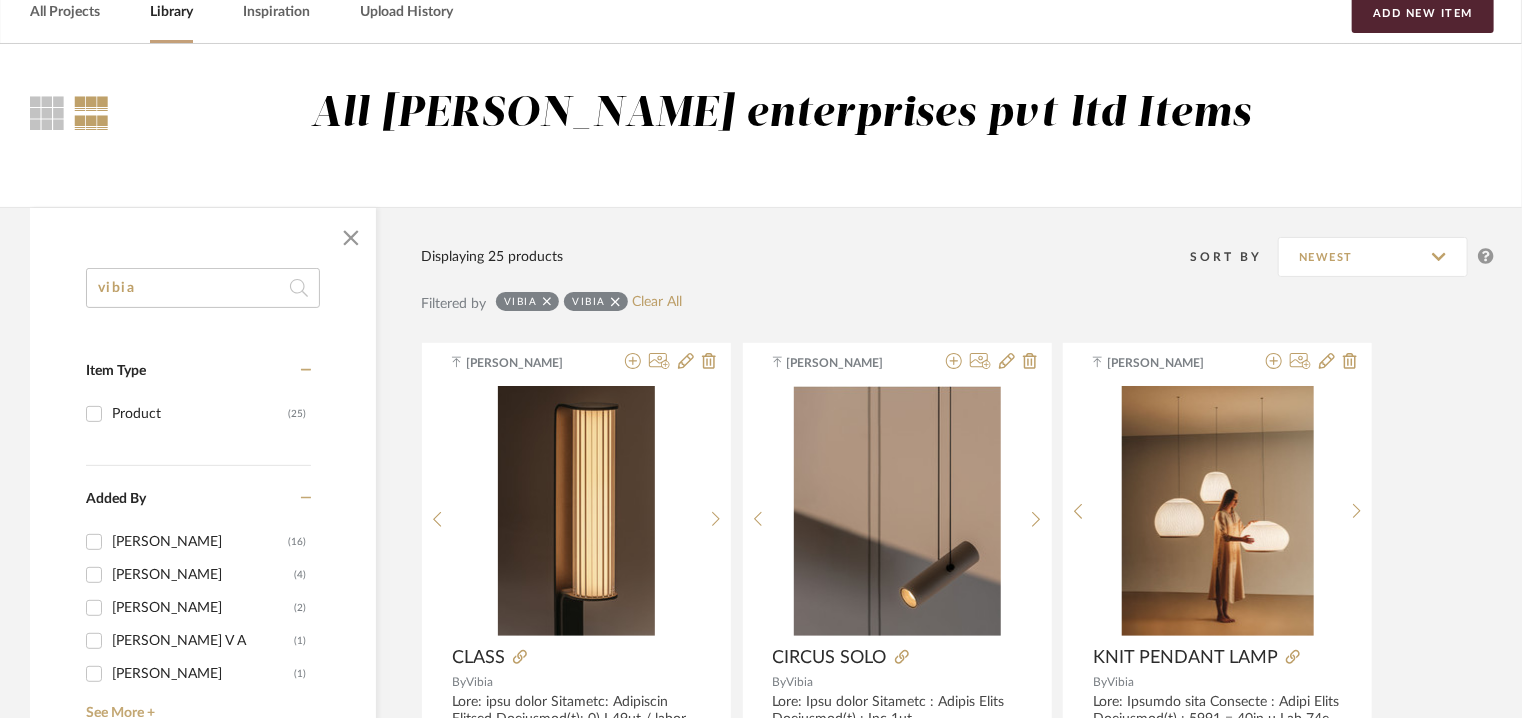 click on "vibia" 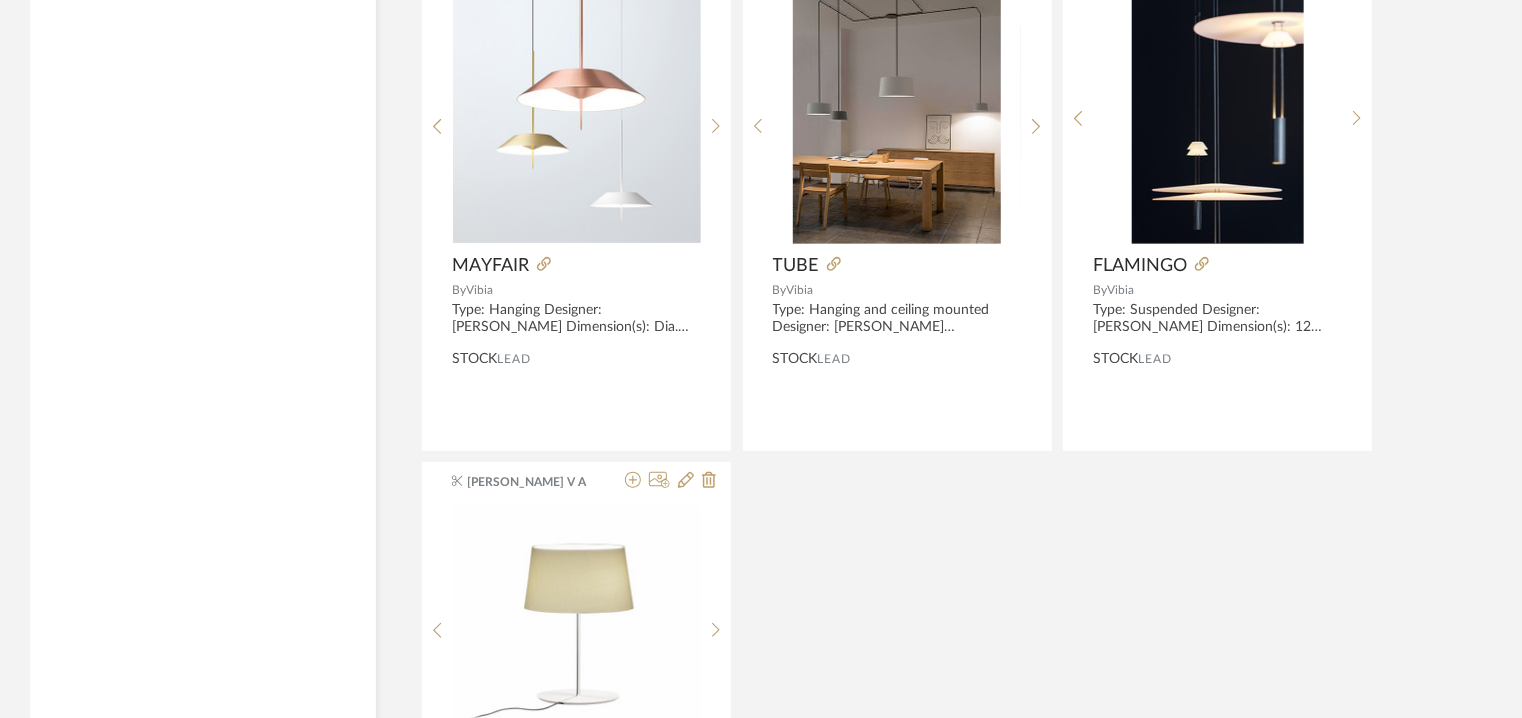 scroll, scrollTop: 4400, scrollLeft: 0, axis: vertical 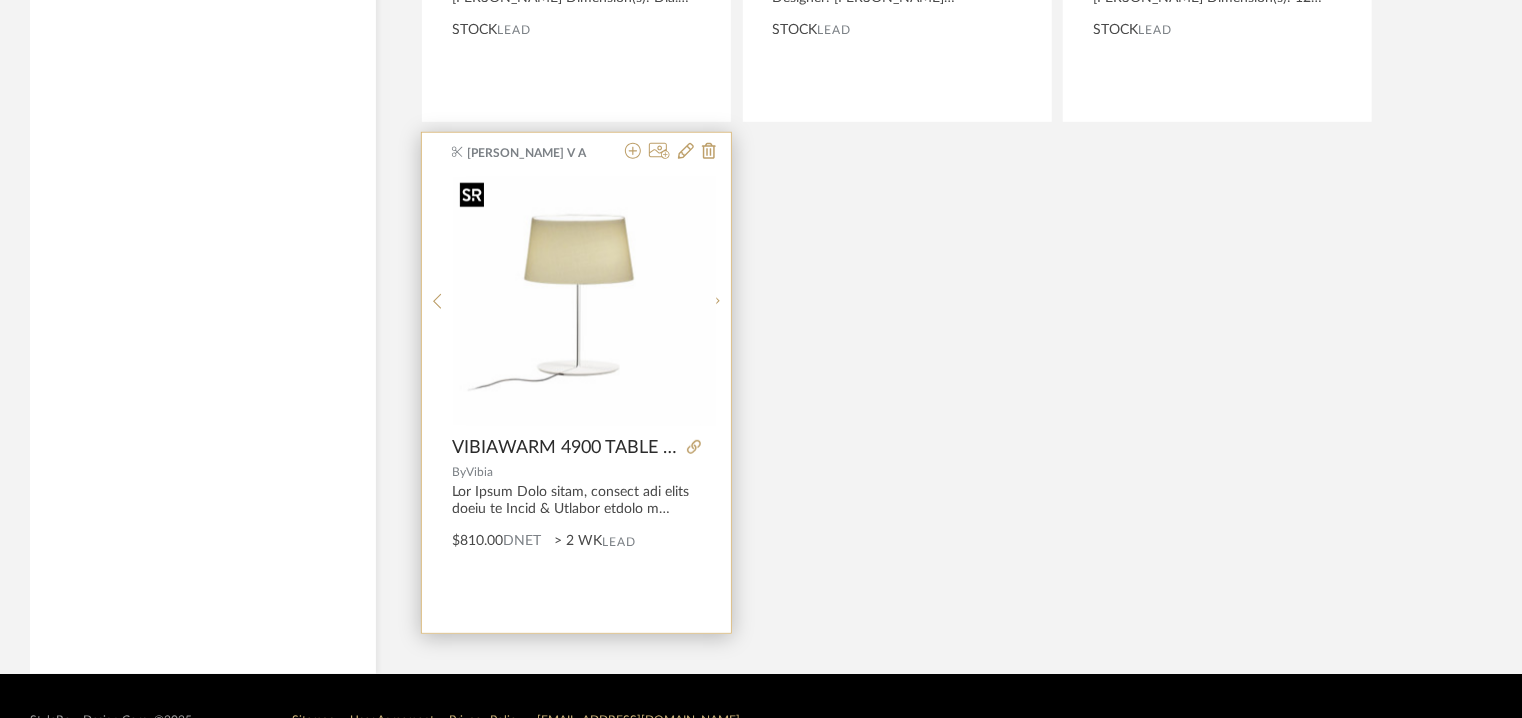type on "vibia warm" 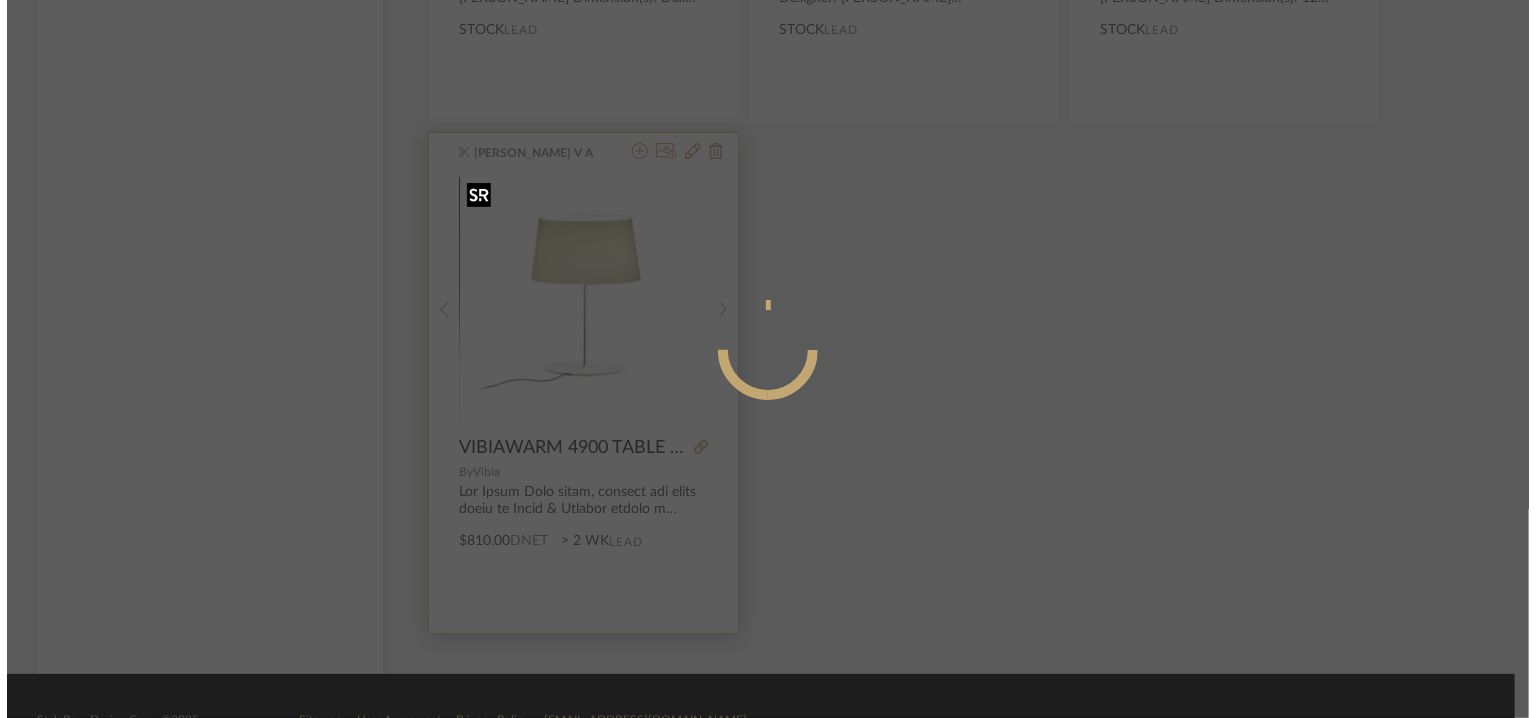 scroll, scrollTop: 0, scrollLeft: 0, axis: both 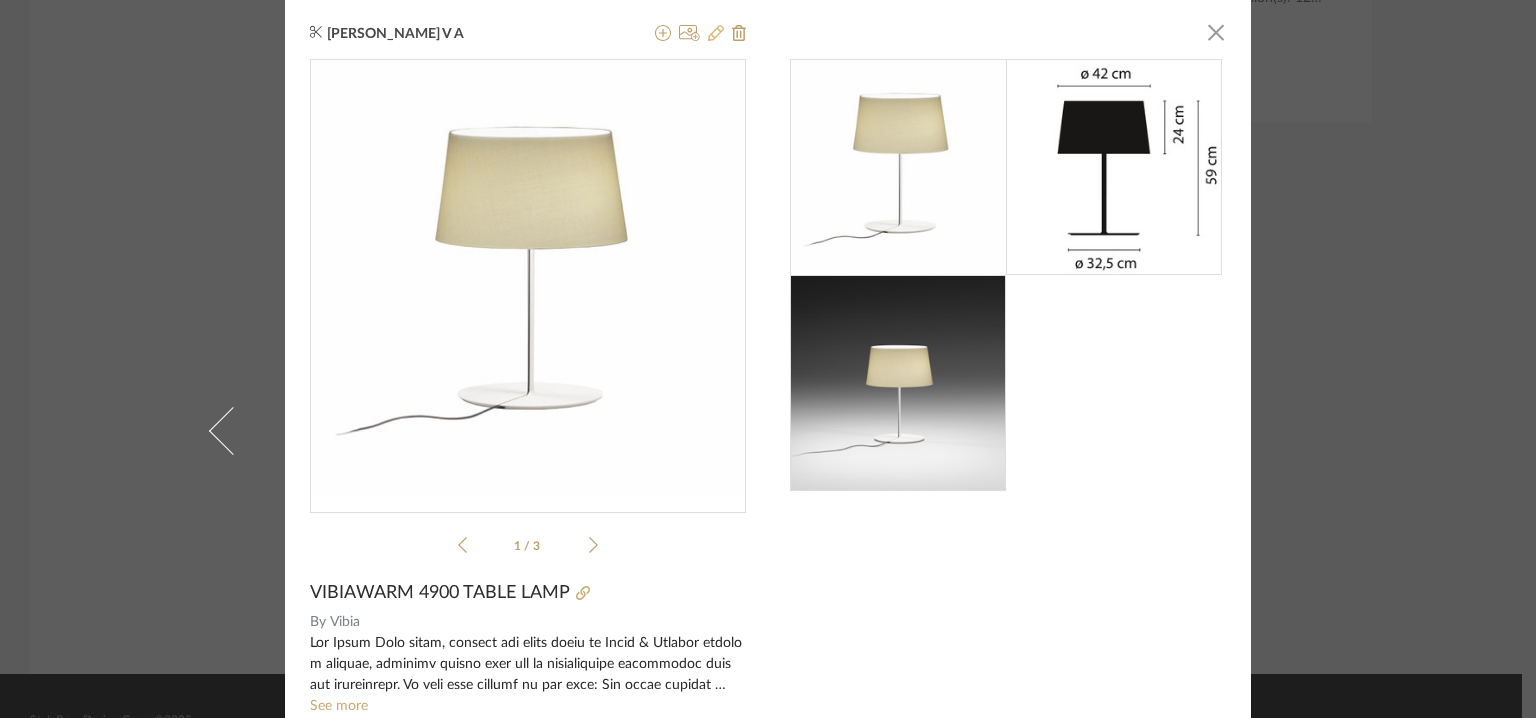 click 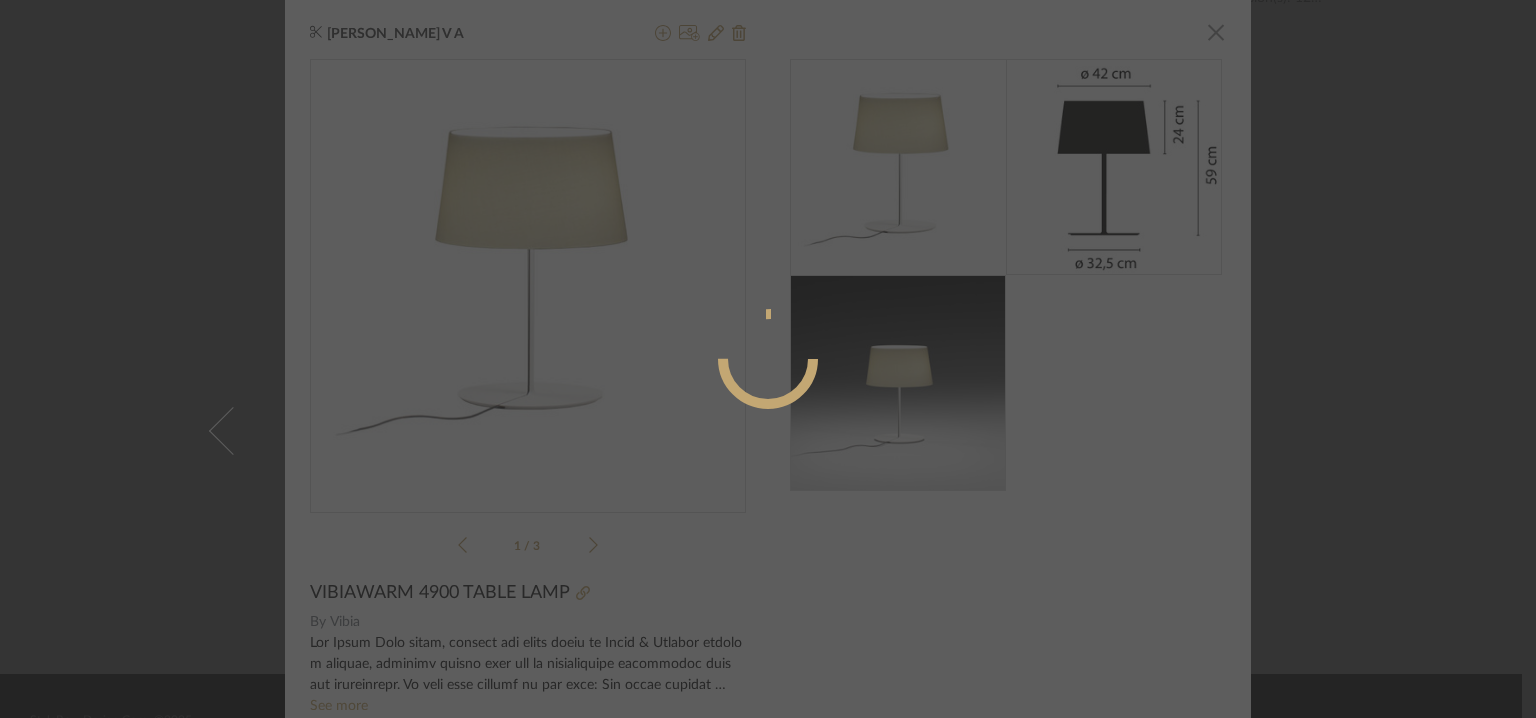 radio on "true" 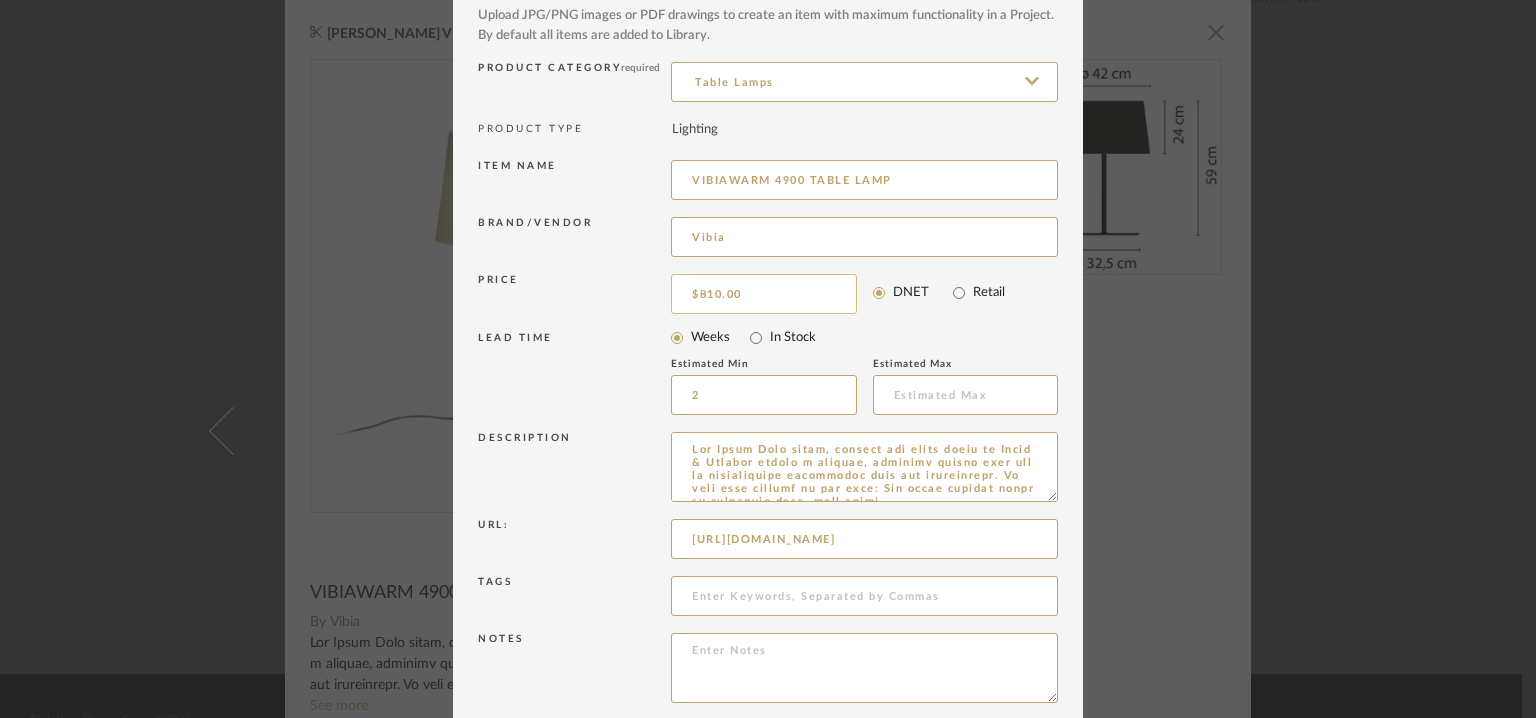 scroll, scrollTop: 192, scrollLeft: 0, axis: vertical 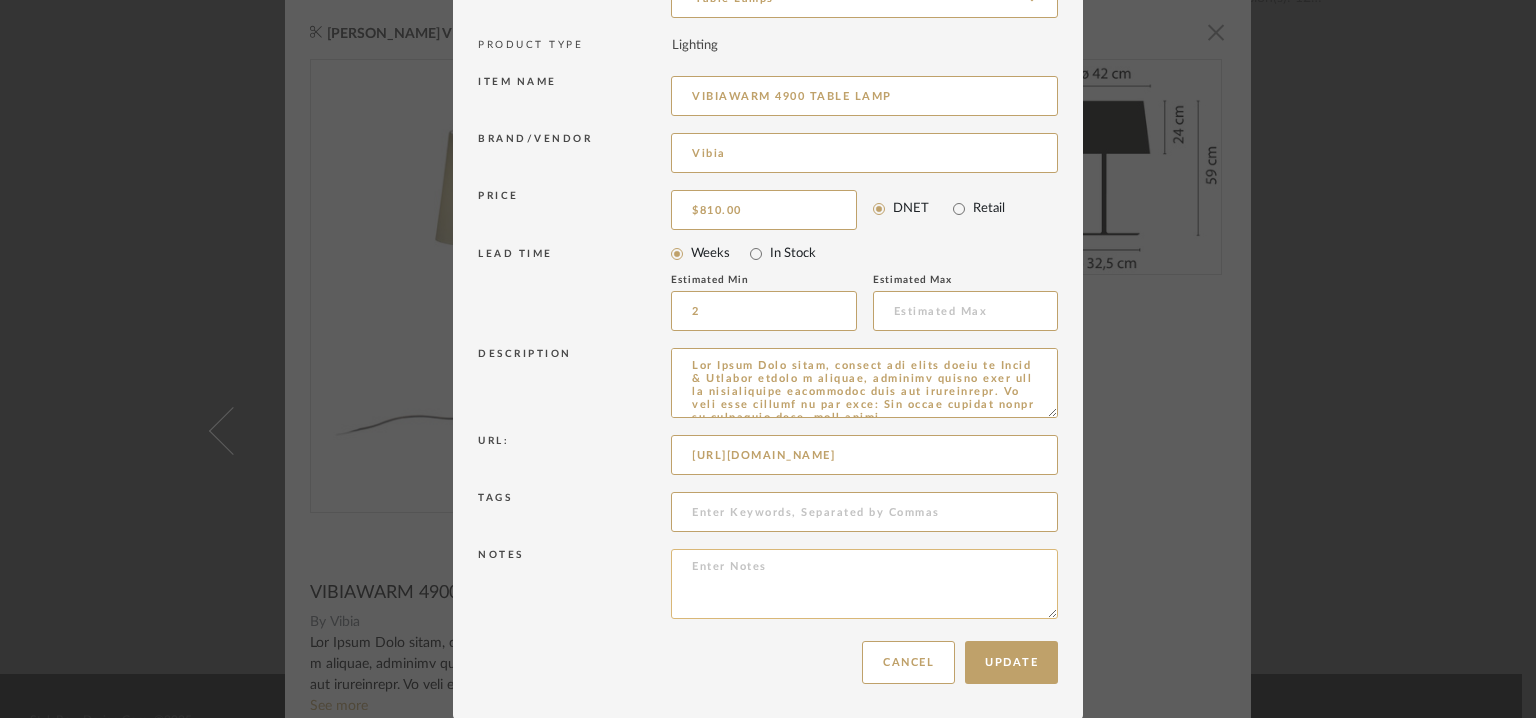 drag, startPoint x: 730, startPoint y: 566, endPoint x: 720, endPoint y: 561, distance: 11.18034 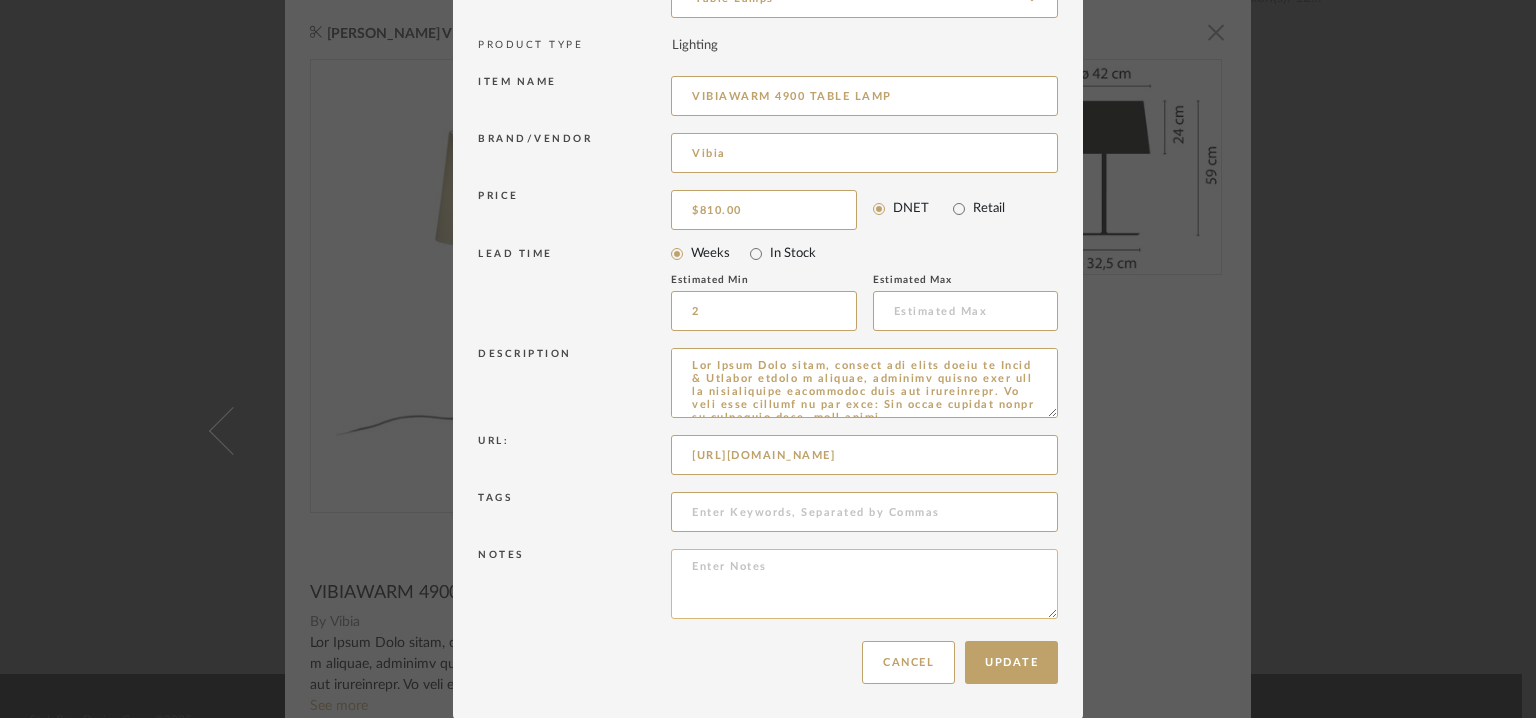 paste on "Price: 729,00 €
Lead time:  21days
Customizable :Na
3D available : No
BIM available. No.
Point of contact:  [PERSON_NAME]
Contact number:  Tel: [PHONE_NUMBER]
Mobile :97694-74469
Email address: [EMAIL_ADDRESS][DOMAIN_NAME]
Address: Sources Unlimited.
[STREET_ADDRESS][PERSON_NAME] 030," 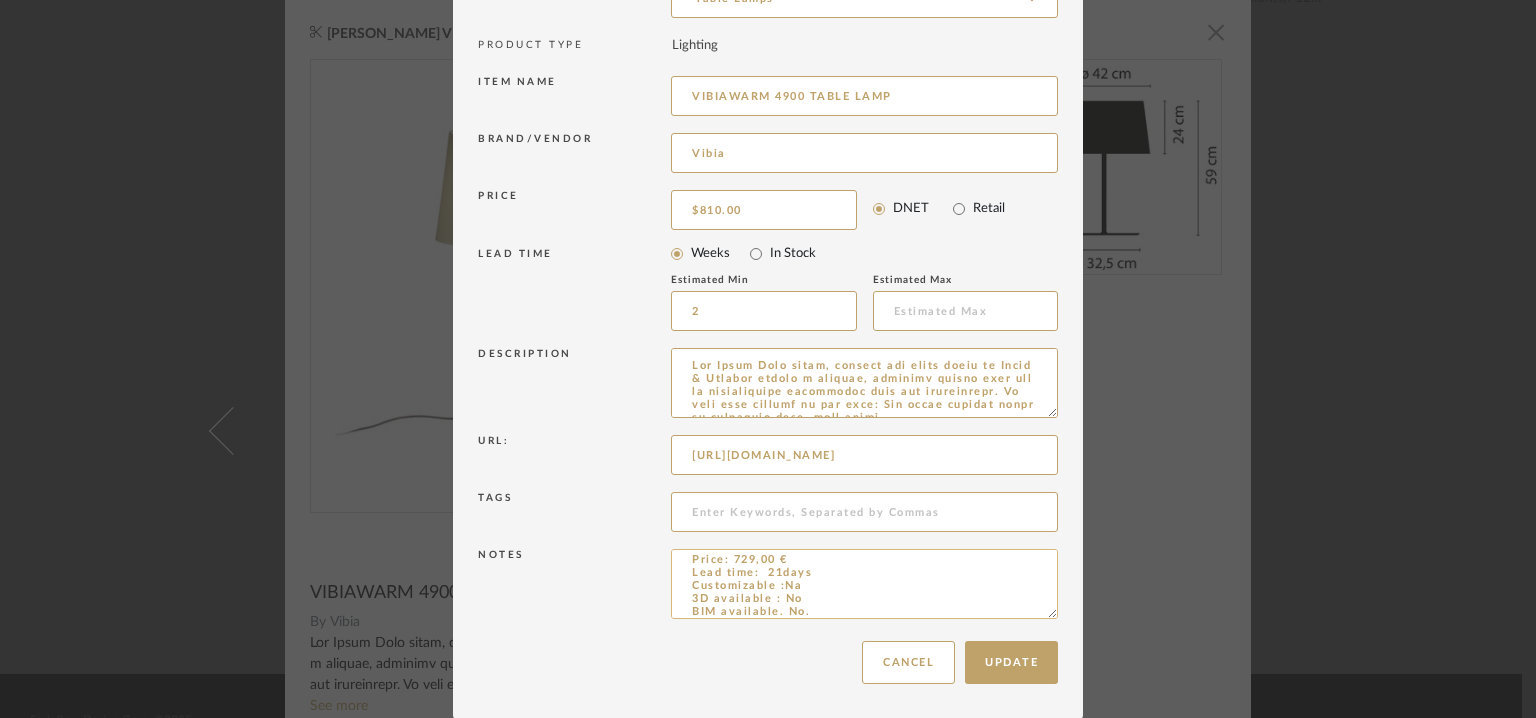 scroll, scrollTop: 0, scrollLeft: 0, axis: both 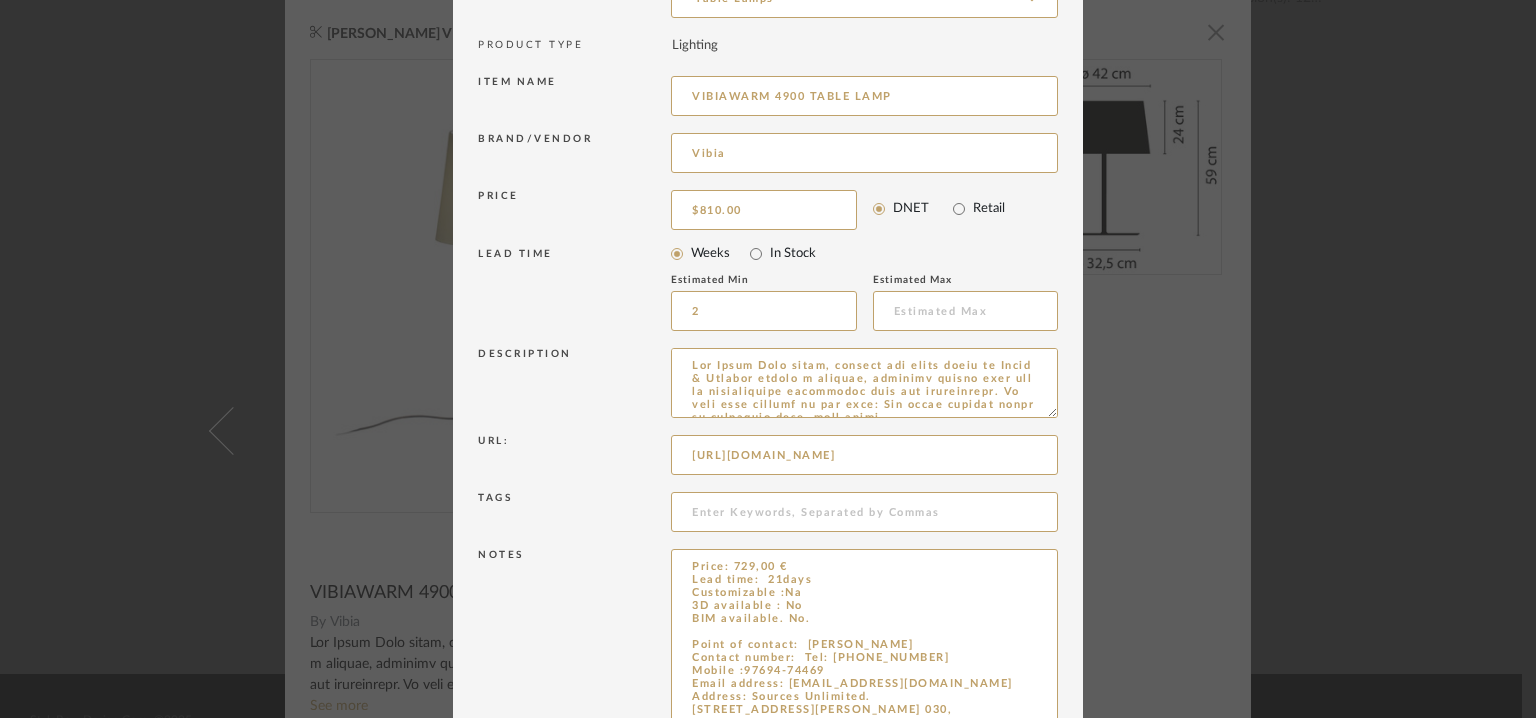 drag, startPoint x: 1043, startPoint y: 615, endPoint x: 1093, endPoint y: 761, distance: 154.32434 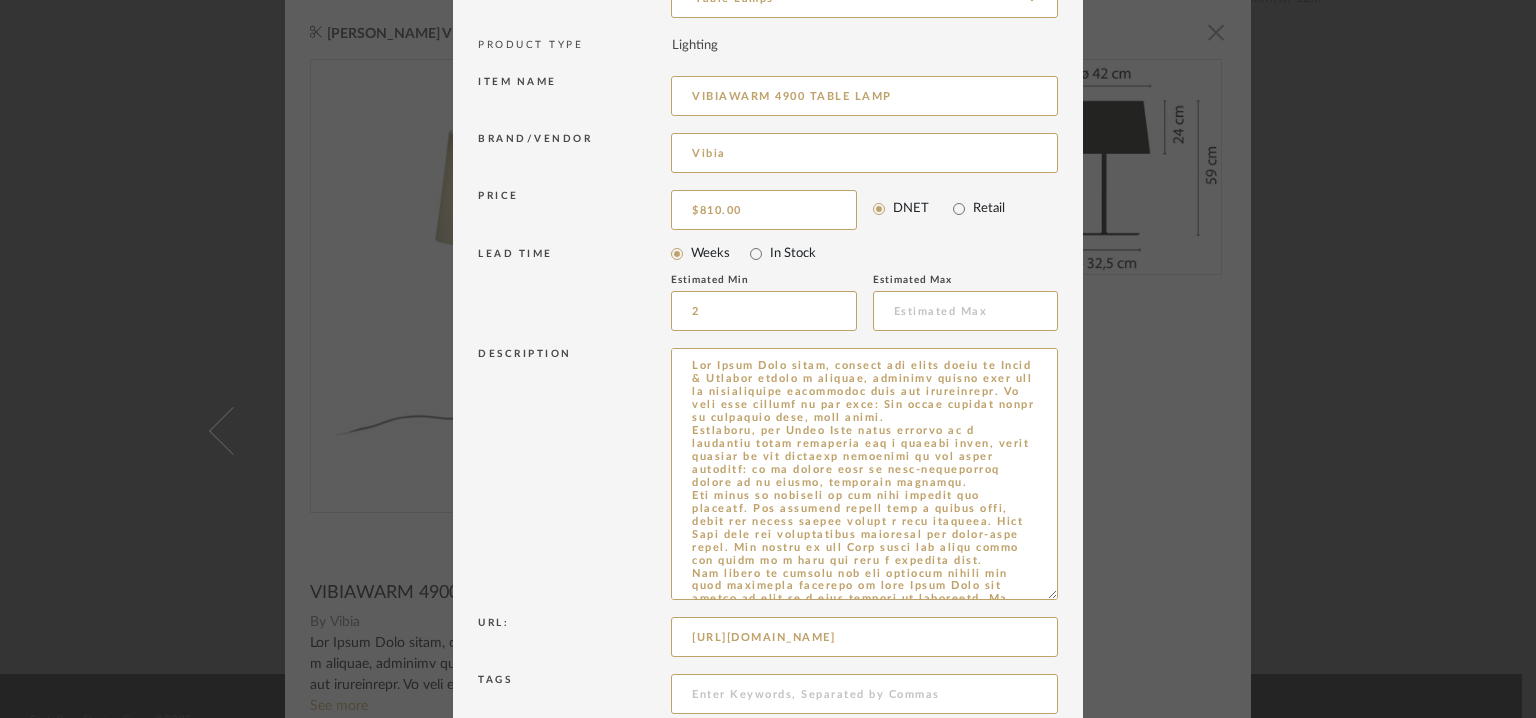 drag, startPoint x: 1039, startPoint y: 413, endPoint x: 1067, endPoint y: 635, distance: 223.7588 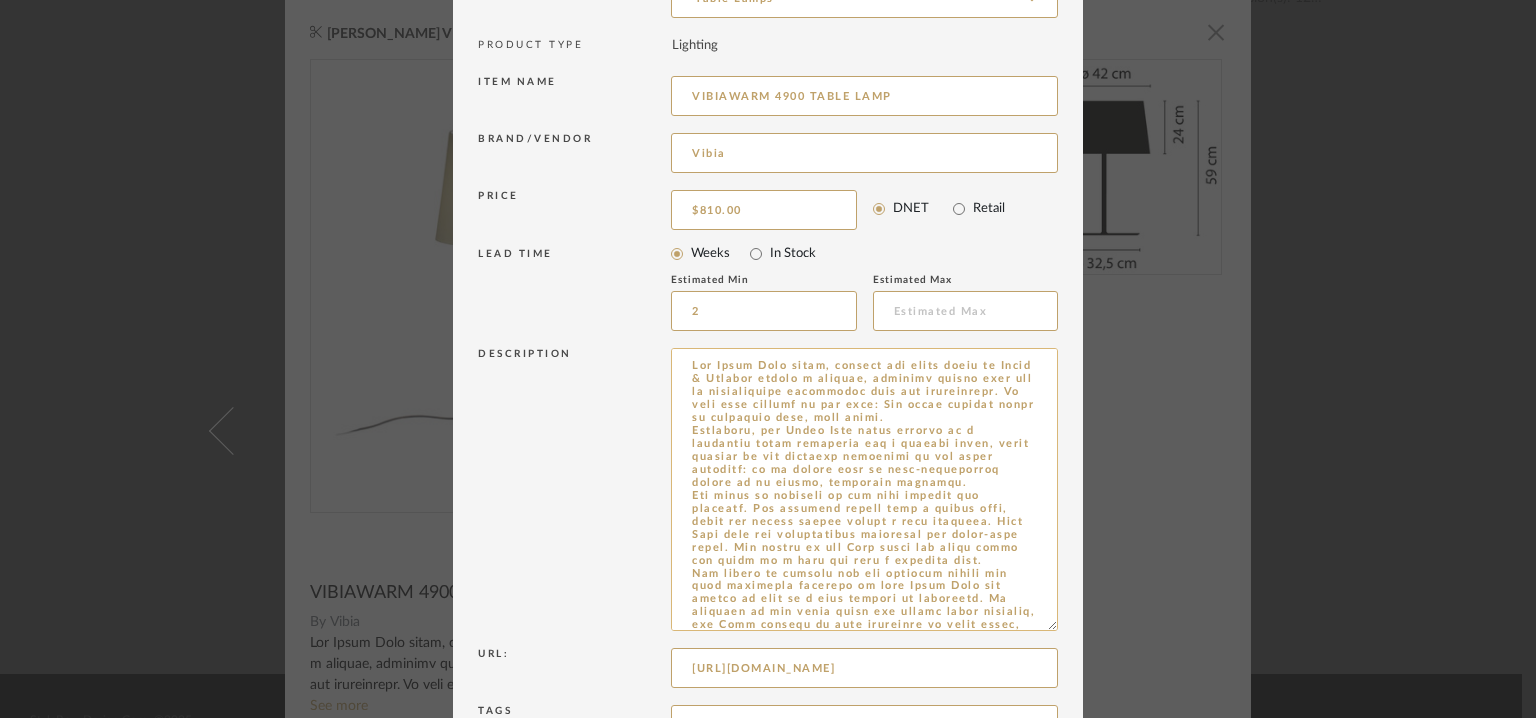 type on "Price: 729,00 €
Lead time:  21days
Customizable :Na
3D available : No
BIM available. No.
Point of contact:  [PERSON_NAME]
Contact number:  Tel: [PHONE_NUMBER]
Mobile :97694-74469
Email address: [EMAIL_ADDRESS][DOMAIN_NAME]
Address: Sources Unlimited.
[STREET_ADDRESS][PERSON_NAME] 030," 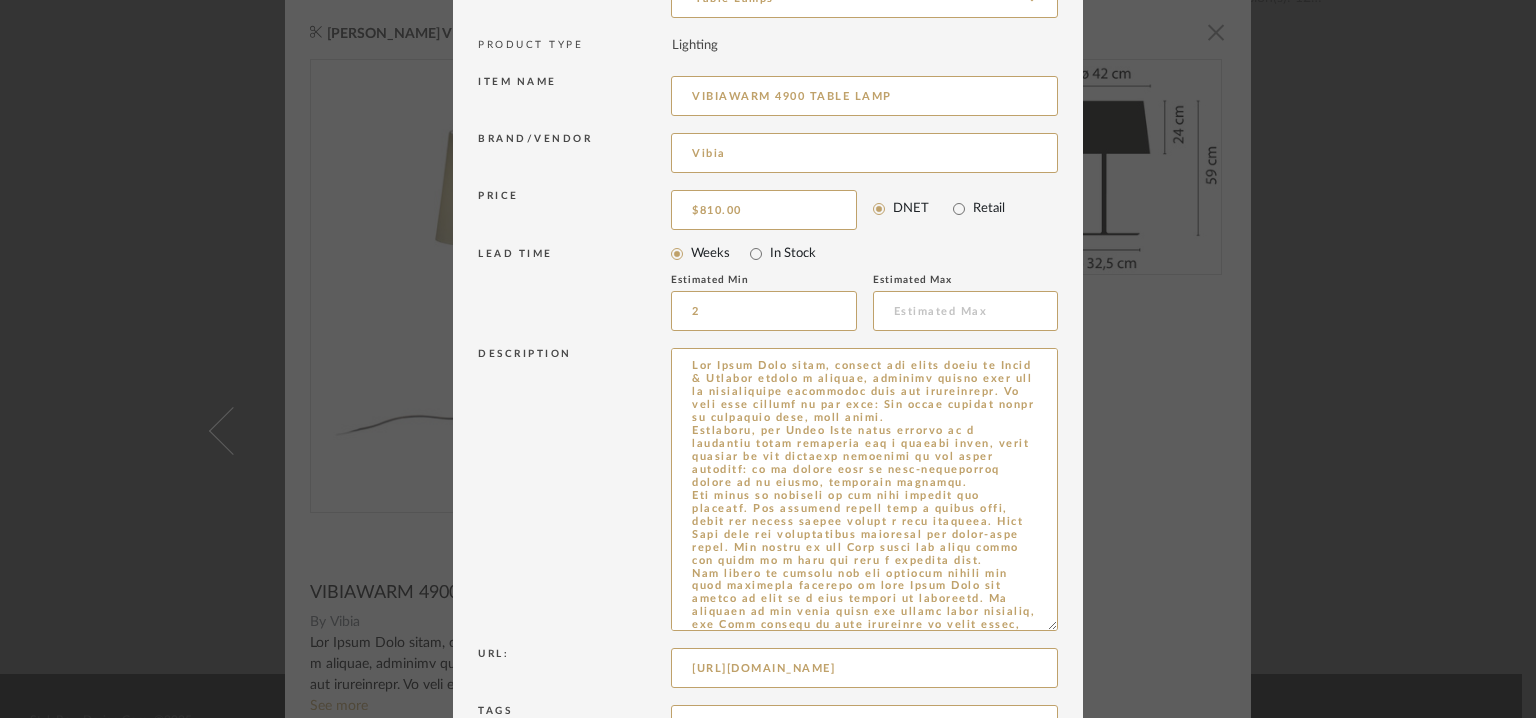 drag, startPoint x: 688, startPoint y: 357, endPoint x: 1096, endPoint y: 623, distance: 487.05237 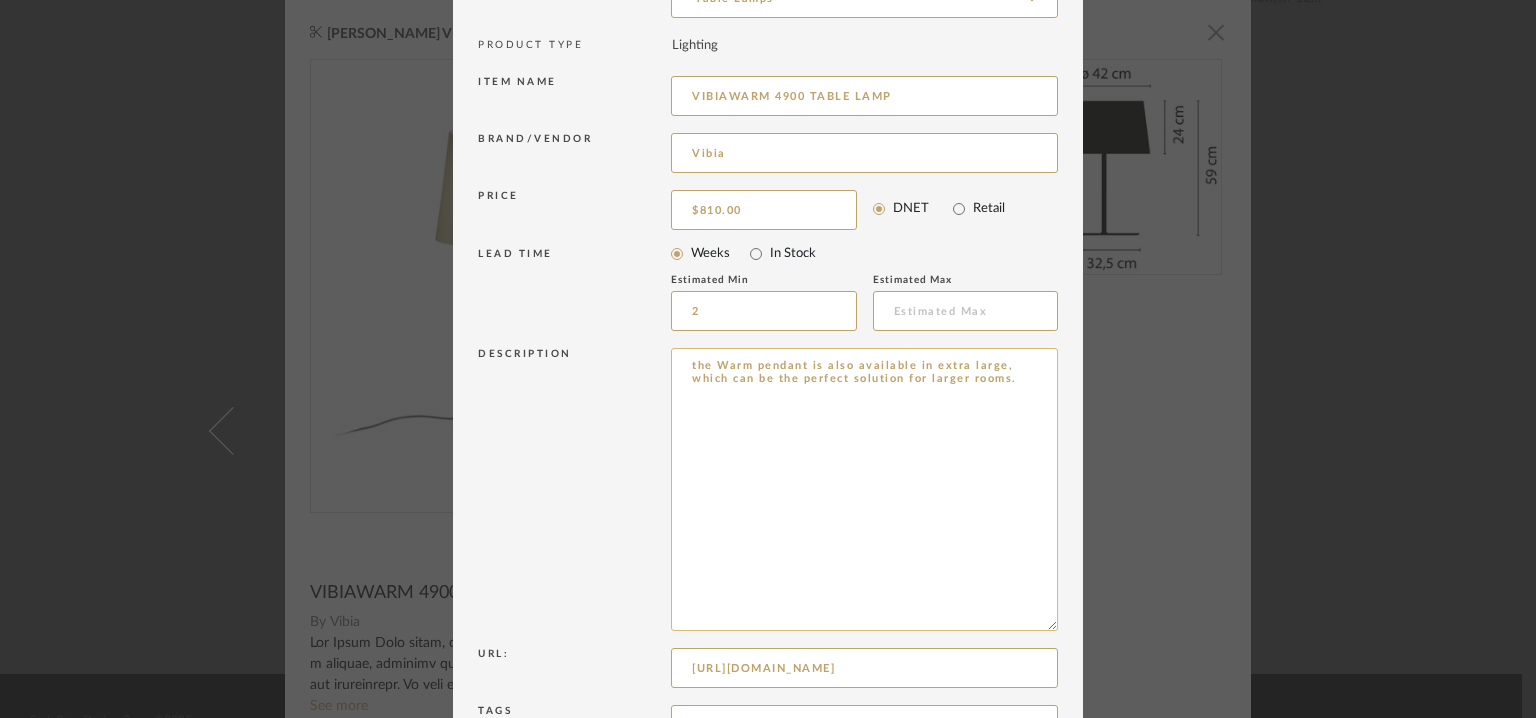 scroll, scrollTop: 0, scrollLeft: 0, axis: both 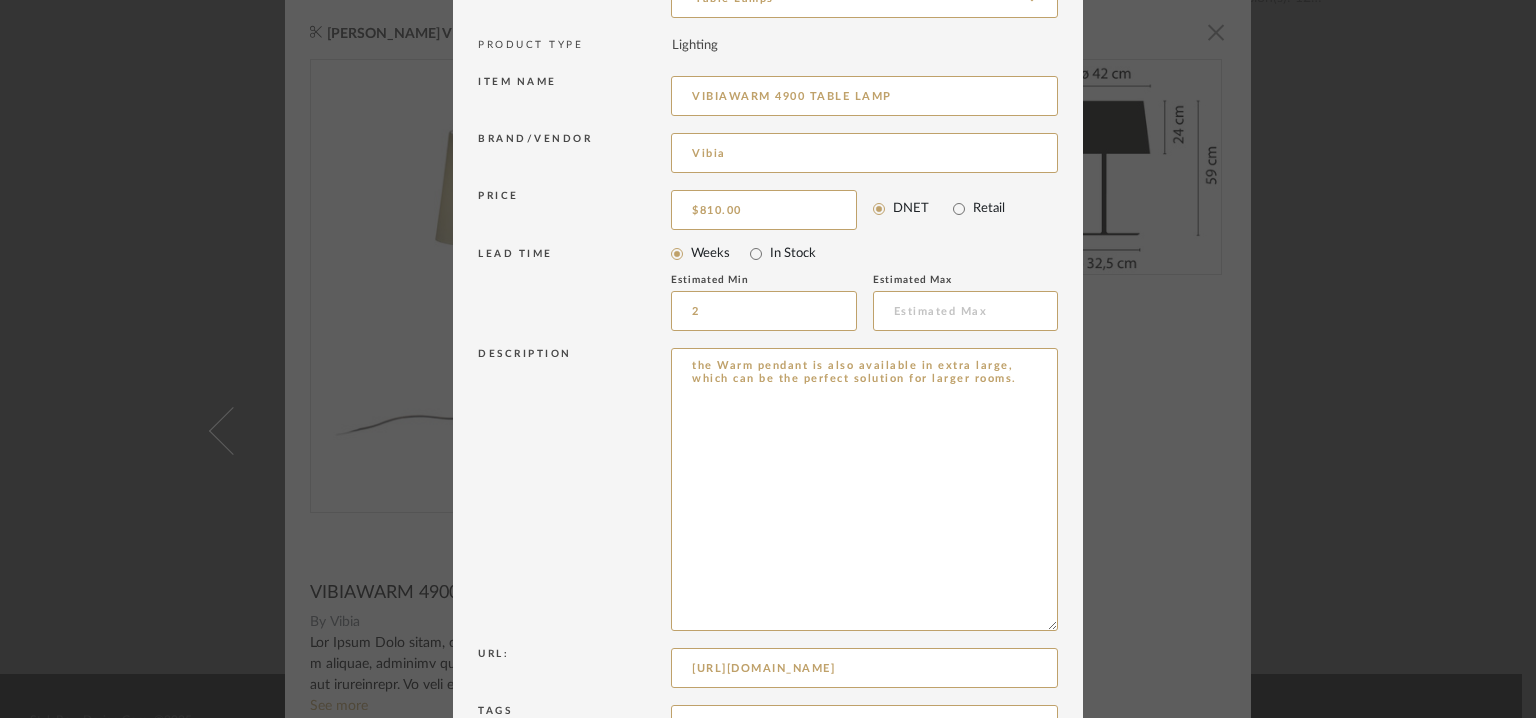 drag, startPoint x: 678, startPoint y: 358, endPoint x: 1186, endPoint y: 358, distance: 508 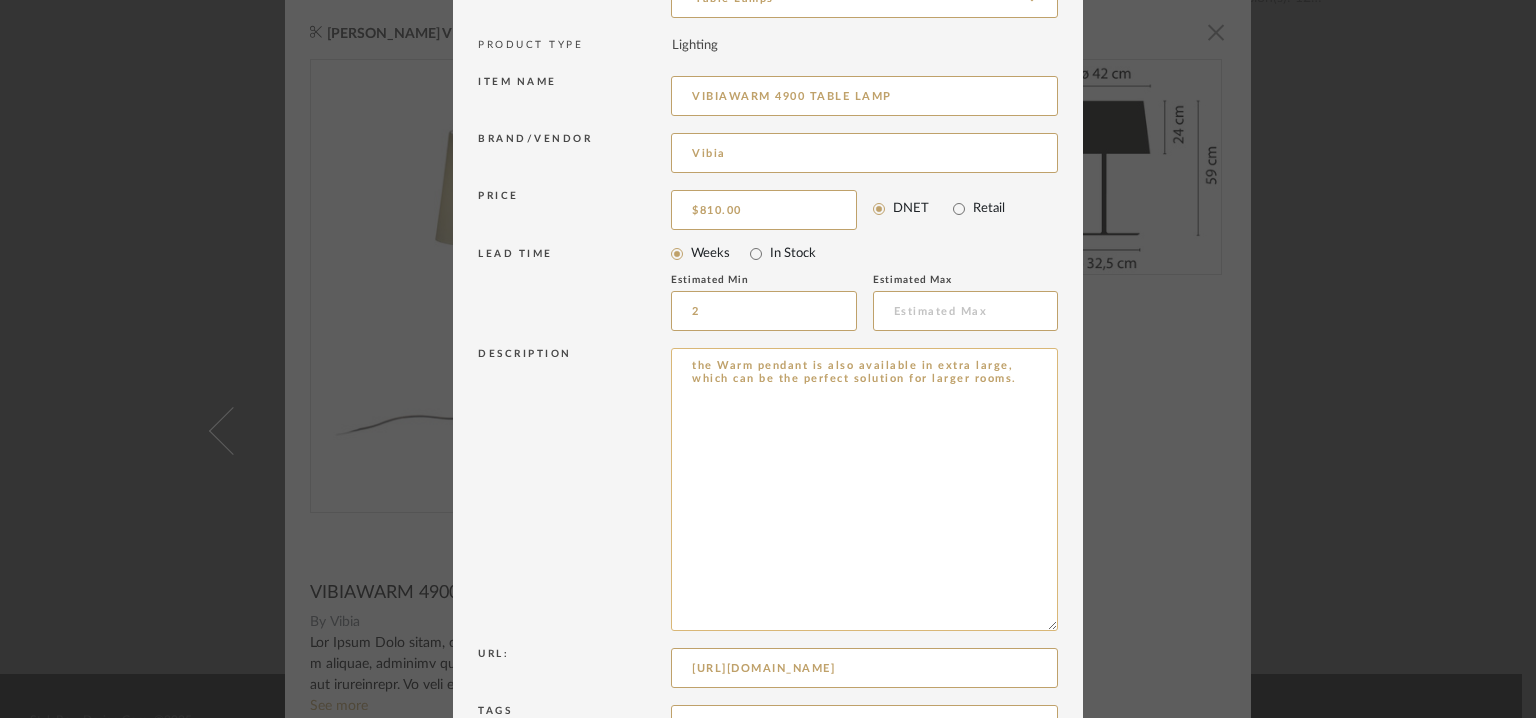 type on "which can be the perfect solution for larger rooms." 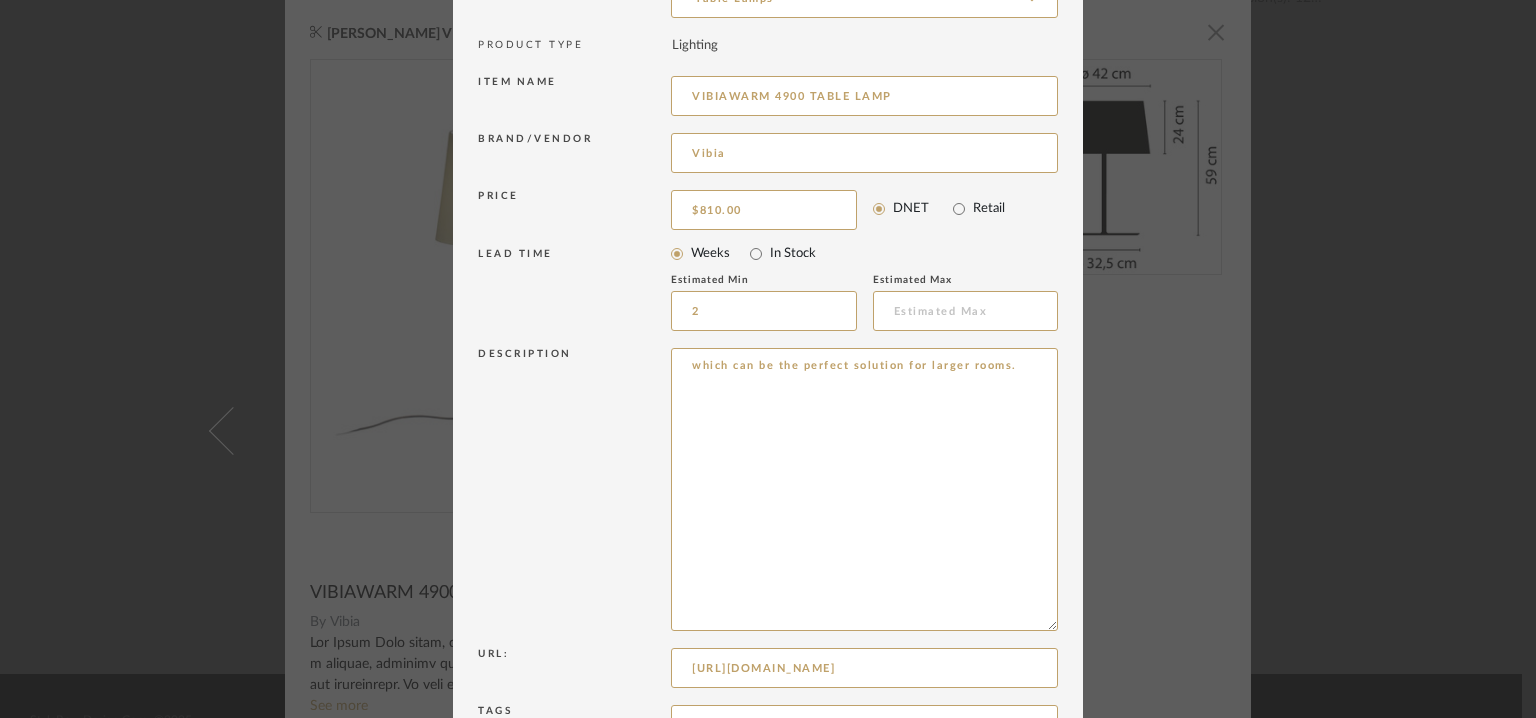 drag, startPoint x: 859, startPoint y: 356, endPoint x: 1200, endPoint y: 346, distance: 341.1466 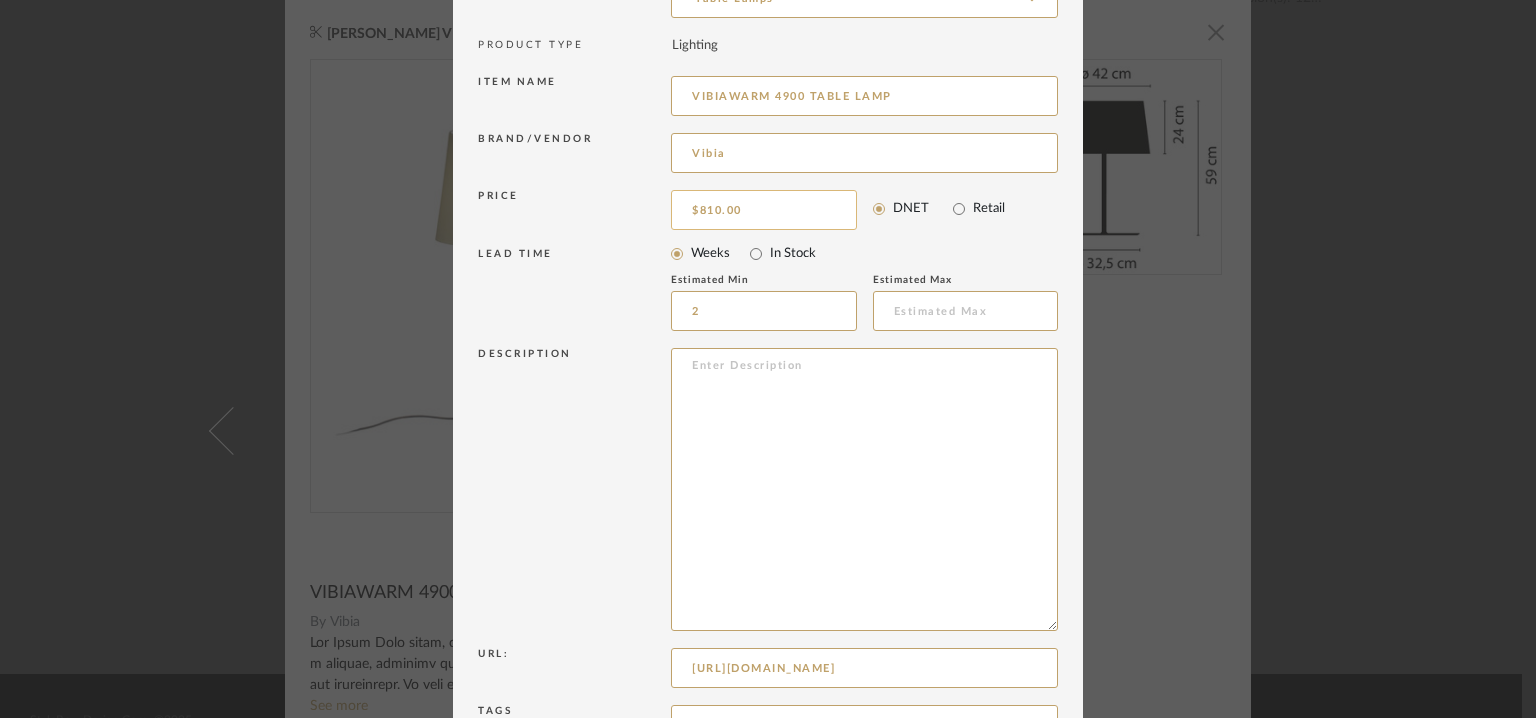 type 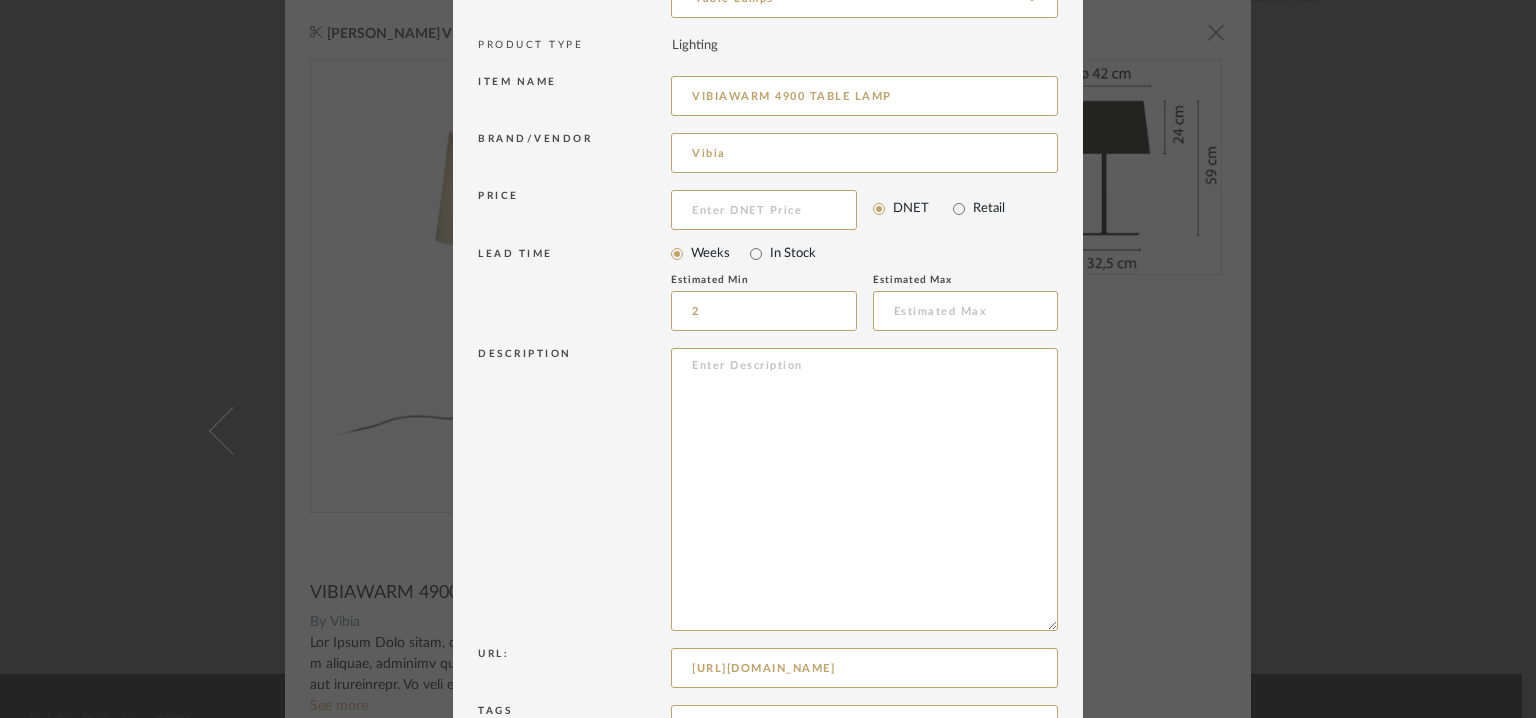 type 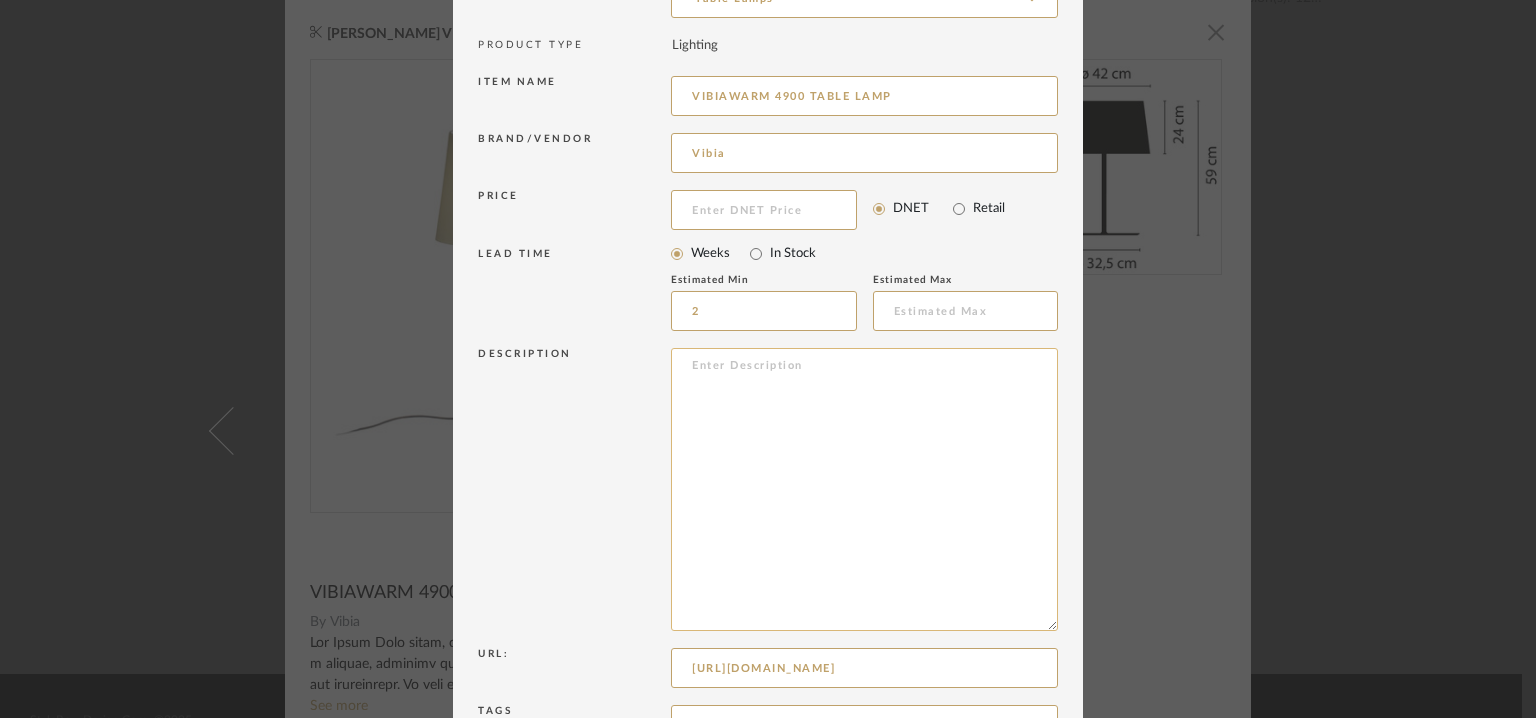 paste on "Type:  Table lamp
Designer:  Ramos & Bassols
Dimension(s):  Dia base : 32.5 x H 59cm/ Dia shade 42 x Ht shade 24cm.
Materials & Finish : Aluminium and stainless steel, trasnparent screen shade and methacrylate diffuser.
Weight : 5.49kg
Light Source : E27 x 3 bulbs,
Voltage : 230V
Cord length :  Na
Class II
IP22
Installation requirements, if any: (such as mounting options, electrical wiring, or compatibility with existing infrastructure) : Na
Lighting controls: (compatibility with lighting control systems, such as dimmers, timers,)  : Dimmable
Product description: Na
Additional features: Na
Any other details: Na" 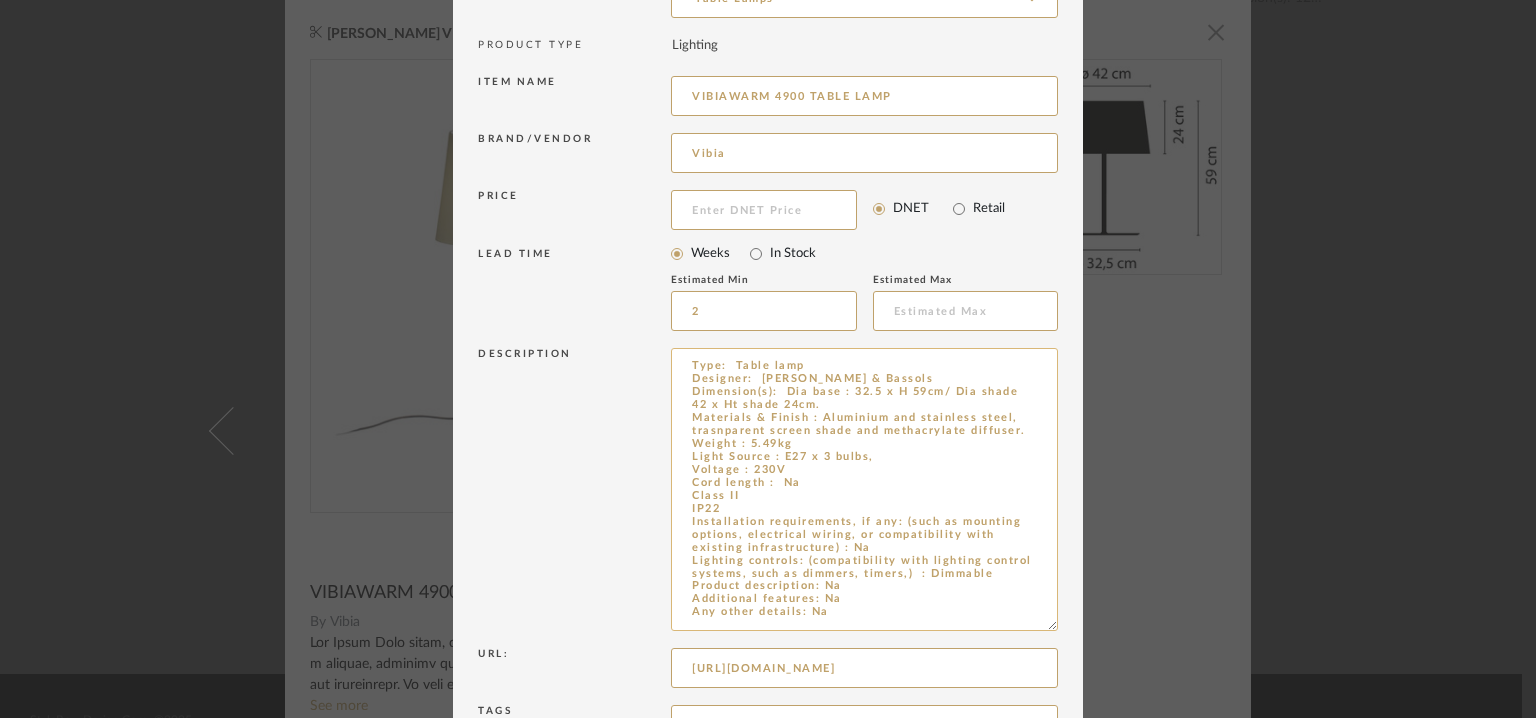 scroll, scrollTop: 20, scrollLeft: 0, axis: vertical 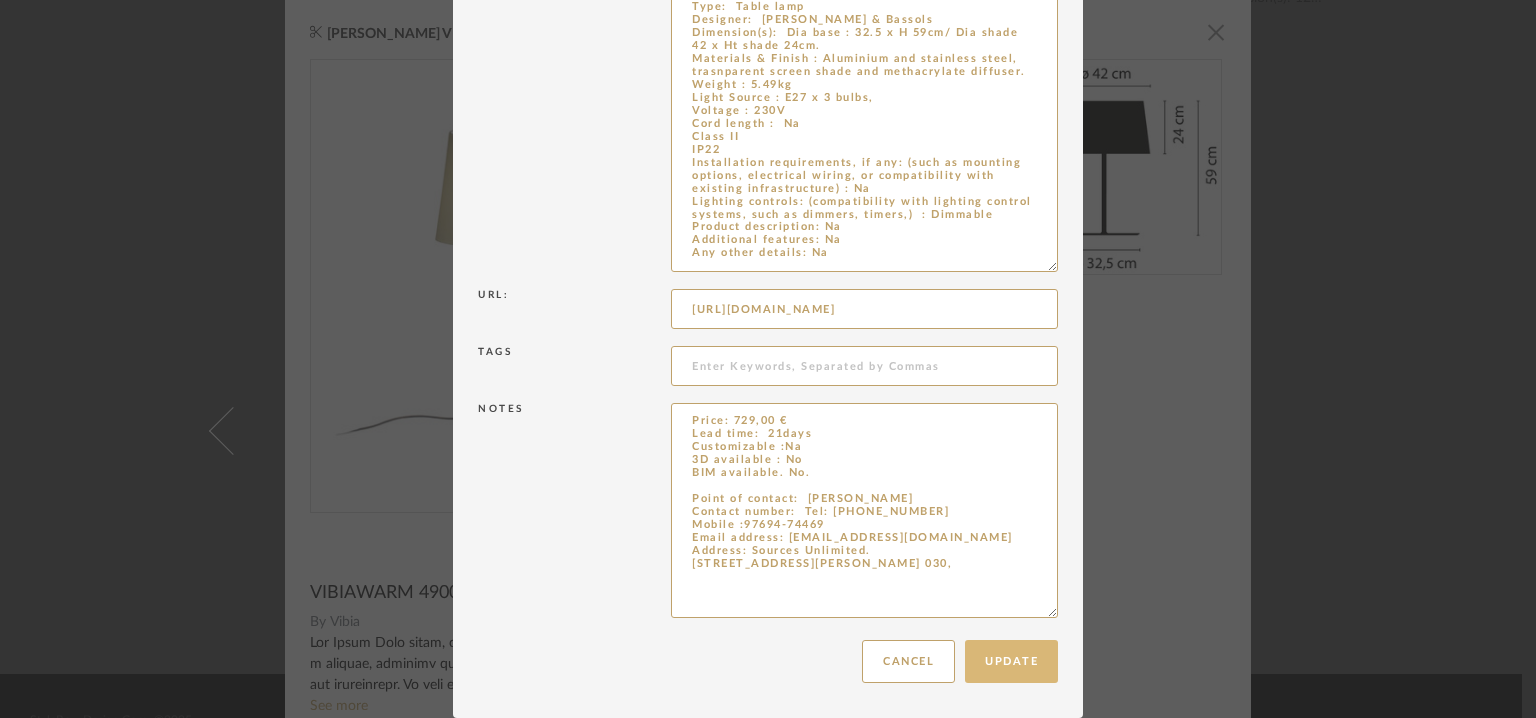 type on "Type:  Table lamp
Designer:  Ramos & Bassols
Dimension(s):  Dia base : 32.5 x H 59cm/ Dia shade 42 x Ht shade 24cm.
Materials & Finish : Aluminium and stainless steel, trasnparent screen shade and methacrylate diffuser.
Weight : 5.49kg
Light Source : E27 x 3 bulbs,
Voltage : 230V
Cord length :  Na
Class II
IP22
Installation requirements, if any: (such as mounting options, electrical wiring, or compatibility with existing infrastructure) : Na
Lighting controls: (compatibility with lighting control systems, such as dimmers, timers,)  : Dimmable
Product description: Na
Additional features: Na
Any other details: Na" 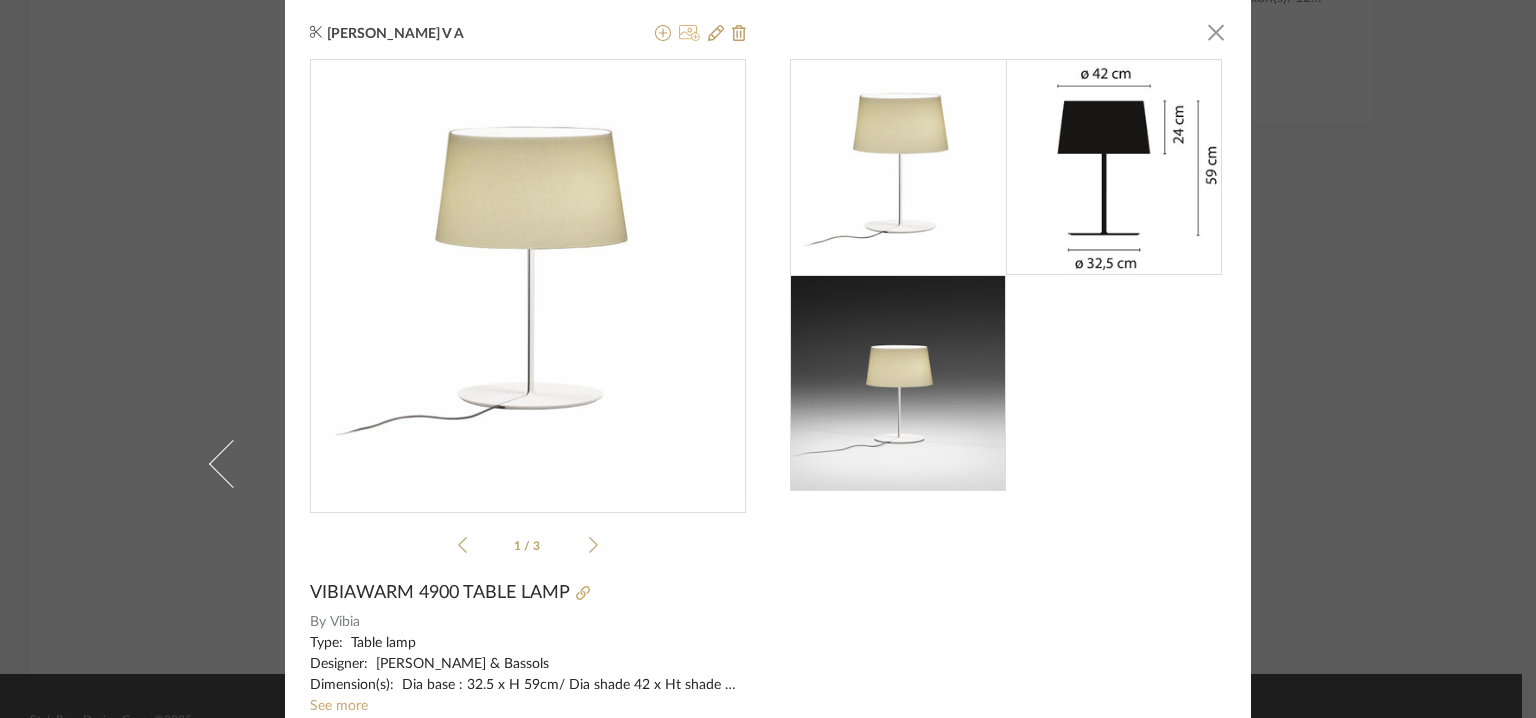 click 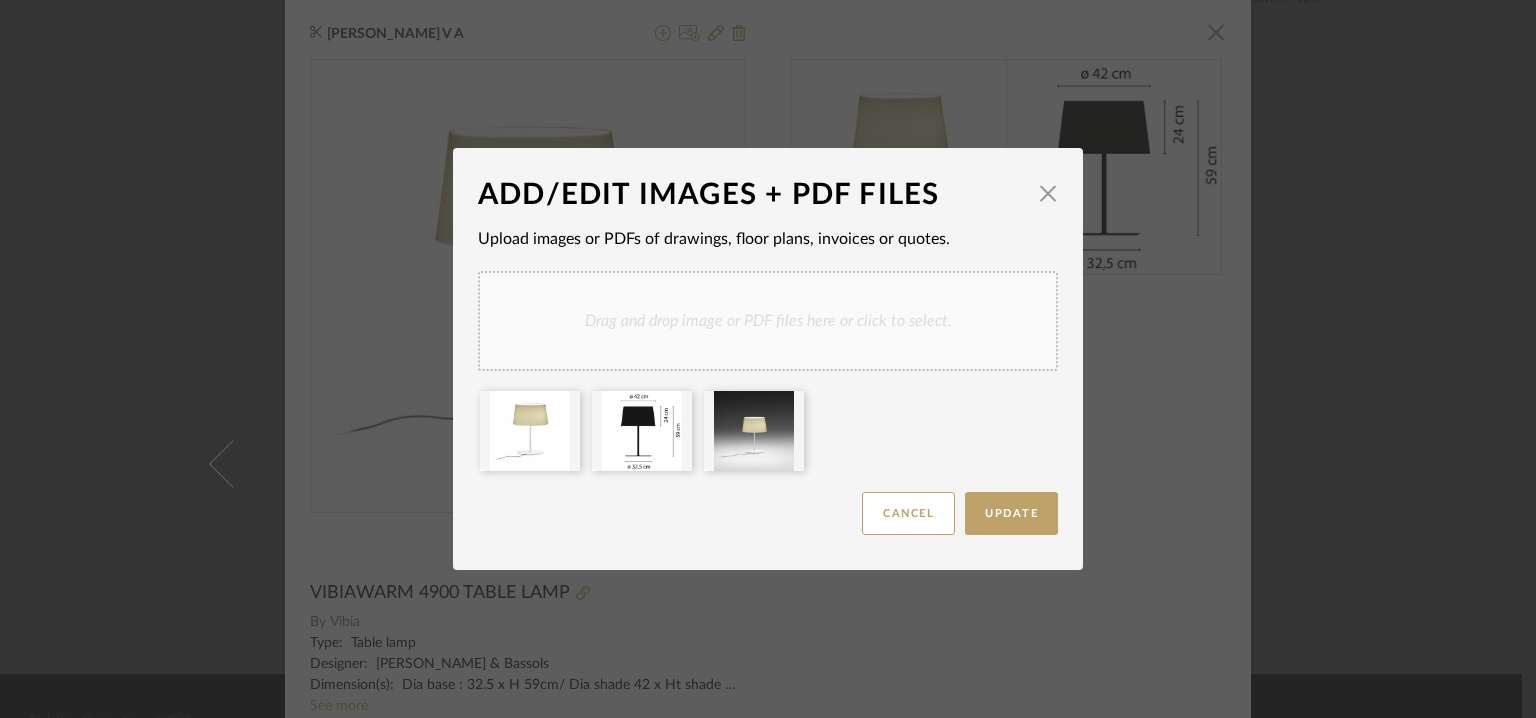 click on "Drag and drop image or PDF files here or click to select." at bounding box center (768, 321) 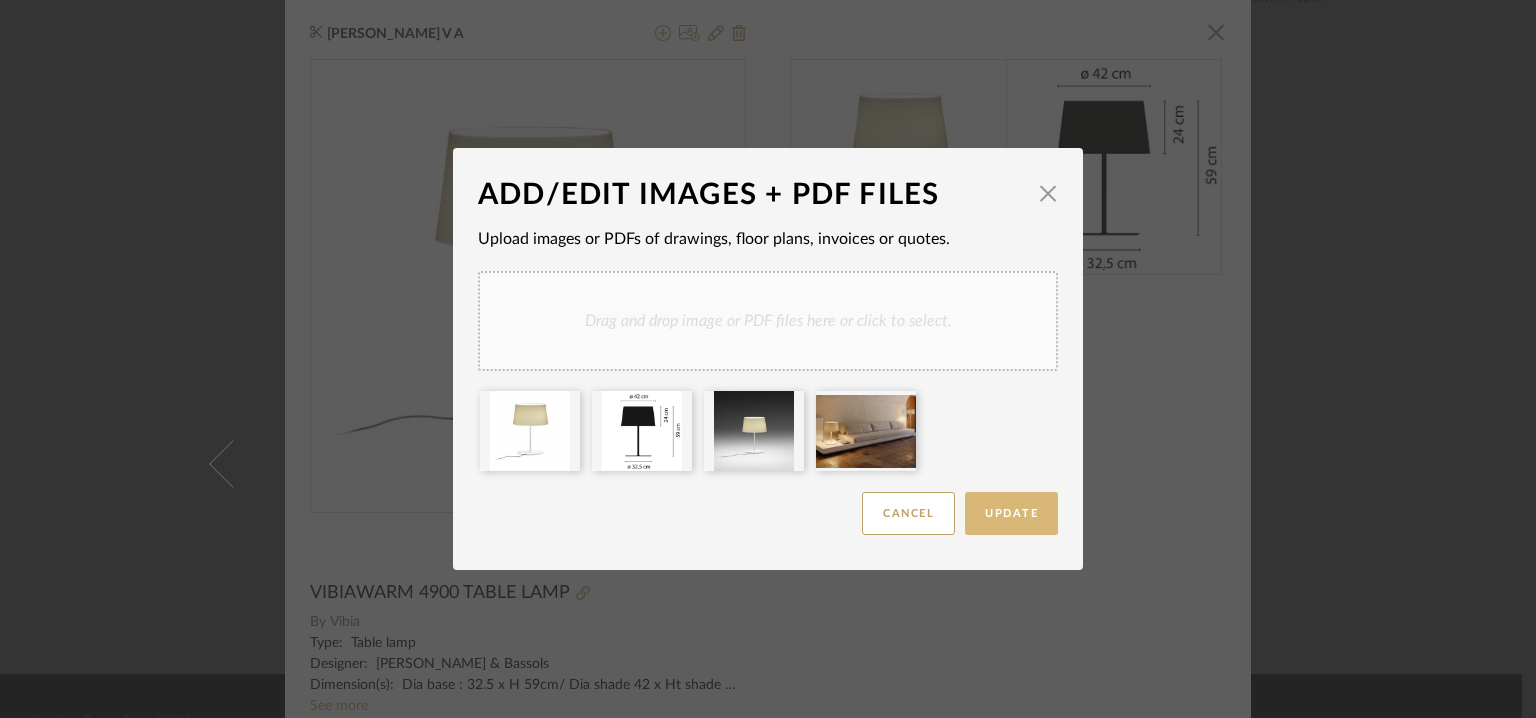 click on "Update" at bounding box center [1011, 513] 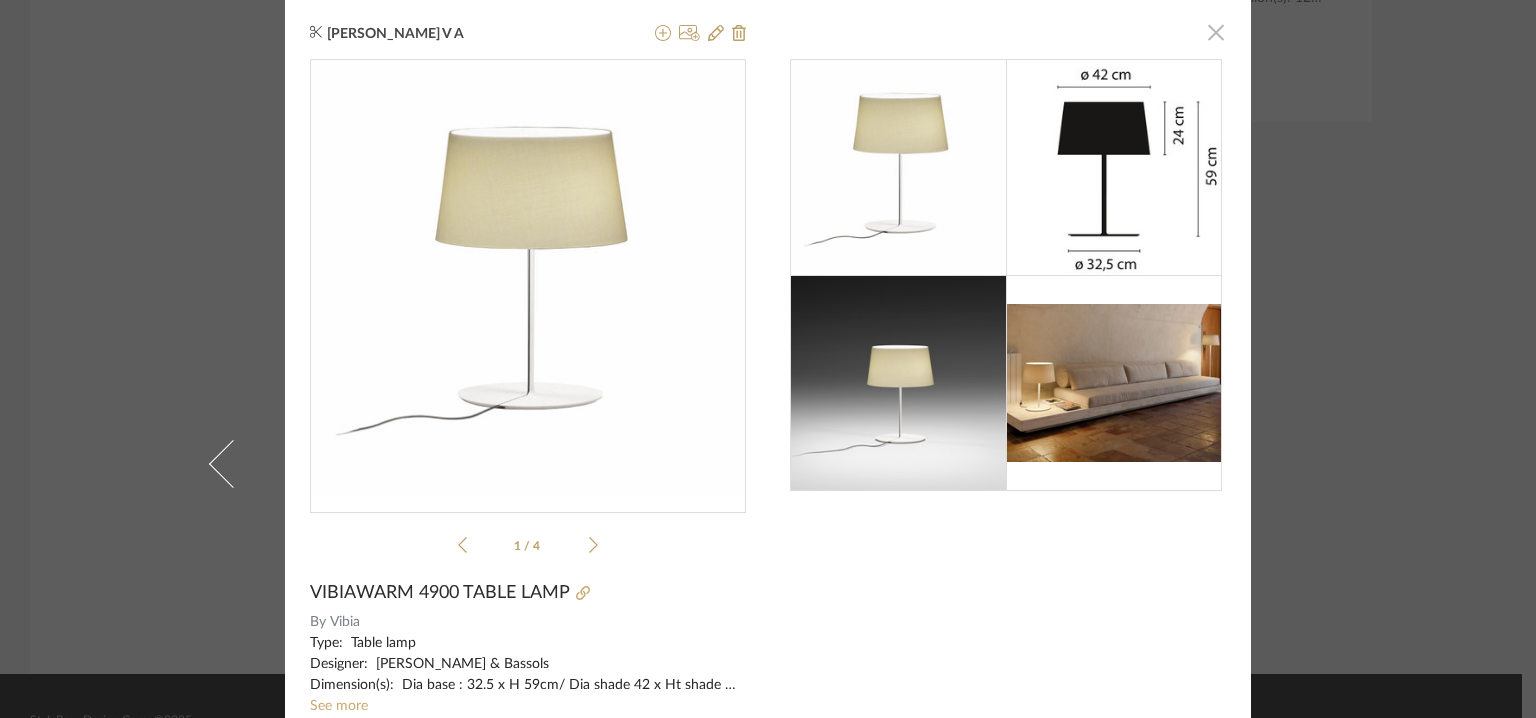 click 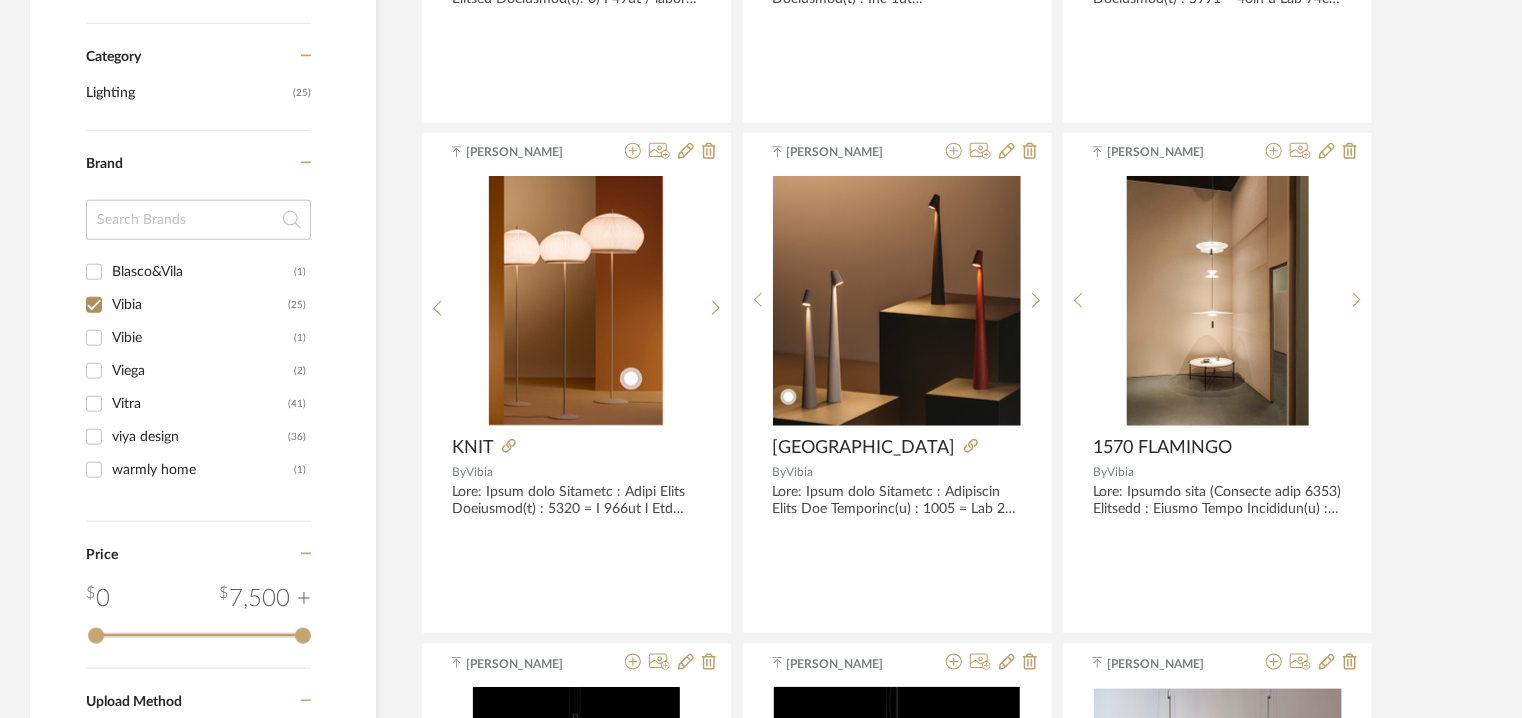 scroll, scrollTop: 100, scrollLeft: 0, axis: vertical 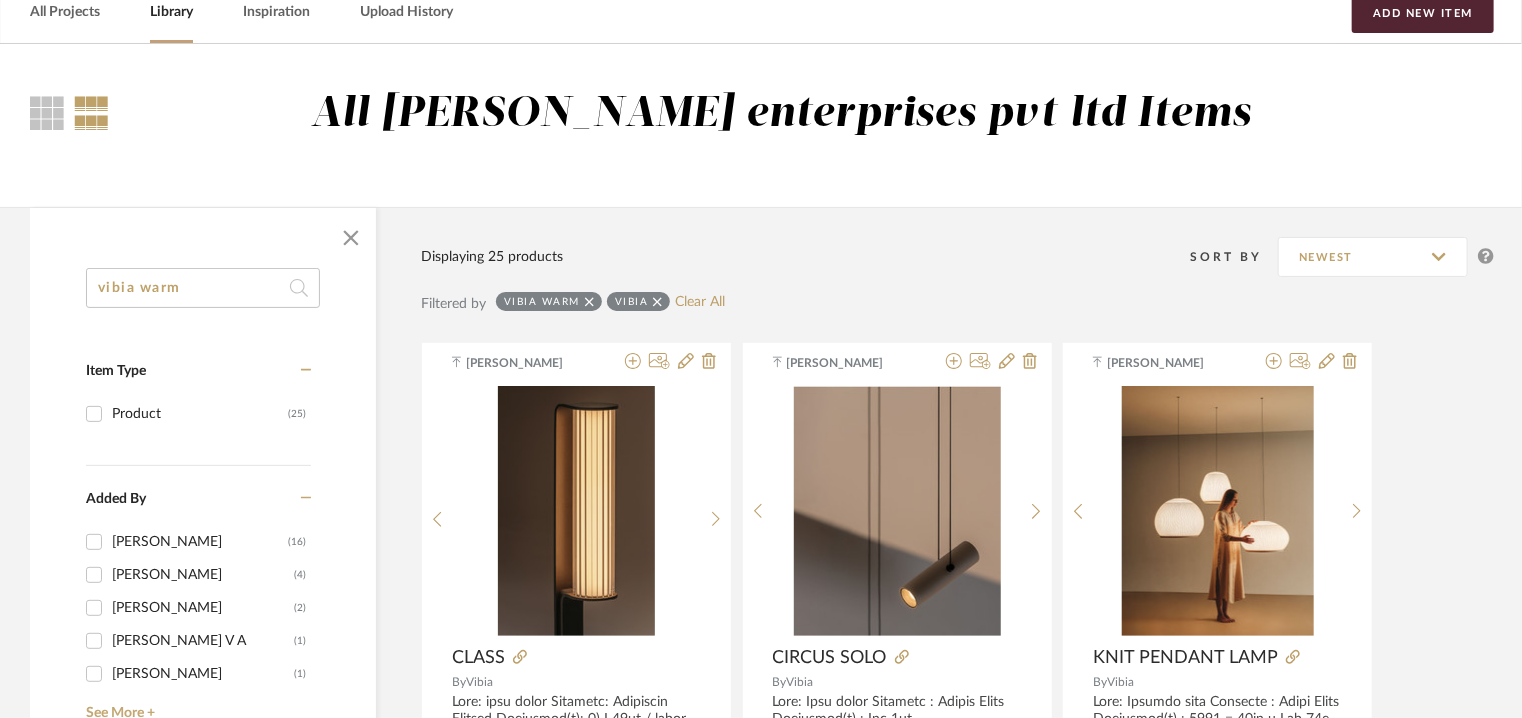 drag, startPoint x: 235, startPoint y: 287, endPoint x: 0, endPoint y: 281, distance: 235.07658 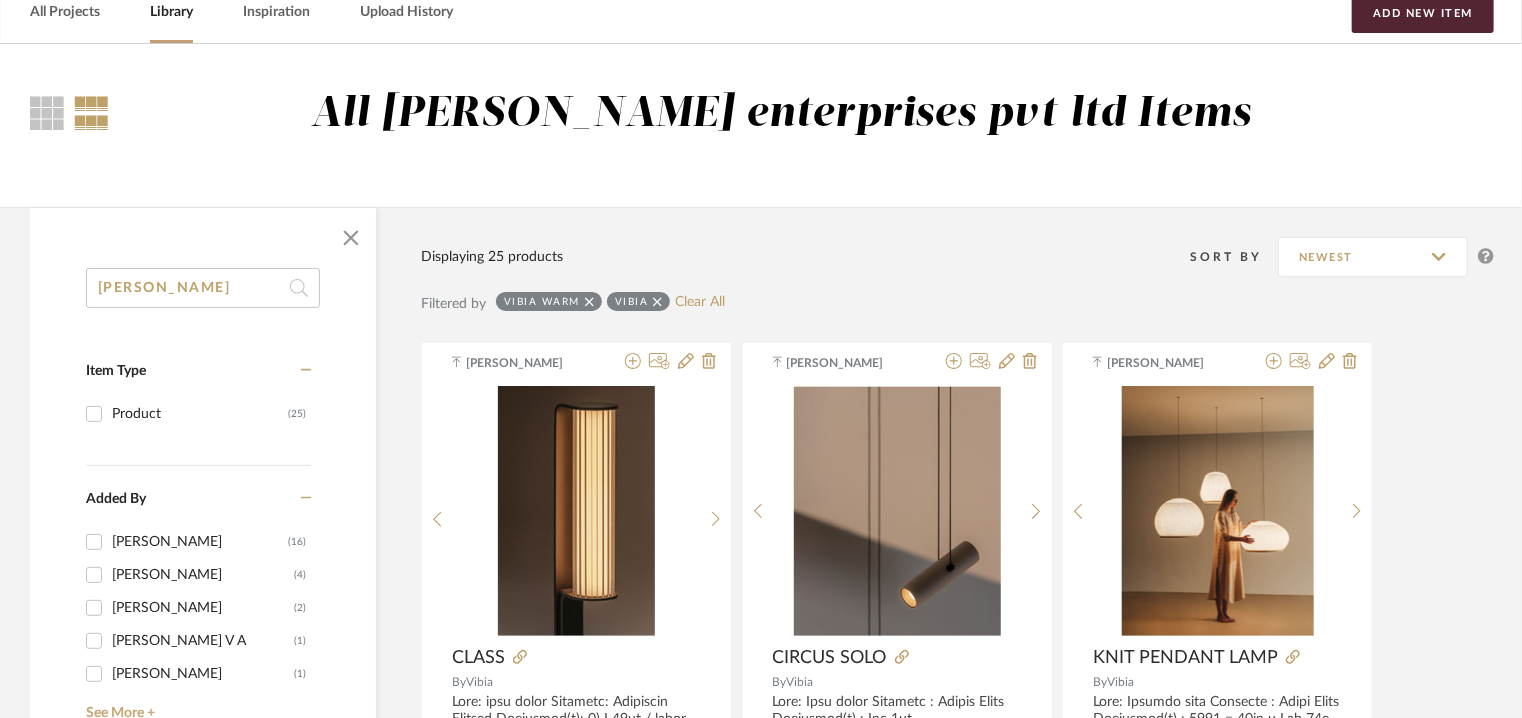 type on "oralee" 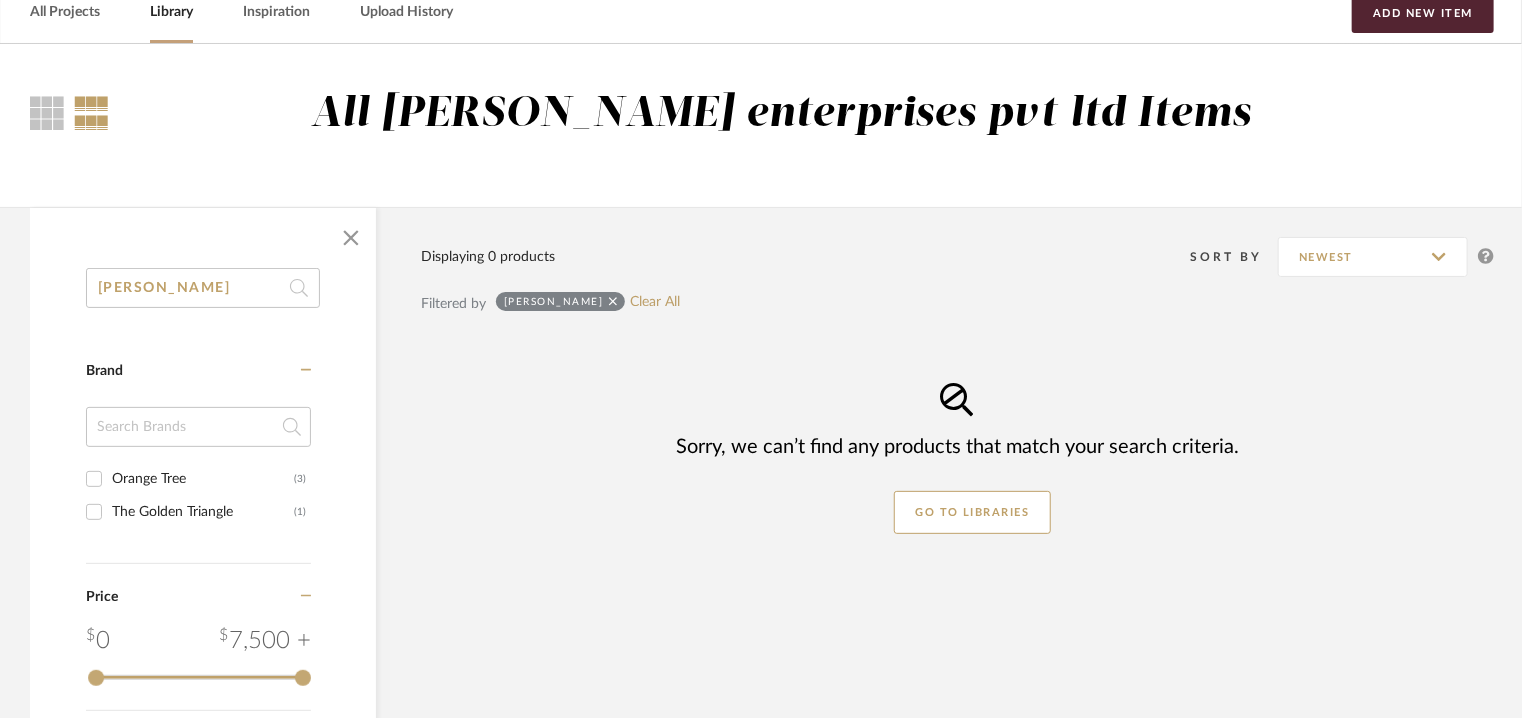 click on "The Golden Triangle  (1)" at bounding box center [94, 512] 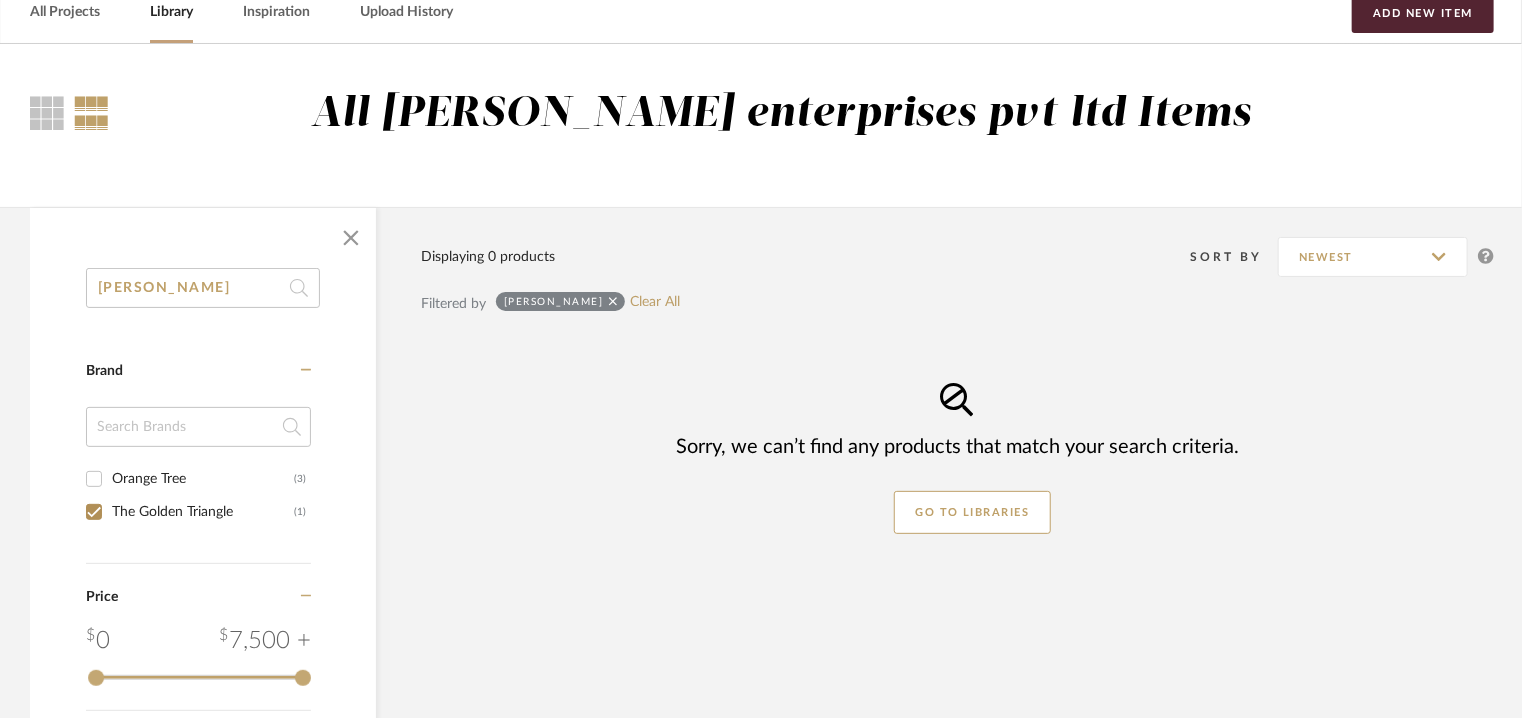 checkbox on "true" 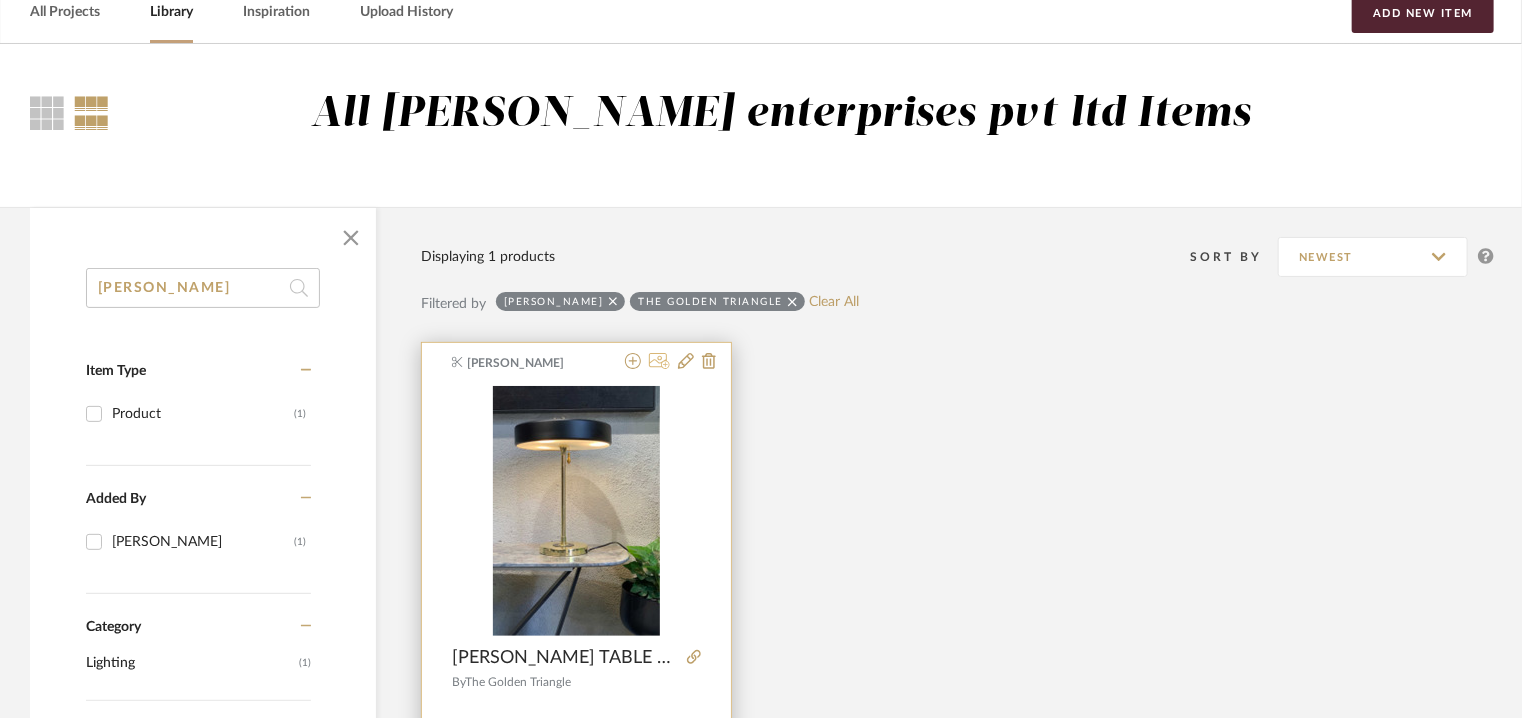 click 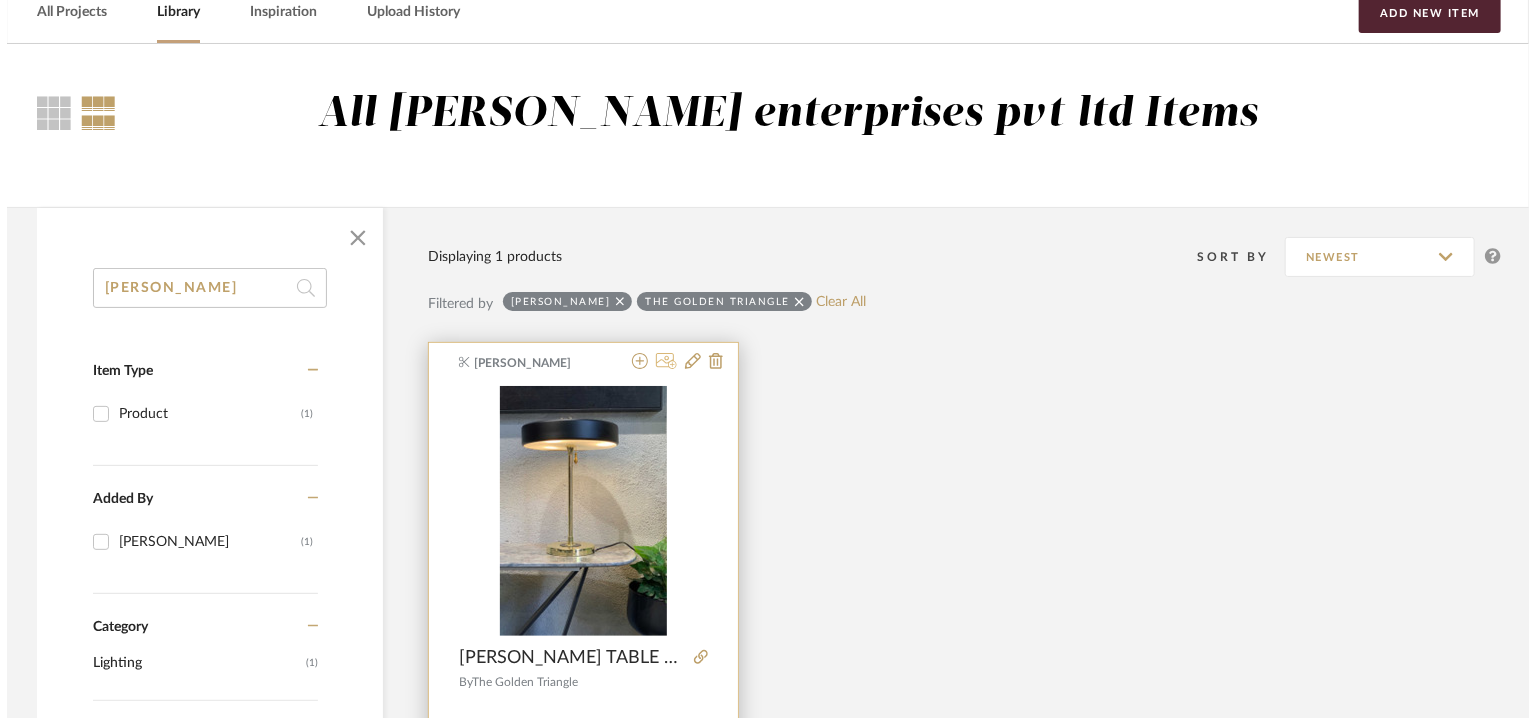 scroll, scrollTop: 0, scrollLeft: 0, axis: both 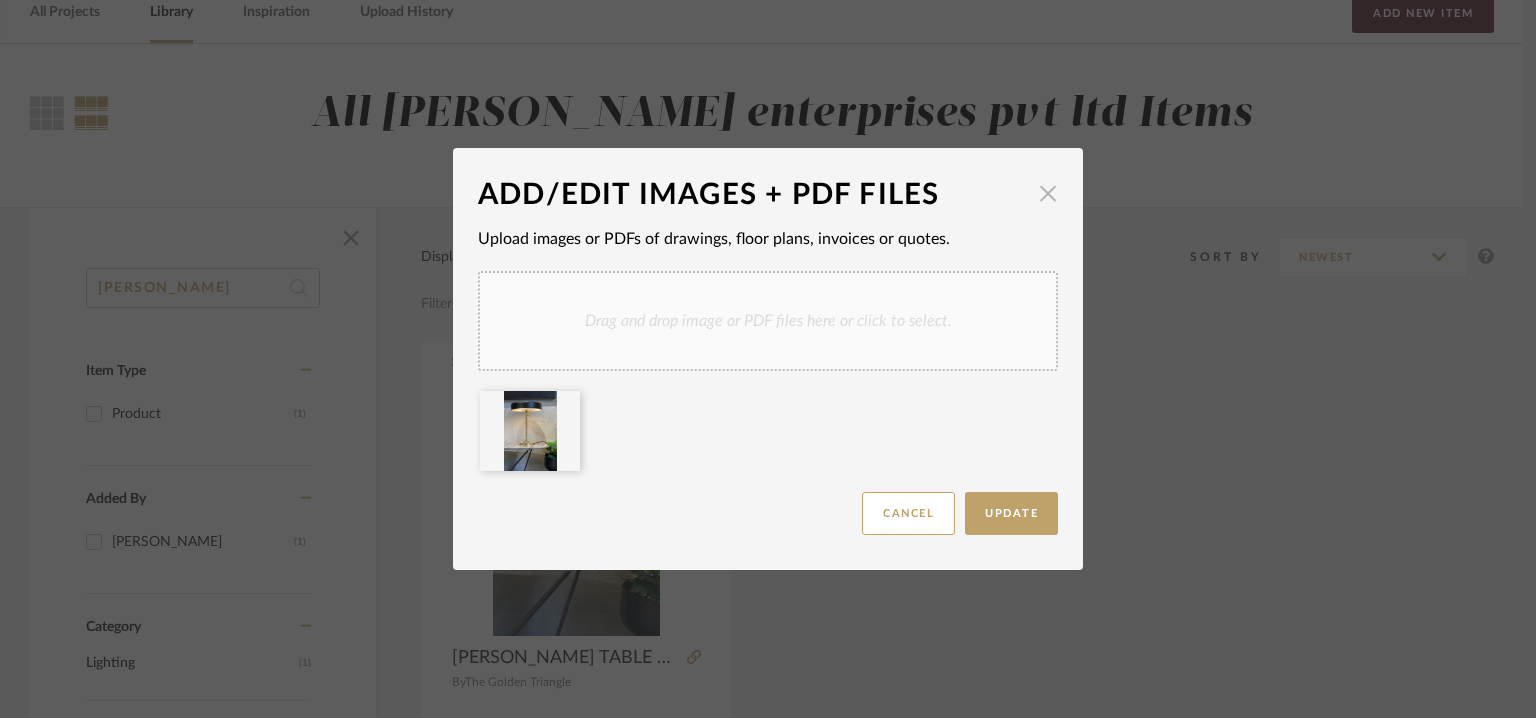 click at bounding box center (1048, 193) 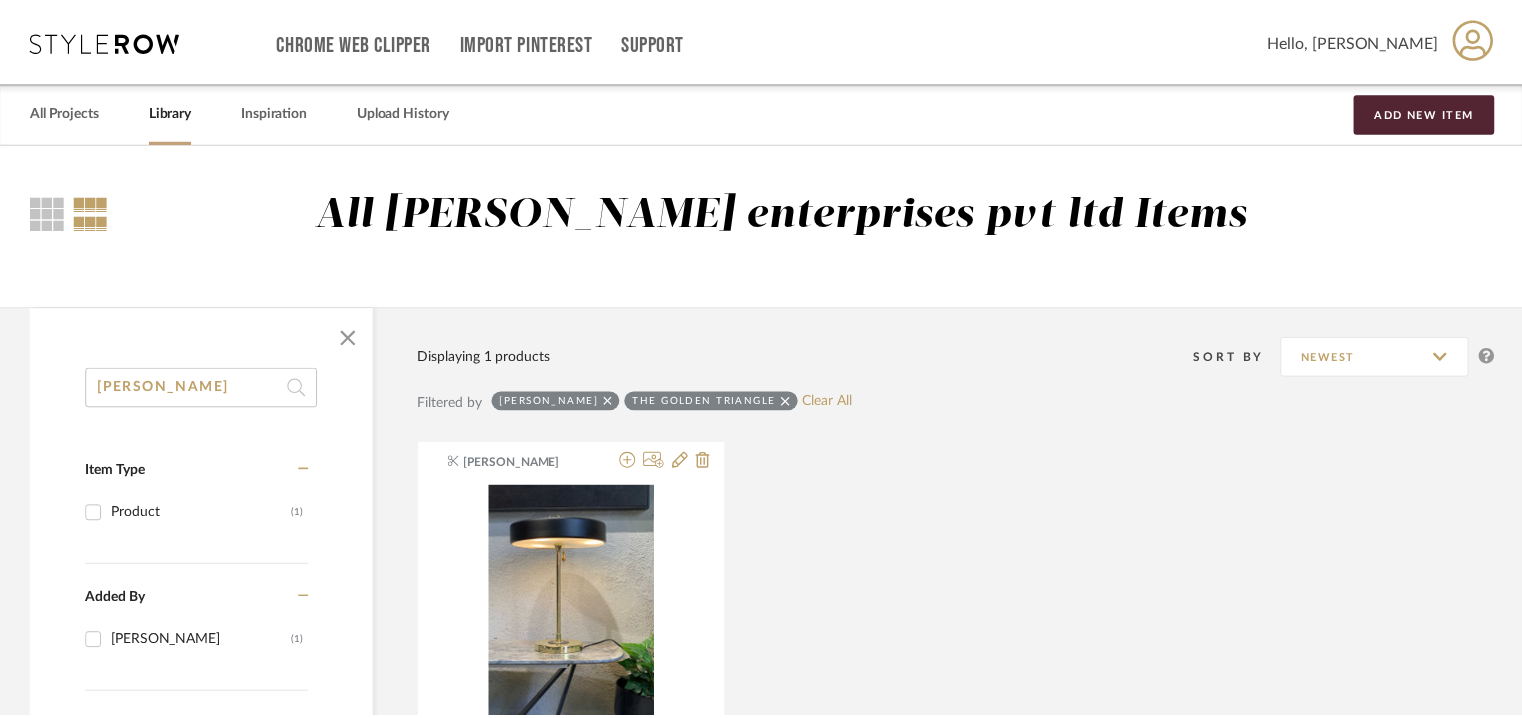scroll, scrollTop: 100, scrollLeft: 0, axis: vertical 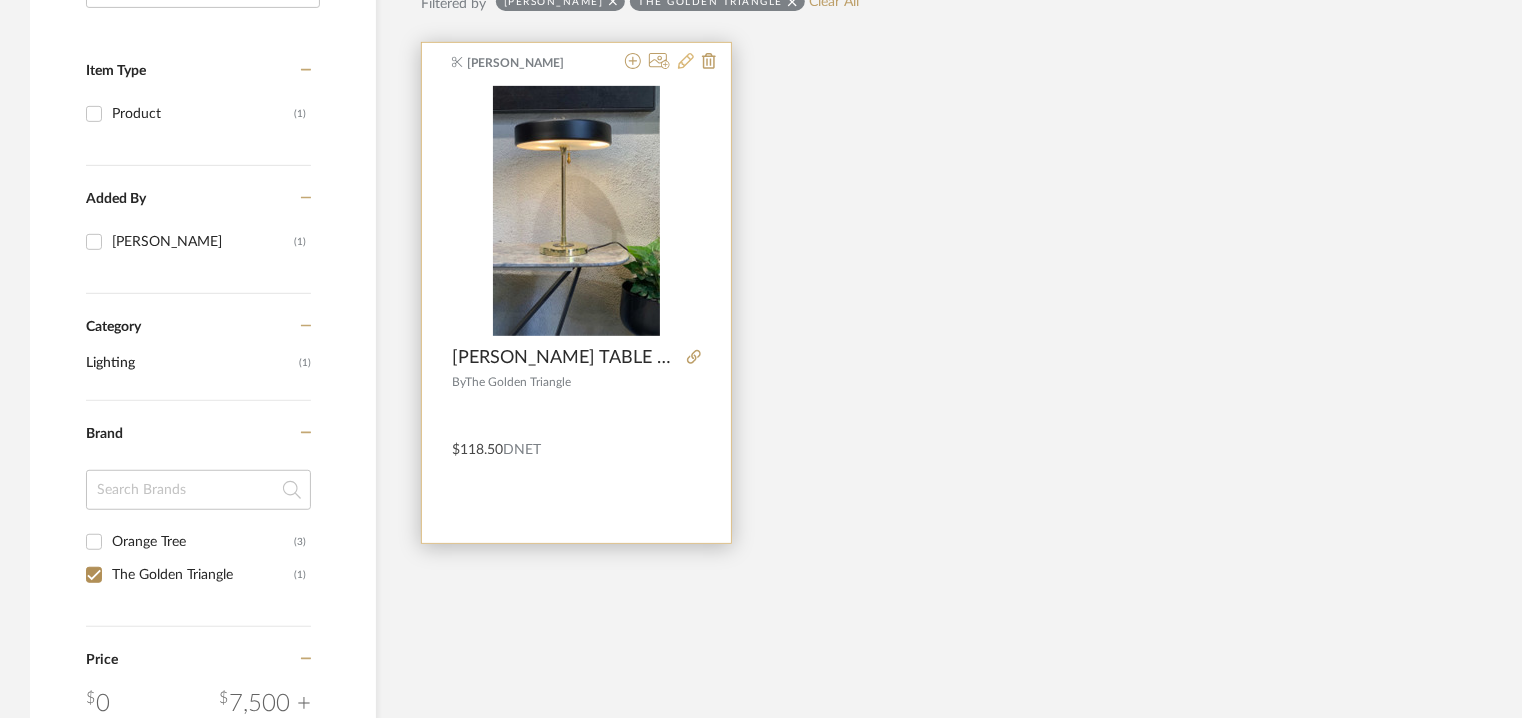 click 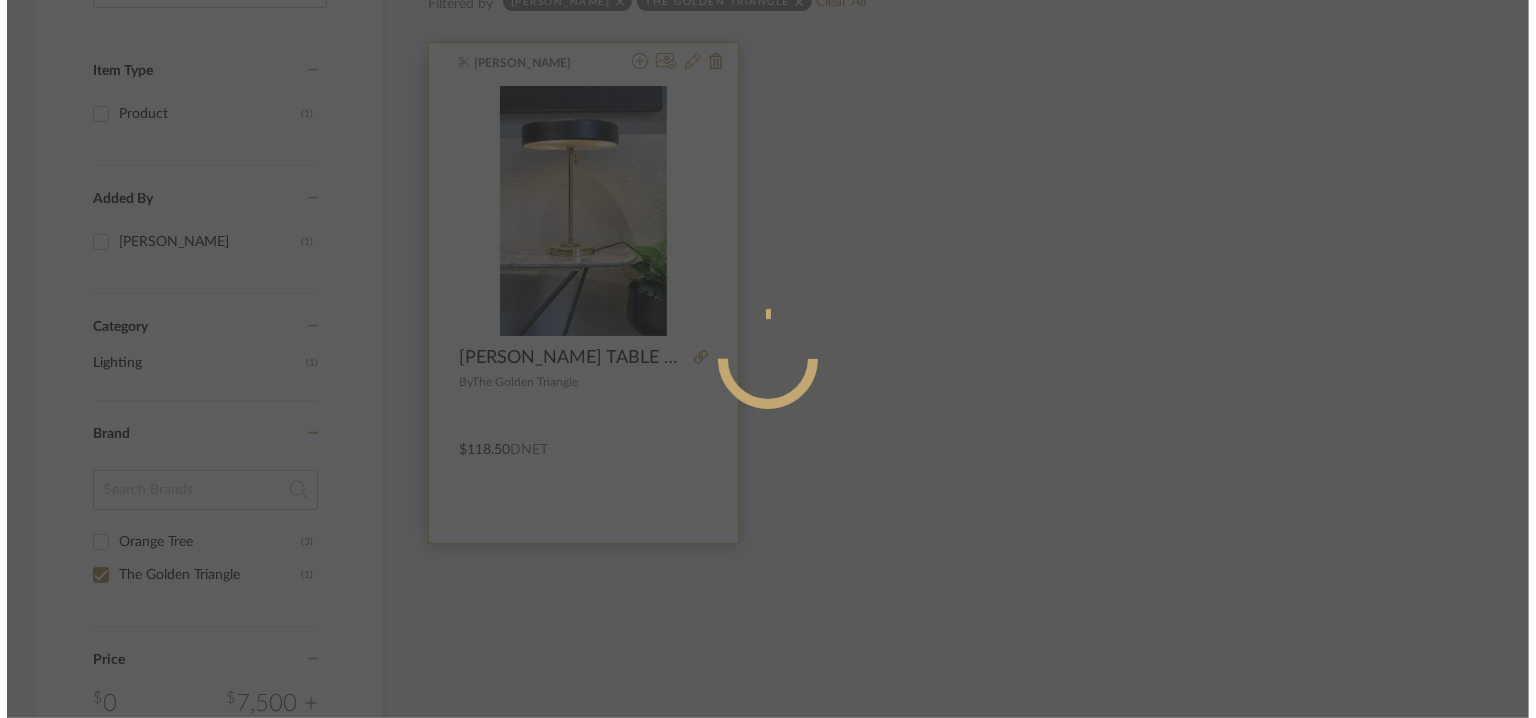 scroll, scrollTop: 0, scrollLeft: 0, axis: both 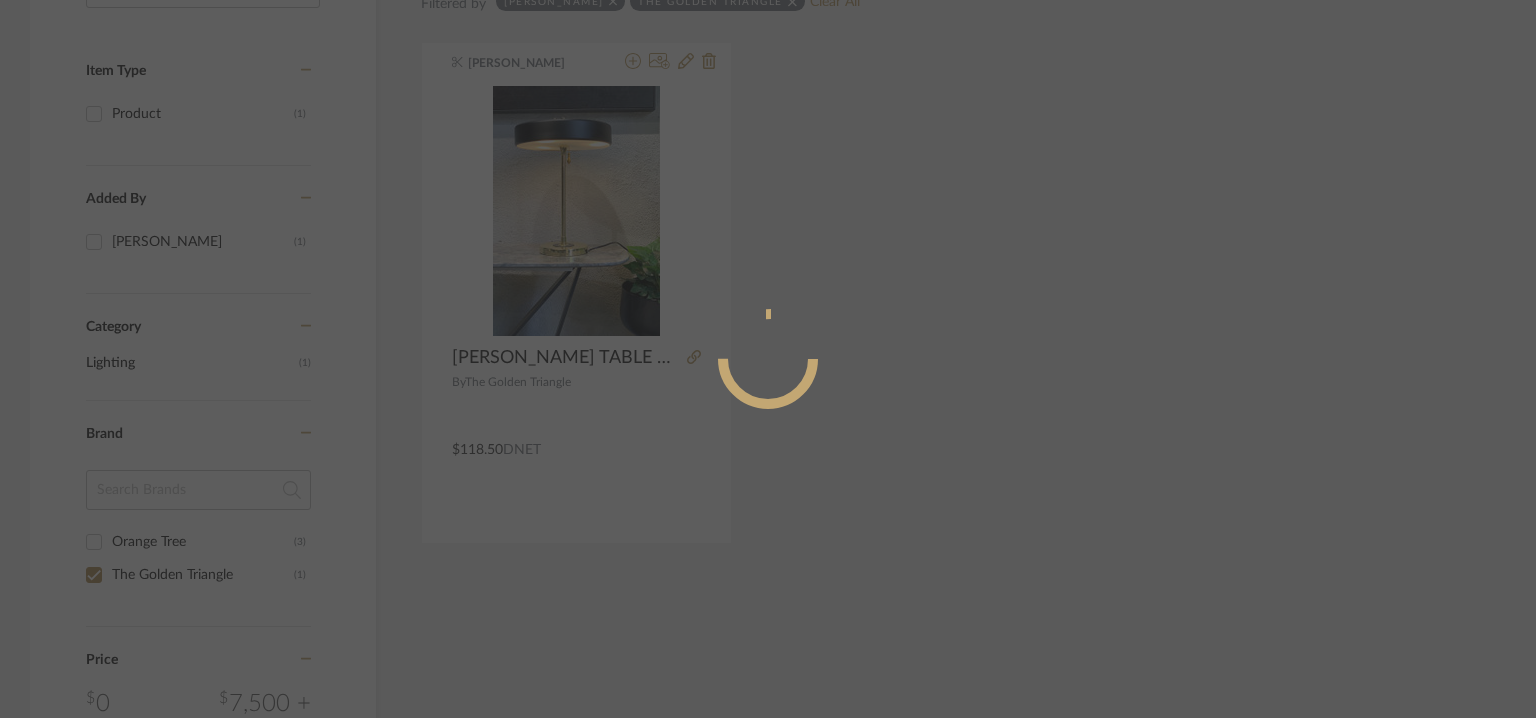 radio on "true" 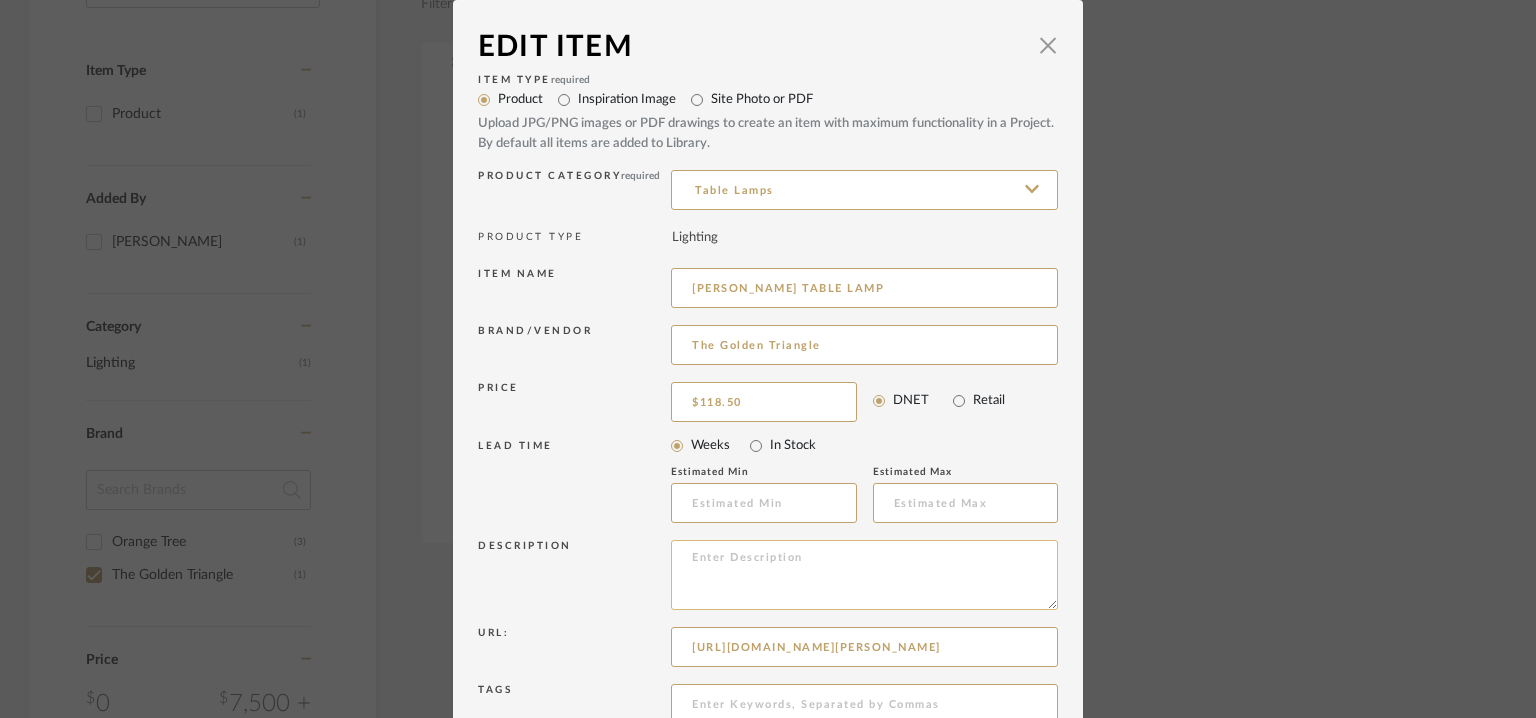 paste on "Type:  Table lamp
Designer:  Na
Dimension(s):  H18XD14"
Materials & Finish : Marble
Weight : Na
Light Source : LED
Voltage : NA
Cord length :  Na
Installation requirements, if any: (such as mounting options, electrical wiring, or compatibility with existing infrastructure) : Na
Lighting controls: (compatibility with lighting control systems, such as dimmers, timers,)  : Pull to switch on and switch off
Product description: Add a sophisticated aura to any room with this sleek black and gold table lamp. Place it besides your sofa or living room console as a dazzling focal point.
Additional features: Na
Any other details: Na" 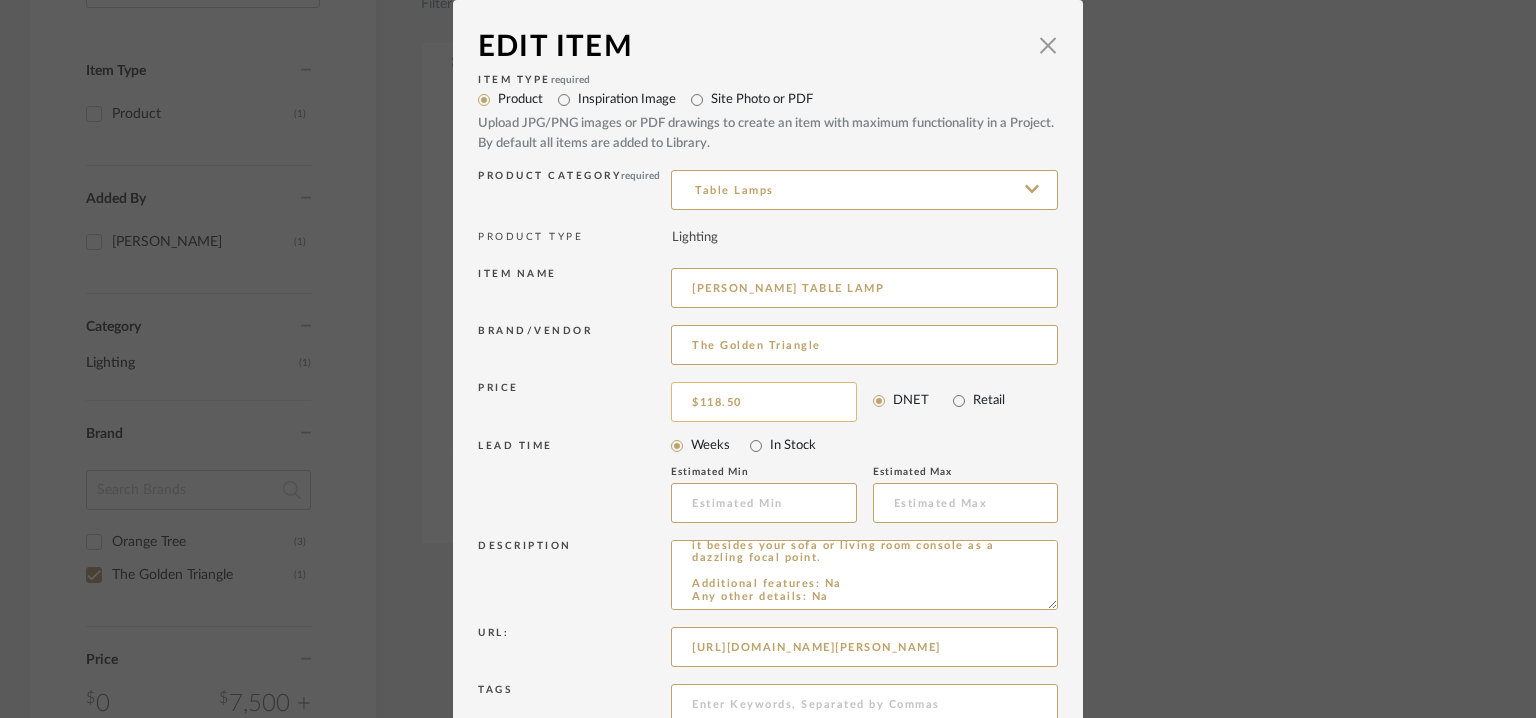type on "Type:  Table lamp
Designer:  Na
Dimension(s):  H18XD14"
Materials & Finish : Marble
Weight : Na
Light Source : LED
Voltage : NA
Cord length :  Na
Installation requirements, if any: (such as mounting options, electrical wiring, or compatibility with existing infrastructure) : Na
Lighting controls: (compatibility with lighting control systems, such as dimmers, timers,)  : Pull to switch on and switch off
Product description: Add a sophisticated aura to any room with this sleek black and gold table lamp. Place it besides your sofa or living room console as a dazzling focal point.
Additional features: Na
Any other details: Na" 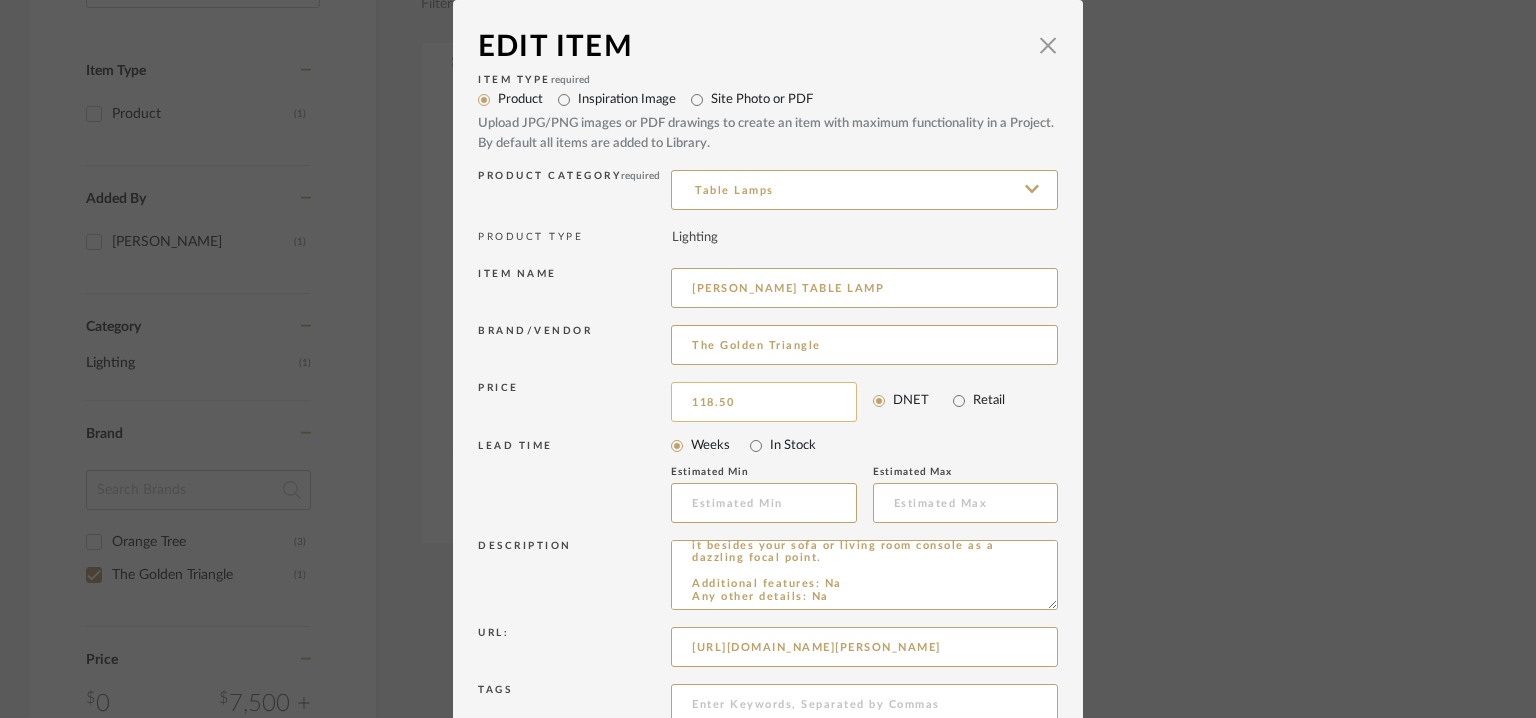 scroll, scrollTop: 220, scrollLeft: 0, axis: vertical 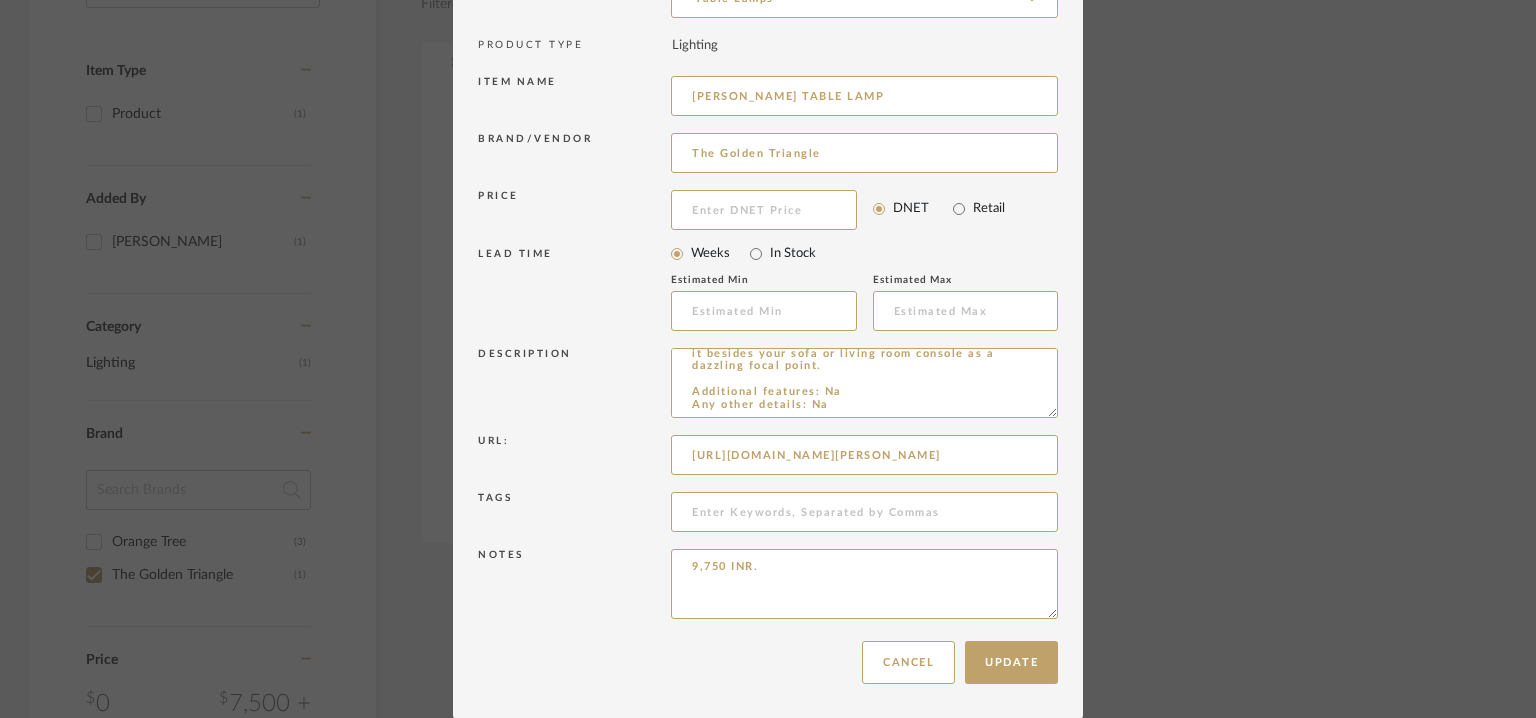 type 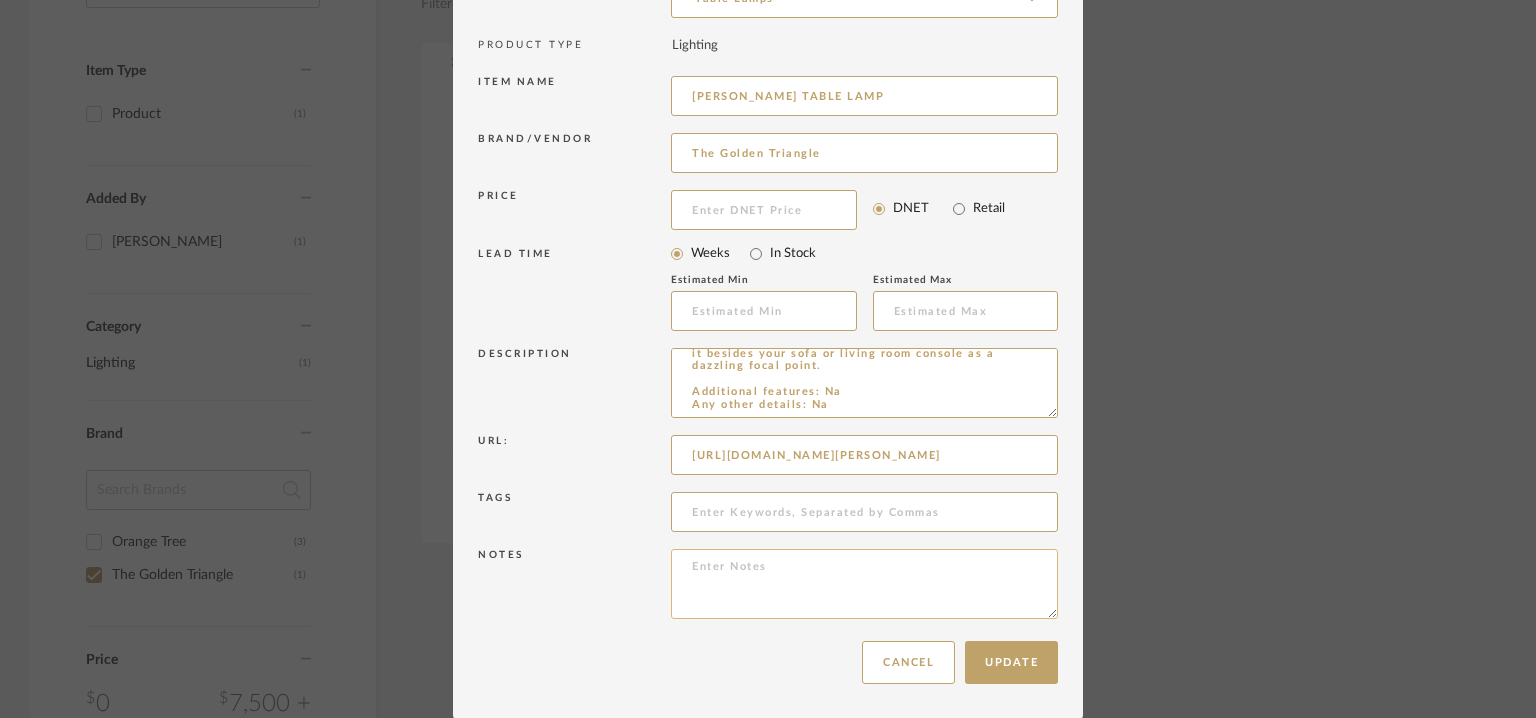paste on "Price: ₹4,875/-
Lead time:  24 business working hours across India
Customizable :Na
3D available : No
BIM available. No.
Point of Contact  : To be eastablished.
Contact number : +91 97680 17017
Email address : info@thegoldentriangle.store
Address : The Golden Triangle Store
22, Bombay Cotton Mills Estate,Hakoba compound, D.L.Marg, Byculla East, Mumbai, Maharashtra 400033" 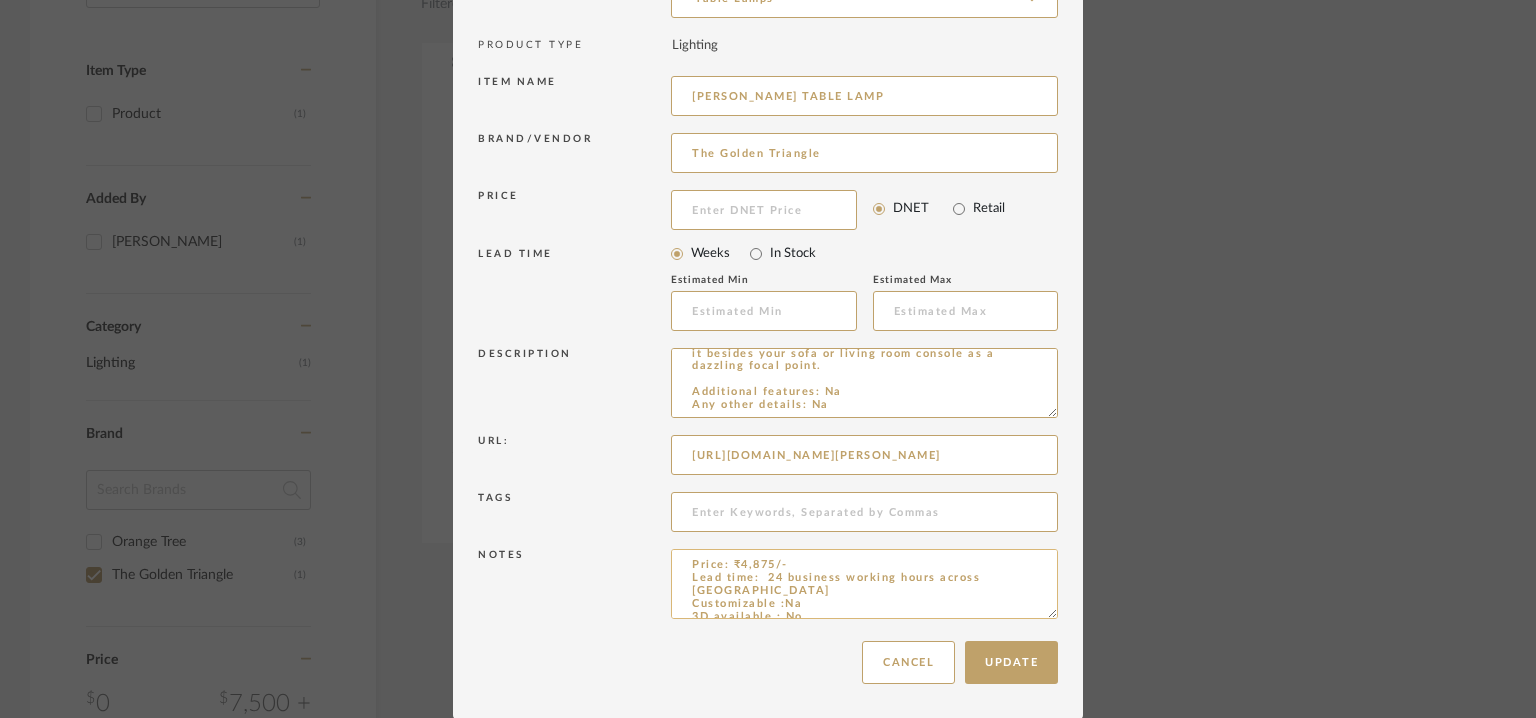 scroll, scrollTop: 0, scrollLeft: 0, axis: both 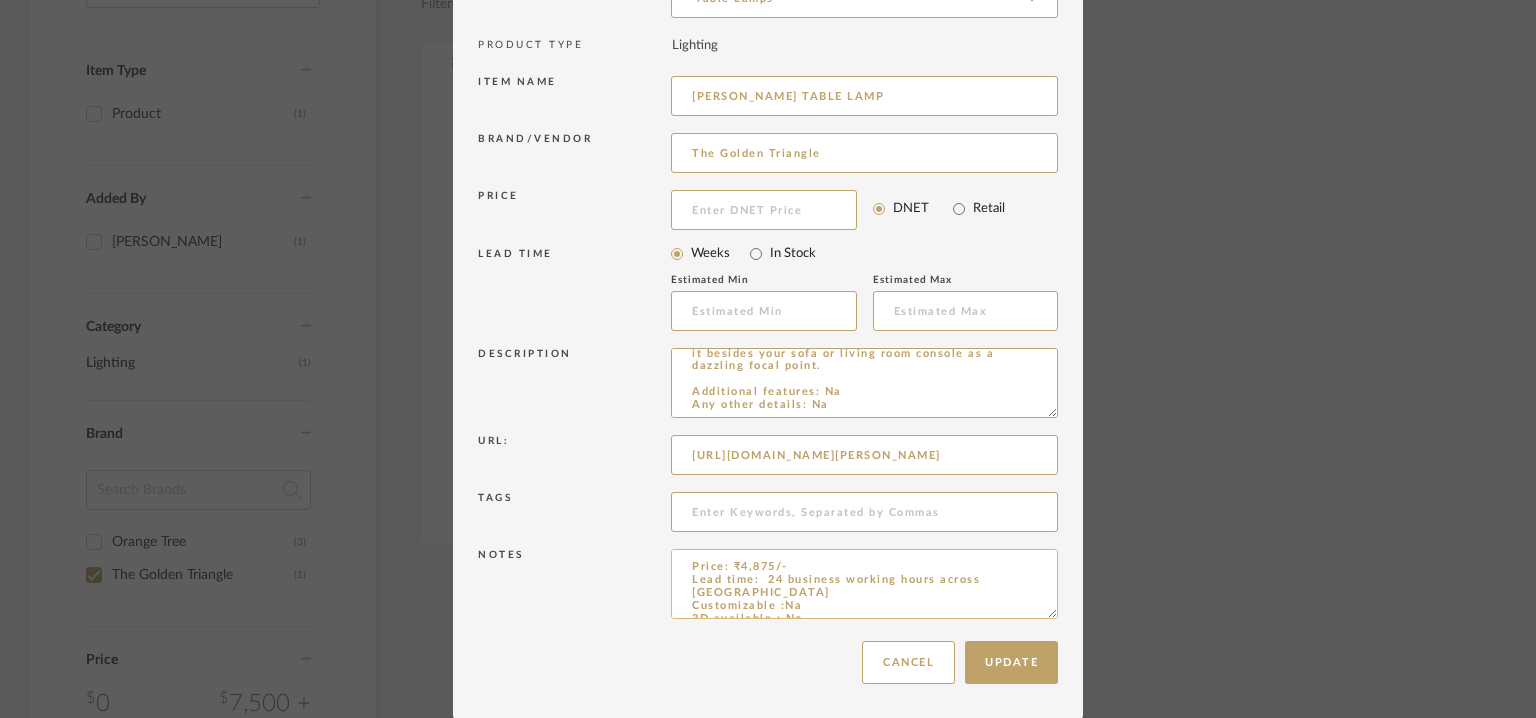 click on "Price: ₹4,875/-
Lead time:  24 business working hours across India
Customizable :Na
3D available : No
BIM available. No.
Point of Contact  : To be eastablished.
Contact number : +91 97680 17017
Email address : info@thegoldentriangle.store
Address : The Golden Triangle Store
22, Bombay Cotton Mills Estate,Hakoba compound, D.L.Marg, Byculla East, Mumbai, Maharashtra 400033" at bounding box center (864, 584) 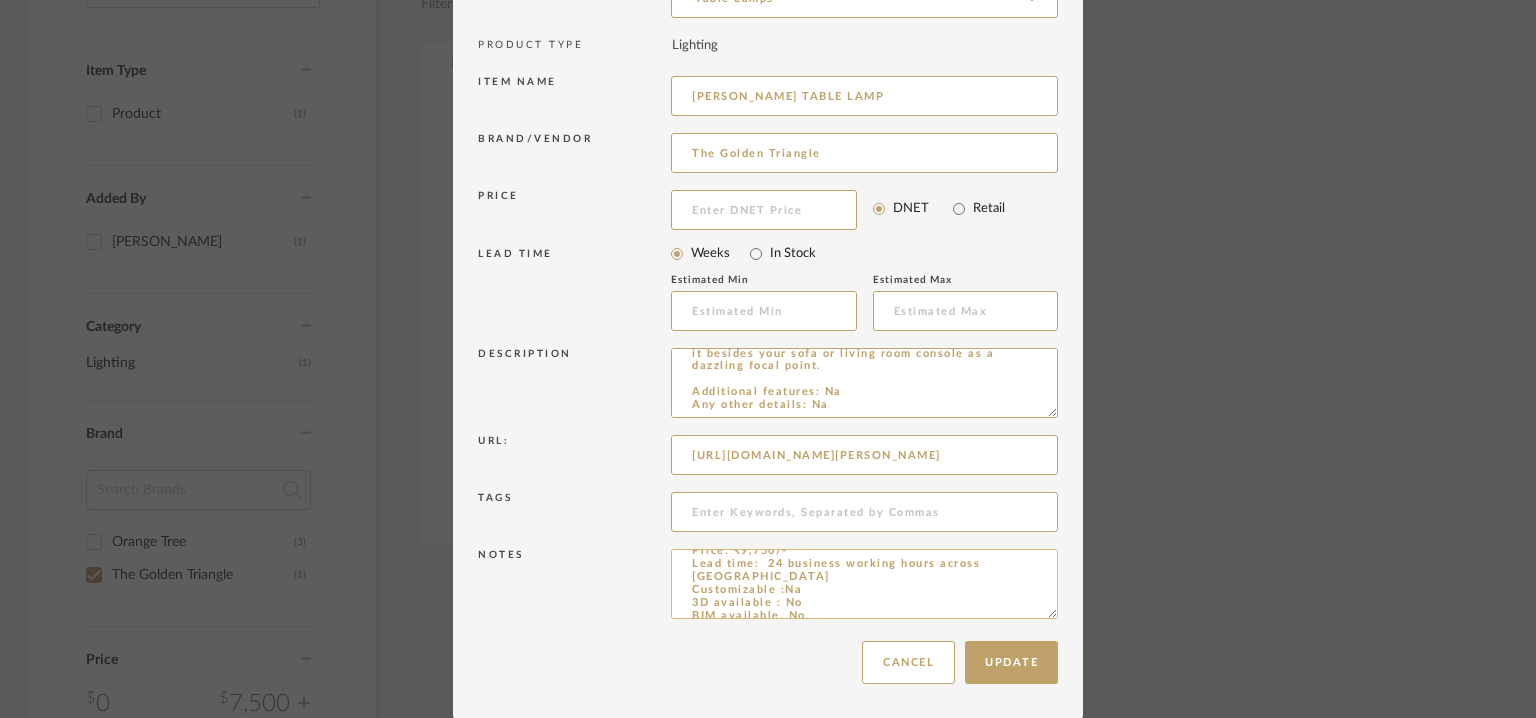 scroll, scrollTop: 0, scrollLeft: 0, axis: both 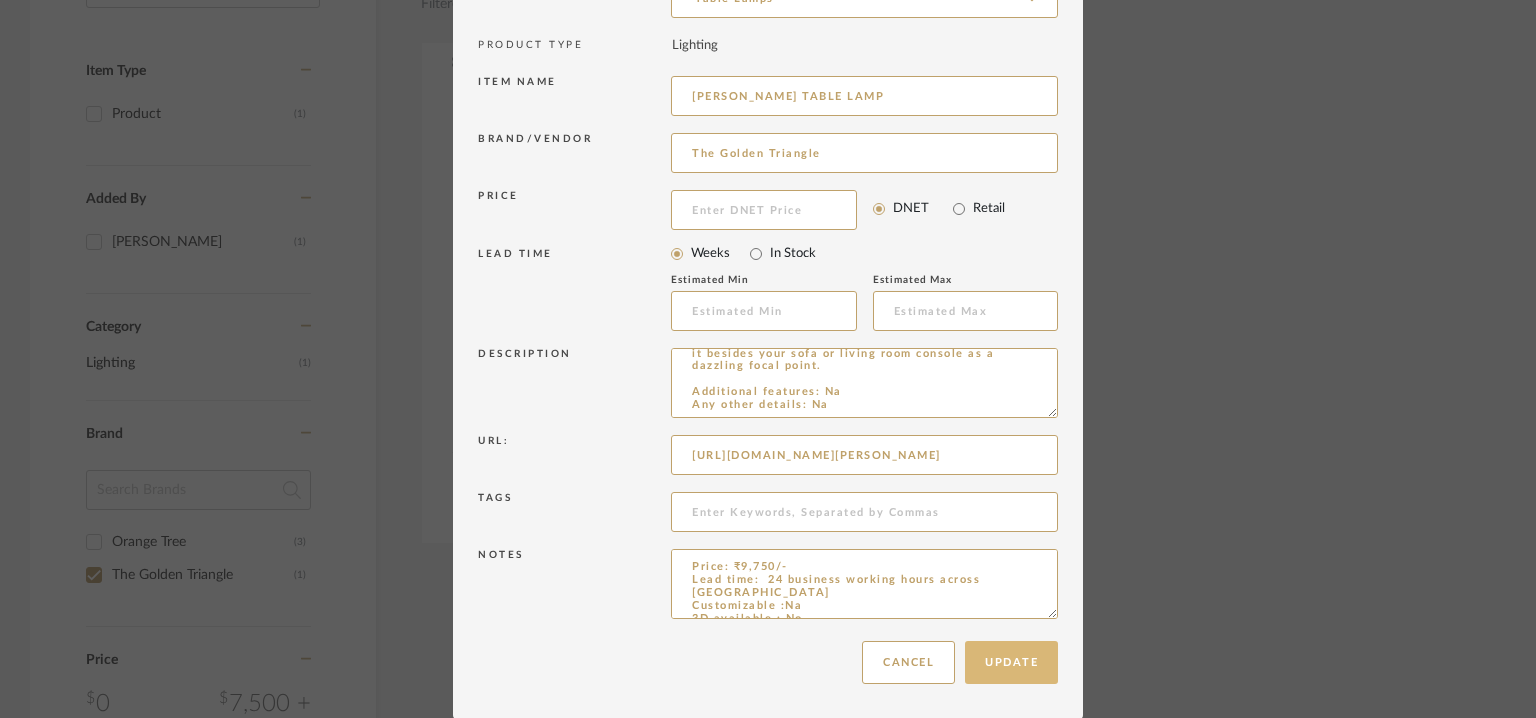 type on "Price: ₹9,750/-
Lead time:  24 business working hours across [GEOGRAPHIC_DATA]
Customizable :Na
3D available : No
BIM available. No.
Point of Contact  : To be eastablished.
Contact number : [PHONE_NUMBER]
Email address : [EMAIL_ADDRESS][DOMAIN_NAME]
Address : [GEOGRAPHIC_DATA][STREET_ADDRESS][PERSON_NAME]" 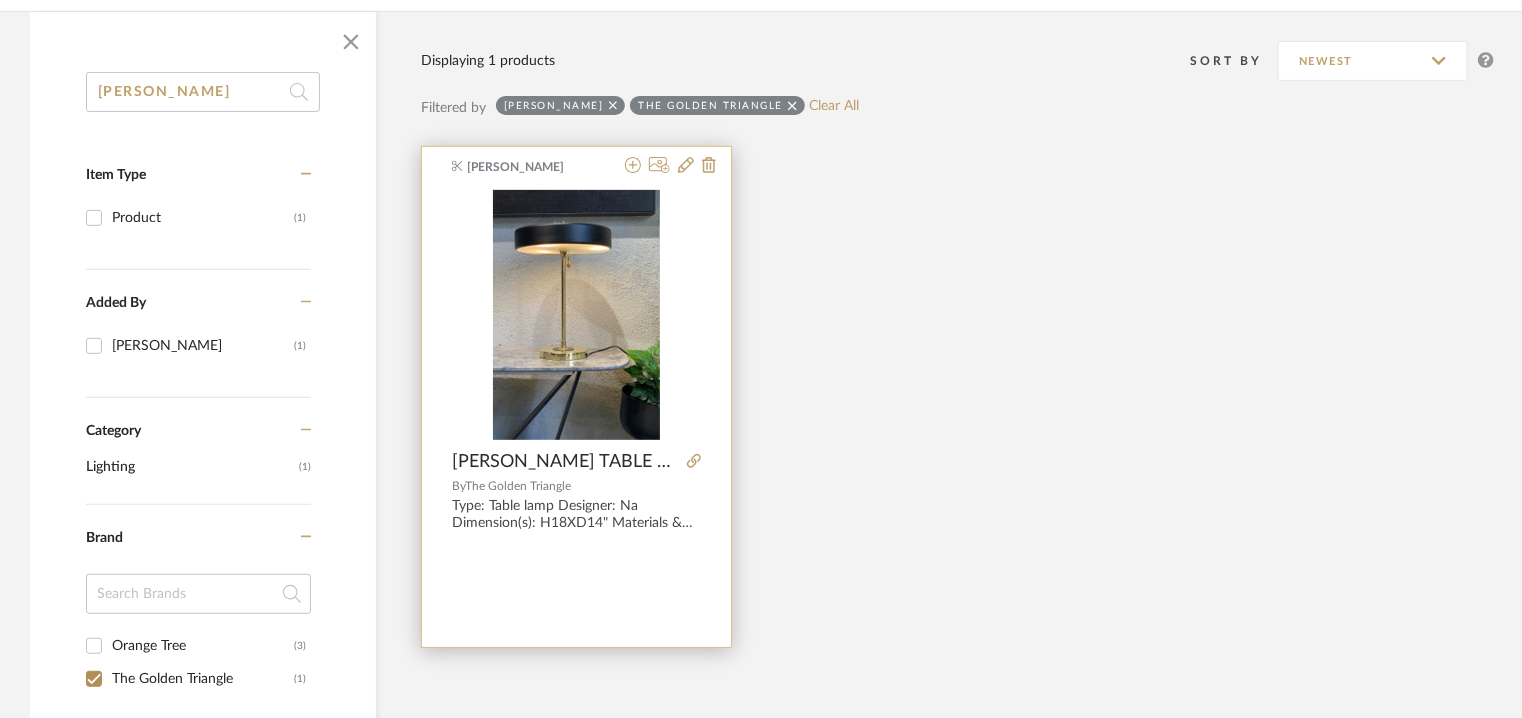 scroll, scrollTop: 0, scrollLeft: 0, axis: both 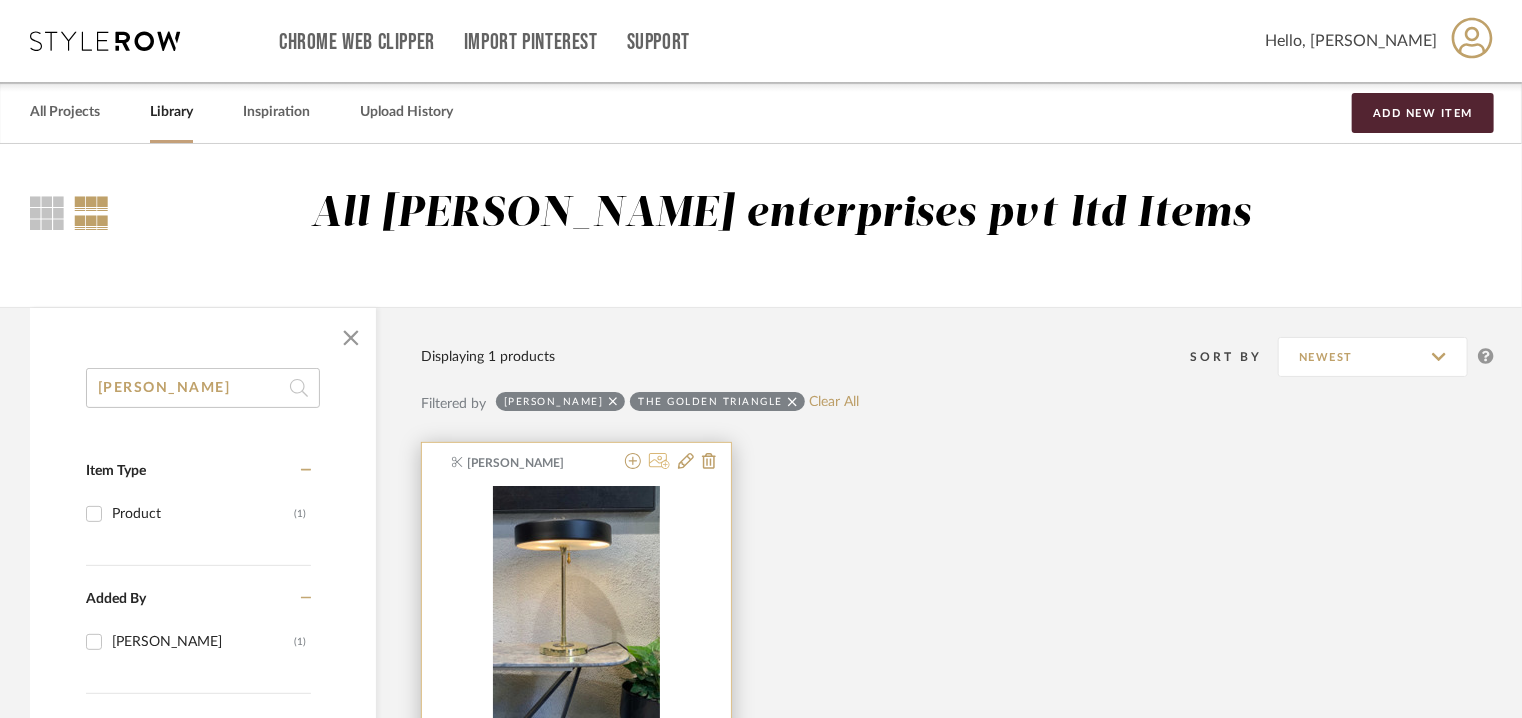 click 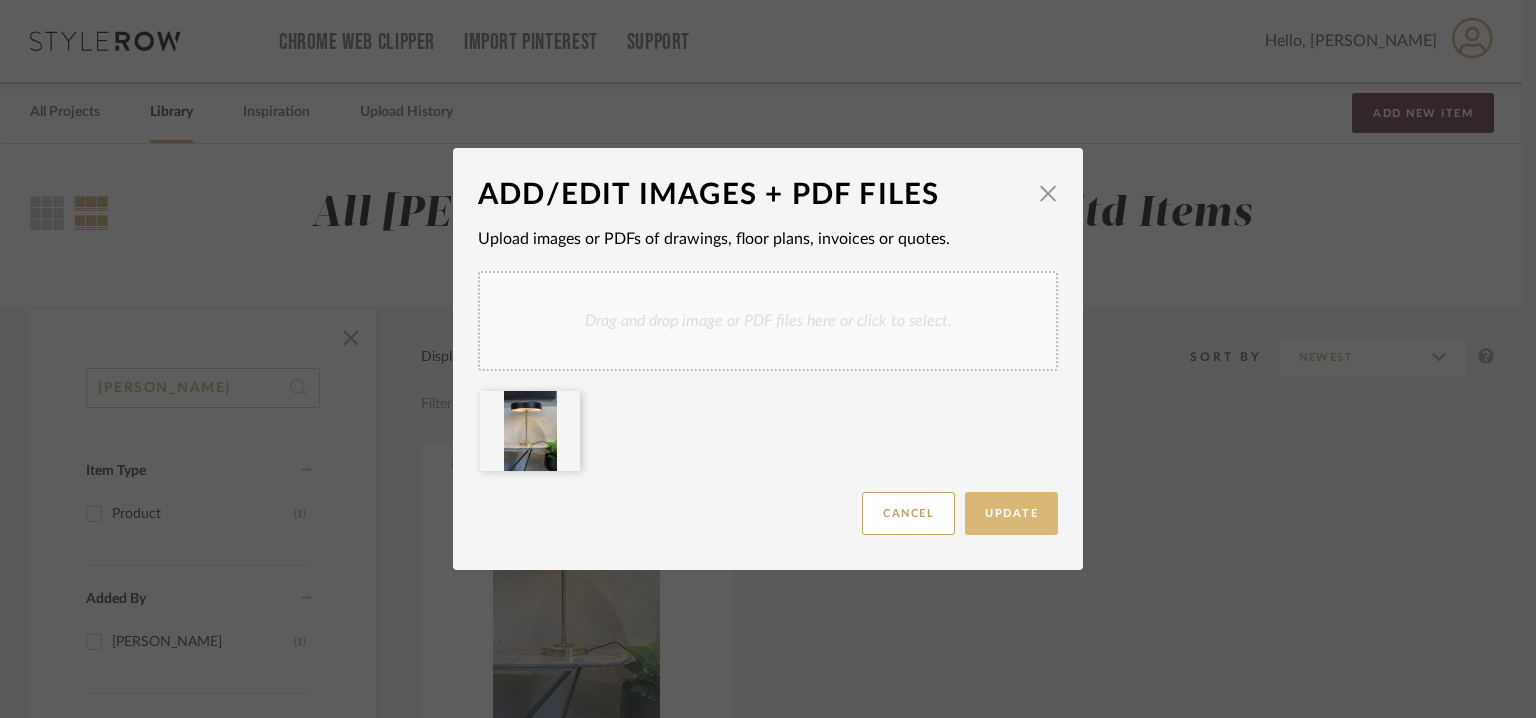 click on "Update" at bounding box center (1011, 513) 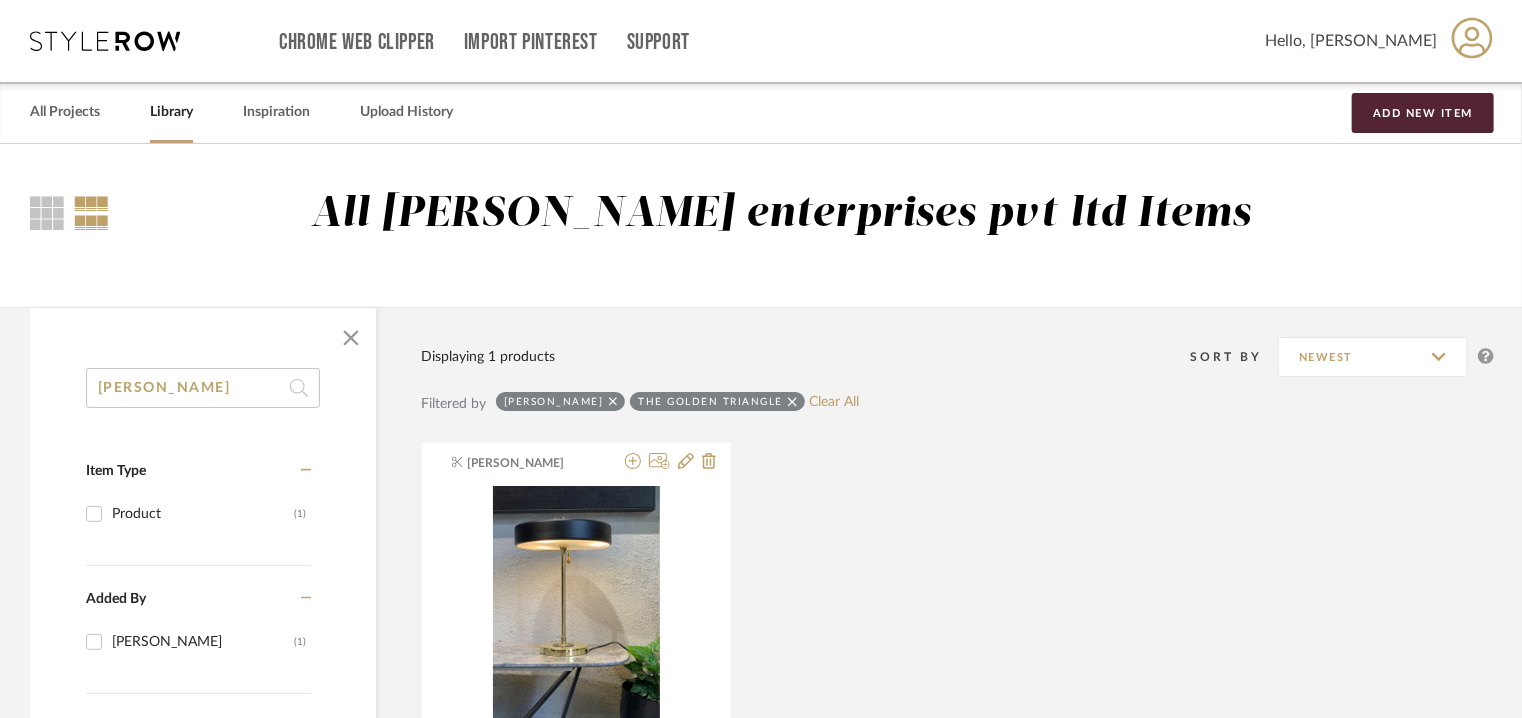 drag, startPoint x: 0, startPoint y: 397, endPoint x: 0, endPoint y: 408, distance: 11 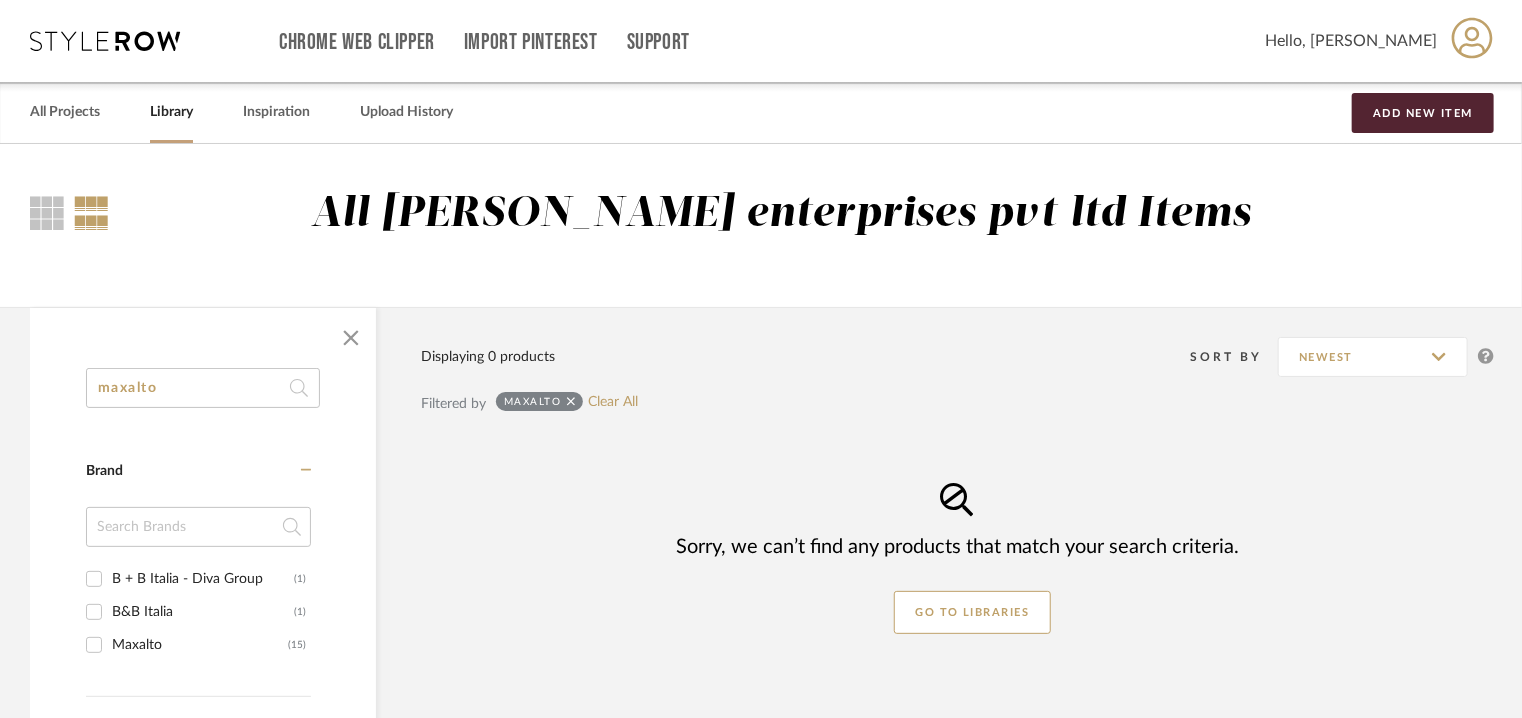 scroll, scrollTop: 100, scrollLeft: 0, axis: vertical 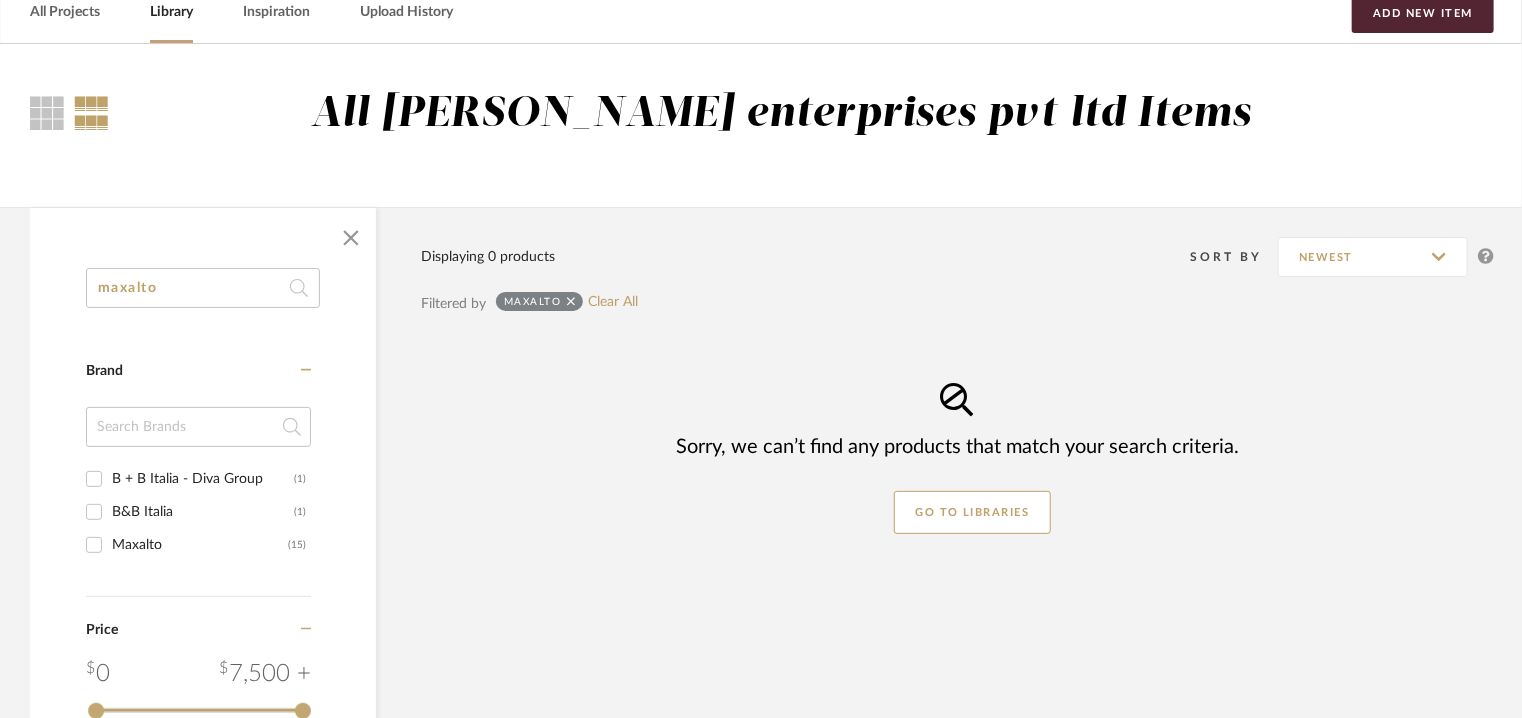 type on "maxalto" 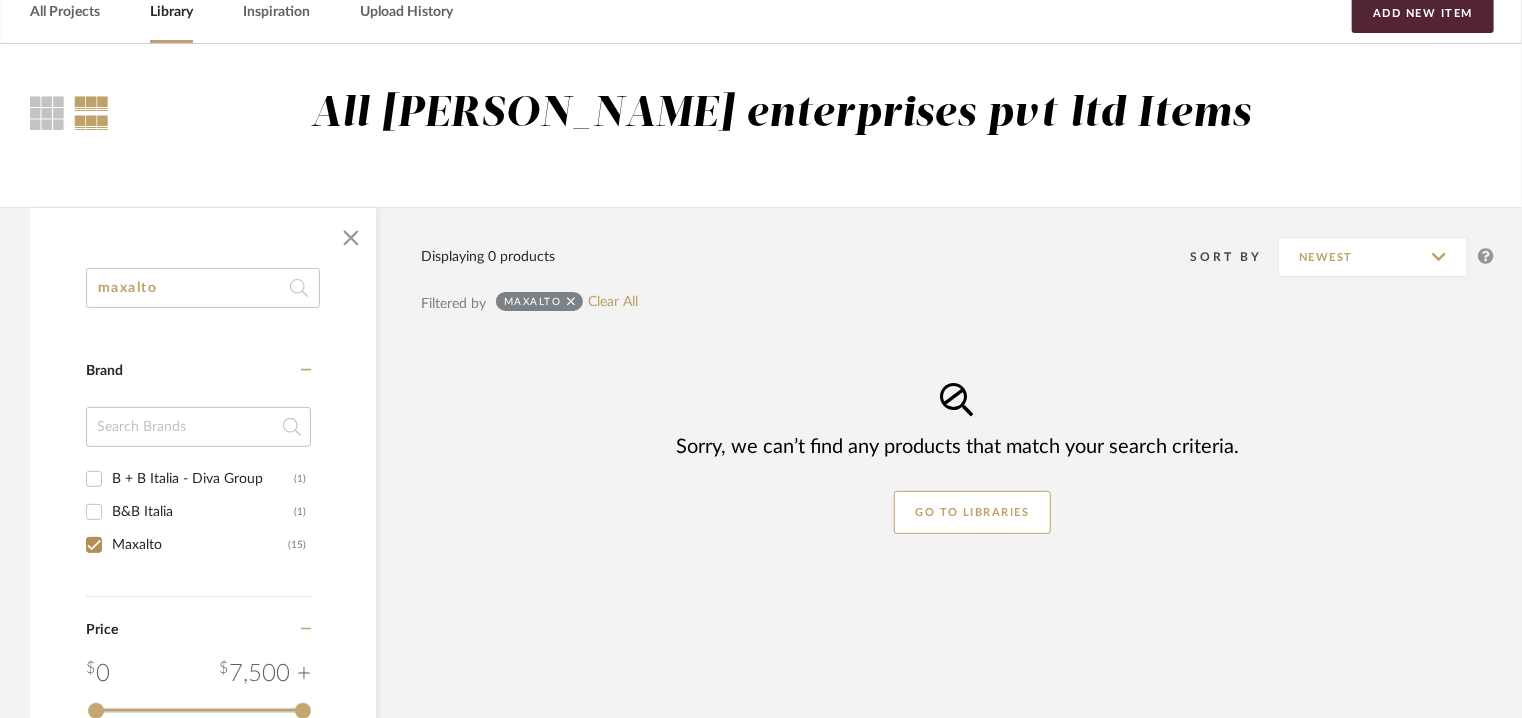 checkbox on "true" 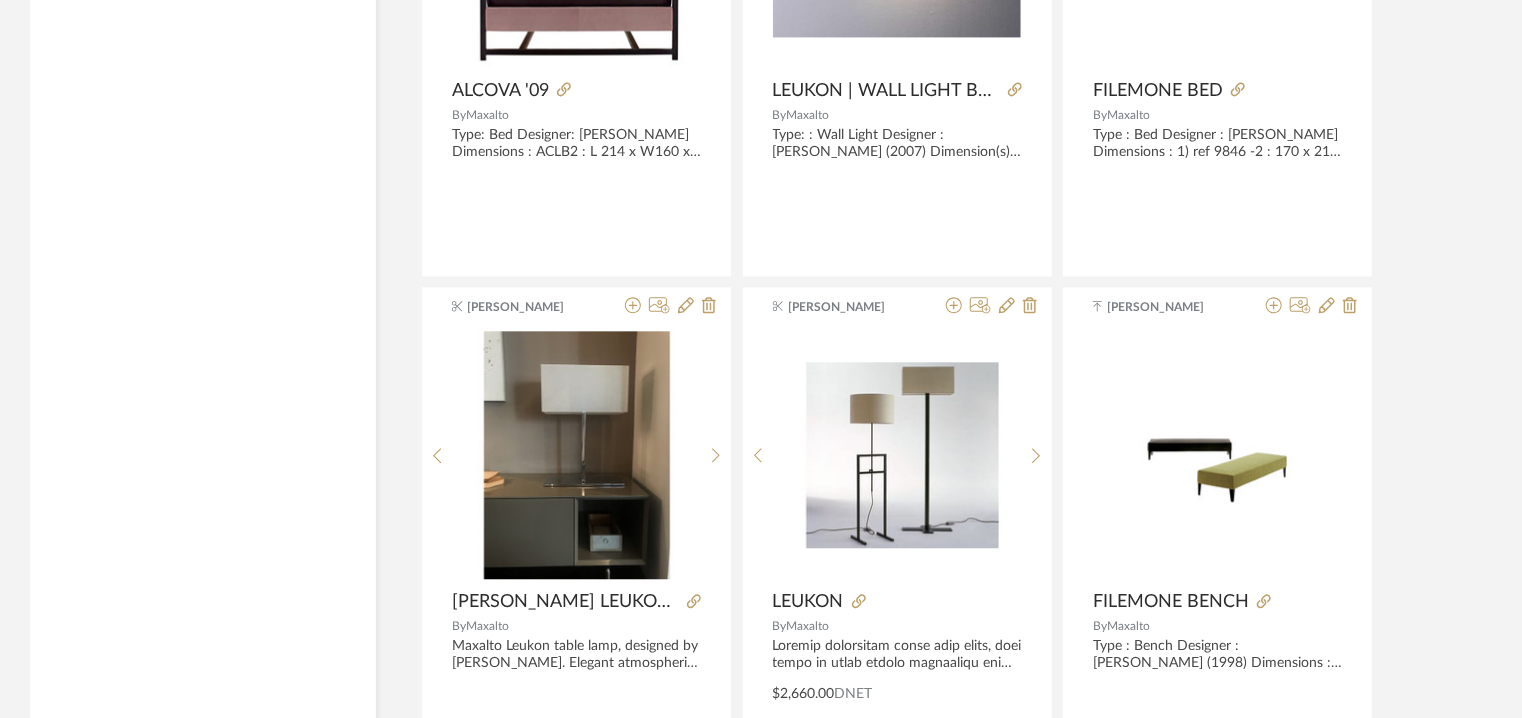 scroll, scrollTop: 2300, scrollLeft: 0, axis: vertical 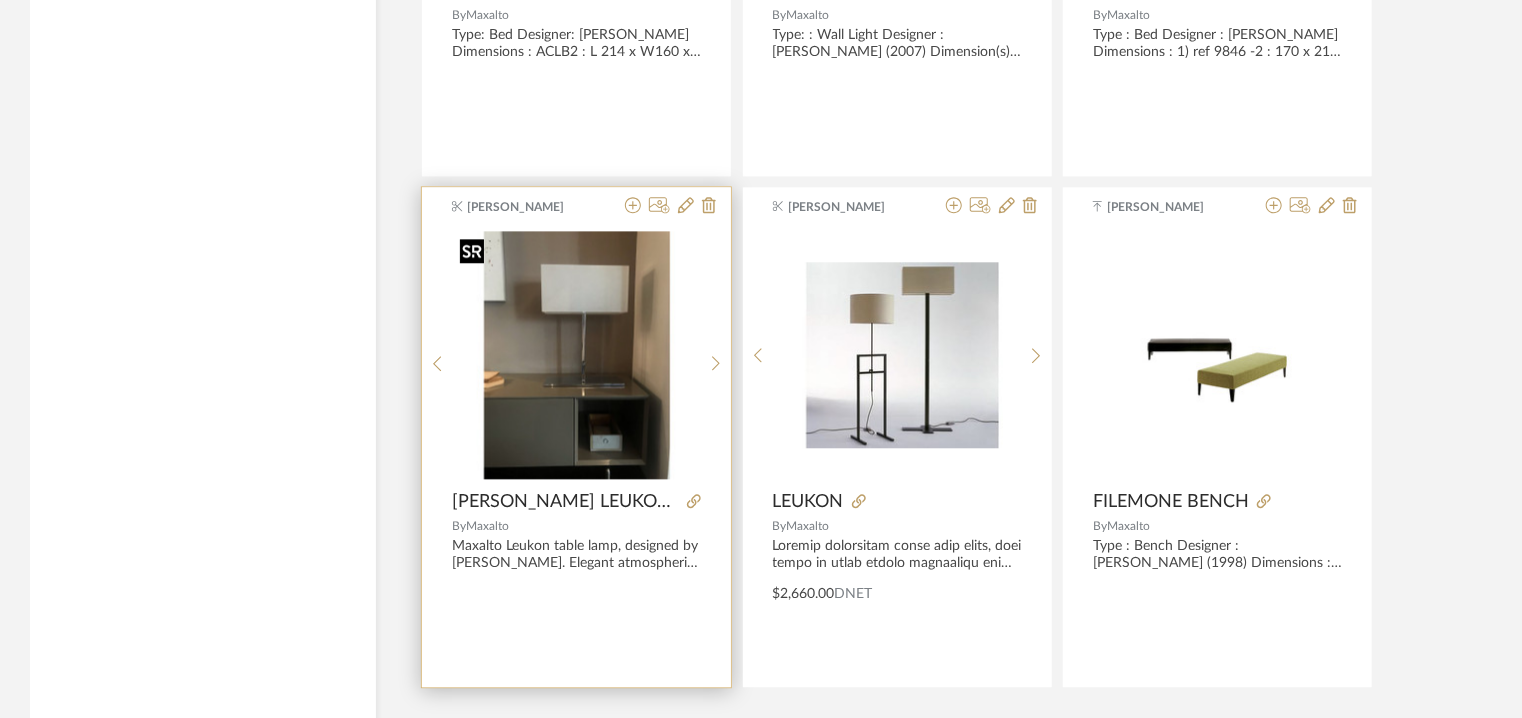 click at bounding box center [577, 355] 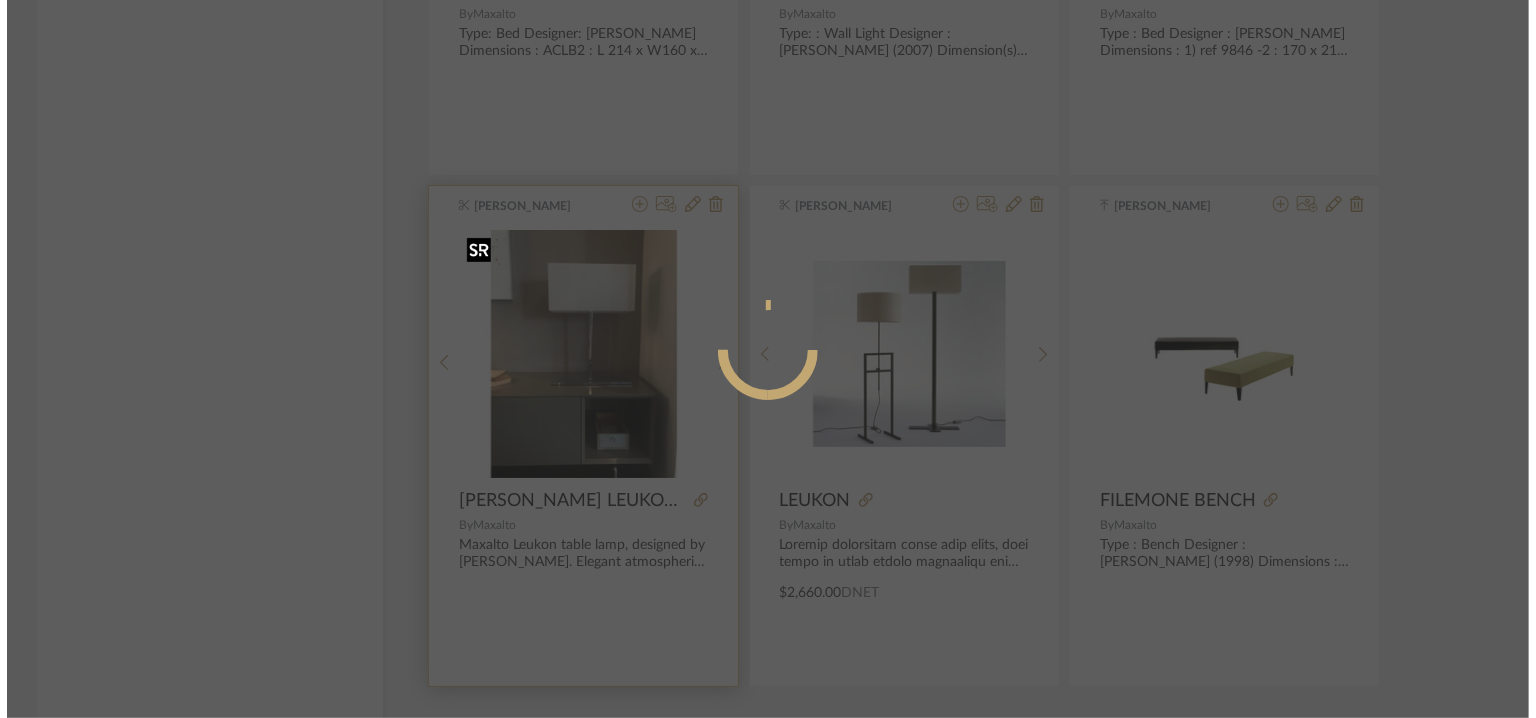 scroll, scrollTop: 0, scrollLeft: 0, axis: both 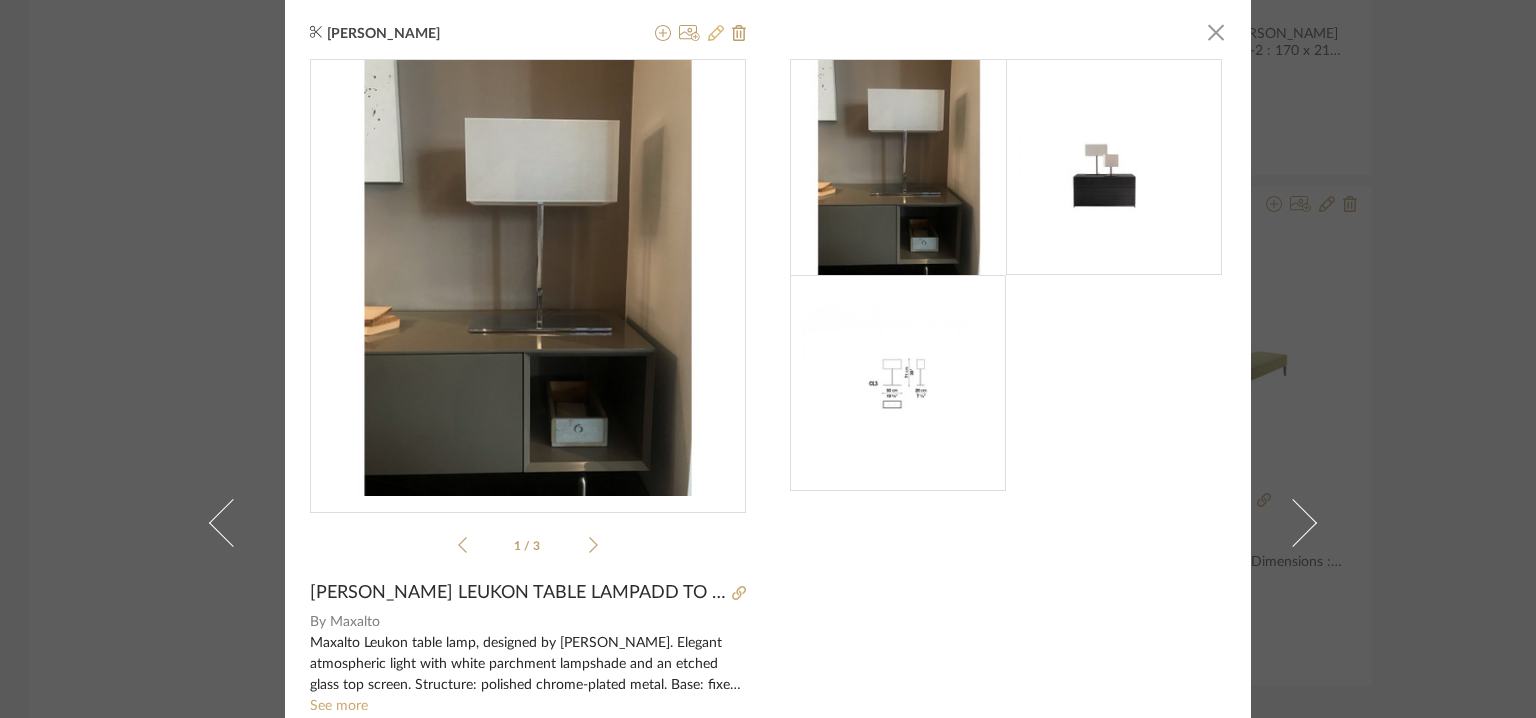click 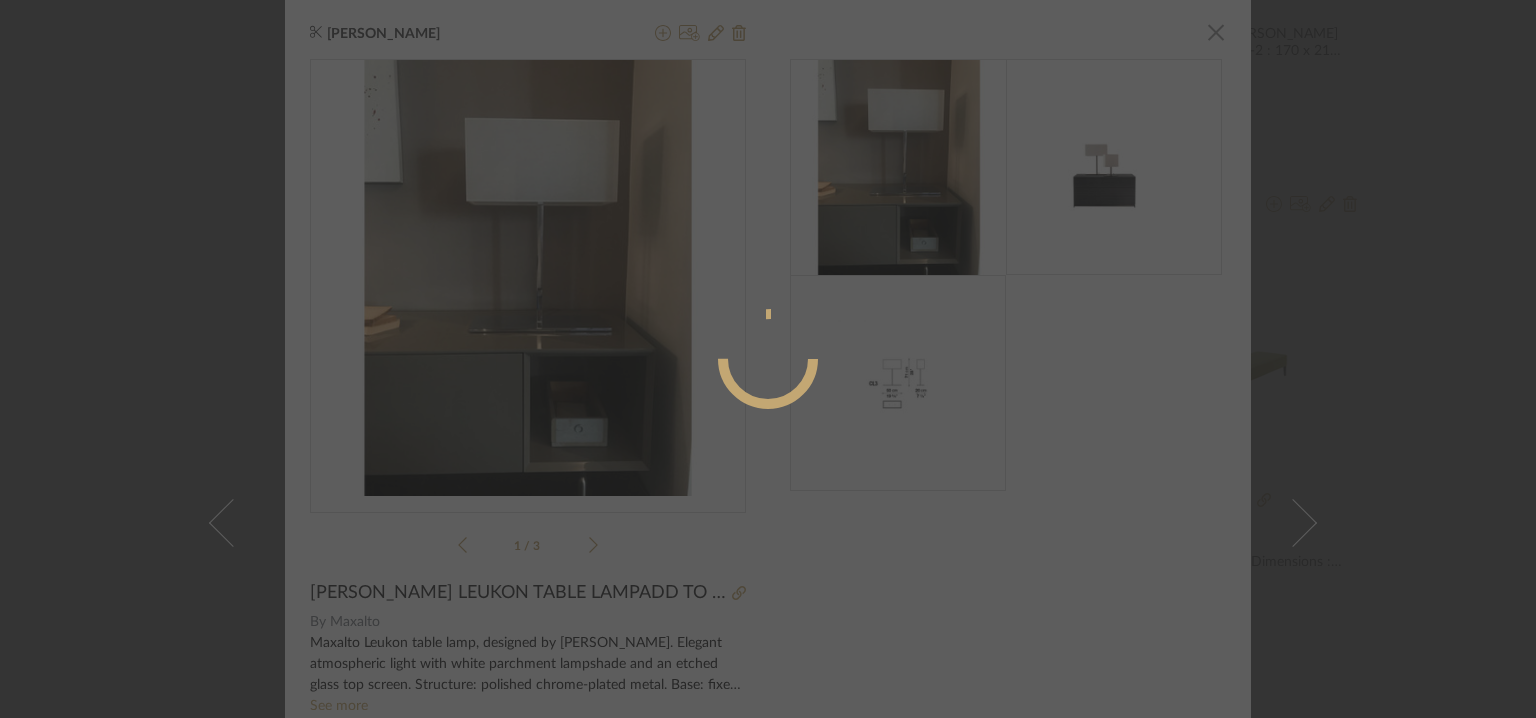 radio on "true" 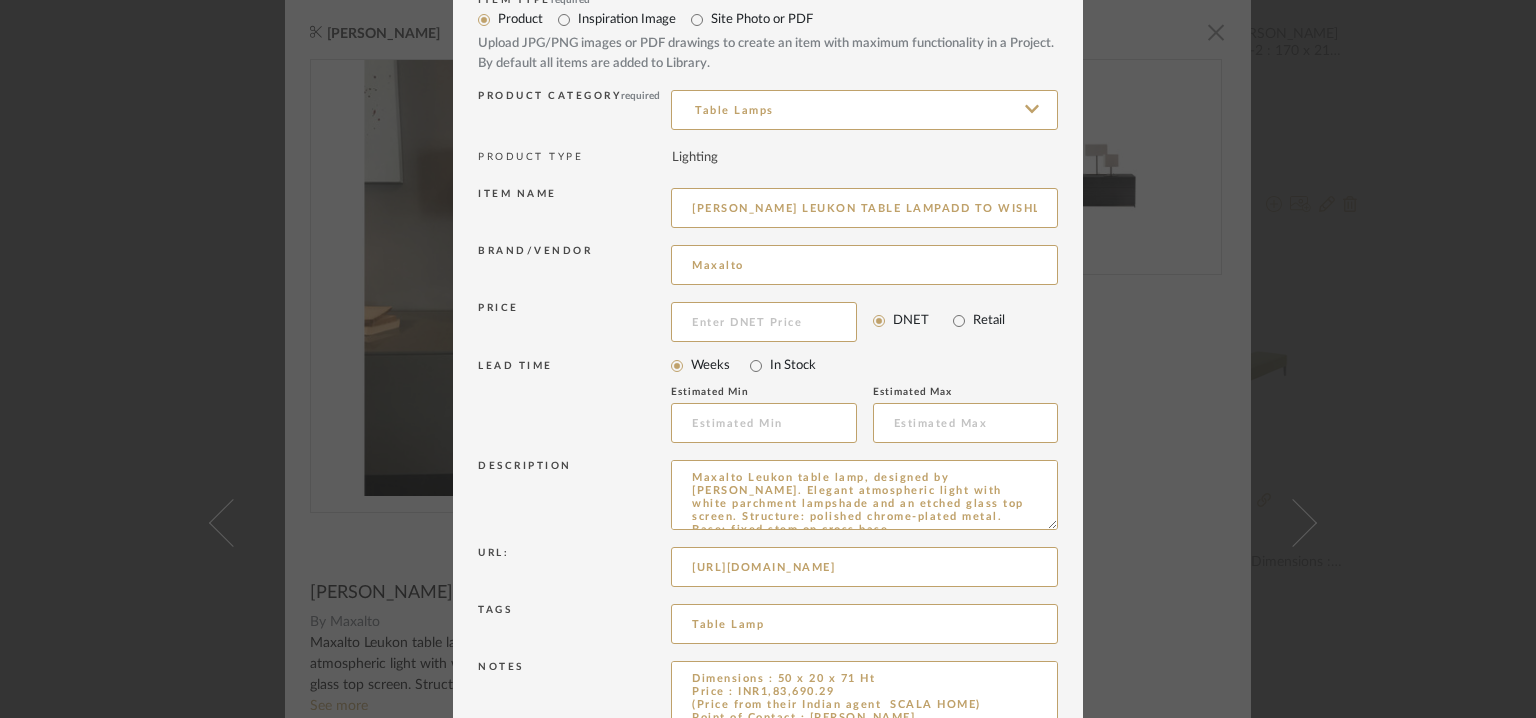 scroll, scrollTop: 192, scrollLeft: 0, axis: vertical 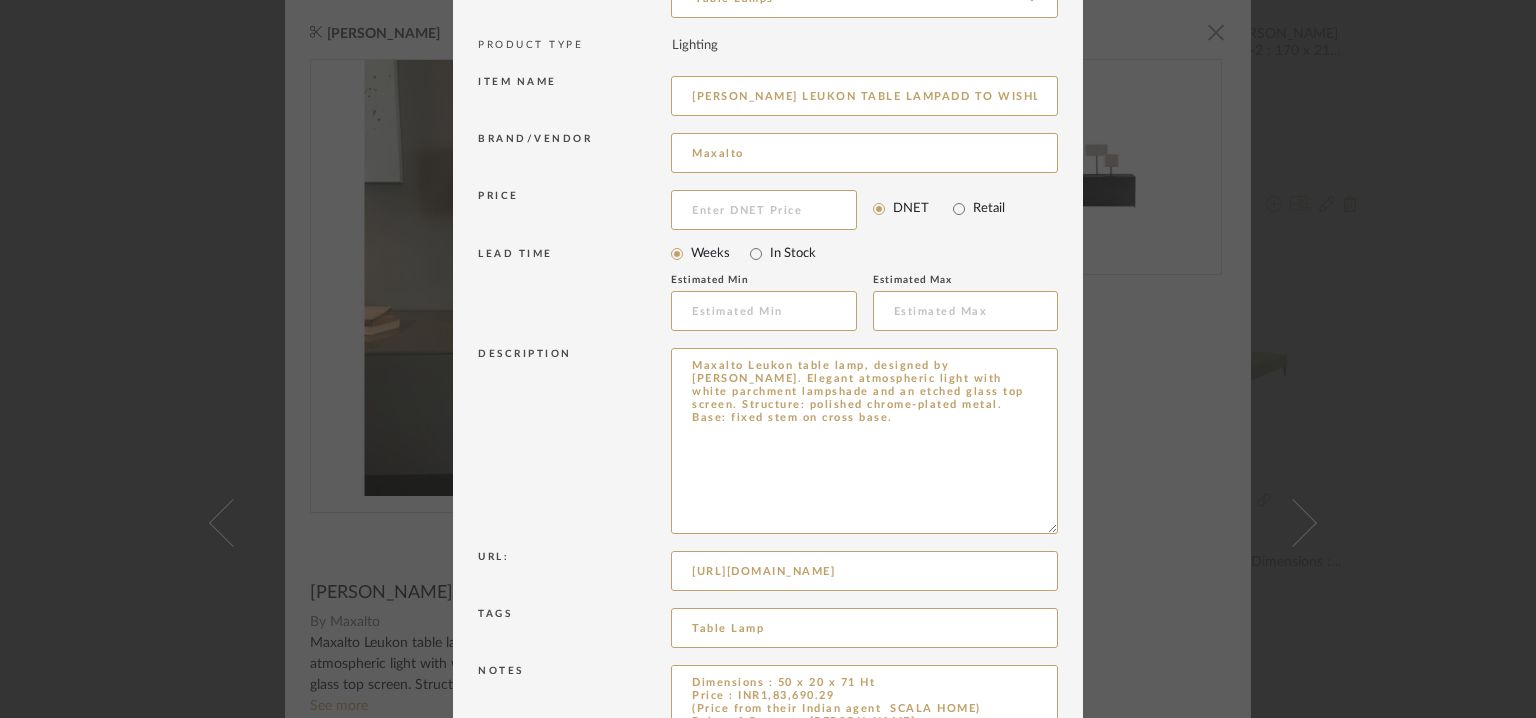 drag, startPoint x: 1040, startPoint y: 412, endPoint x: 1102, endPoint y: 655, distance: 250.78477 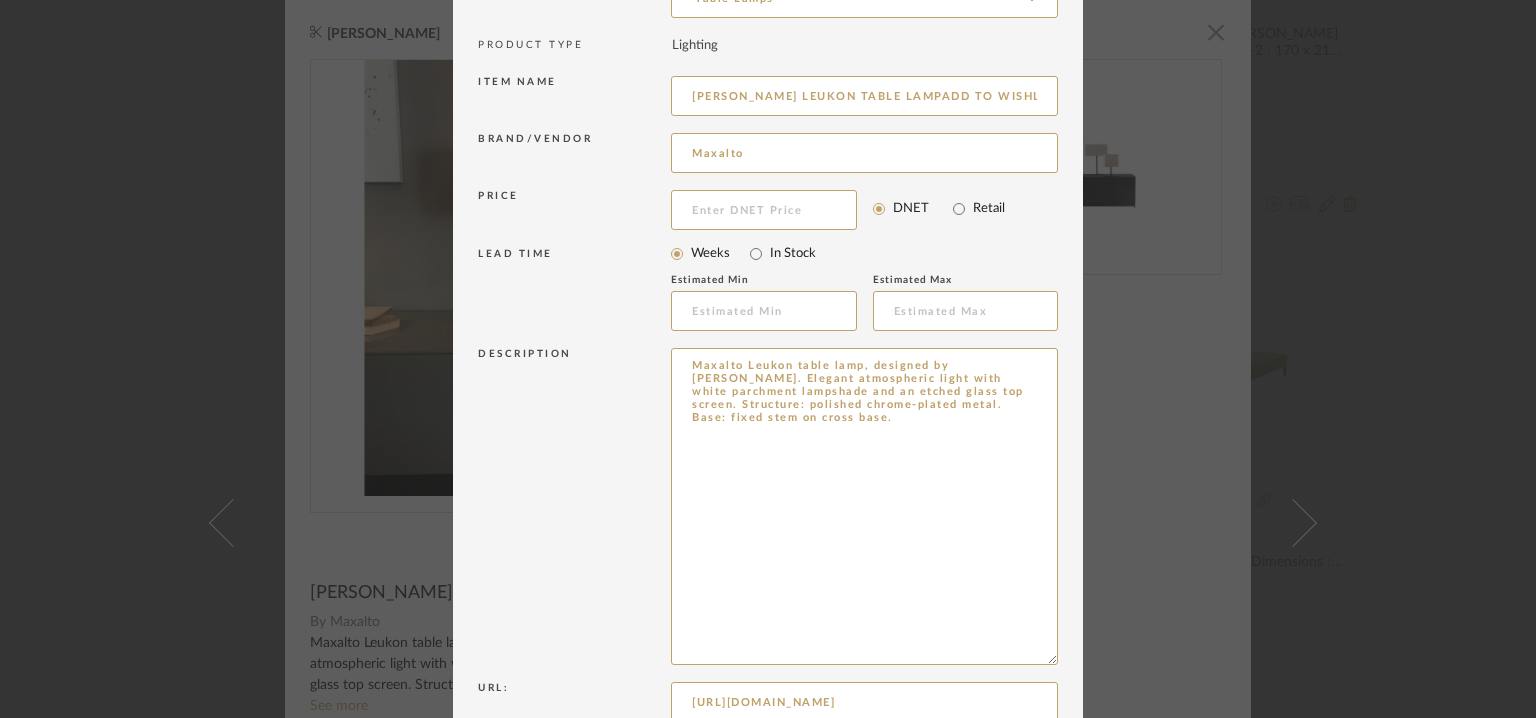 drag, startPoint x: 856, startPoint y: 453, endPoint x: 678, endPoint y: 345, distance: 208.20183 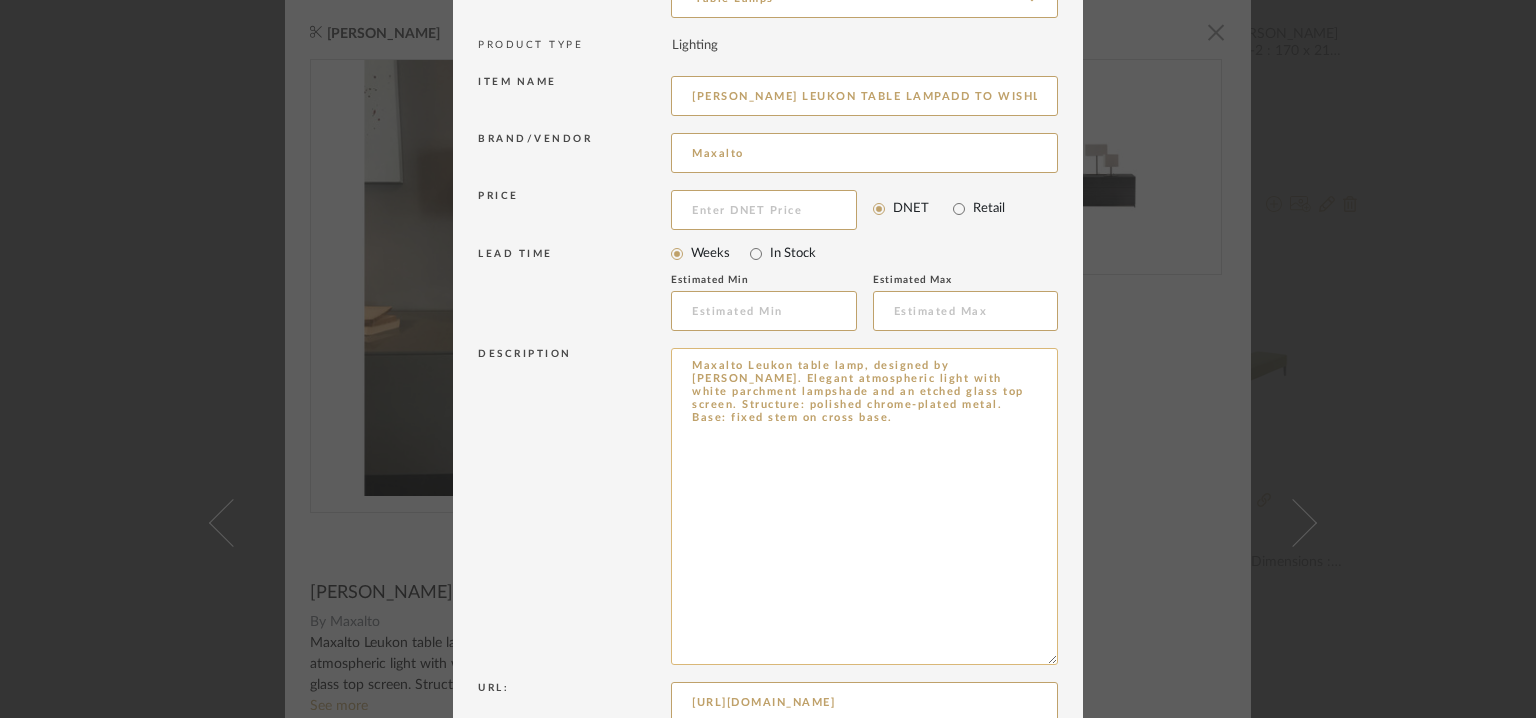 paste on "Type:  Table lamp
Designer:  Antonio Citterio.
Dimension(s): H 71cm
Materials & Finish : Elegant atmospheric light with white parchment lampshade and an etched glass top screen. Structure: polished chrome-plated metal. Base: fixed stem on cross base.
Weight : Na
Light Source : LED
Voltage : NA
Cord length :  Na
Installation requirements, if any: (such as mounting options, electrical wiring, or compatibility with existing infrastructure) : Na
Lighting controls: (compatibility with lighting control systems, such as dimmers, timers,)  :
Product description: Na
Additional features: Na
Any other details: Na" 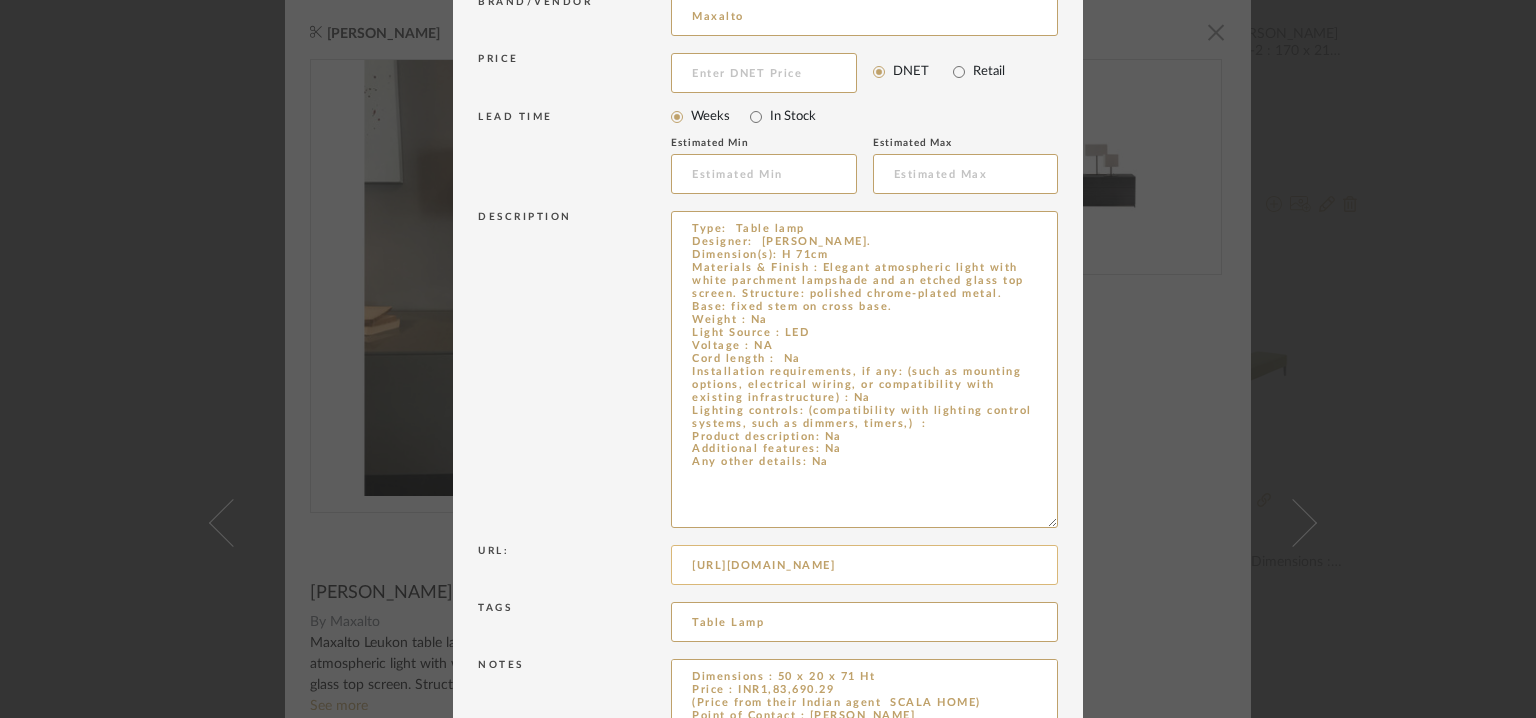 scroll, scrollTop: 440, scrollLeft: 0, axis: vertical 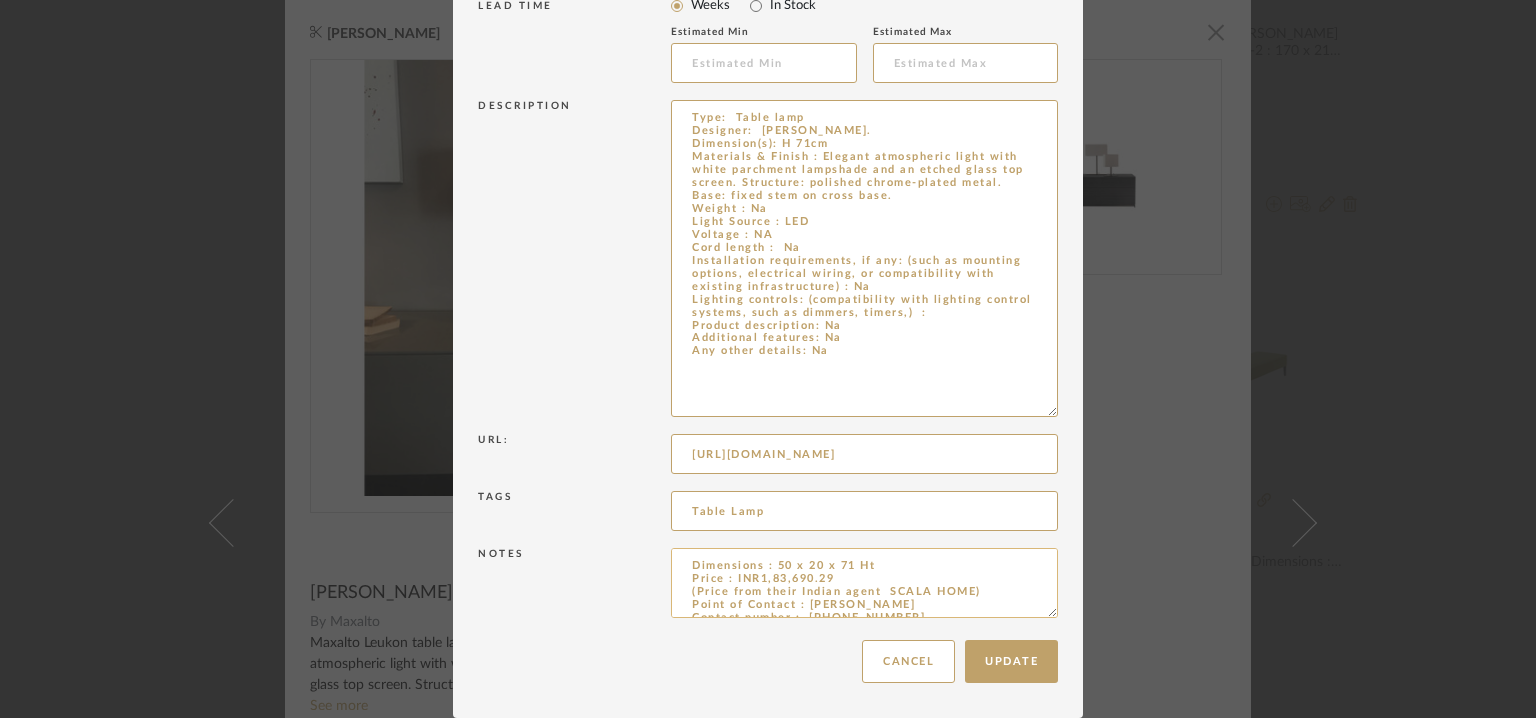 type on "Type:  Table lamp
Designer:  Antonio Citterio.
Dimension(s): H 71cm
Materials & Finish : Elegant atmospheric light with white parchment lampshade and an etched glass top screen. Structure: polished chrome-plated metal. Base: fixed stem on cross base.
Weight : Na
Light Source : LED
Voltage : NA
Cord length :  Na
Installation requirements, if any: (such as mounting options, electrical wiring, or compatibility with existing infrastructure) : Na
Lighting controls: (compatibility with lighting control systems, such as dimmers, timers,)  :
Product description: Na
Additional features: Na
Any other details: Na" 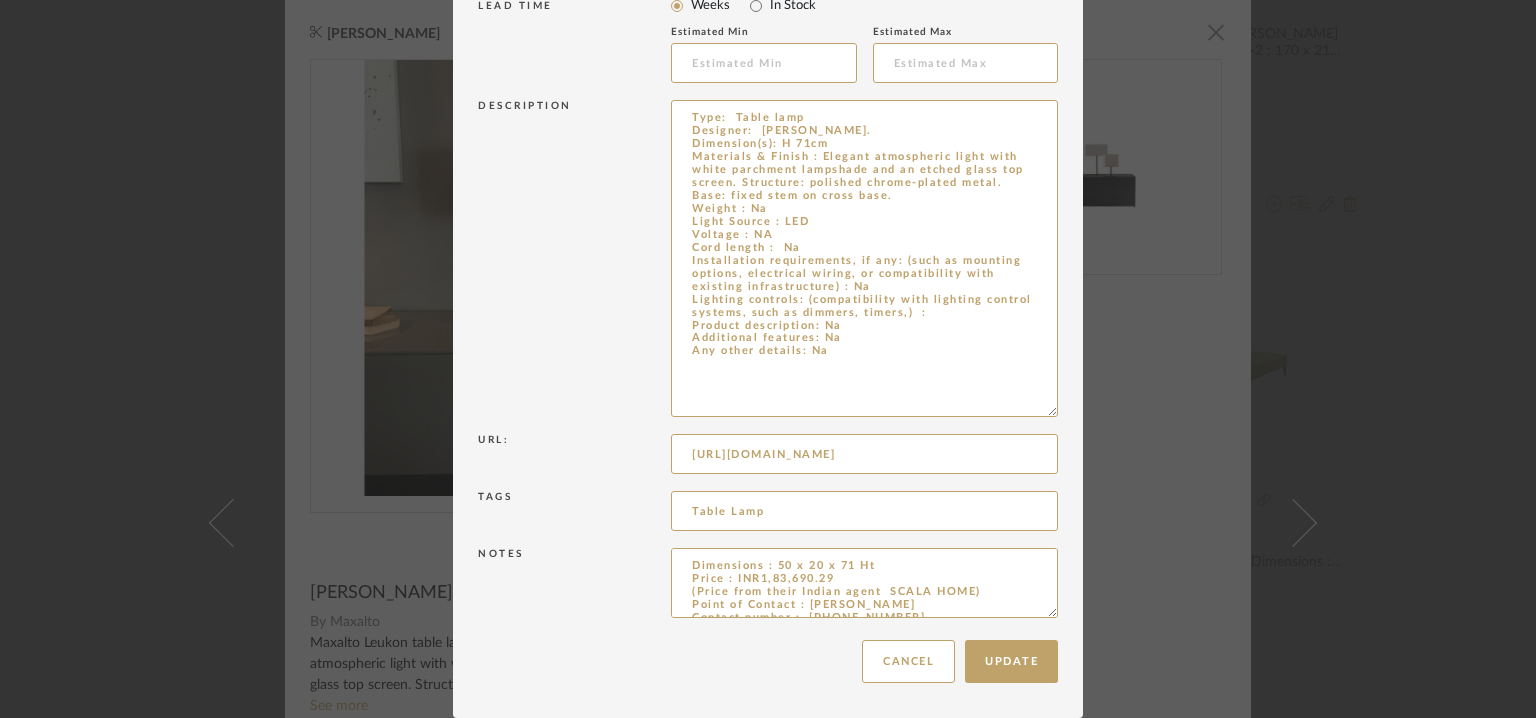 drag, startPoint x: 772, startPoint y: 563, endPoint x: 643, endPoint y: 560, distance: 129.03488 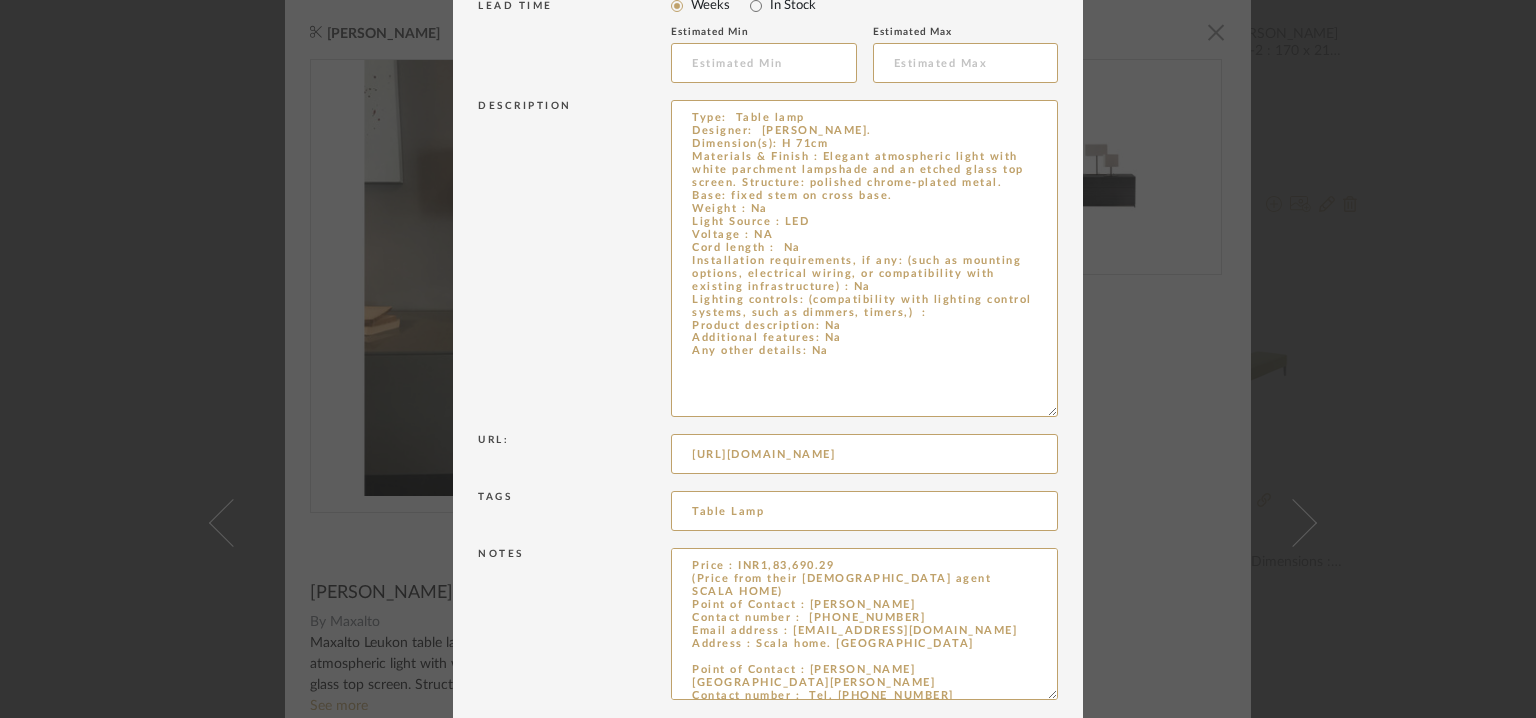 drag, startPoint x: 1044, startPoint y: 616, endPoint x: 1063, endPoint y: 752, distance: 137.32079 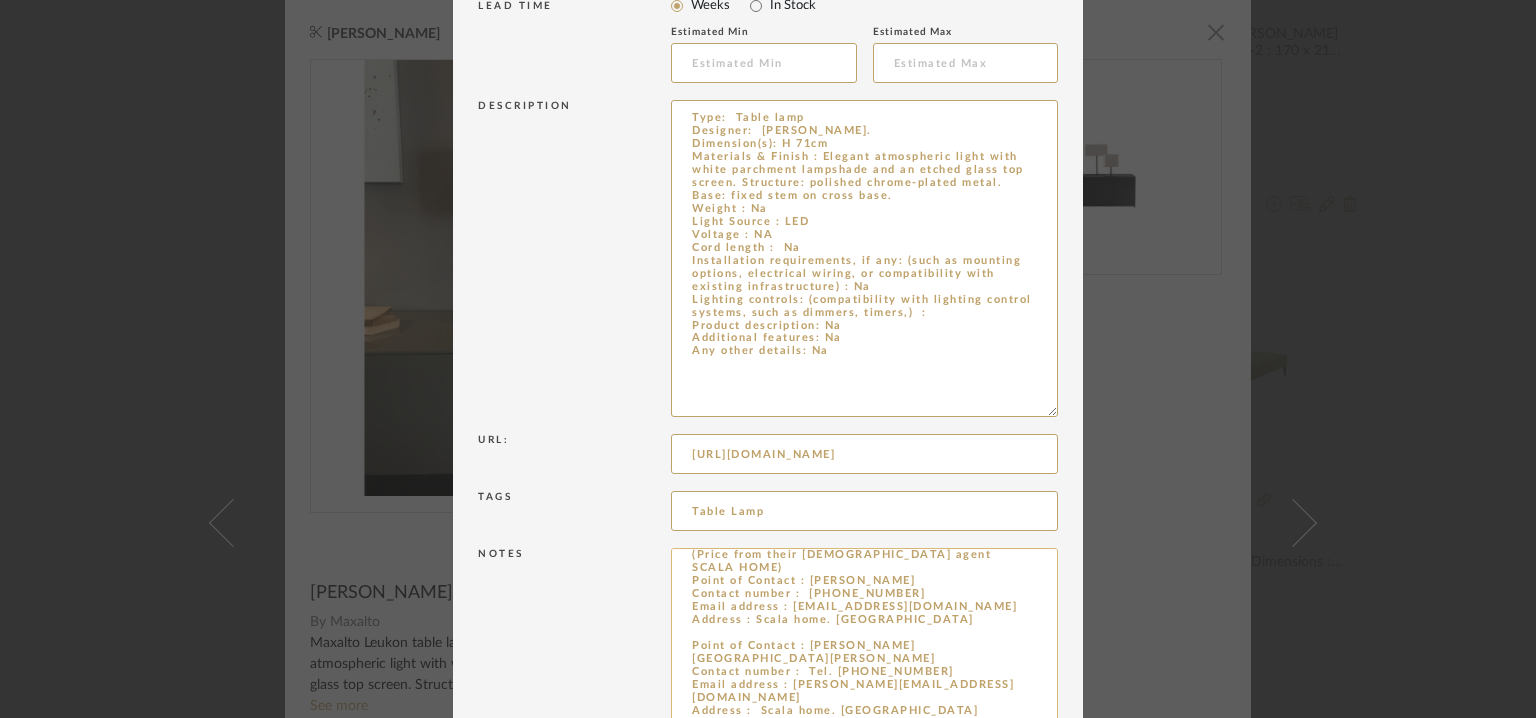 scroll, scrollTop: 0, scrollLeft: 0, axis: both 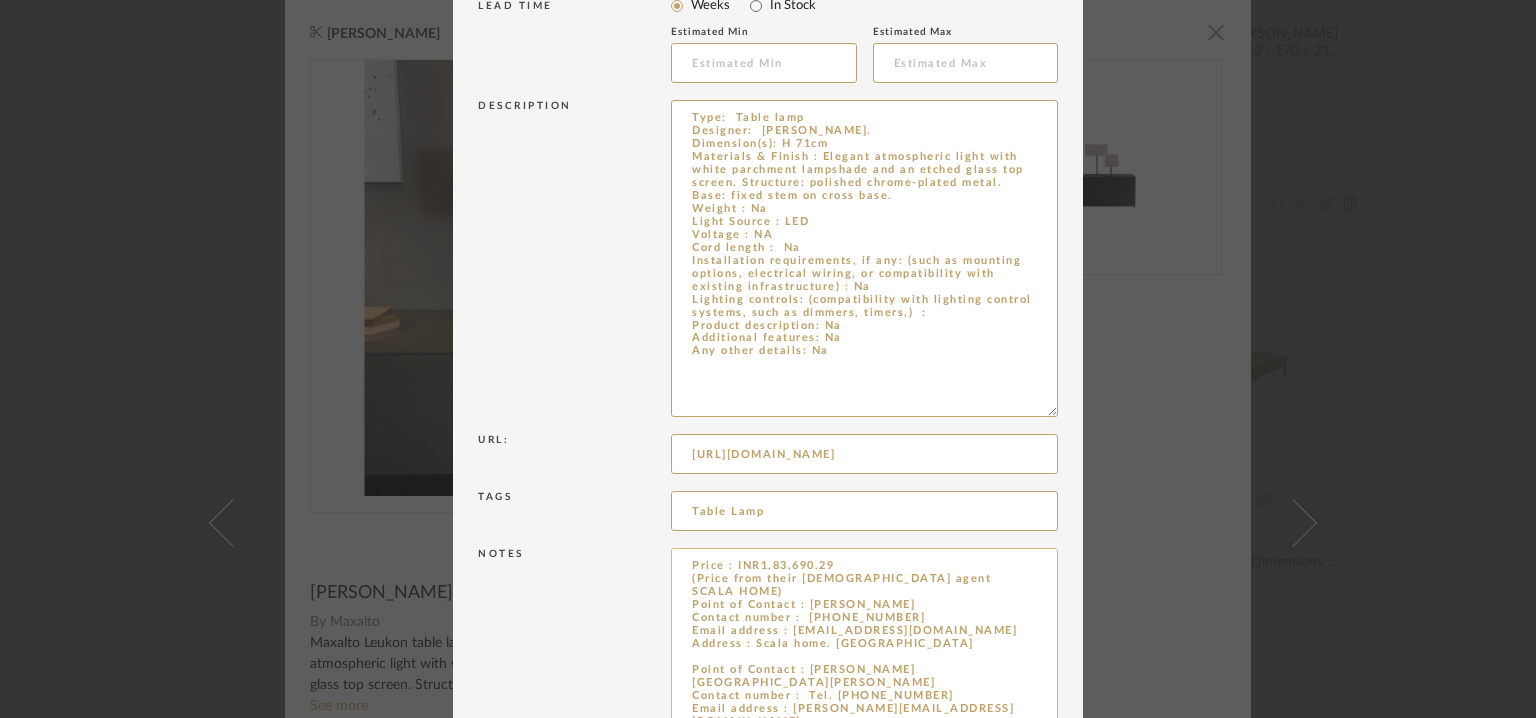 click on "Price : INR1,83,690.29
(Price from their Indian agent  SCALA HOME)
Point of Contact : Sahiba Agarwal
Contact number :  +91 9999693093
Email address : beb@scalahome.in
Address : Scala home. New Delhi
Point of Contact : MR. GURJIT SINGH BAINS
Contact number :  Tel. 0091.9810559122
Email address : g.singh@bgbitalia.com
Address :  Scala home. New Delhi
Point of Contact :
Contact number :
Tel +39 031 795 111 -
Fax +39 031 791 592
Email address :  info@bebitalia.com
Address: B&B Italia S.p.A.
Strada Provinciale 32, 15 - 22060 Novedrate (CO)" at bounding box center [864, 651] 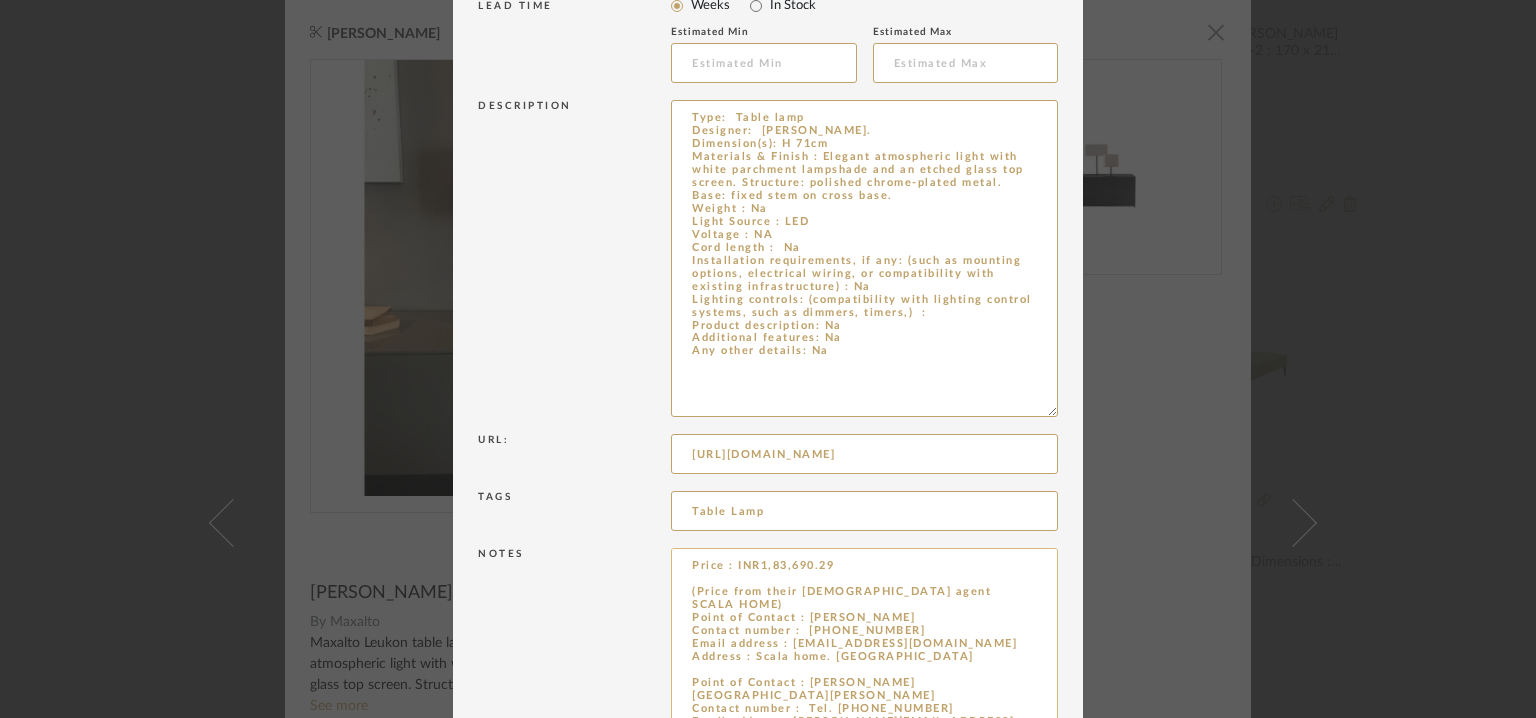 paste on "Price: Na
Lead time:  Na
Customizable :Na
3D available : No
BIM available. No." 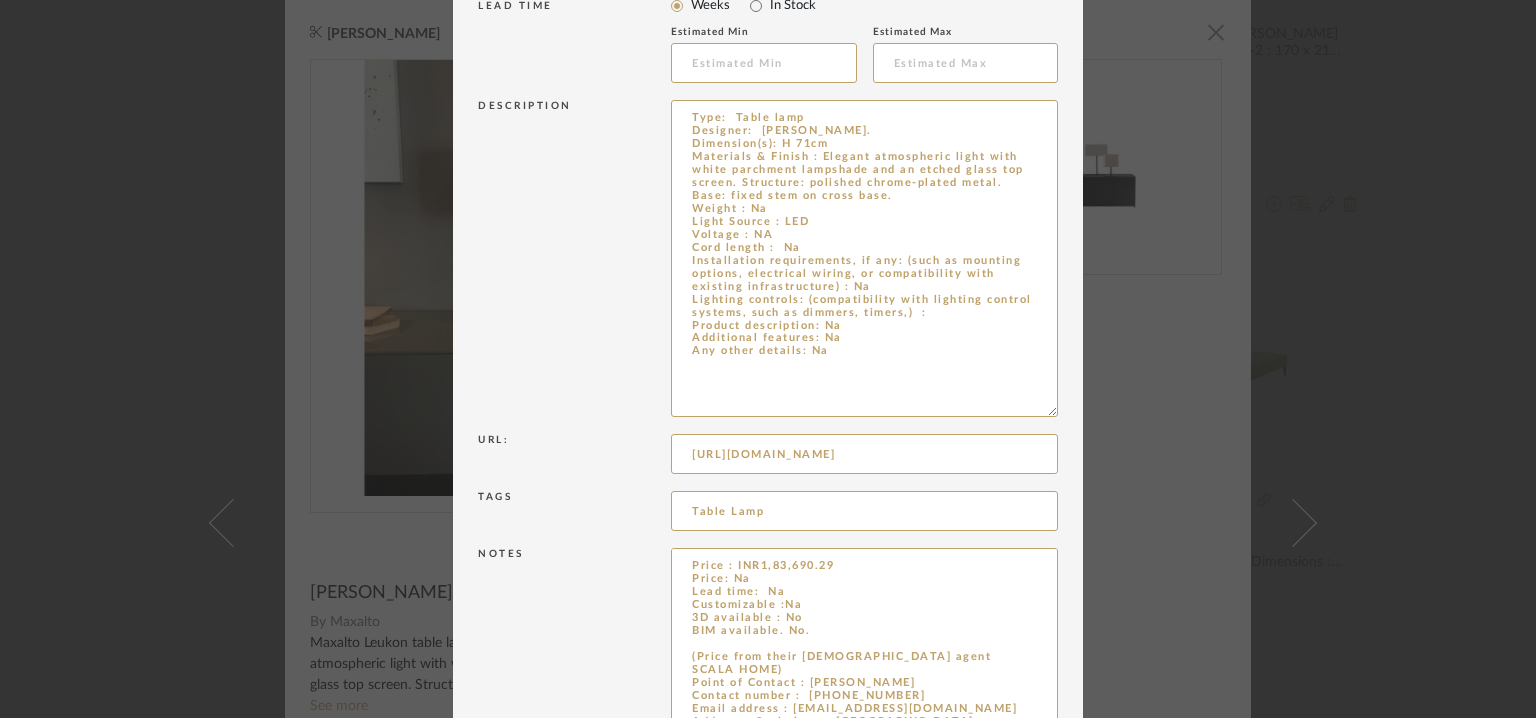 drag, startPoint x: 641, startPoint y: 585, endPoint x: 590, endPoint y: 585, distance: 51 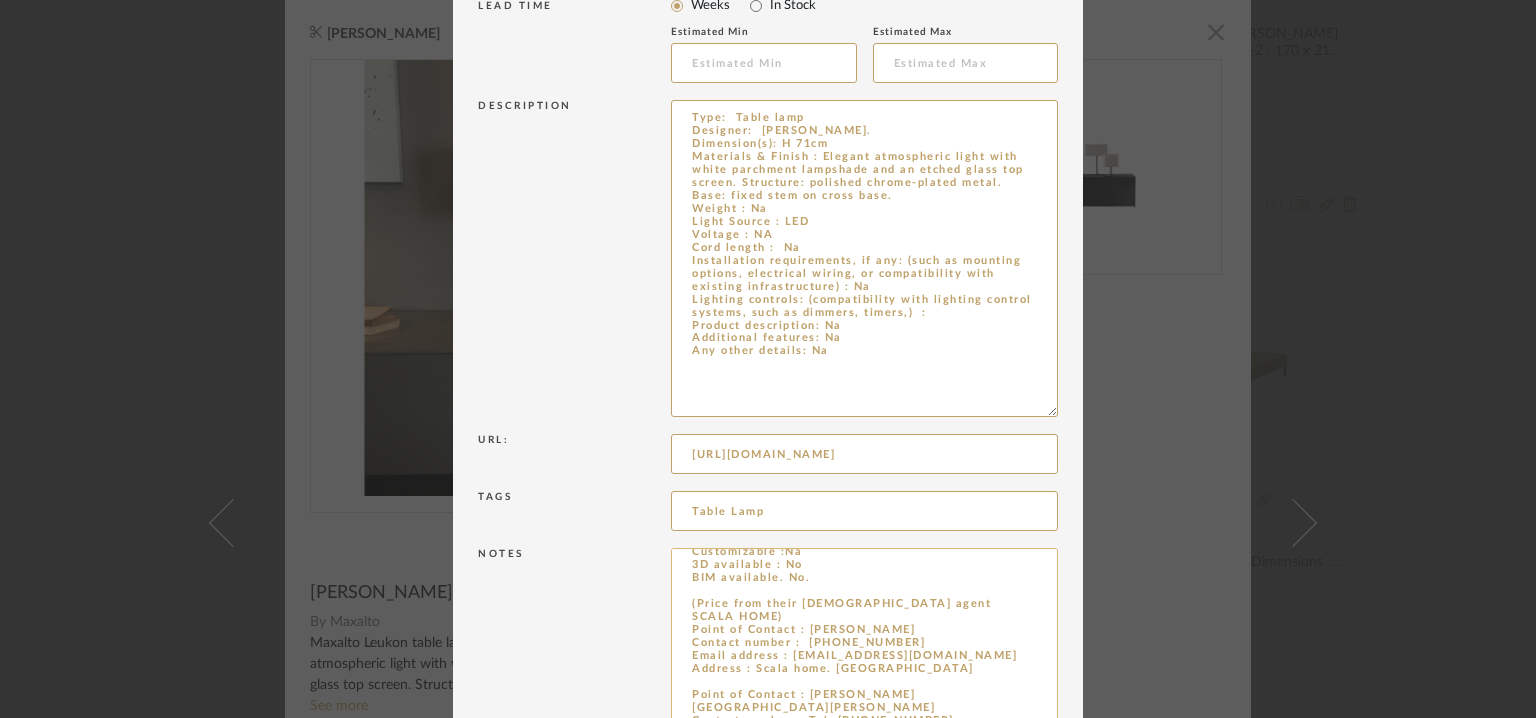 scroll, scrollTop: 122, scrollLeft: 0, axis: vertical 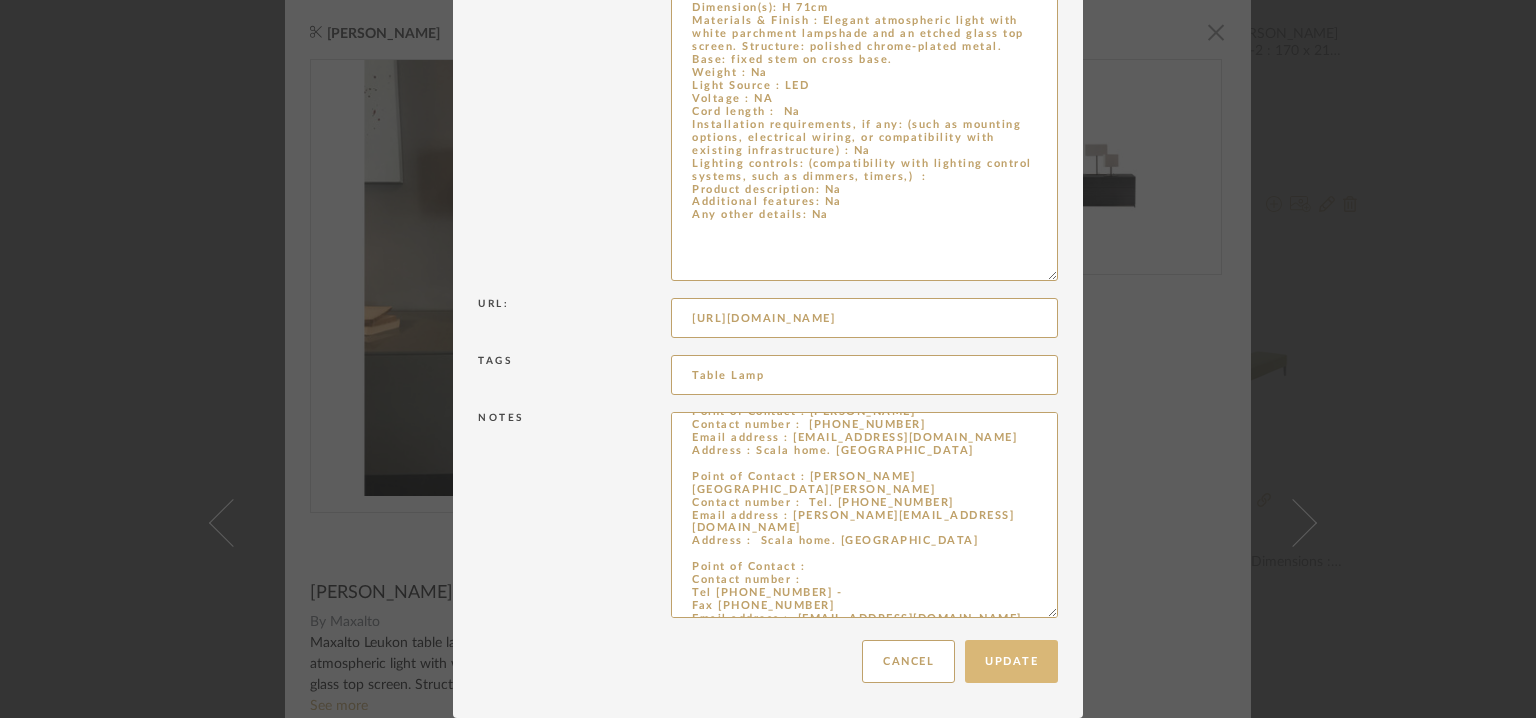 type on "Price : INR1,83,690.29
Lead time:  Na
Customizable :Na
3D available : No
BIM available. No.
(Price from their [DEMOGRAPHIC_DATA] agent  SCALA HOME)
Point of Contact : [PERSON_NAME]
Contact number :  [PHONE_NUMBER]
Email address : [EMAIL_ADDRESS][DOMAIN_NAME]
Address : Scala home. [GEOGRAPHIC_DATA]
Point of Contact : [PERSON_NAME][GEOGRAPHIC_DATA][PERSON_NAME]
Contact number :  Tel. [PHONE_NUMBER]
Email address : [PERSON_NAME][EMAIL_ADDRESS][DOMAIN_NAME]
Address :  Scala home. [GEOGRAPHIC_DATA]
Point of Contact :
Contact number :
Tel [PHONE_NUMBER] -
Fax [PHONE_NUMBER]
Email address :  [EMAIL_ADDRESS][DOMAIN_NAME]
Address: [GEOGRAPHIC_DATA] S.p.A.
Strada Provinciale 32, 15 - 22060 Novedrate (CO)" 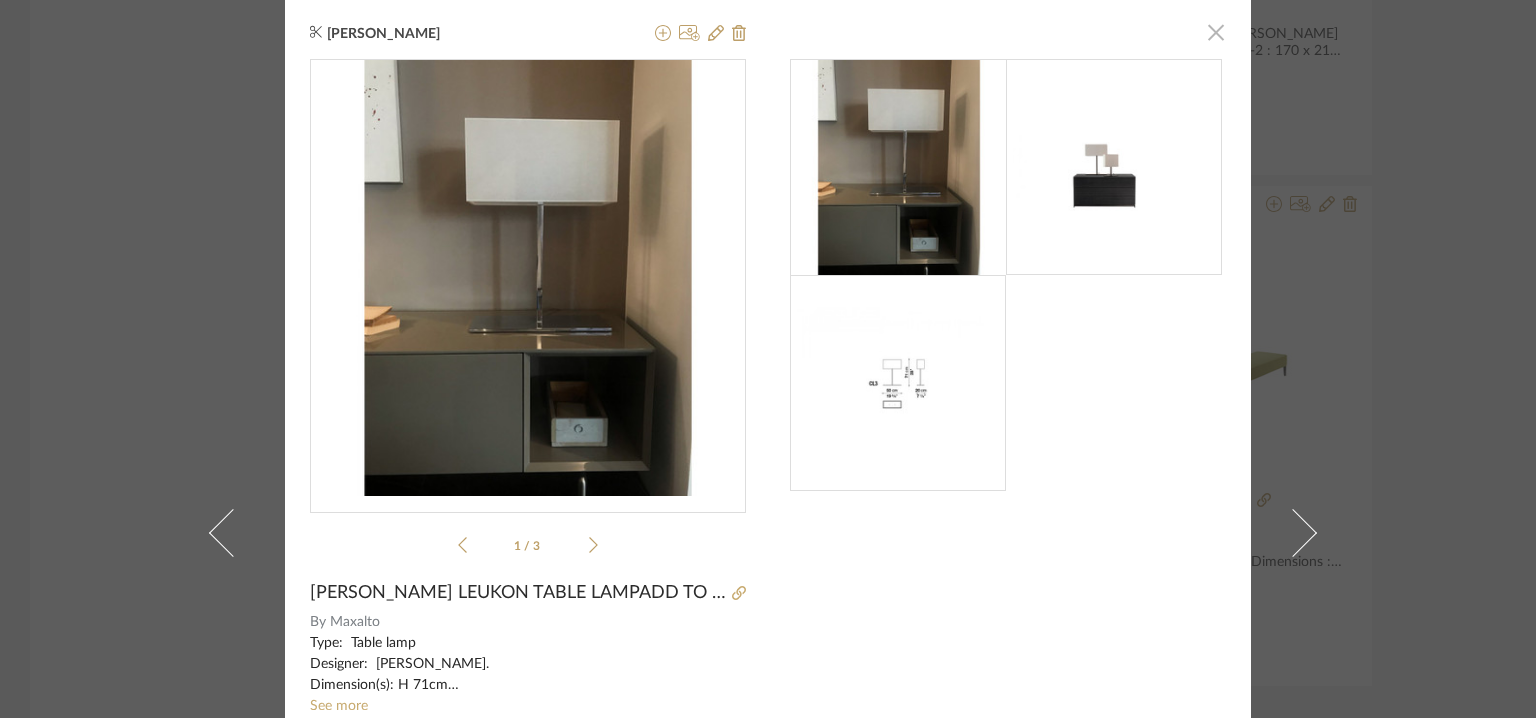 click 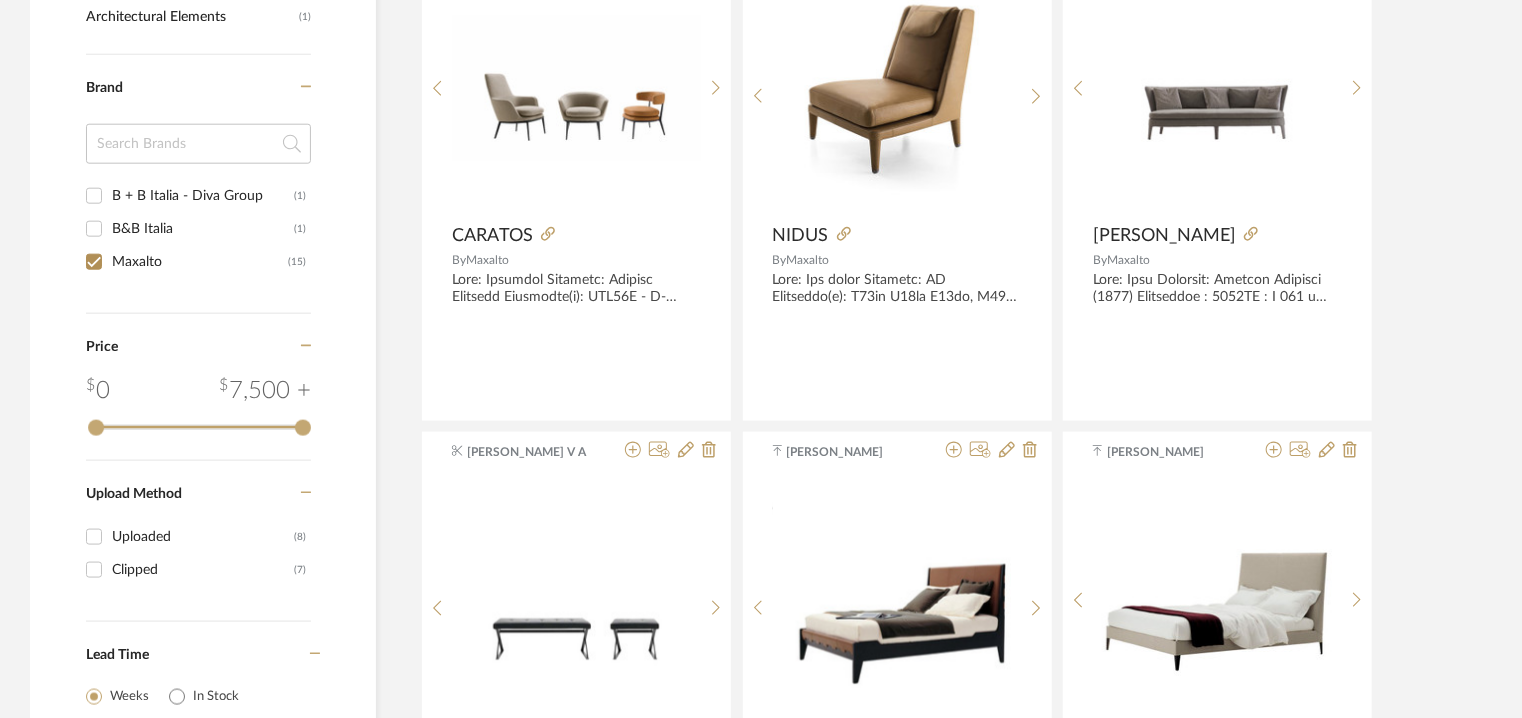 scroll, scrollTop: 800, scrollLeft: 0, axis: vertical 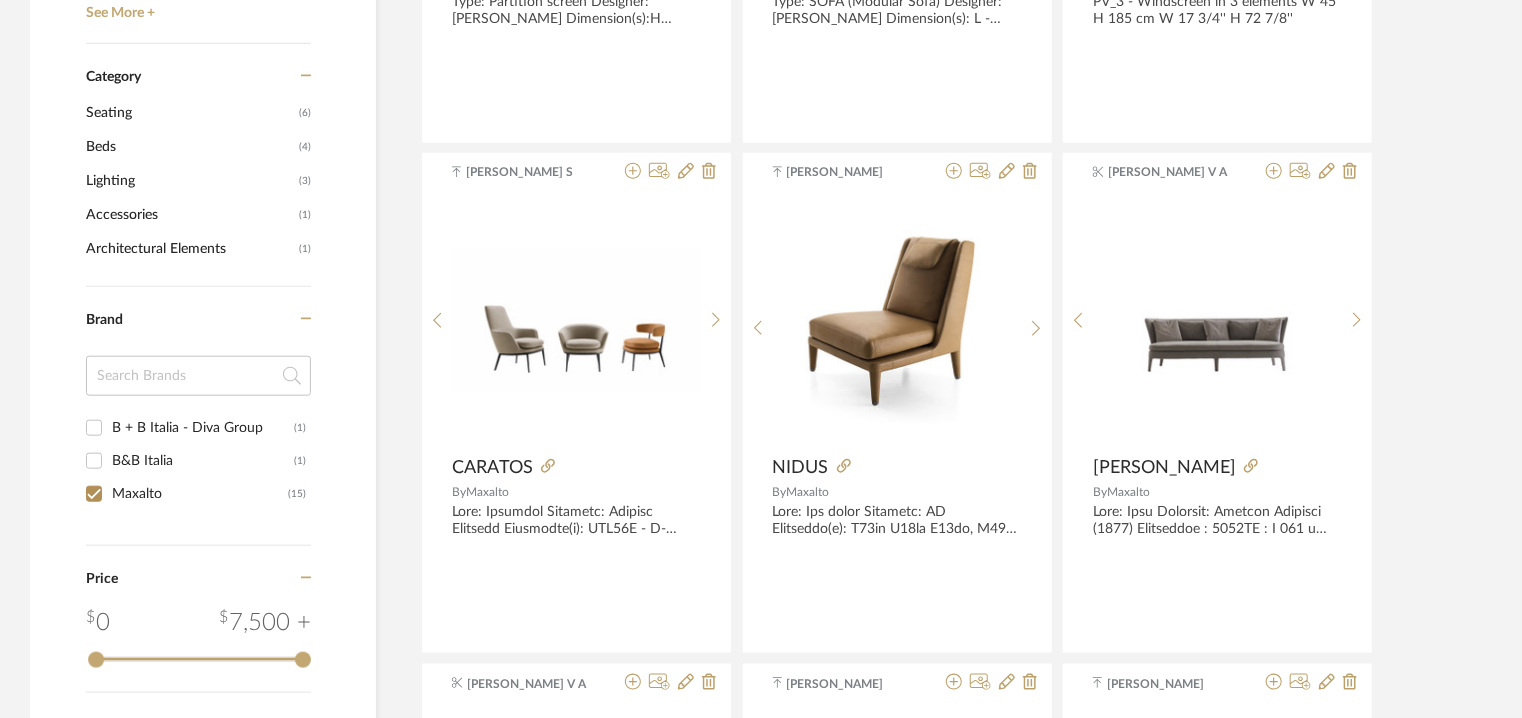click on "Maxalto  (15)" at bounding box center (94, 494) 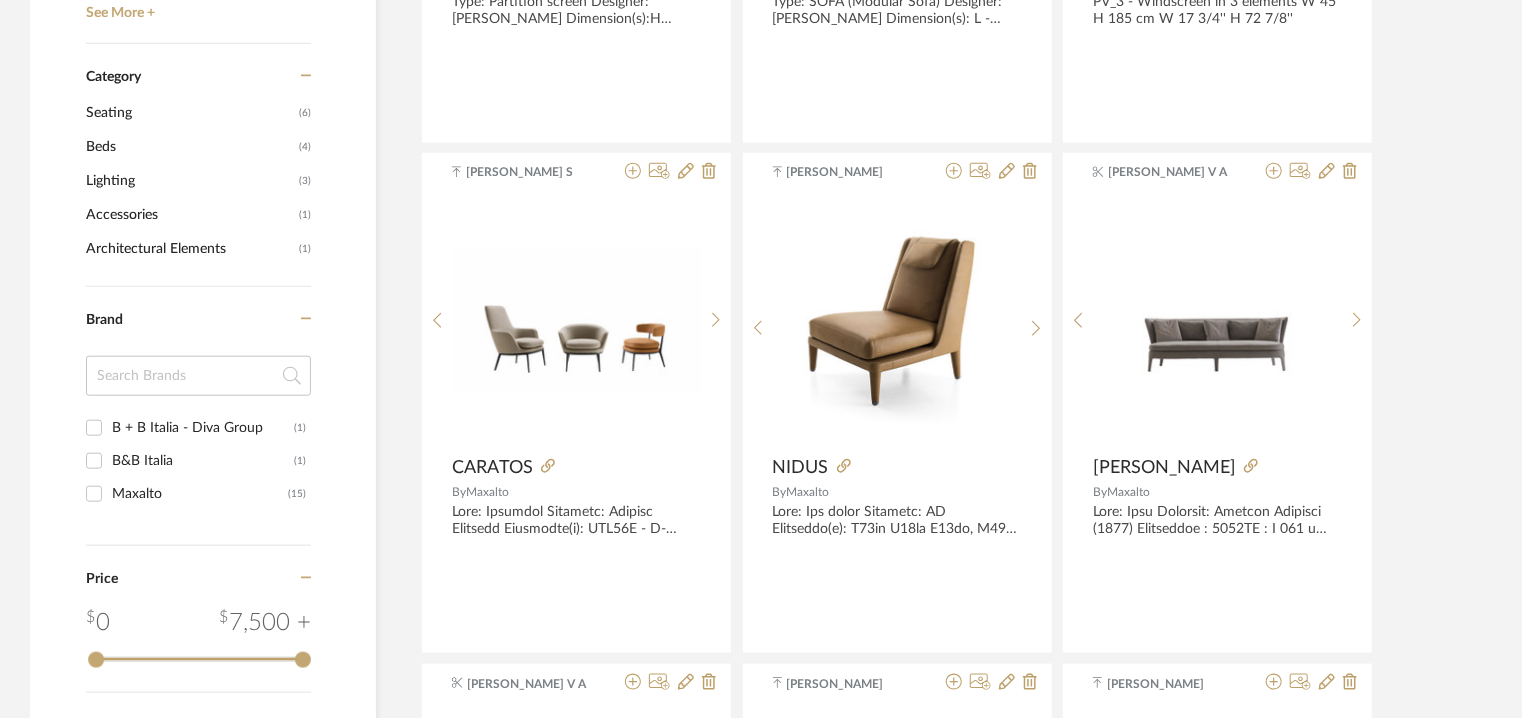 checkbox on "false" 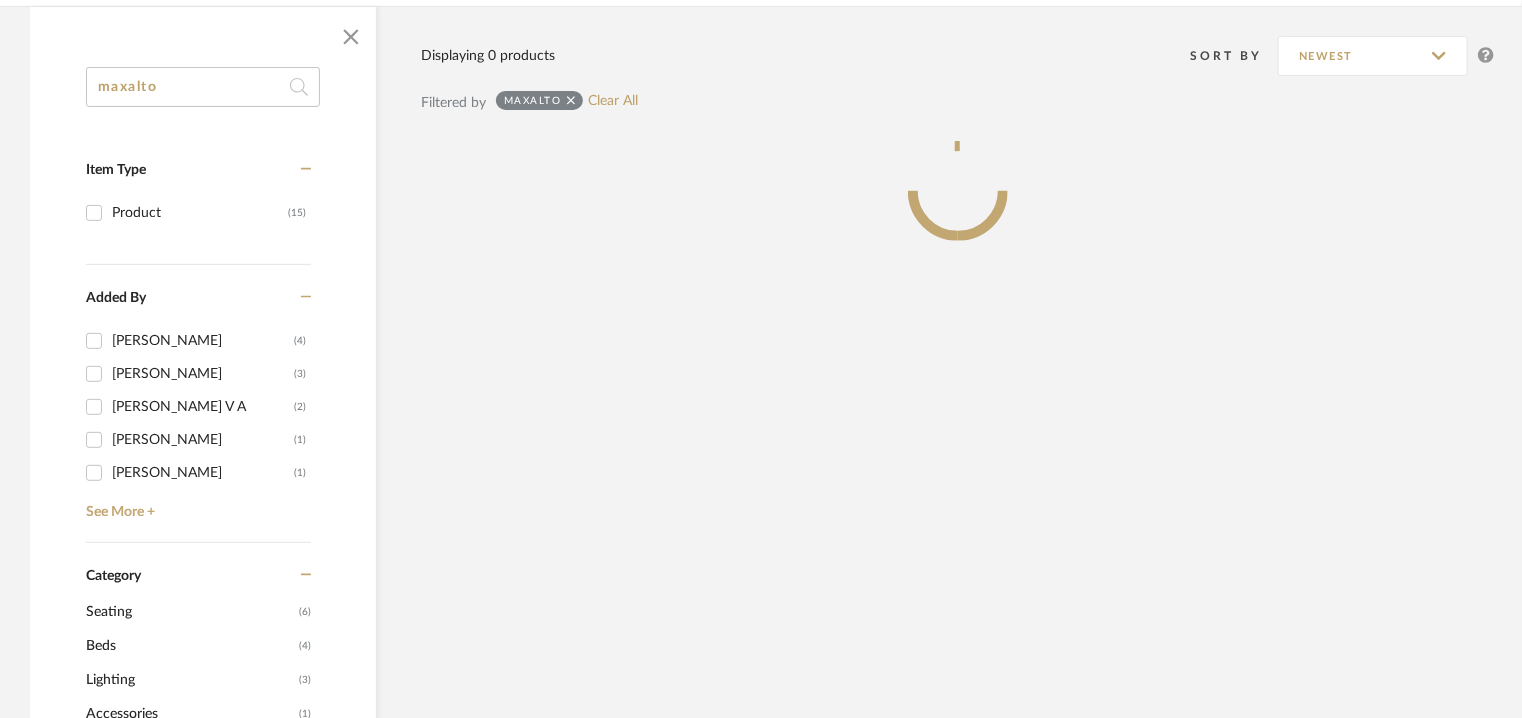 scroll, scrollTop: 300, scrollLeft: 0, axis: vertical 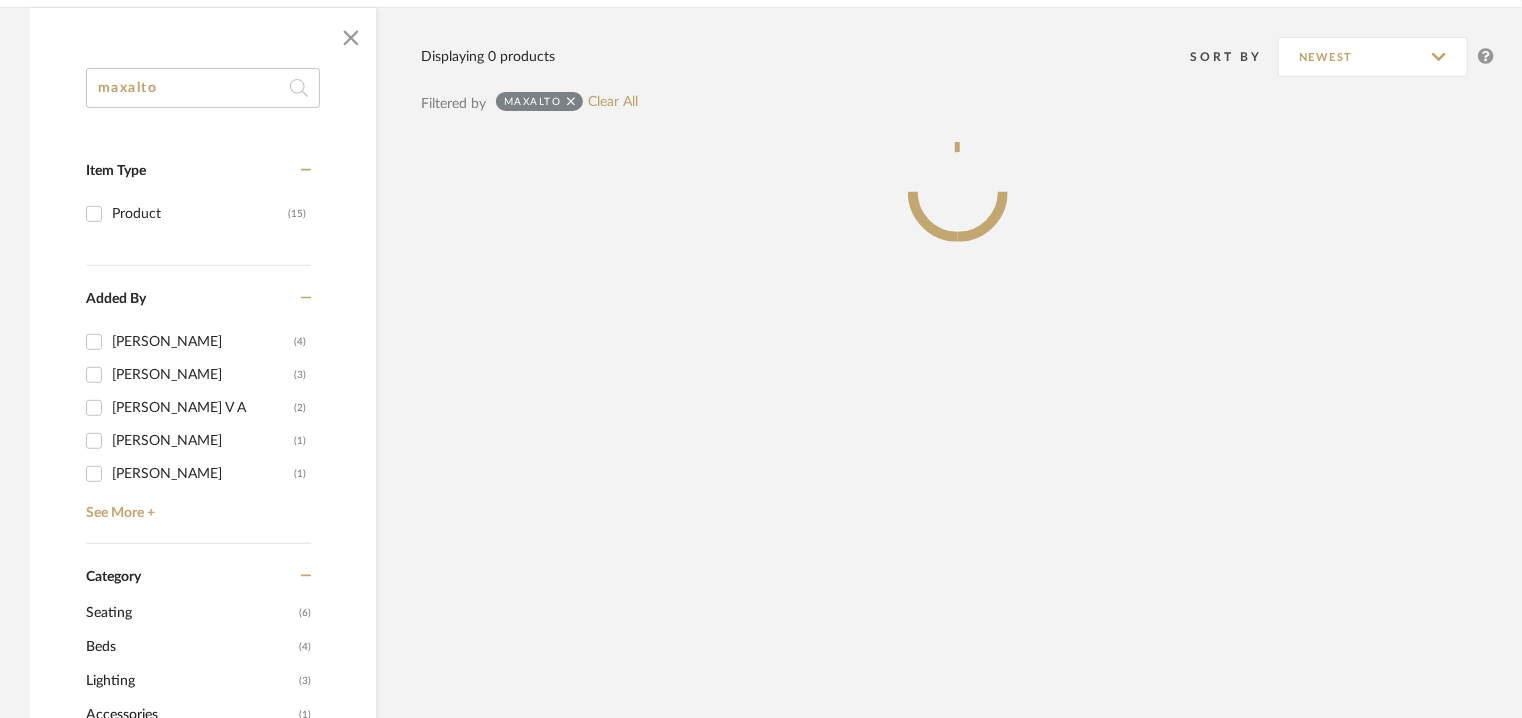 drag, startPoint x: 68, startPoint y: 92, endPoint x: 206, endPoint y: 2, distance: 164.75436 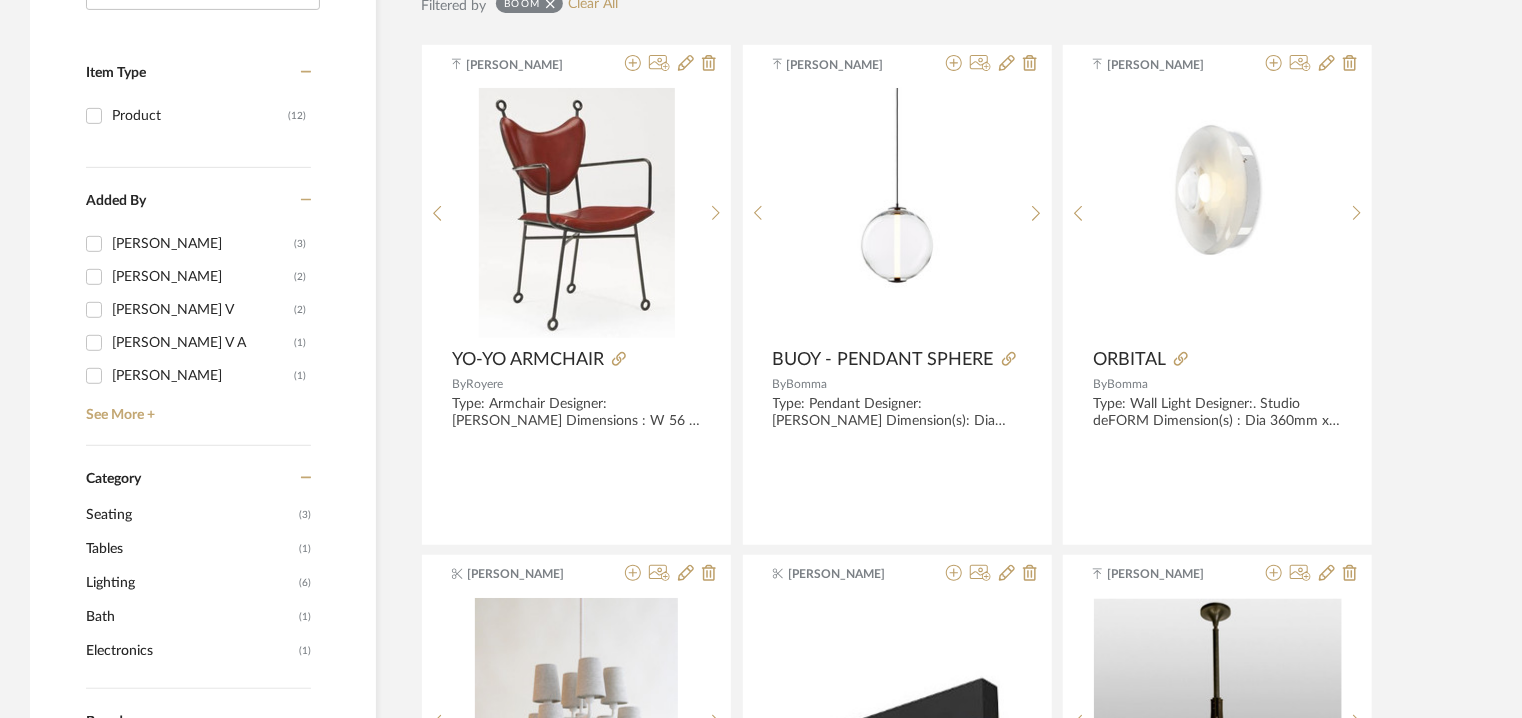 scroll, scrollTop: 900, scrollLeft: 0, axis: vertical 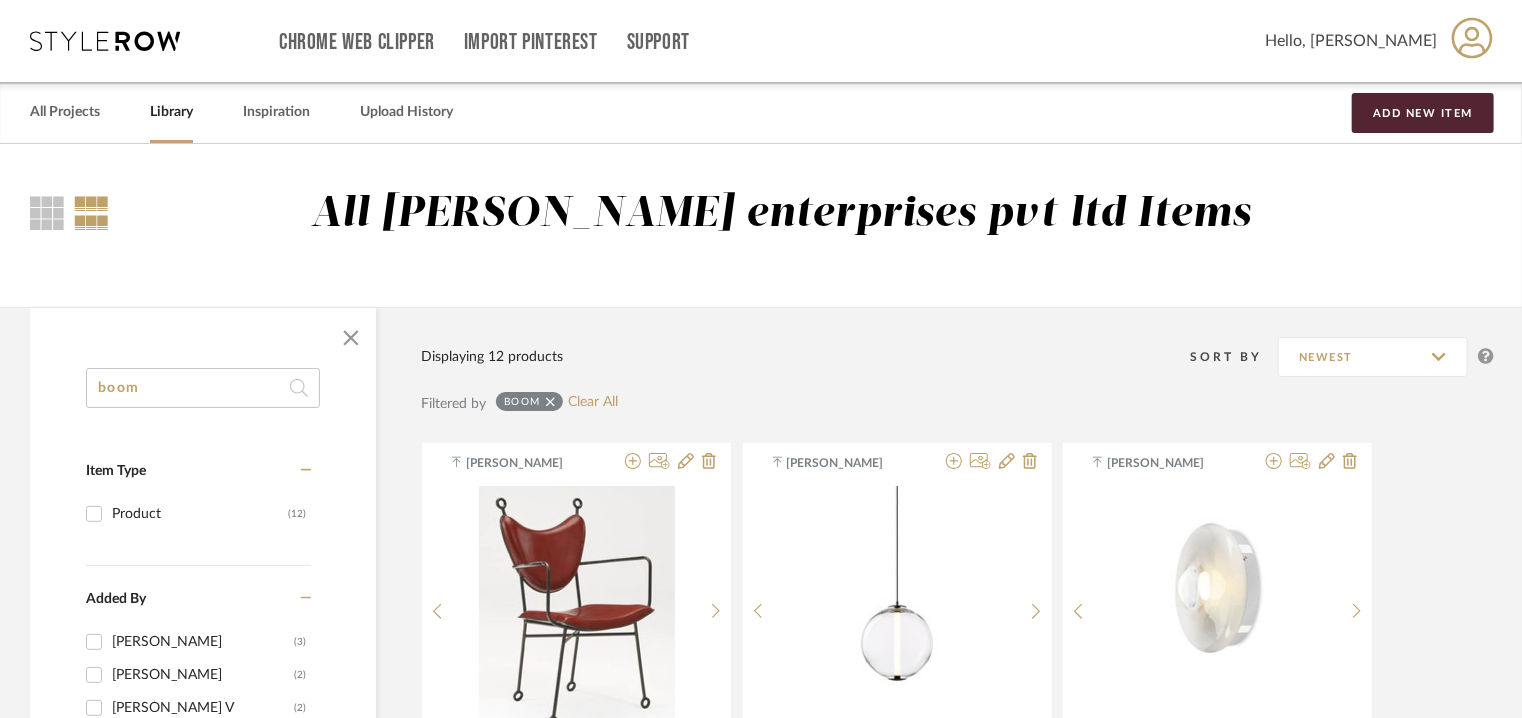 click on "boom" 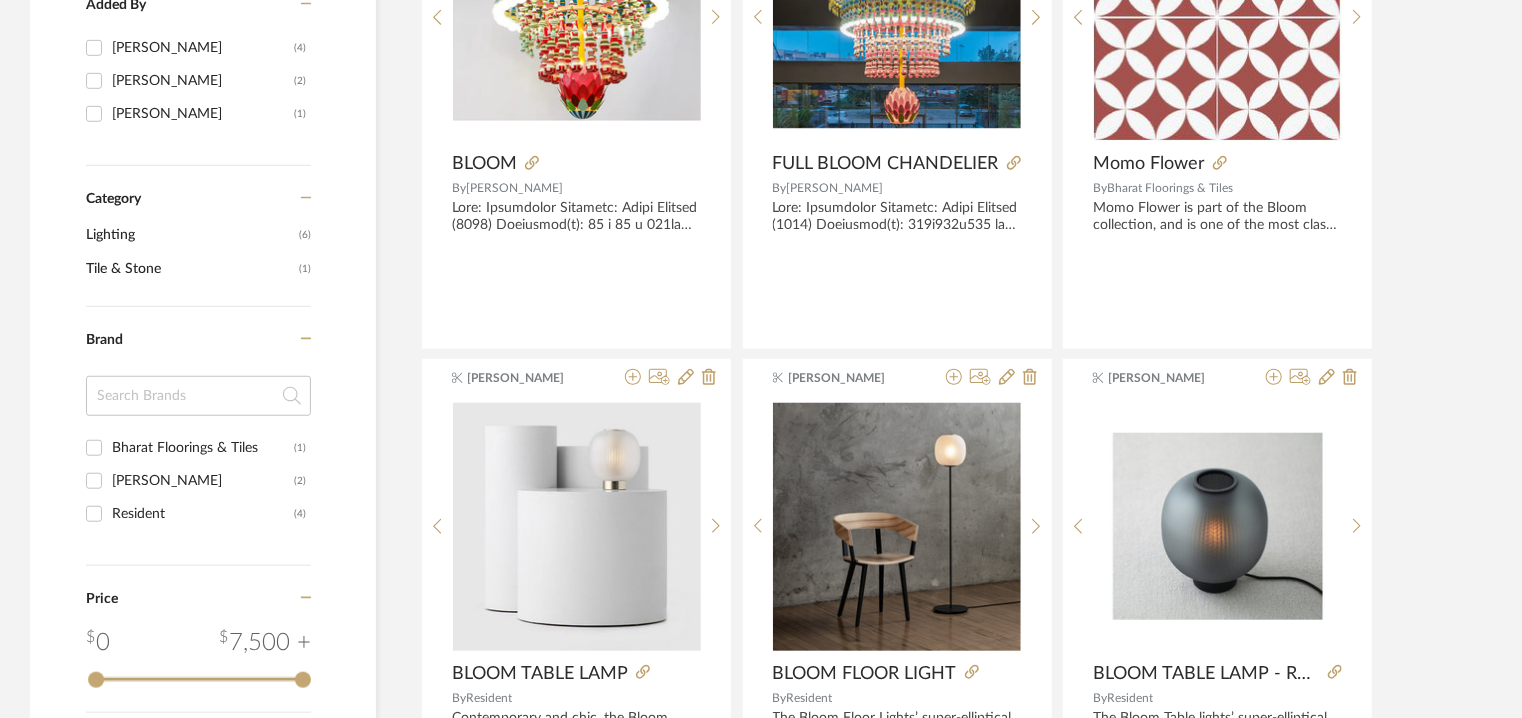 scroll, scrollTop: 600, scrollLeft: 0, axis: vertical 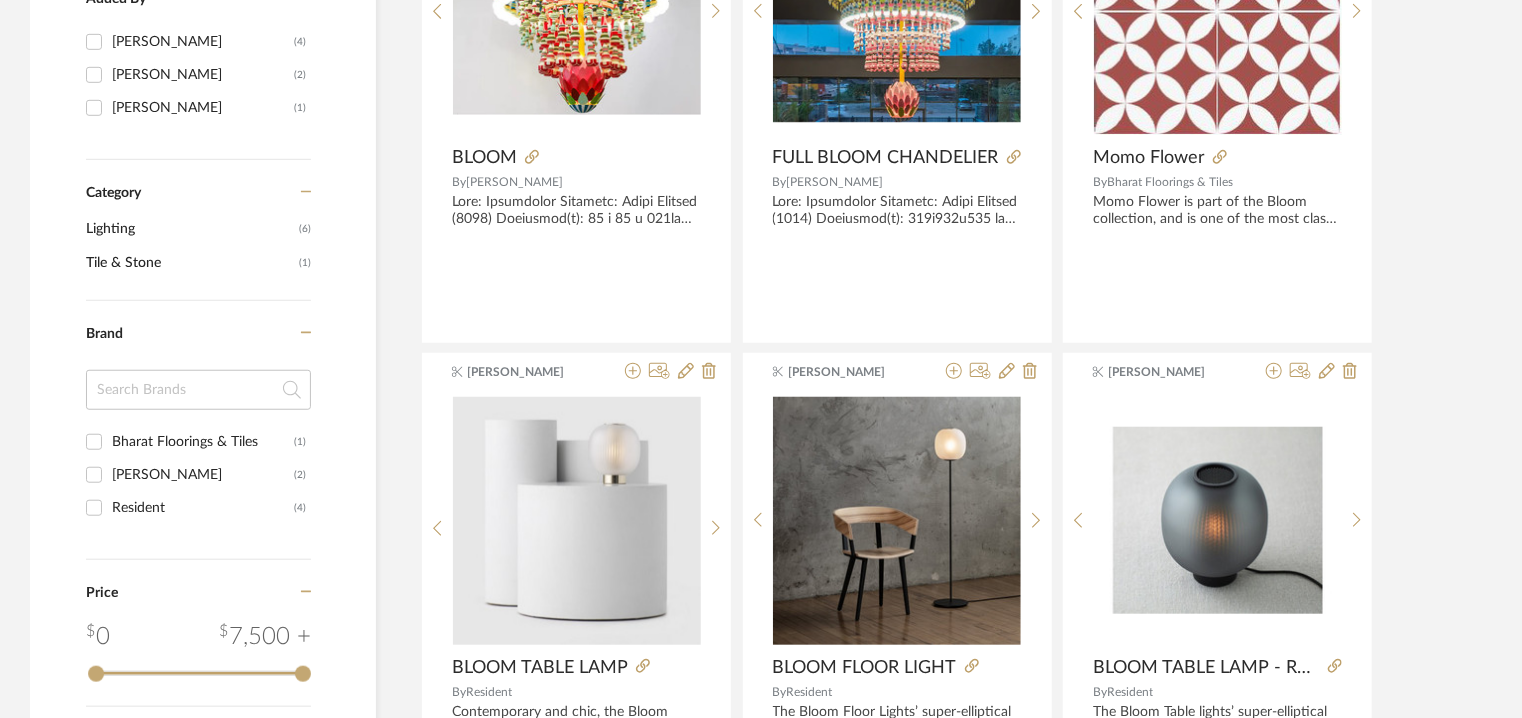 type on "bloom" 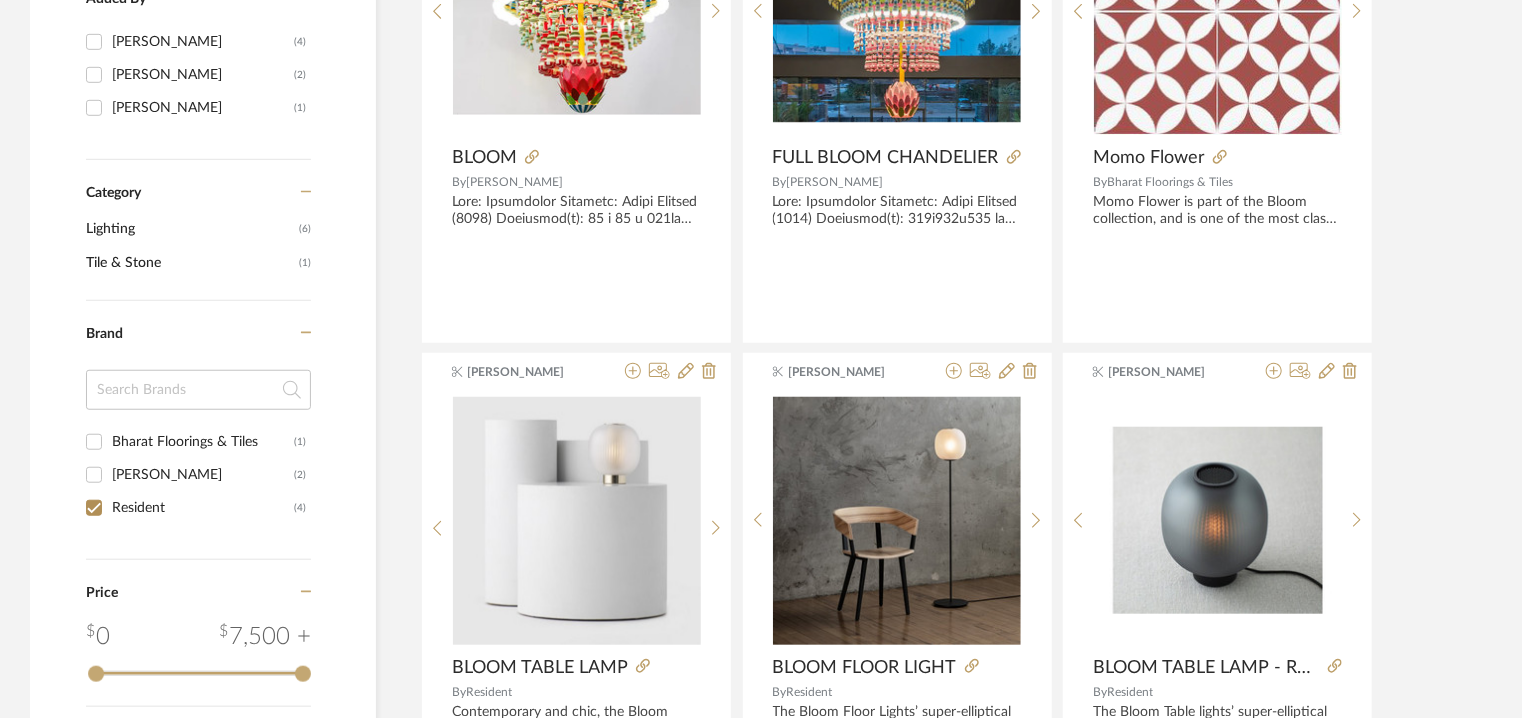 checkbox on "true" 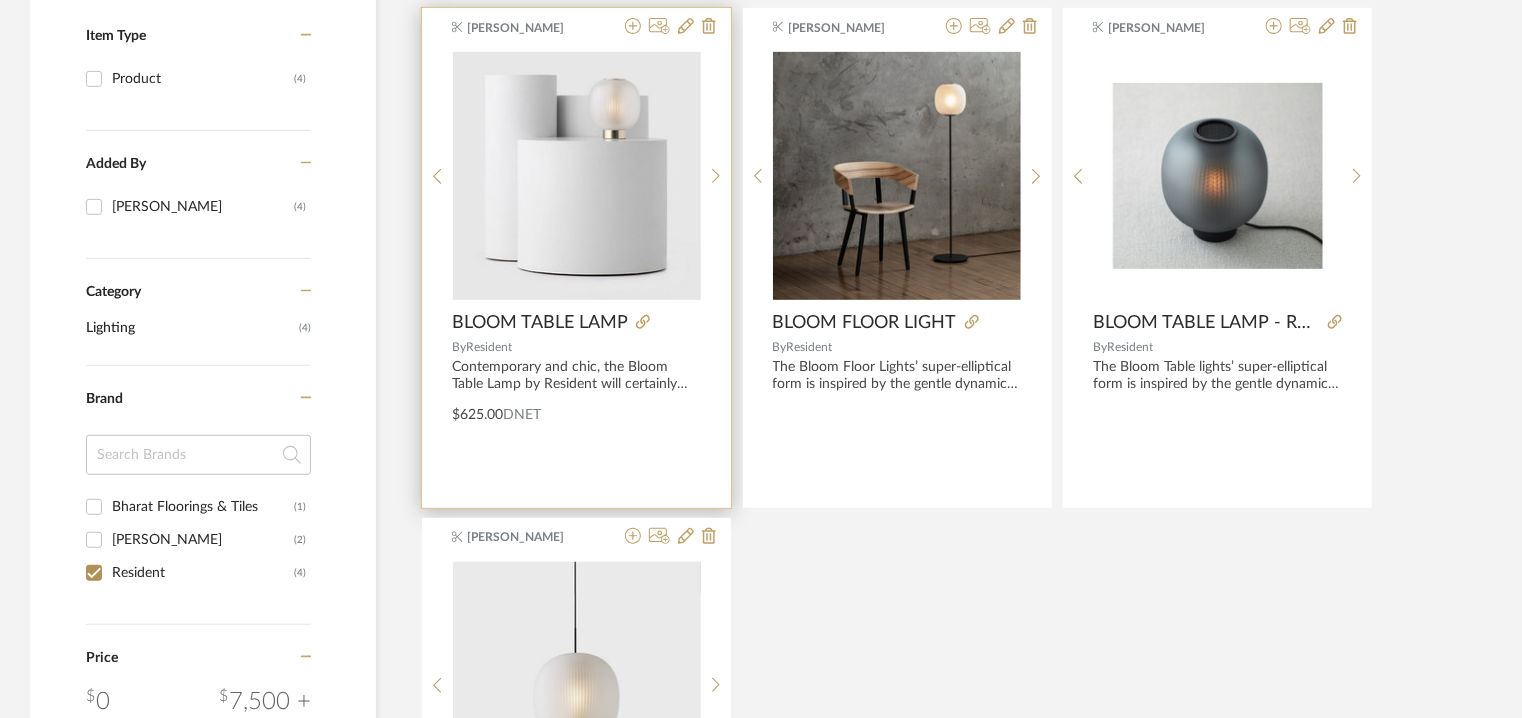 scroll, scrollTop: 400, scrollLeft: 0, axis: vertical 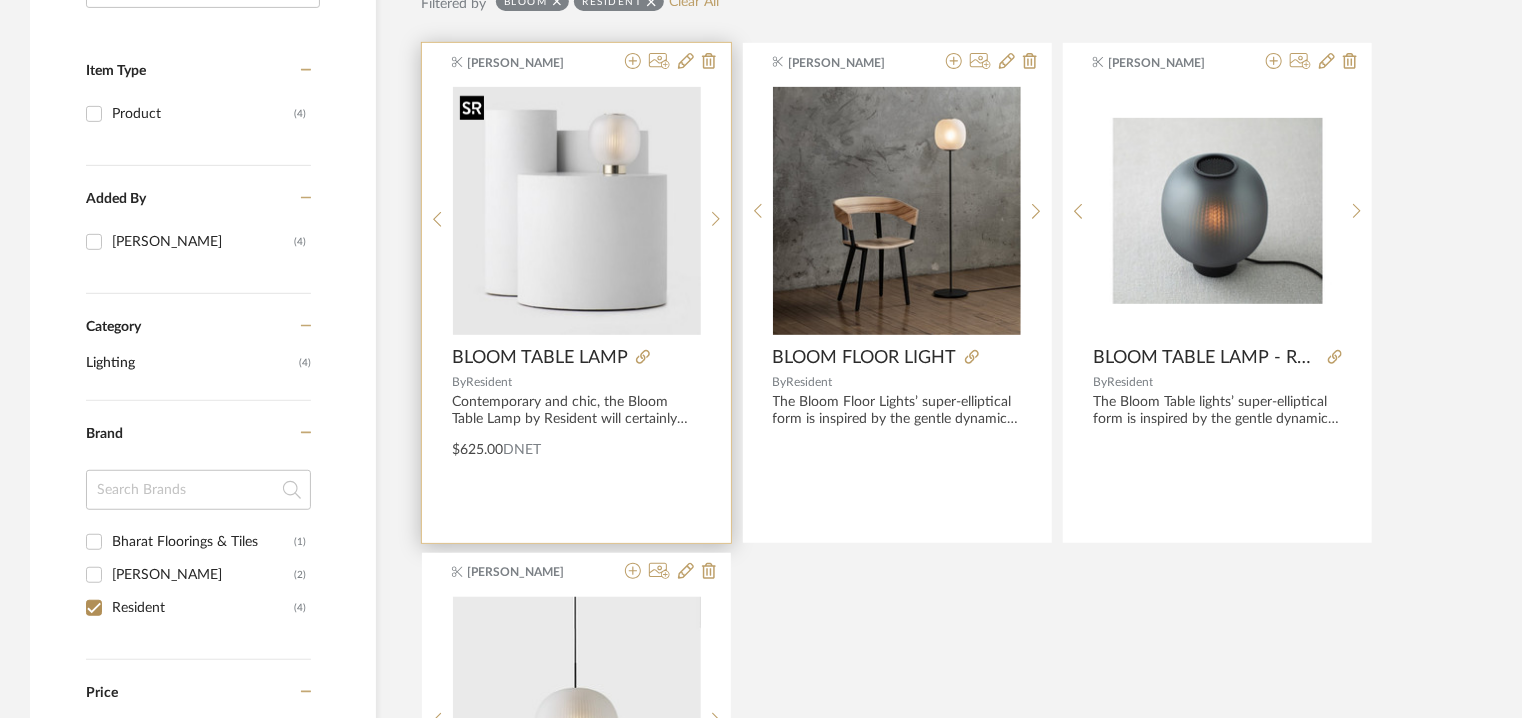 click at bounding box center (577, 211) 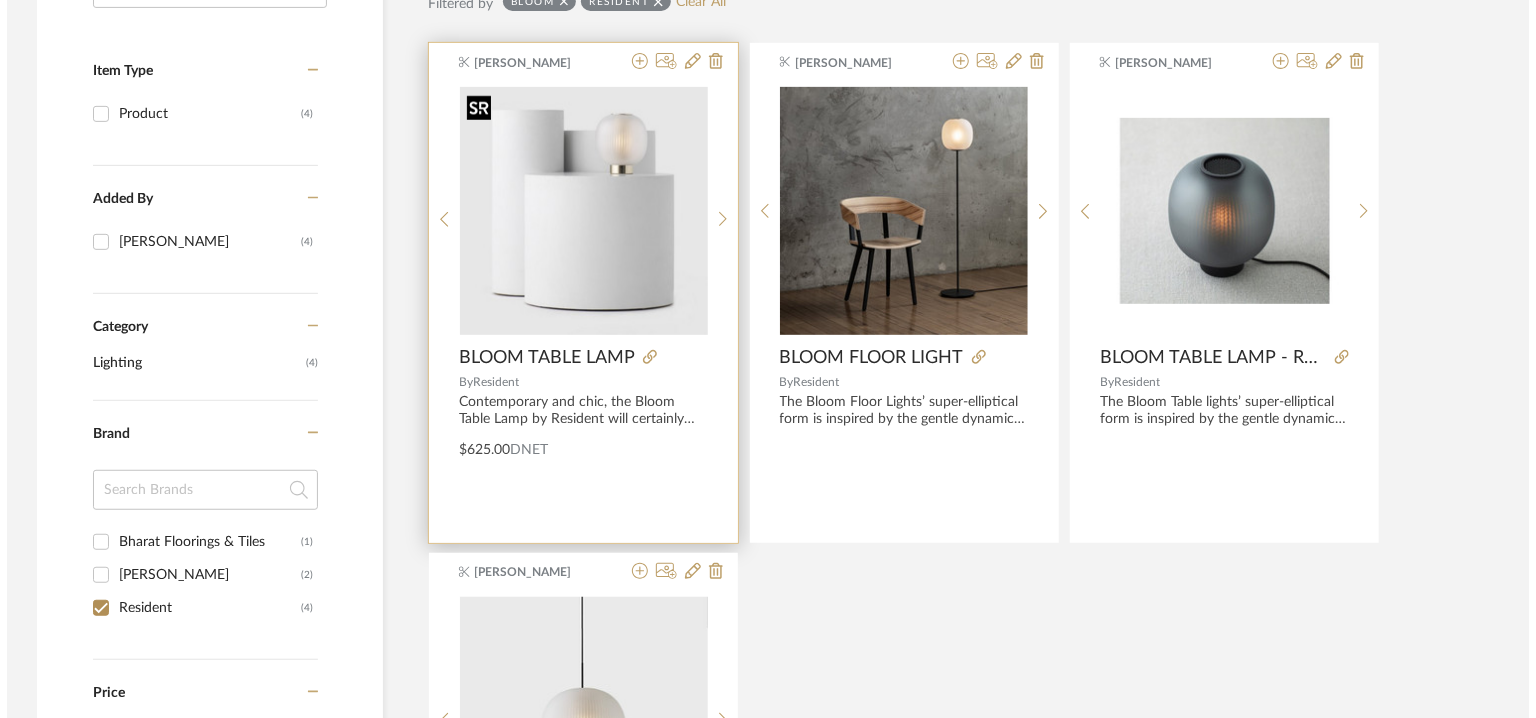 scroll, scrollTop: 0, scrollLeft: 0, axis: both 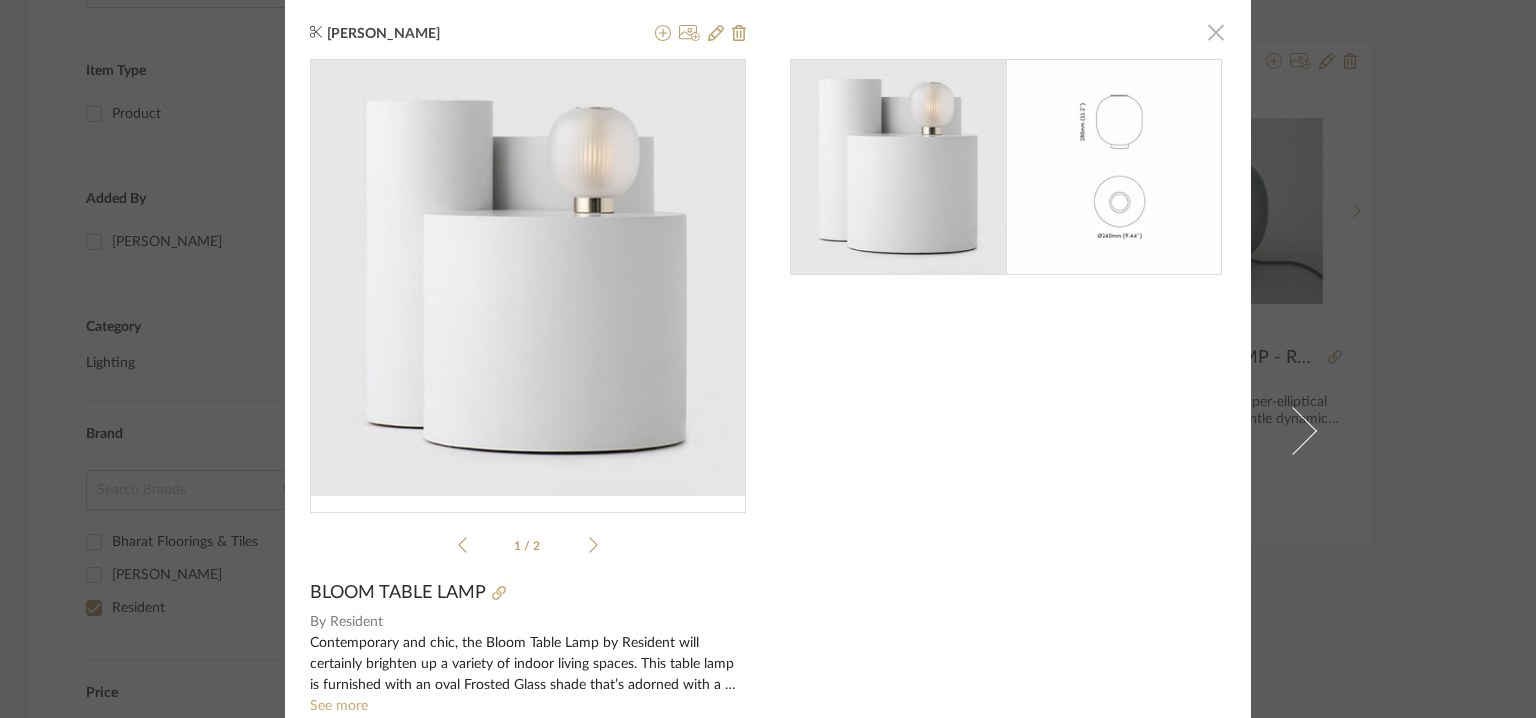 drag, startPoint x: 1212, startPoint y: 27, endPoint x: 1218, endPoint y: 42, distance: 16.155495 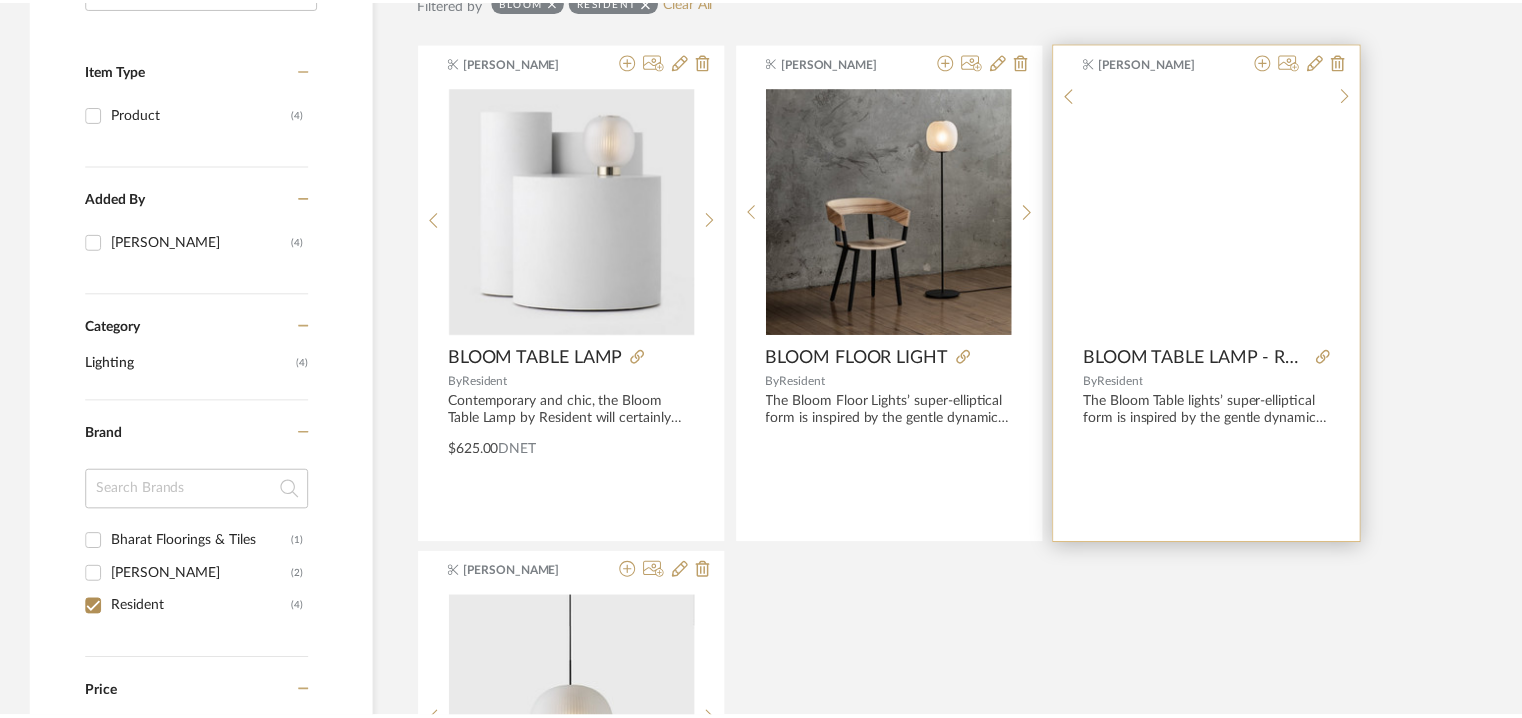 scroll, scrollTop: 400, scrollLeft: 0, axis: vertical 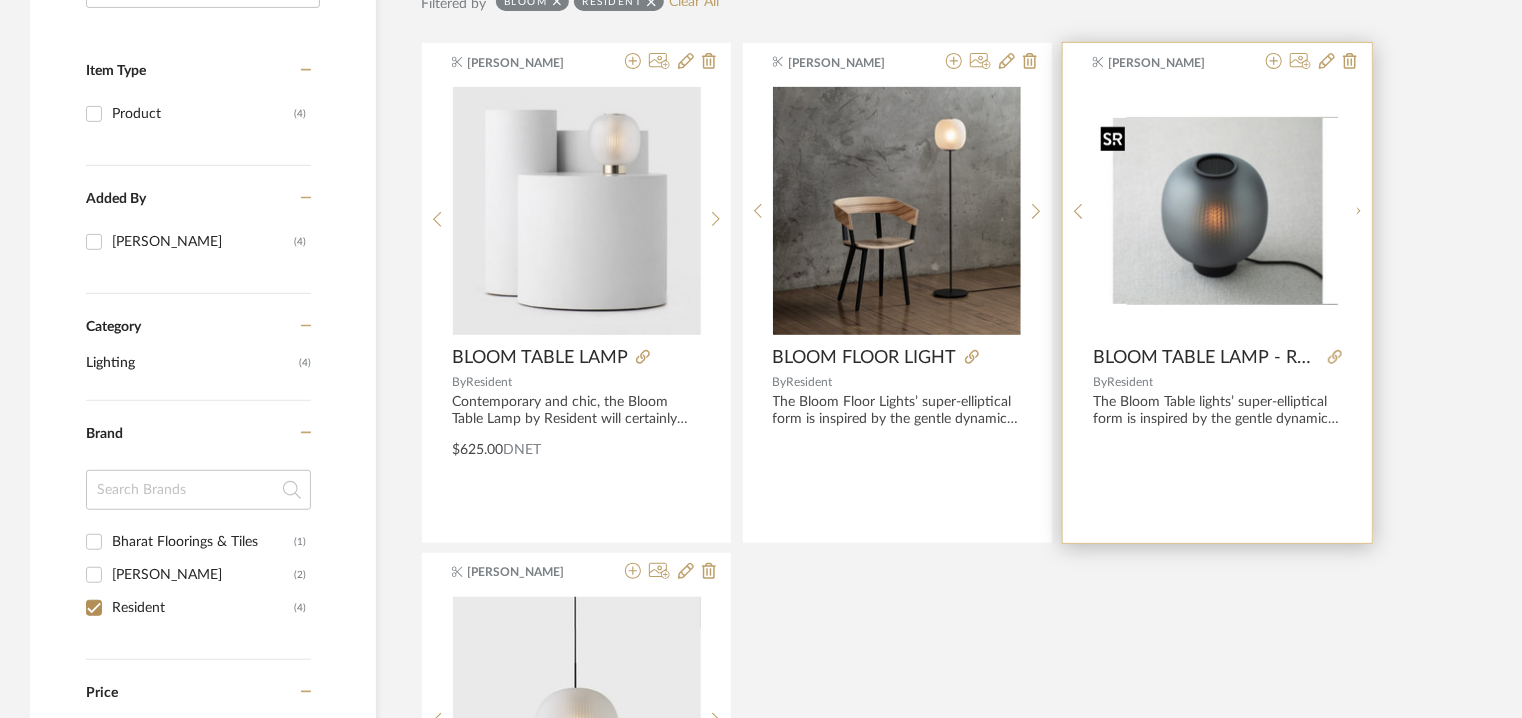 click at bounding box center [1233, 211] 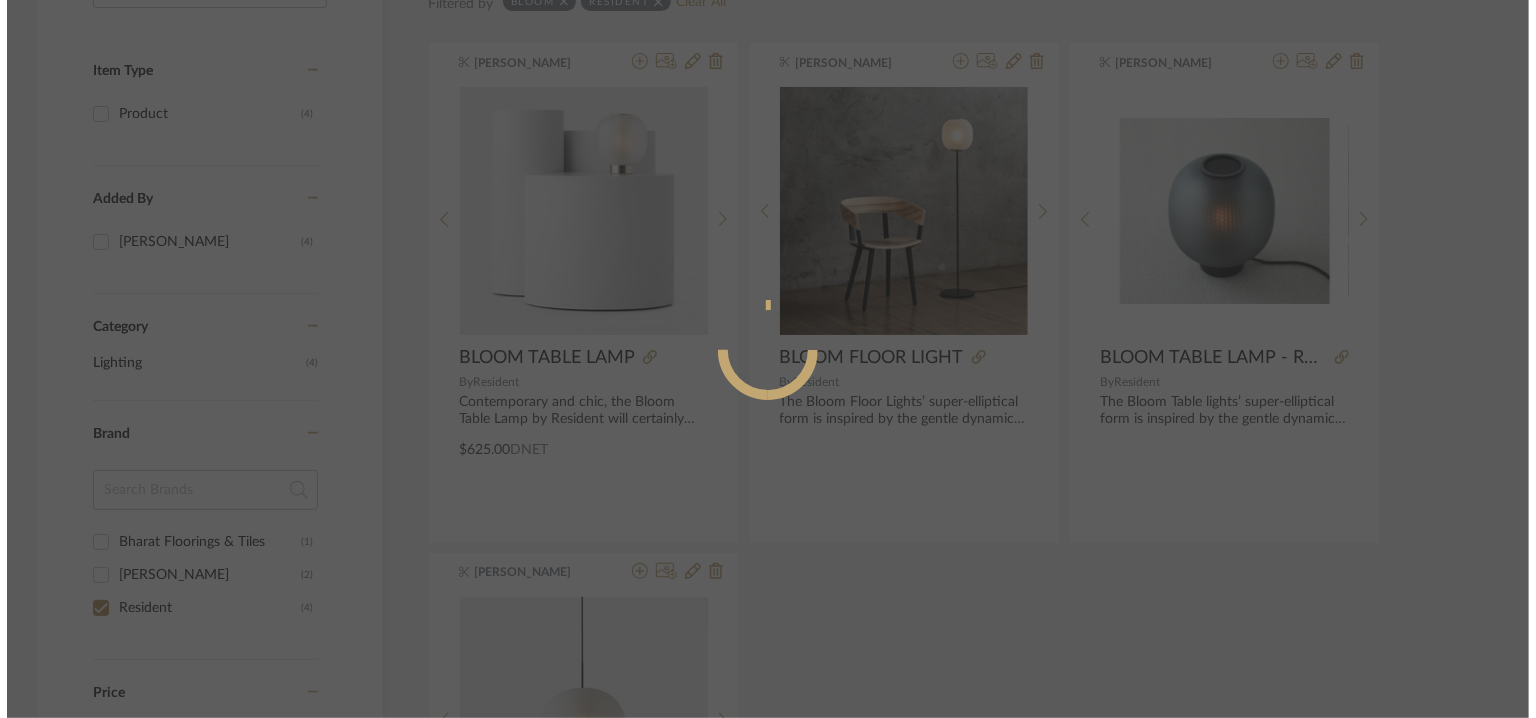 scroll, scrollTop: 0, scrollLeft: 0, axis: both 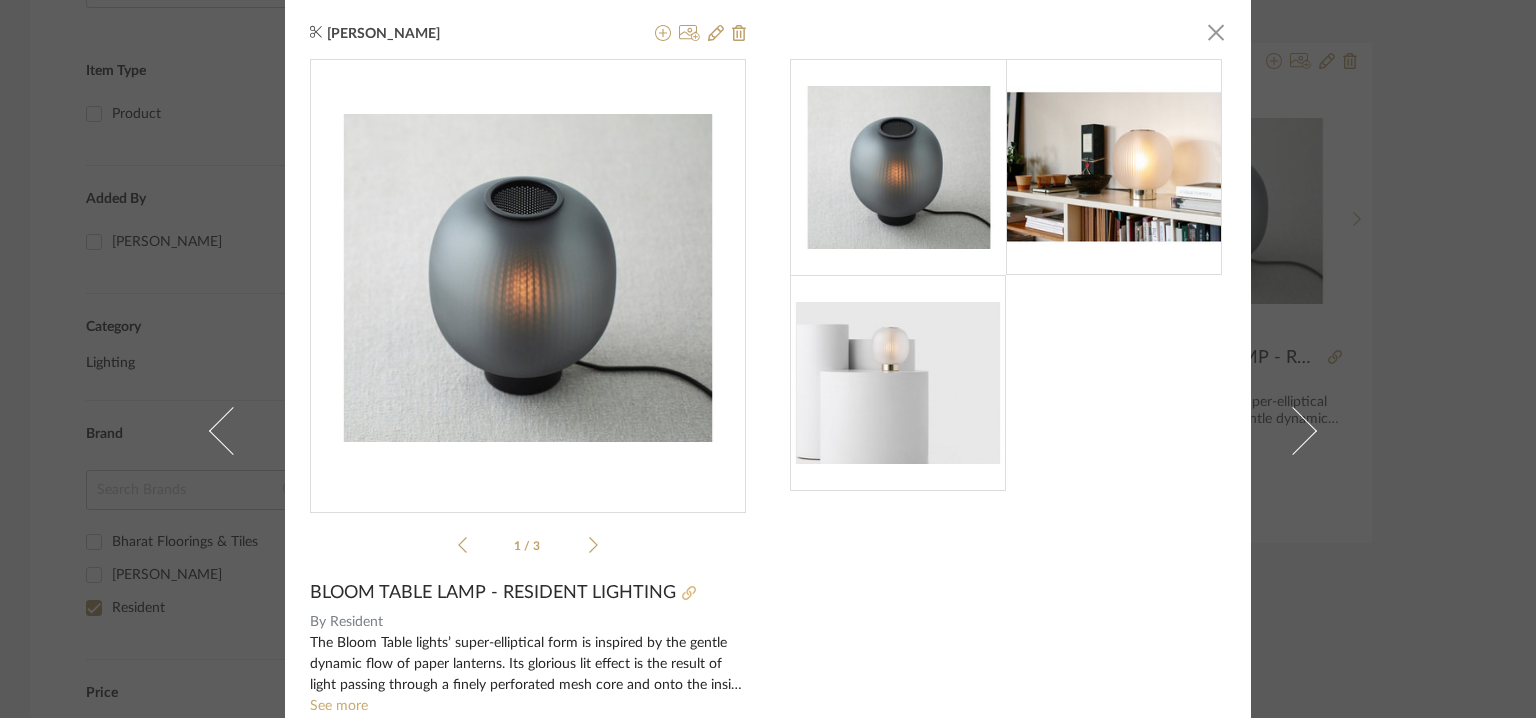 click 